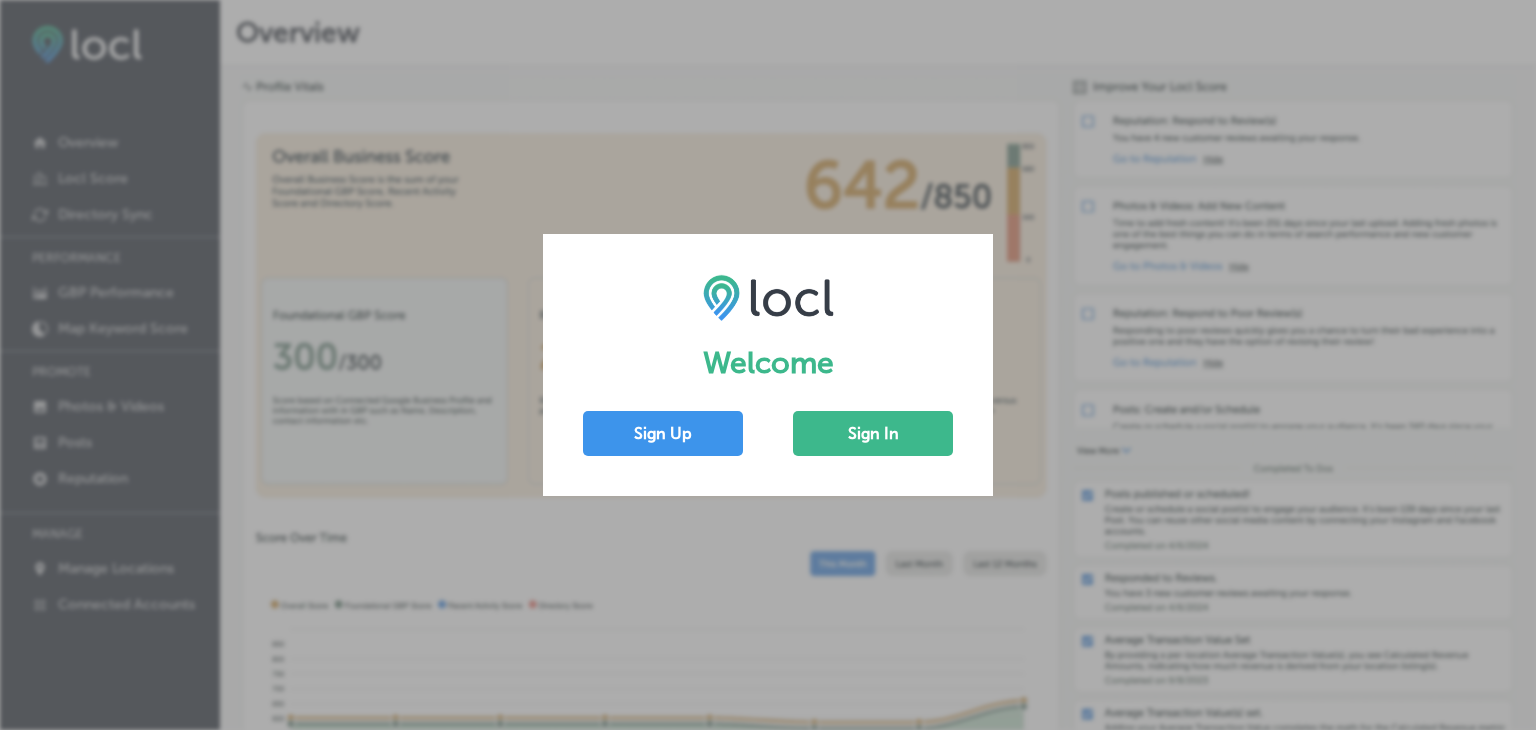 scroll, scrollTop: 0, scrollLeft: 0, axis: both 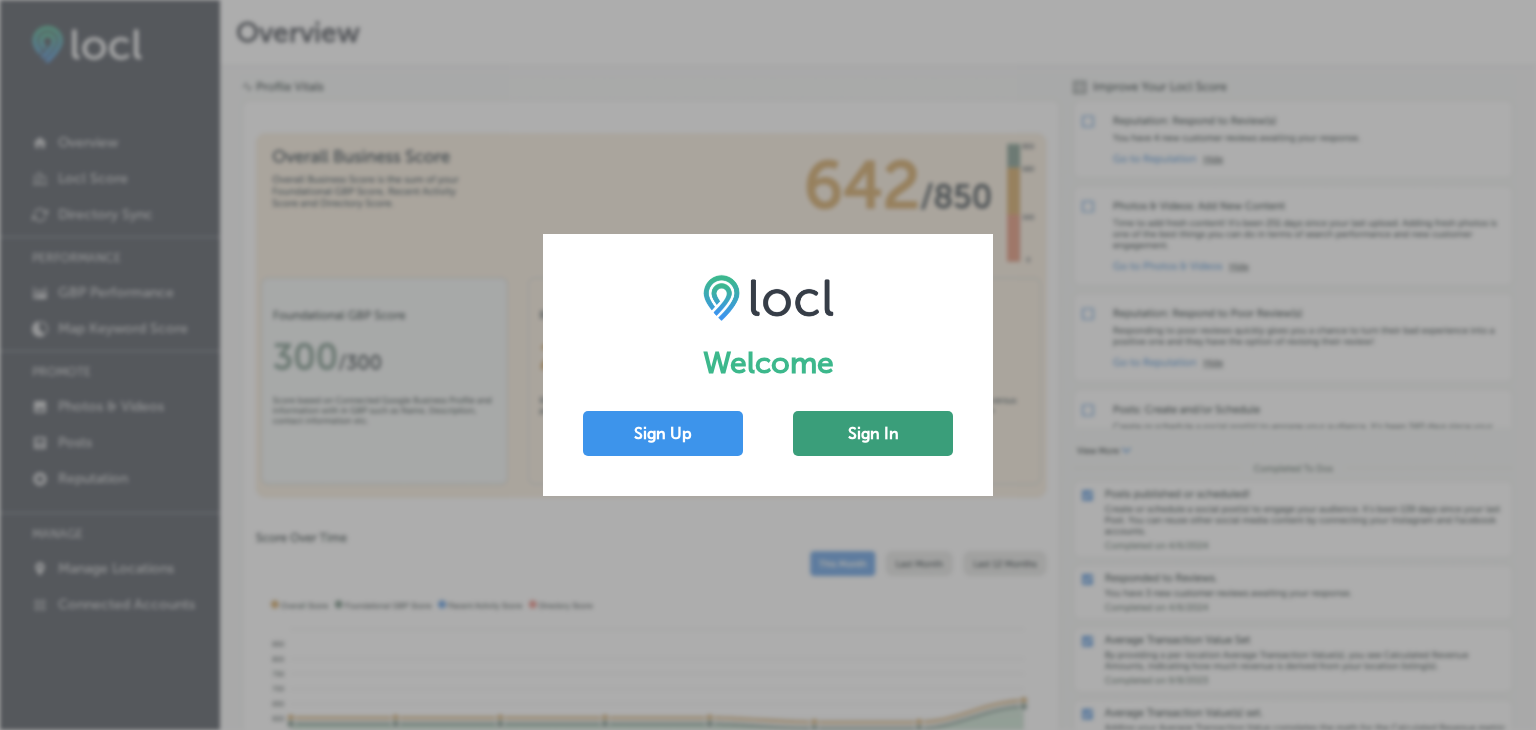 click on "Sign In" at bounding box center [873, 433] 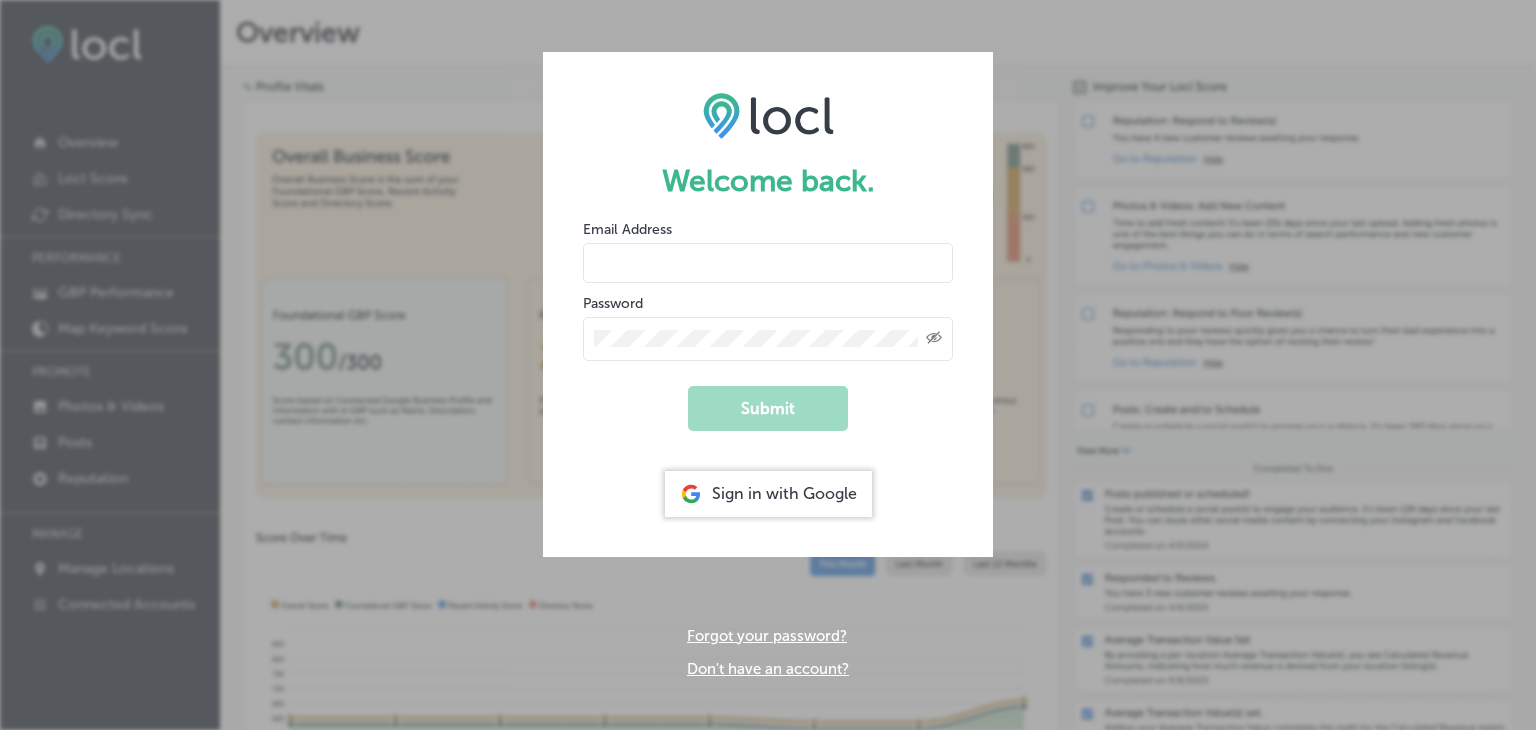 click at bounding box center (768, 263) 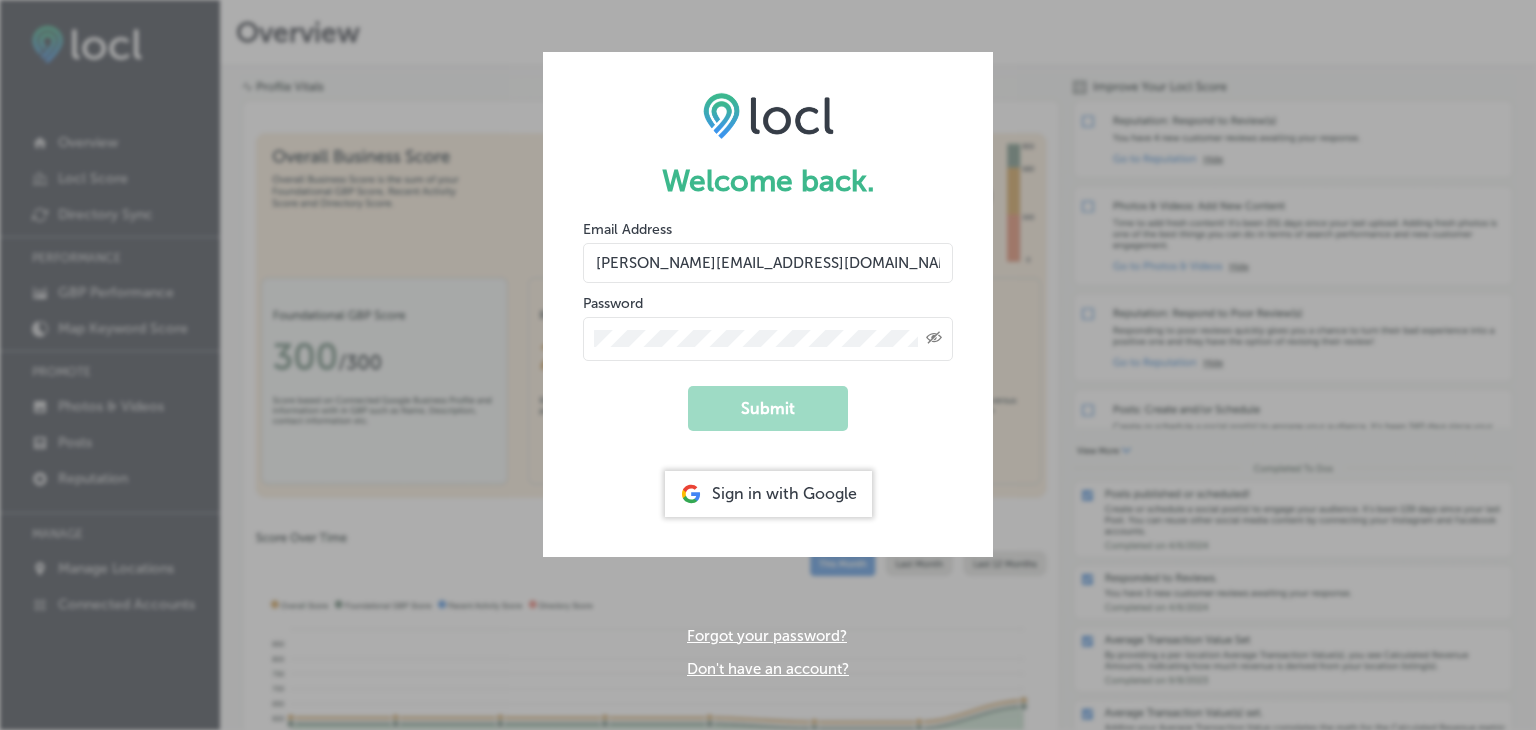 type on "[PERSON_NAME][EMAIL_ADDRESS][DOMAIN_NAME]" 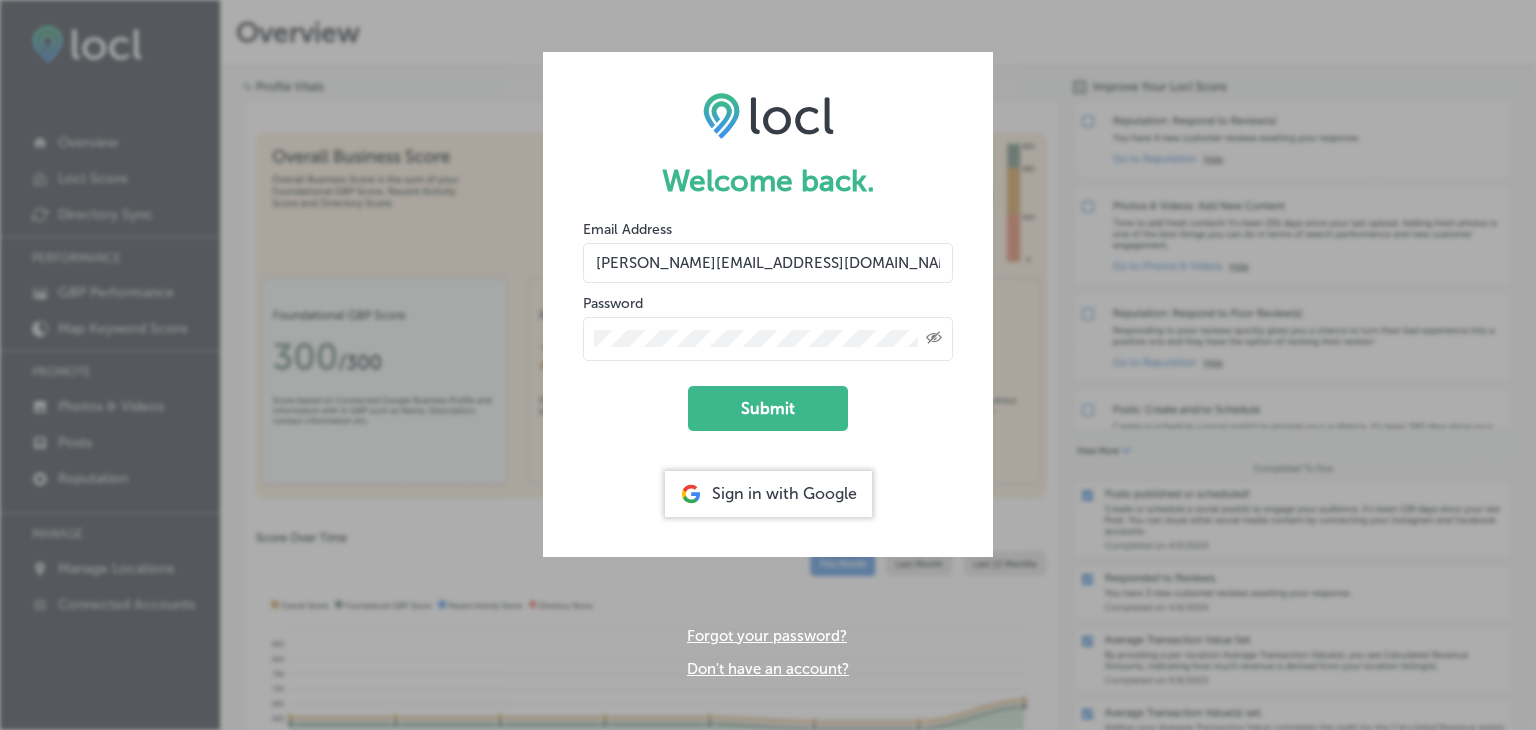 click 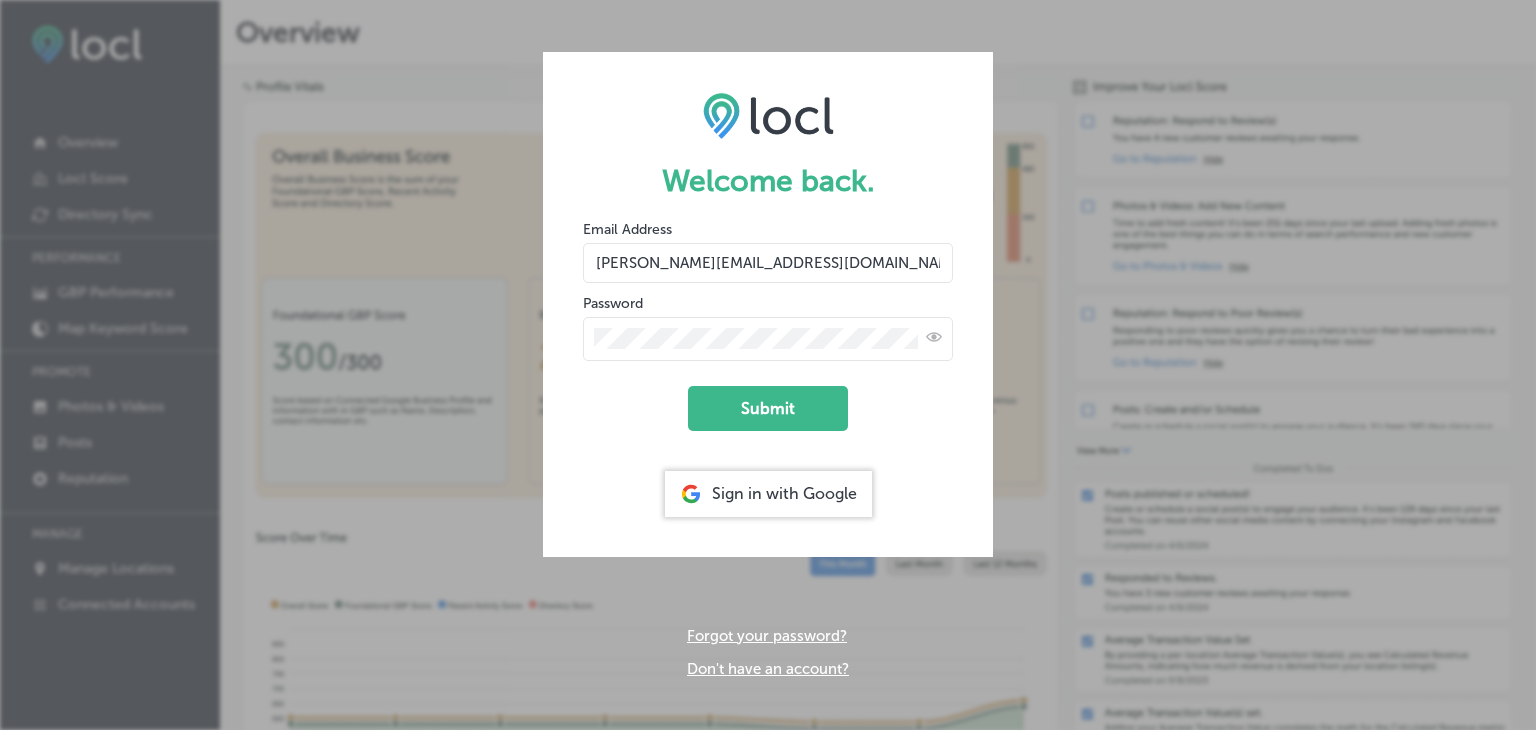 click 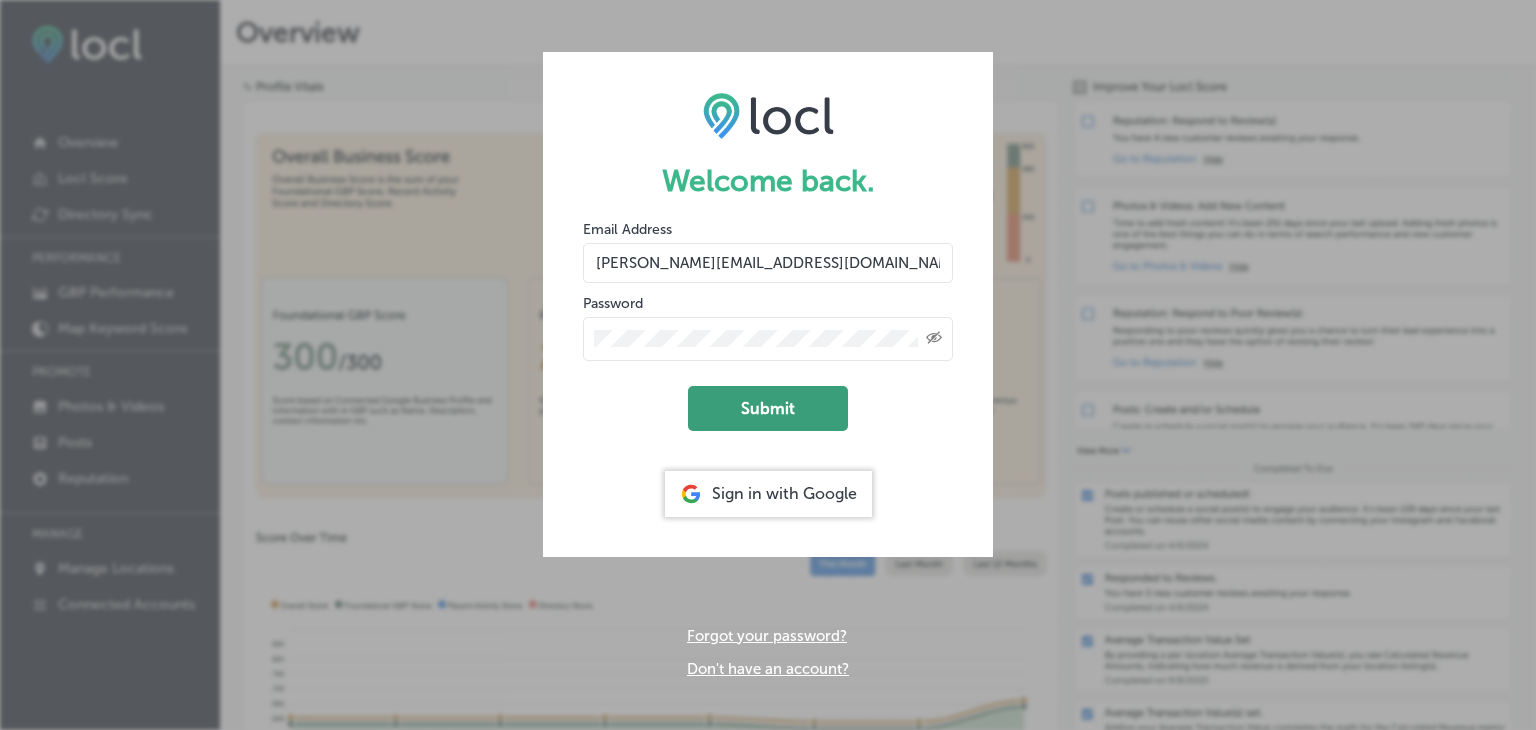 click on "Submit" 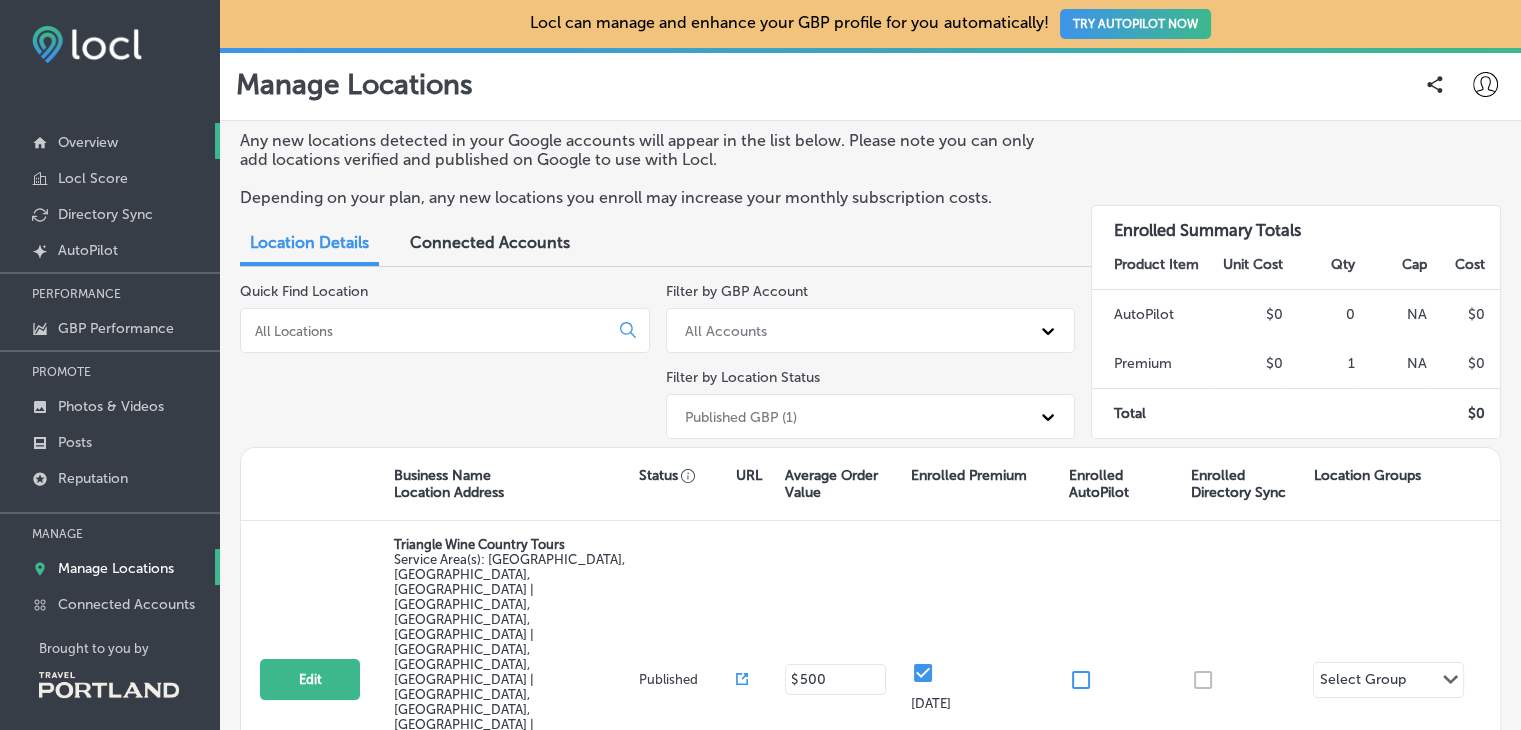 click on "Overview" at bounding box center (88, 142) 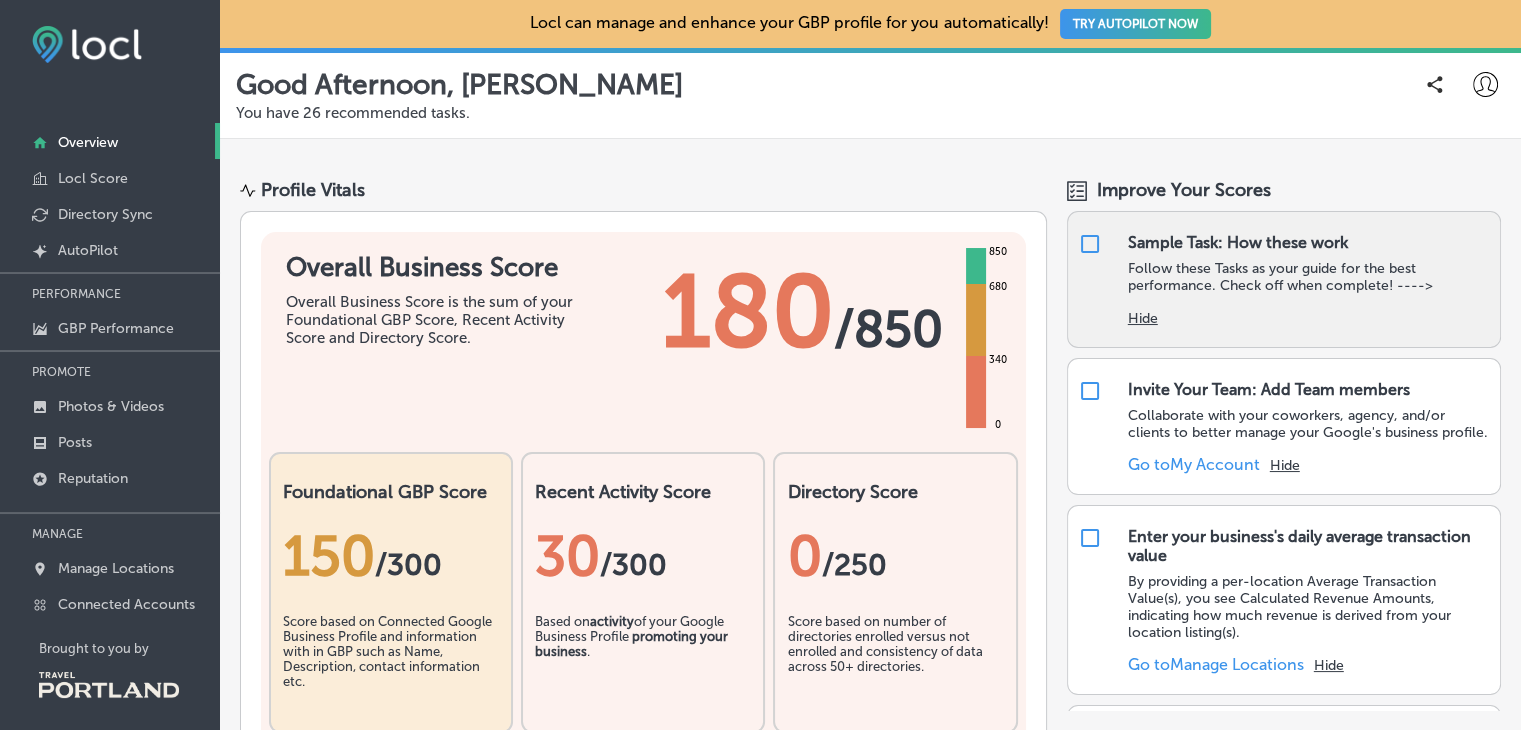 click on "Follow these Tasks as your guide for the best performance. Check off when complete!              ---->" at bounding box center (1309, 277) 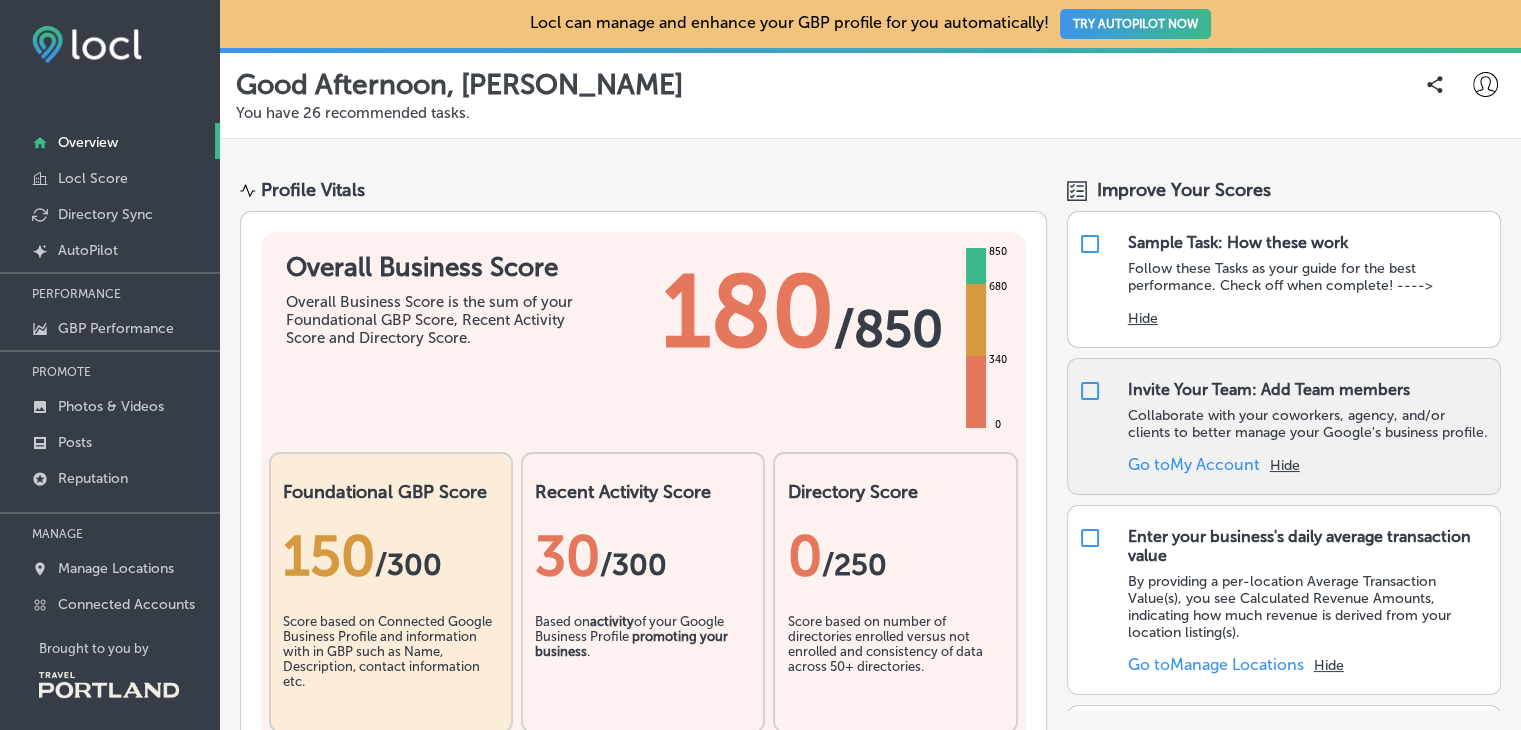click on "Go to  My Account" at bounding box center [1194, 464] 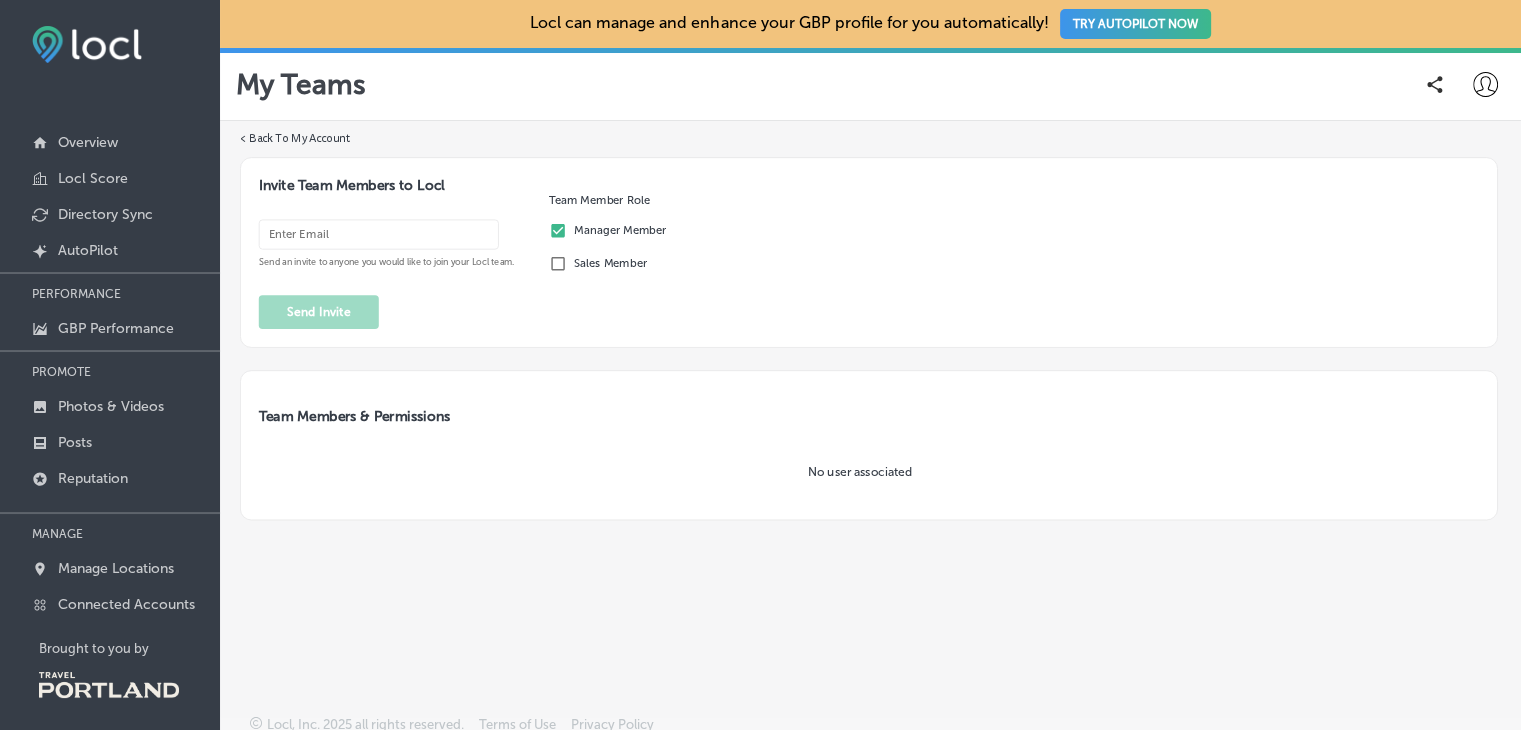 click at bounding box center (379, 235) 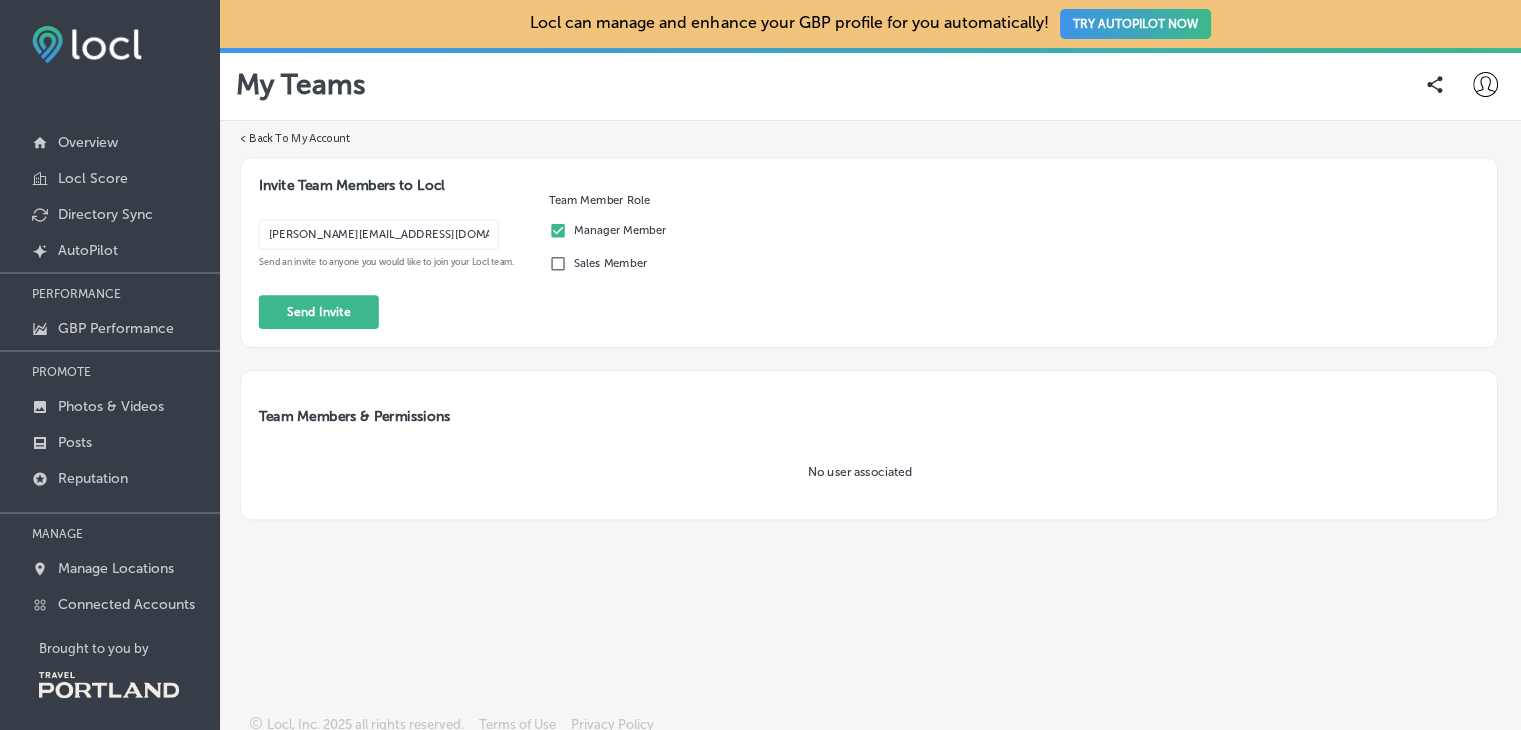 type on "jay@ellingtontech.com" 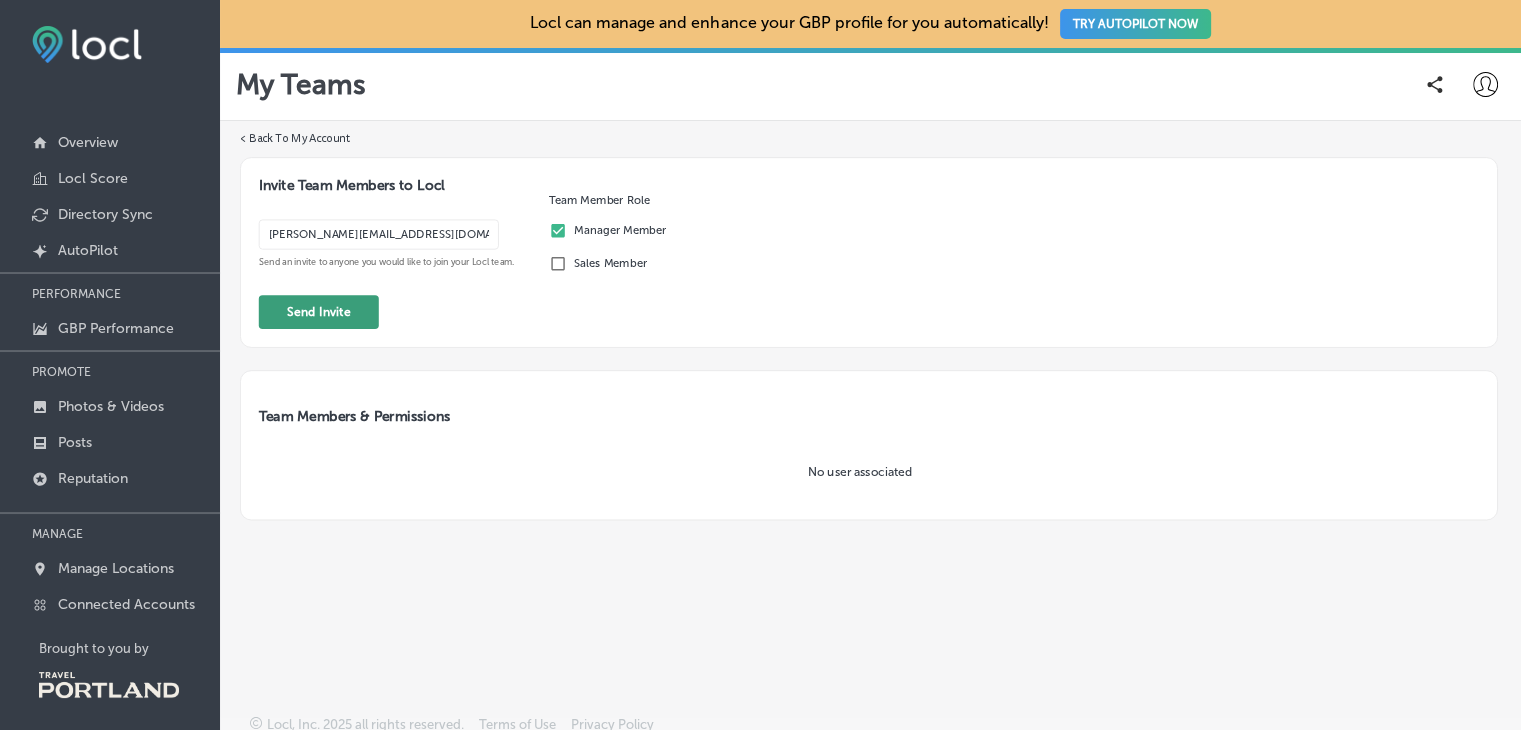 click on "Send Invite" 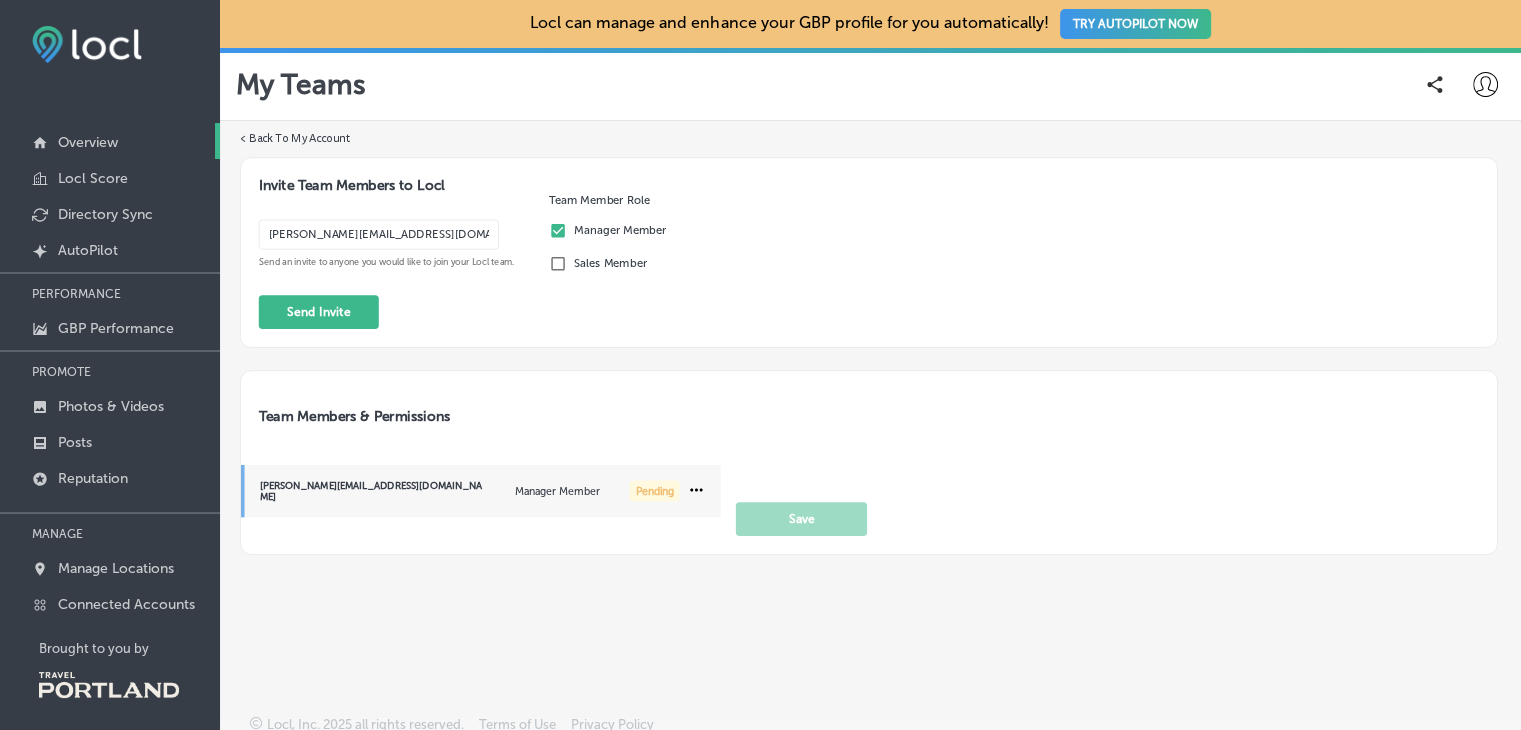 click on "Overview" at bounding box center [88, 142] 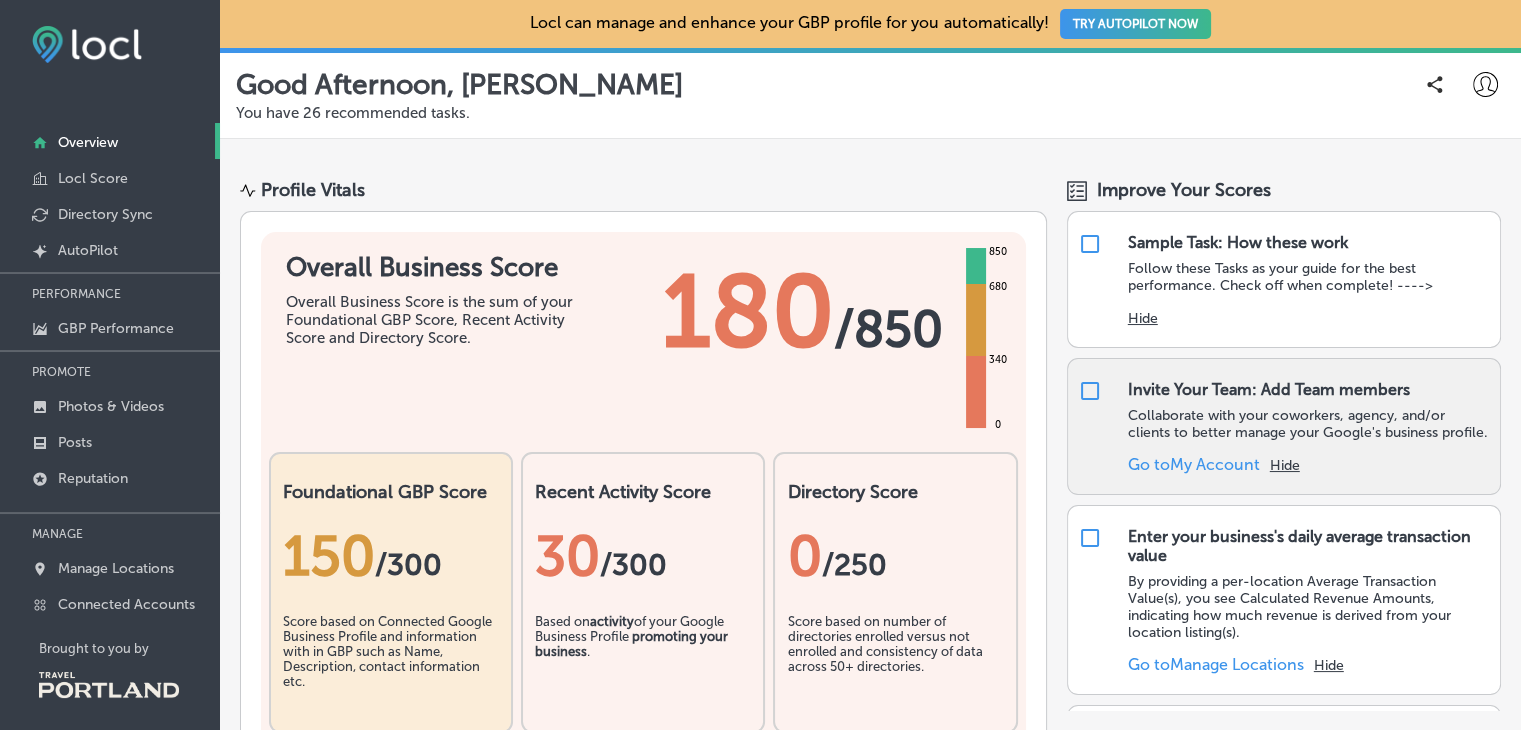 click at bounding box center [1090, 391] 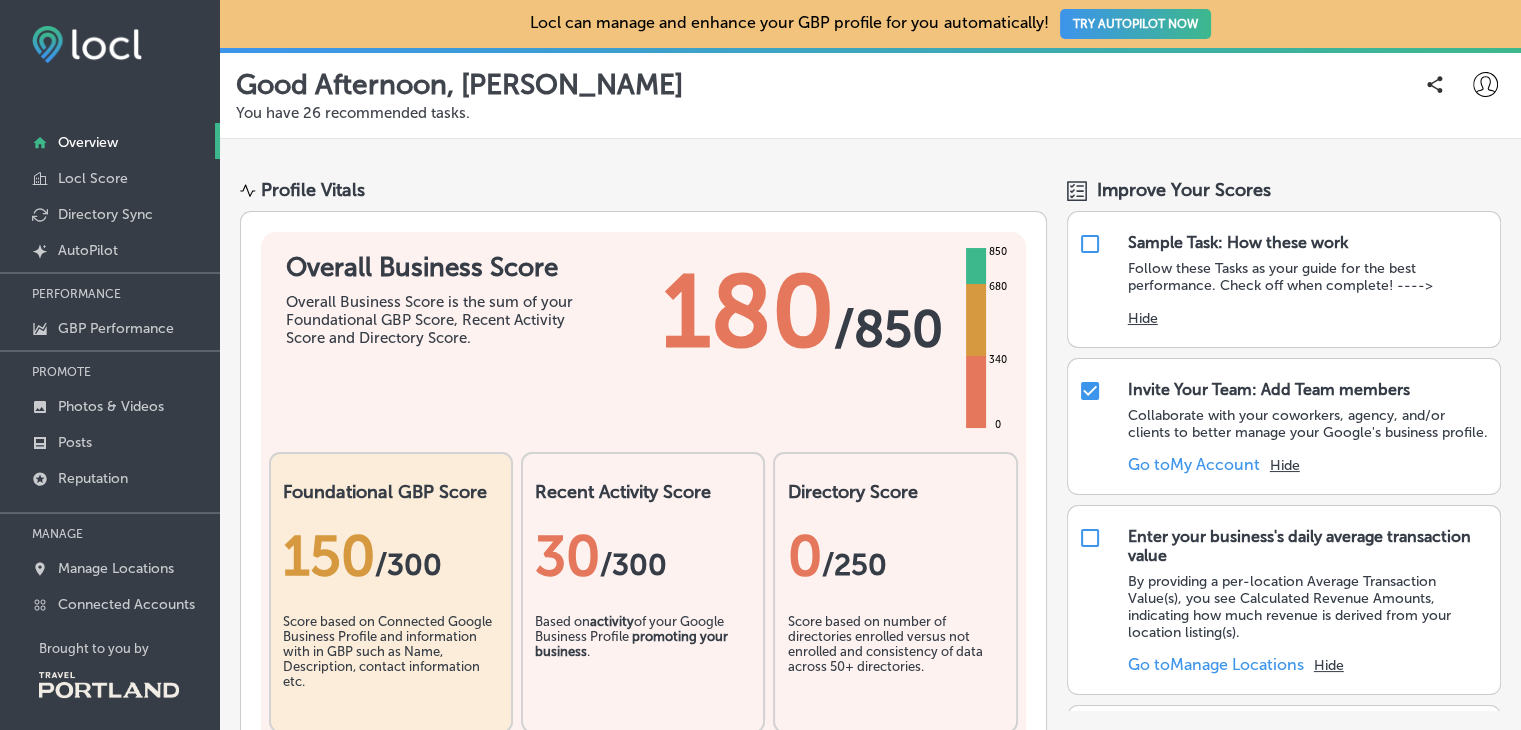 checkbox on "true" 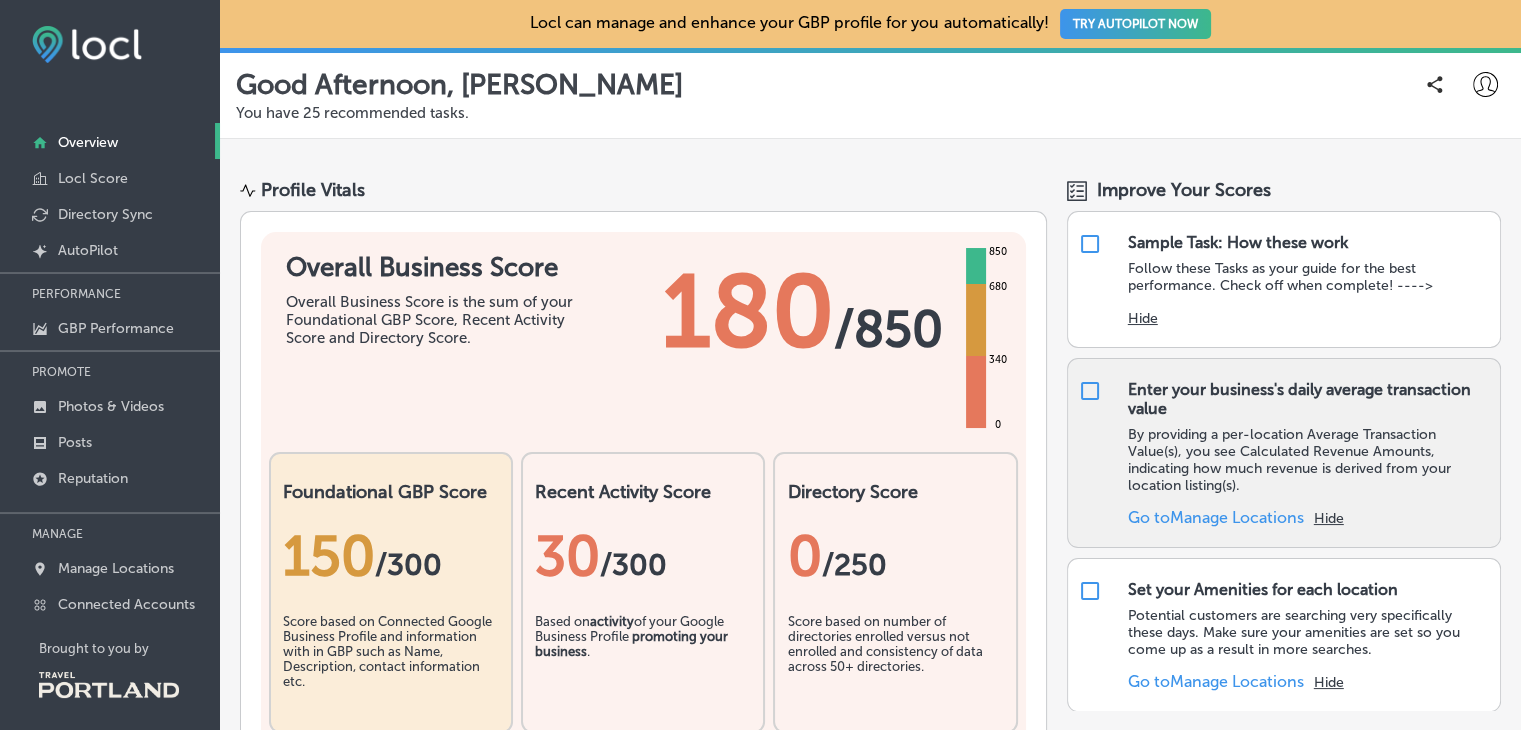 click on "Go to  Manage Locations" at bounding box center (1216, 517) 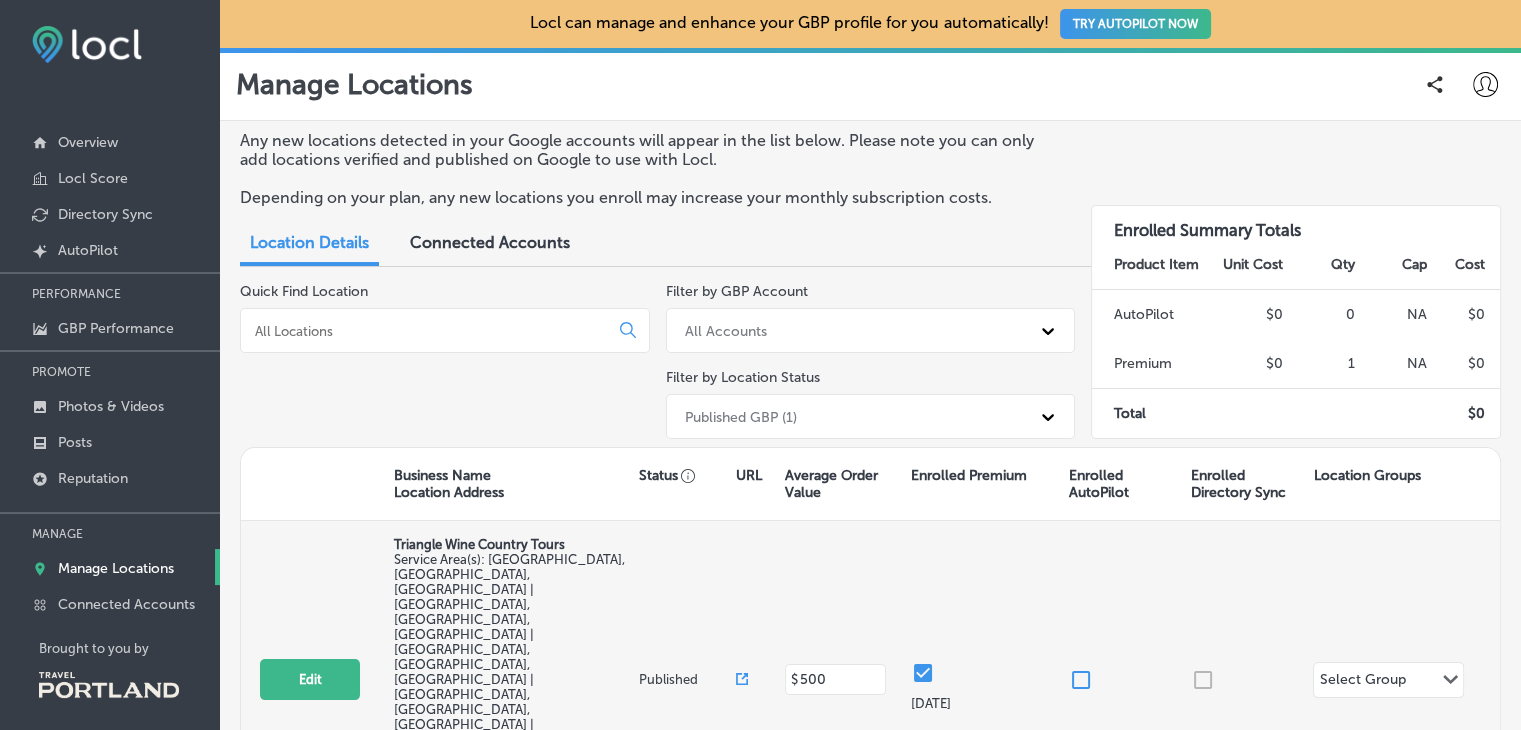 click on "Select Group" at bounding box center (1362, 682) 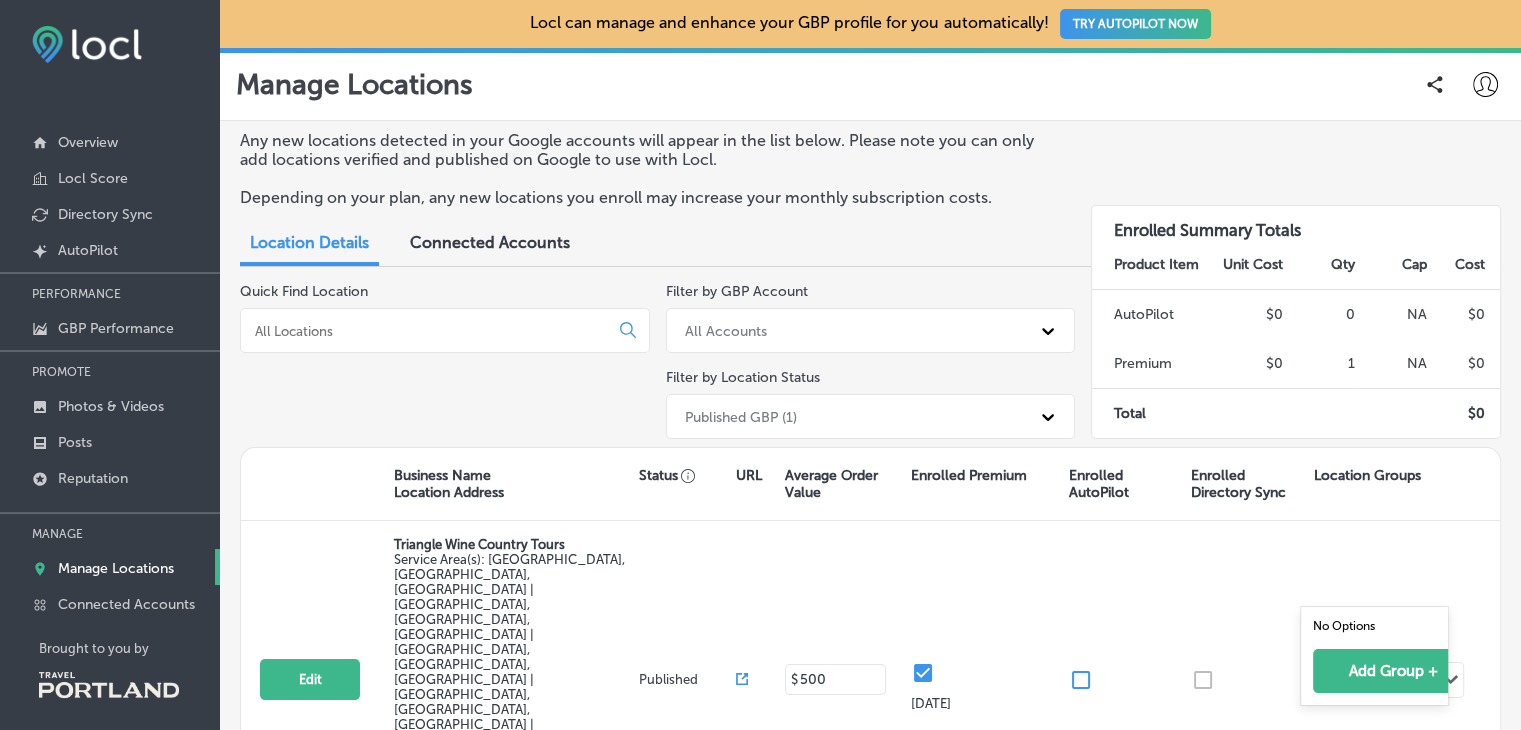 scroll, scrollTop: 51, scrollLeft: 0, axis: vertical 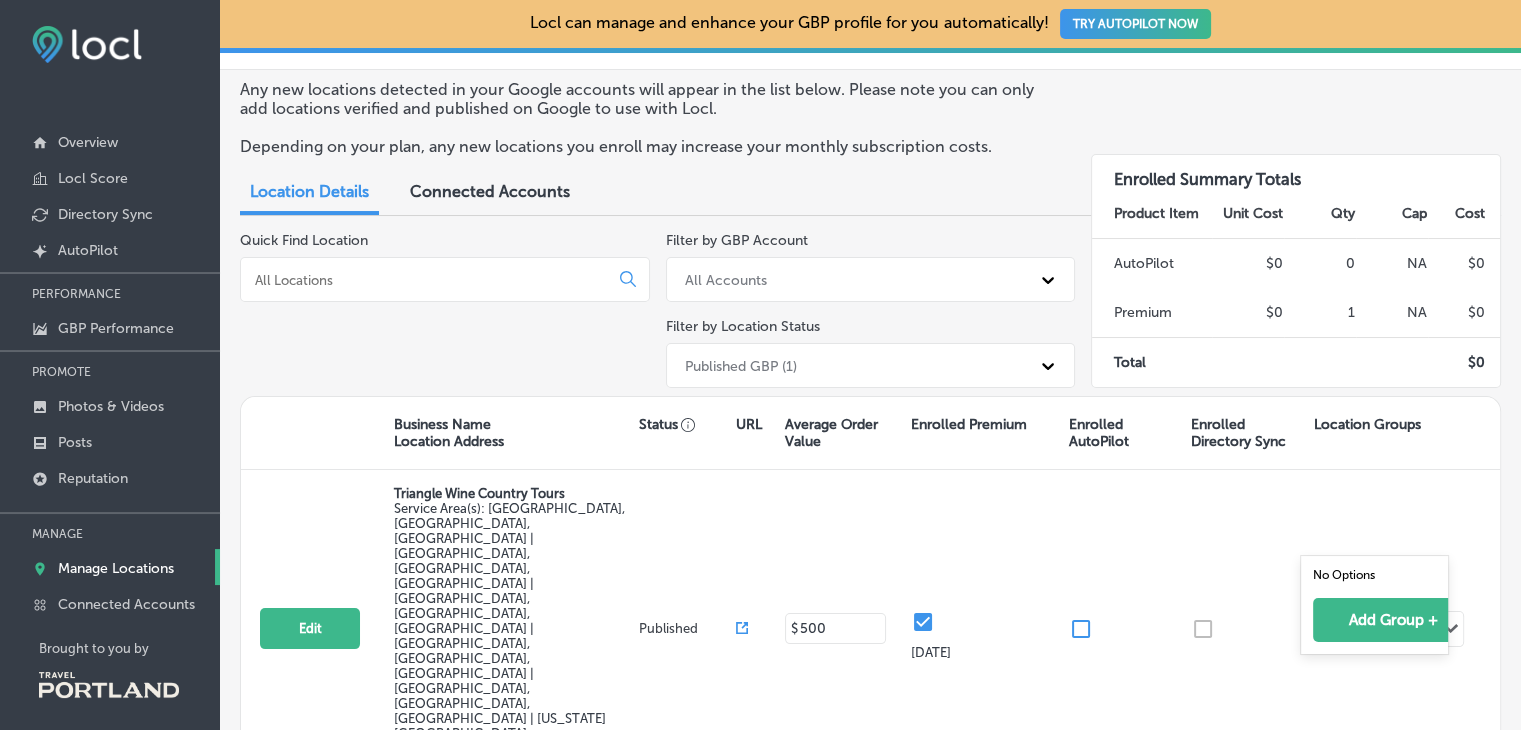 click on "Connected Accounts" at bounding box center [490, 191] 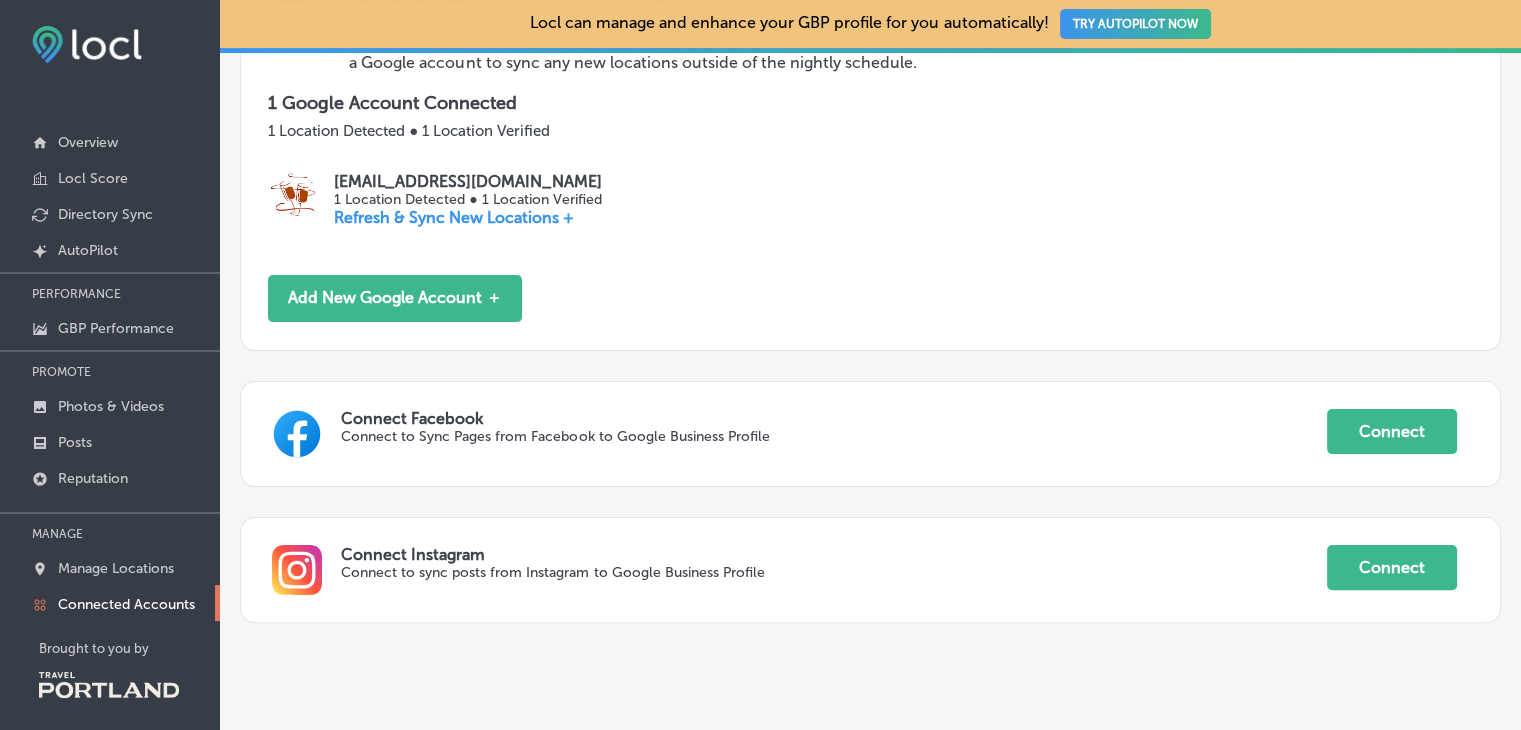 scroll, scrollTop: 440, scrollLeft: 0, axis: vertical 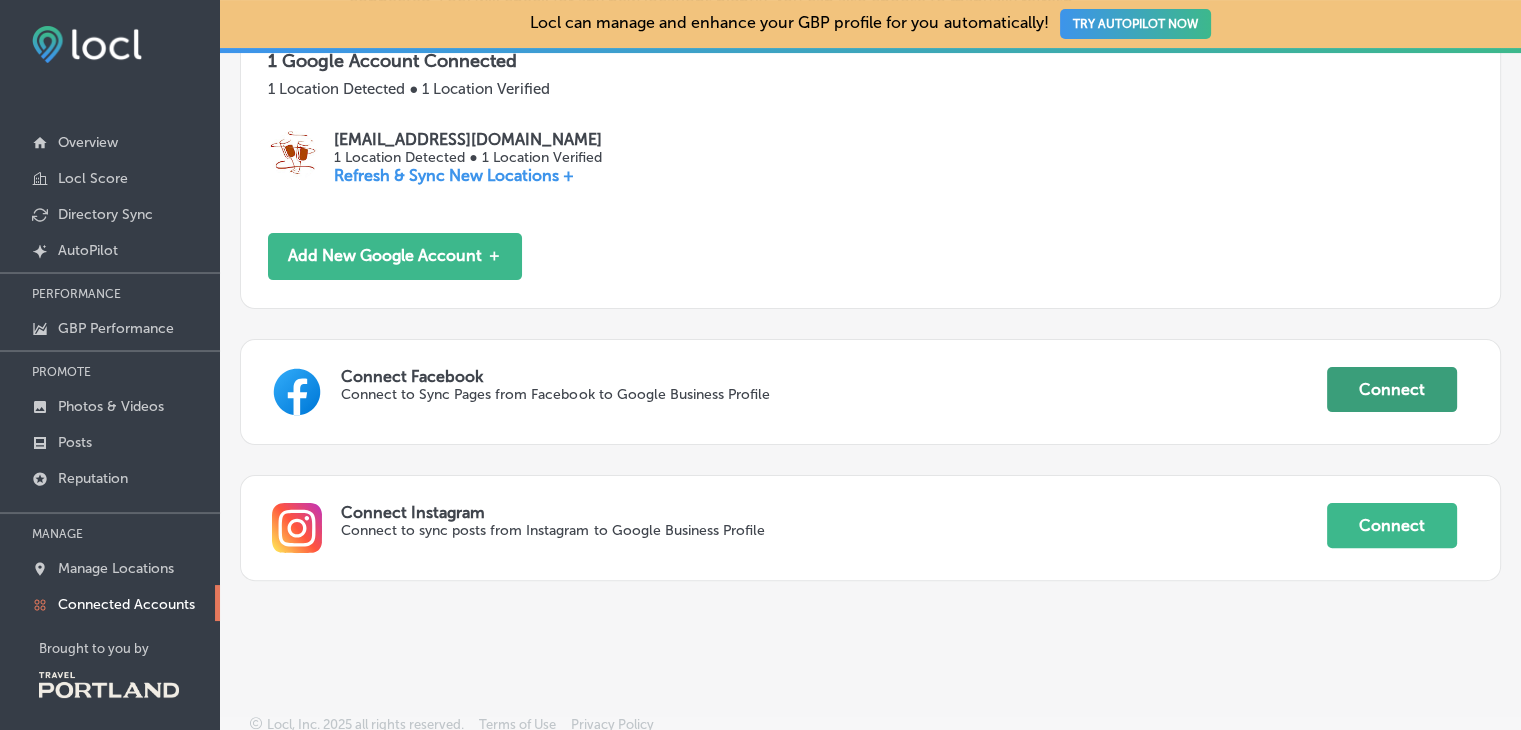 click on "Connect" at bounding box center (1392, 389) 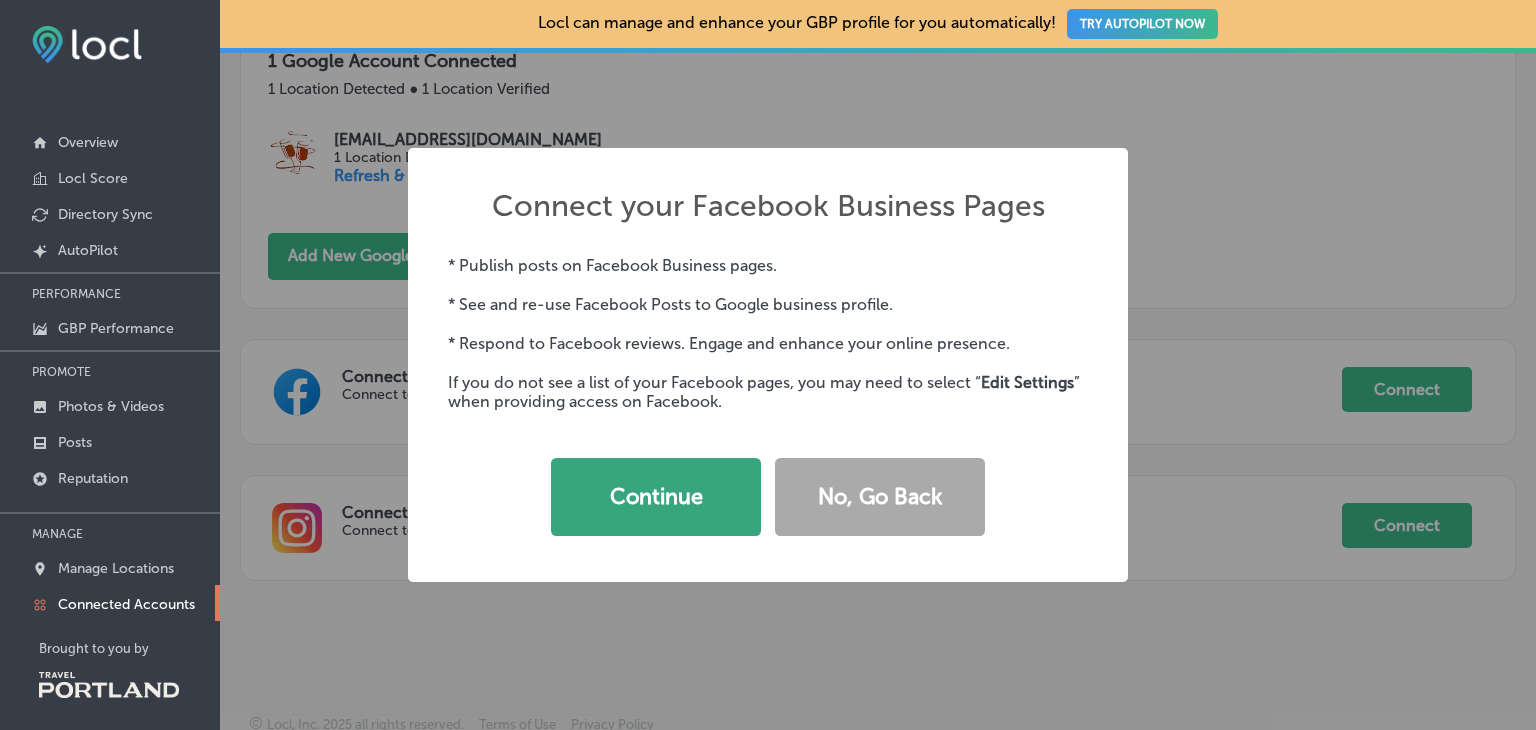 click on "Continue" at bounding box center (656, 497) 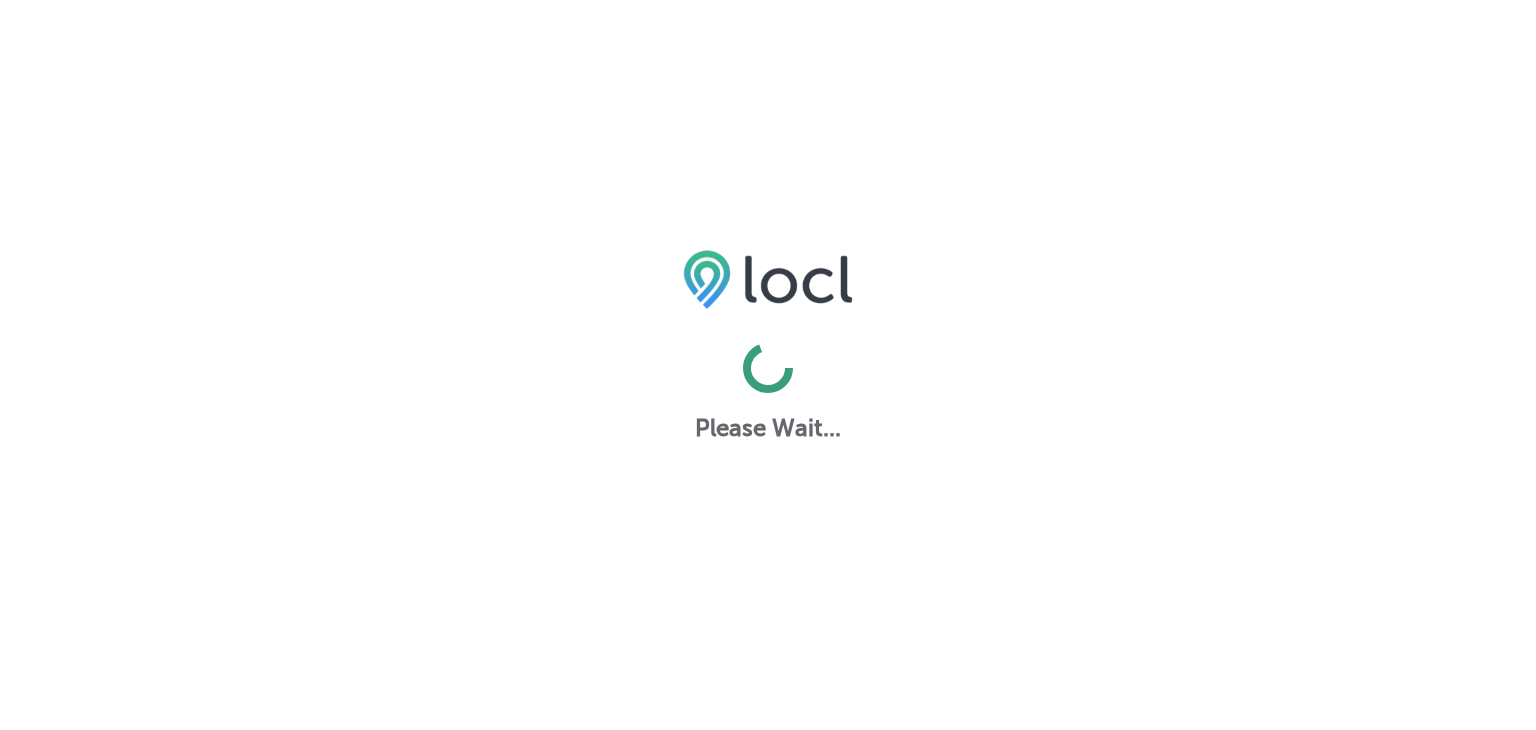 scroll, scrollTop: 0, scrollLeft: 0, axis: both 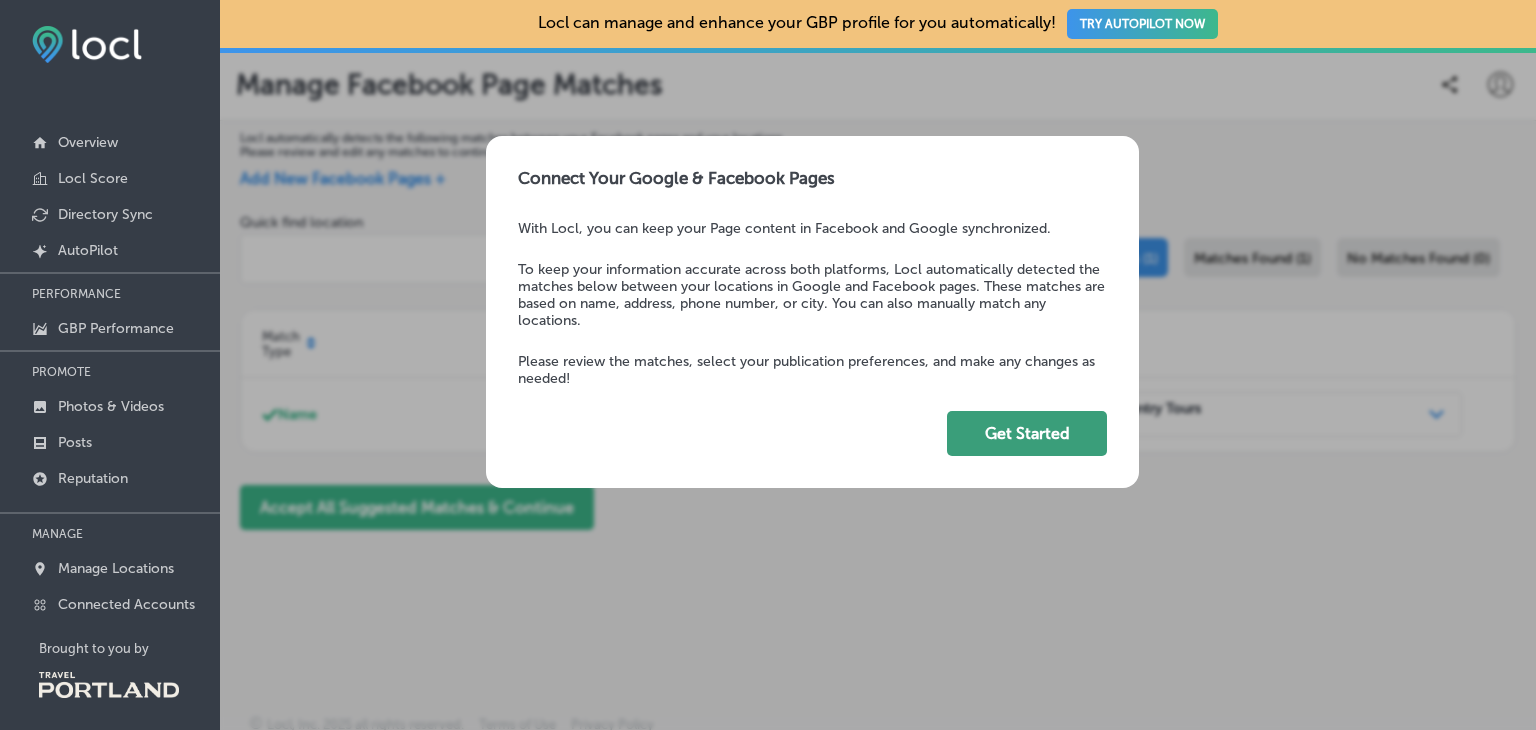 click on "Get Started" at bounding box center [1027, 433] 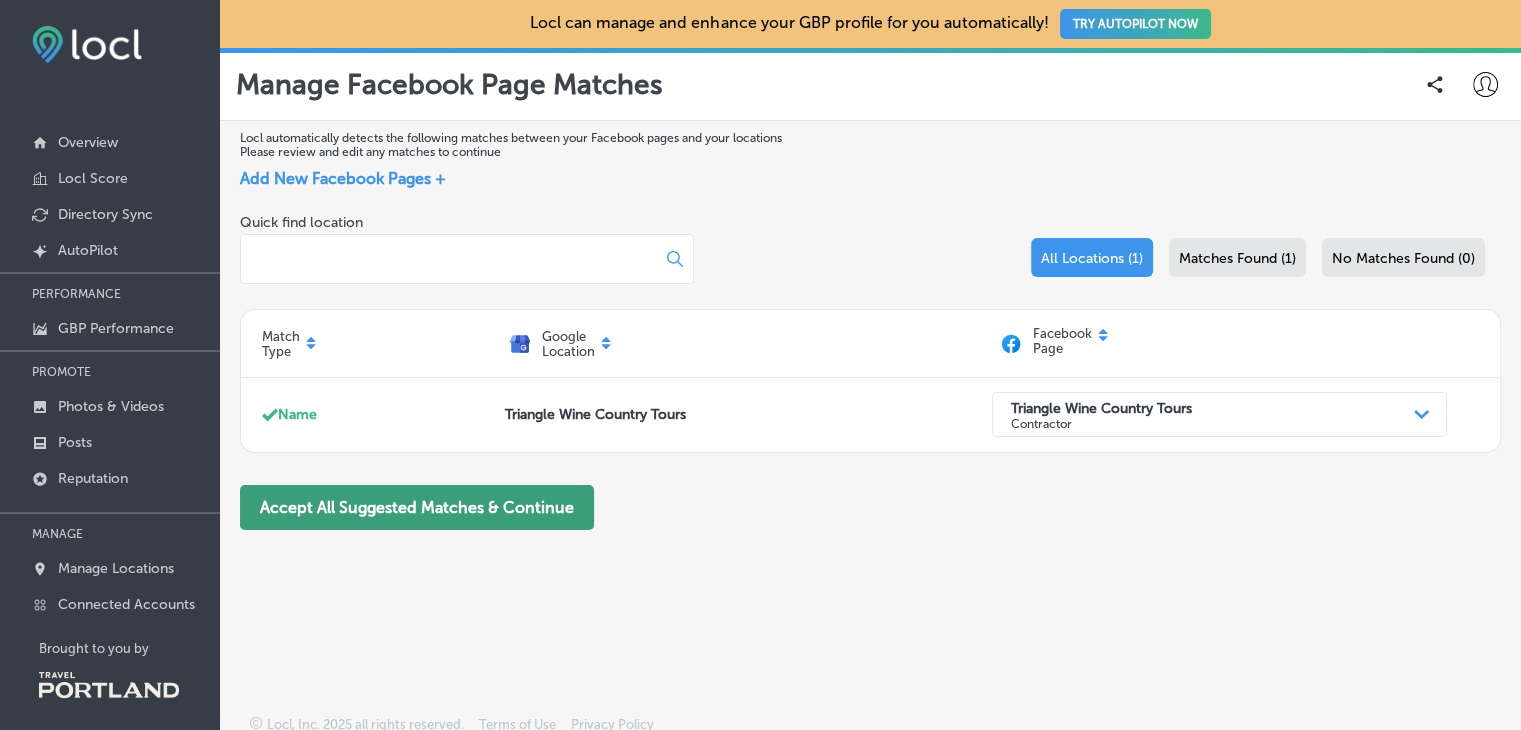 click on "Accept All Suggested Matches & Continue" at bounding box center [417, 507] 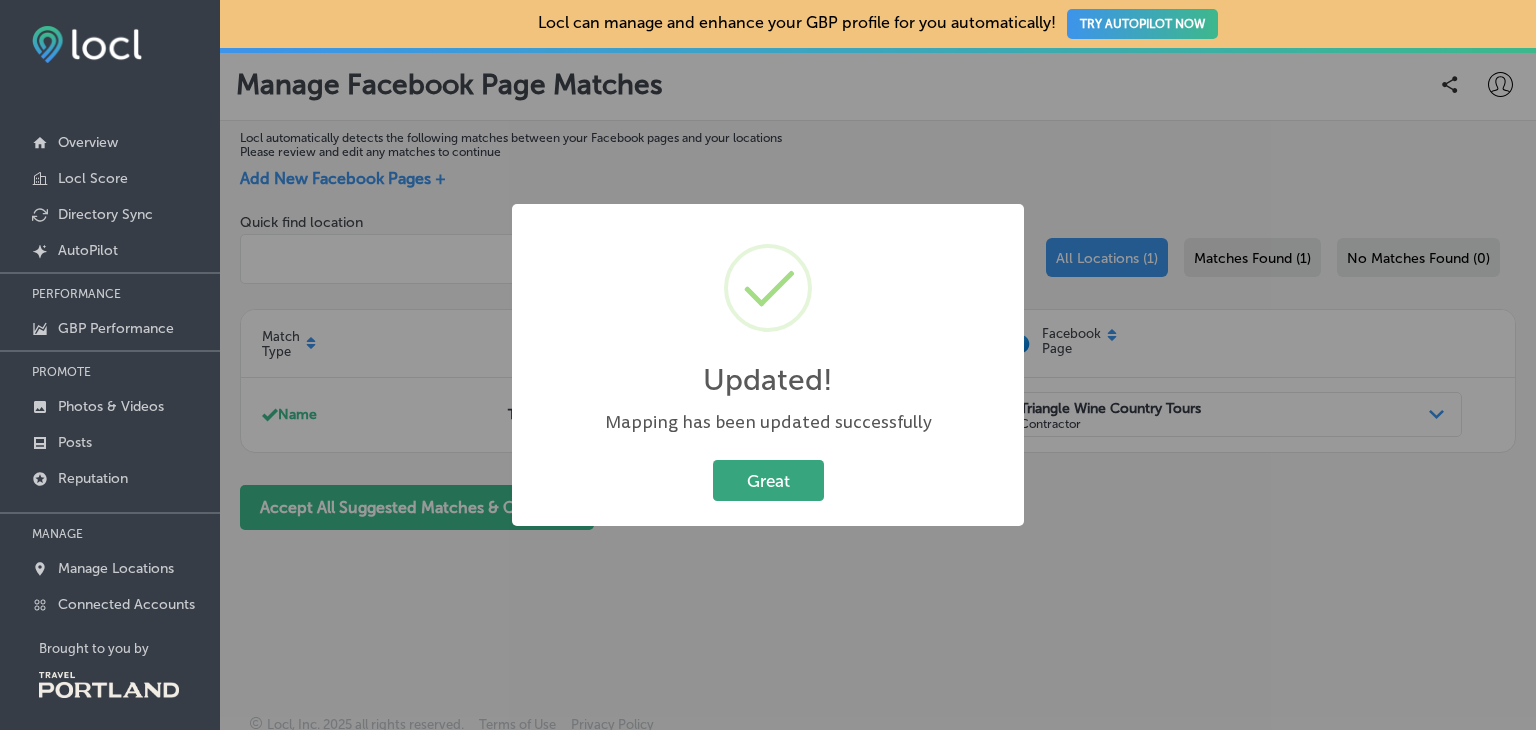 click on "Great" at bounding box center [768, 480] 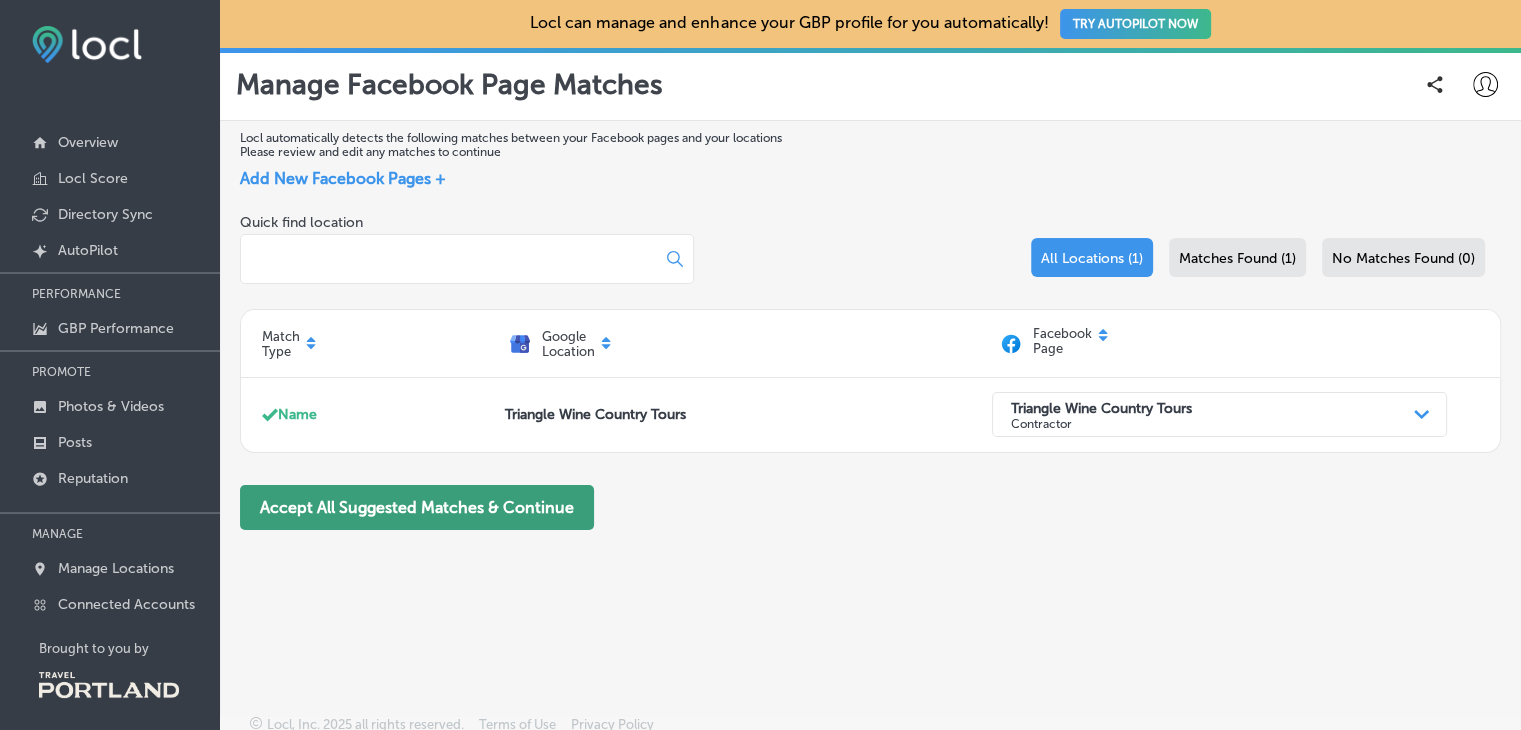 click on "Accept All Suggested Matches & Continue" at bounding box center [417, 507] 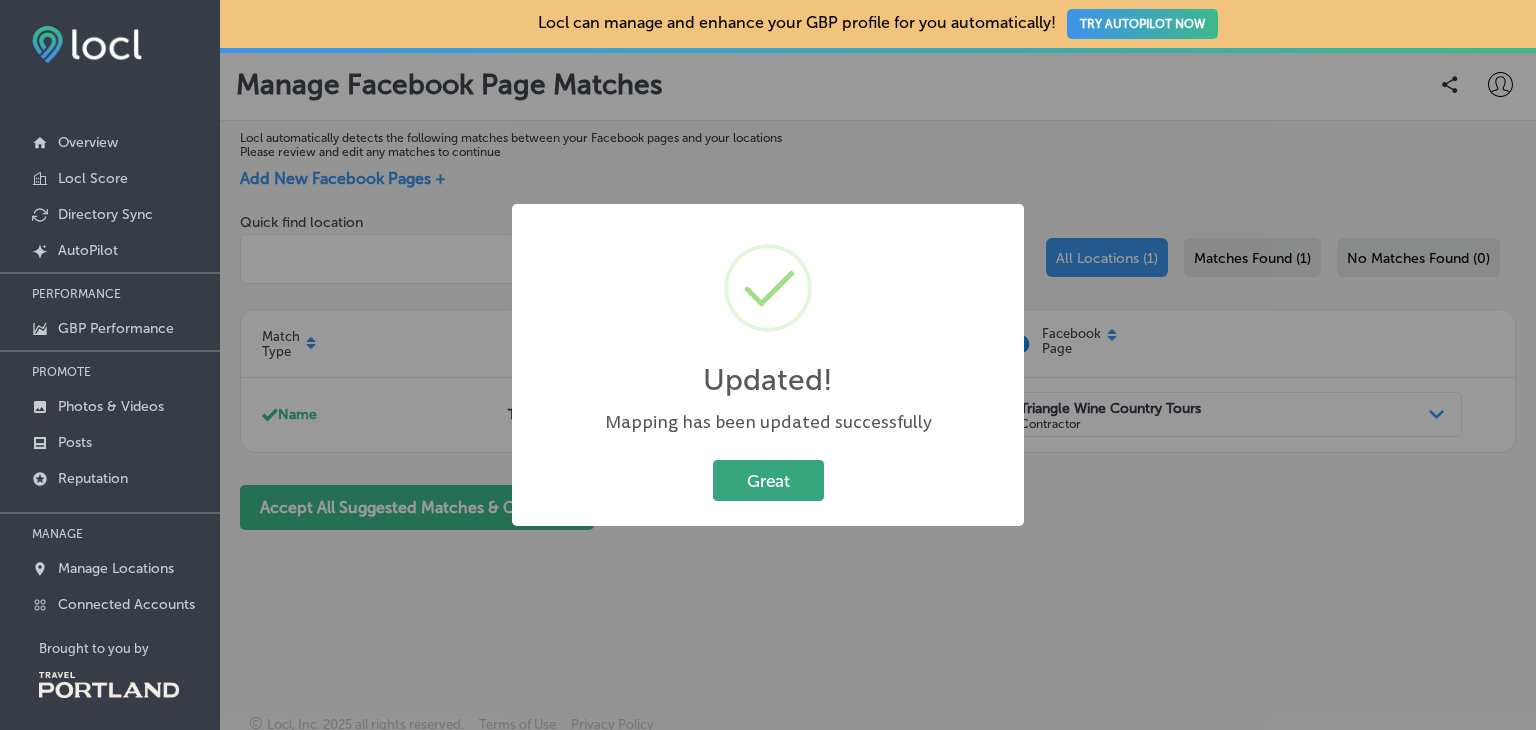 click on "Great" at bounding box center [768, 480] 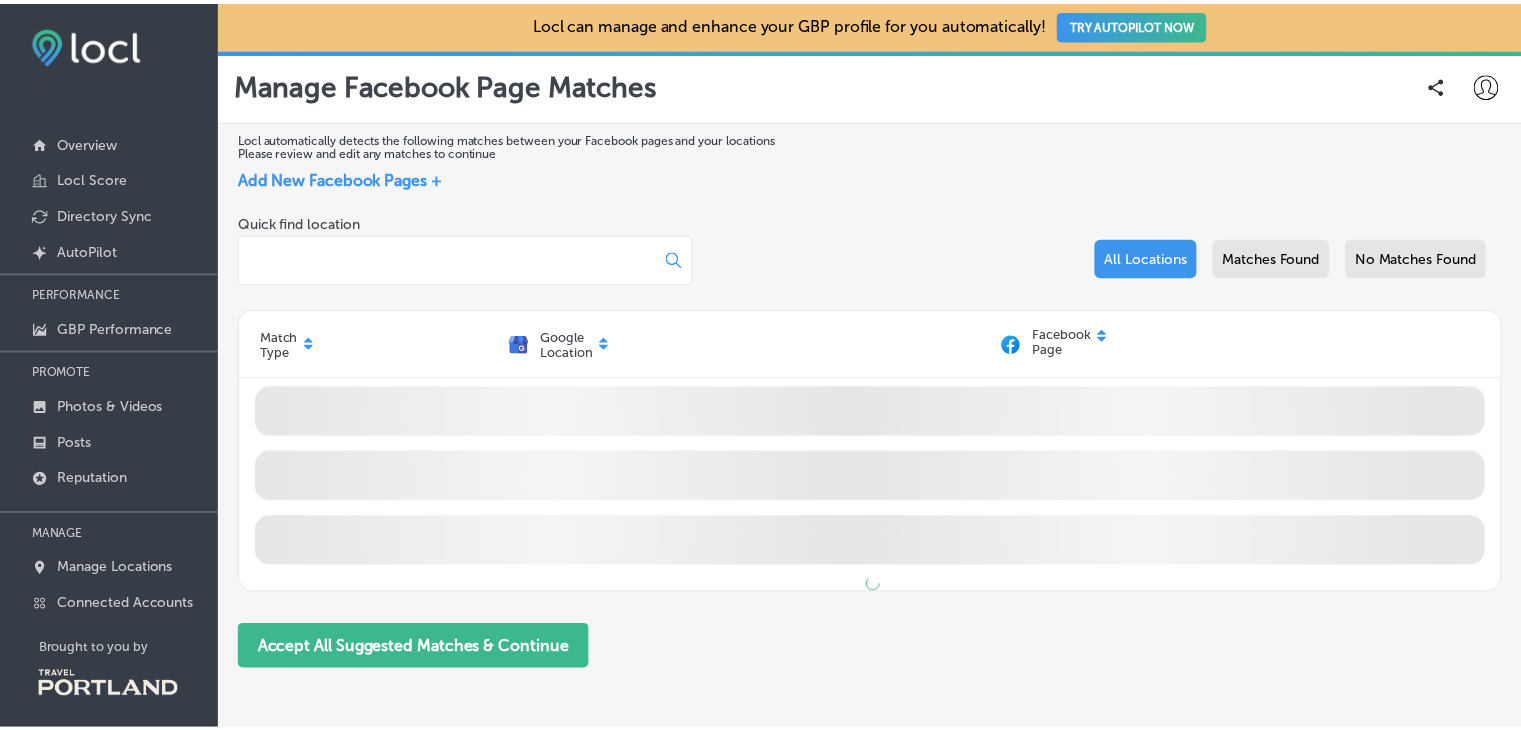 scroll, scrollTop: 0, scrollLeft: 0, axis: both 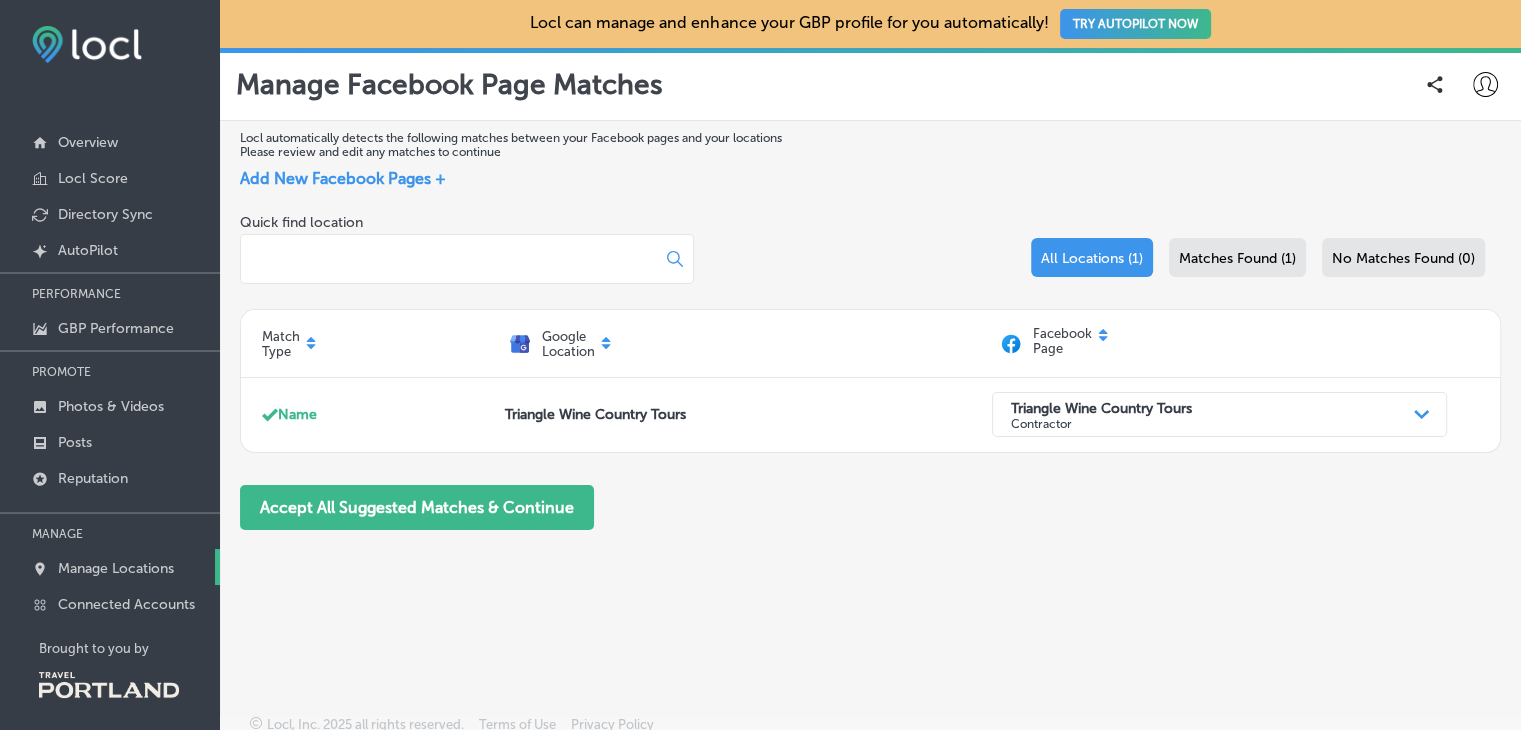 click on "Manage Locations" at bounding box center [116, 568] 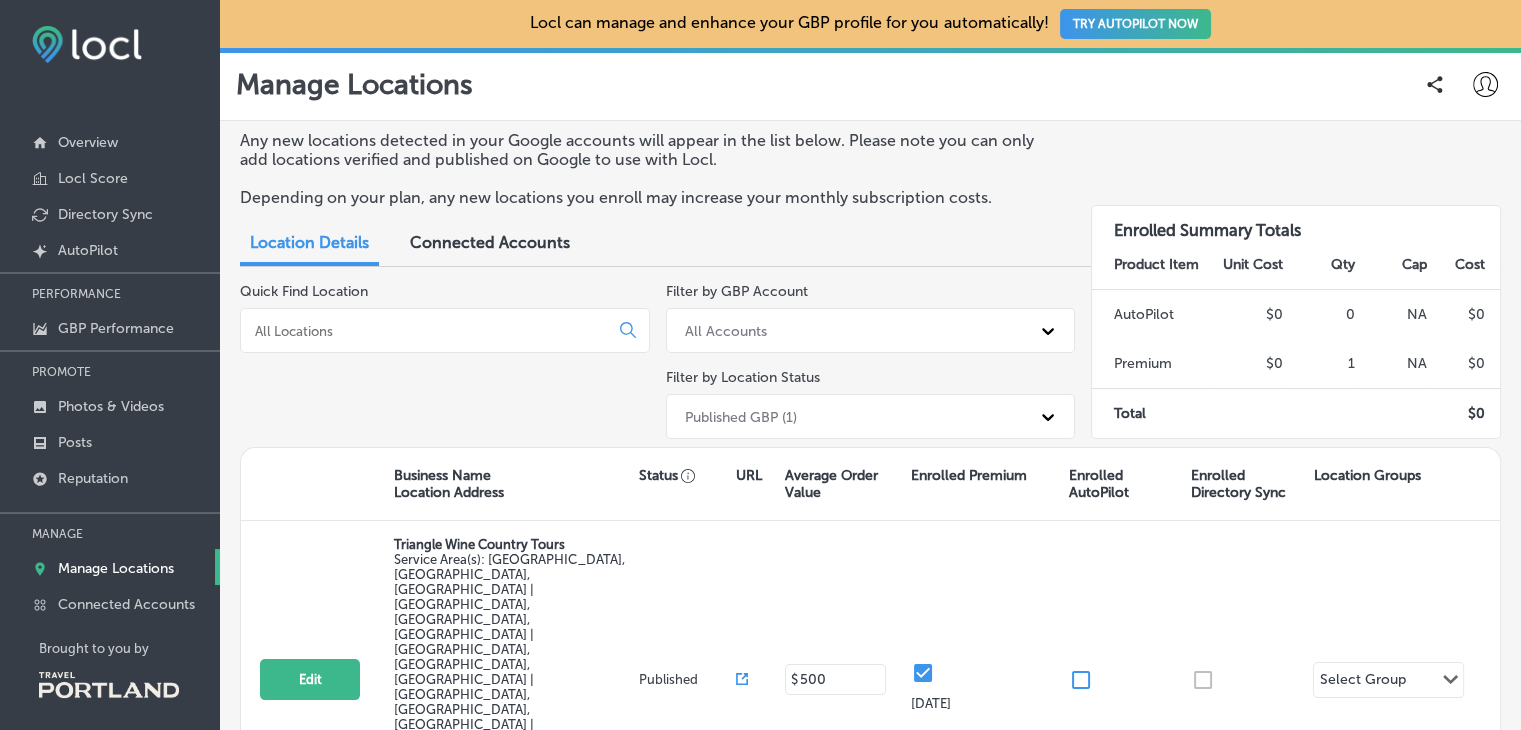 scroll, scrollTop: 51, scrollLeft: 0, axis: vertical 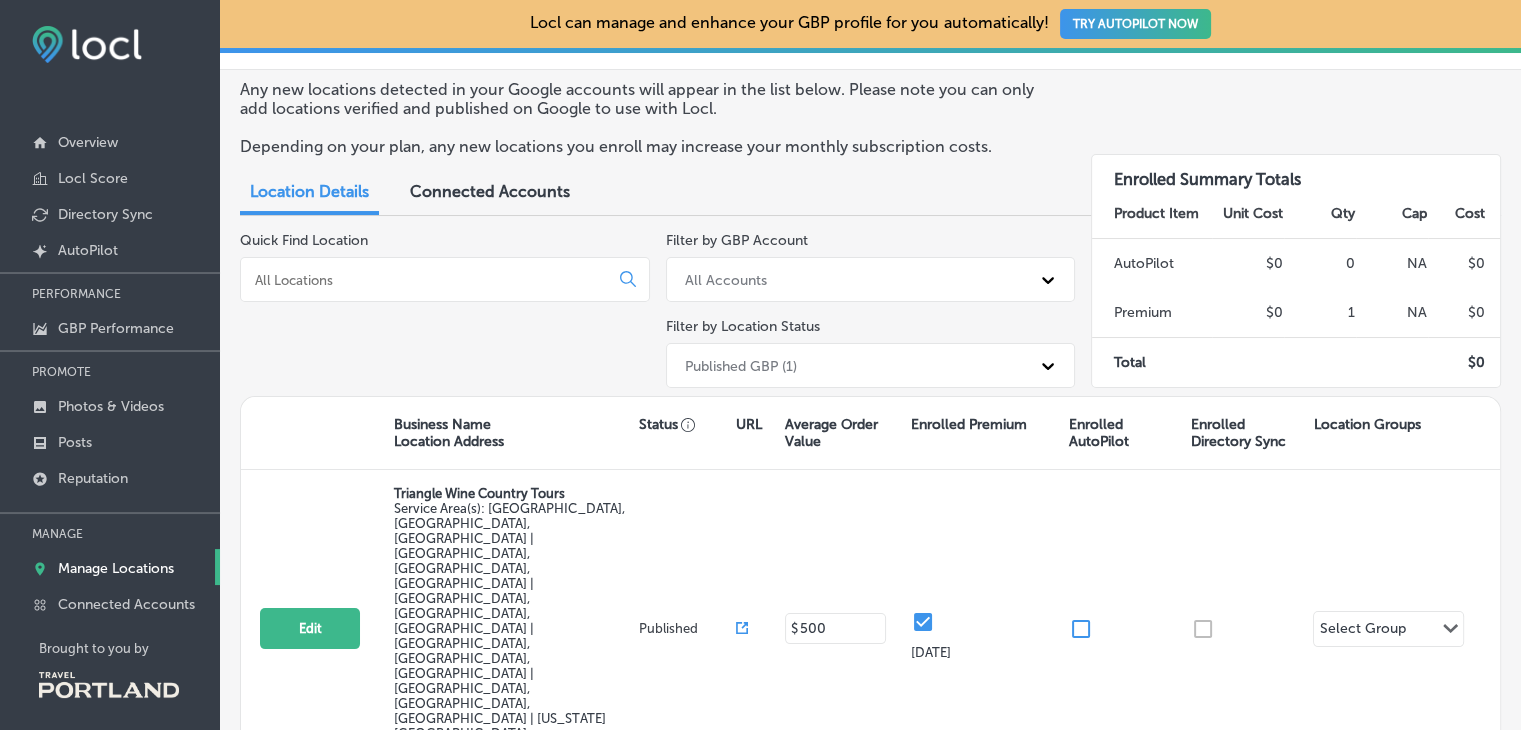 click on "Connected Accounts" at bounding box center (490, 191) 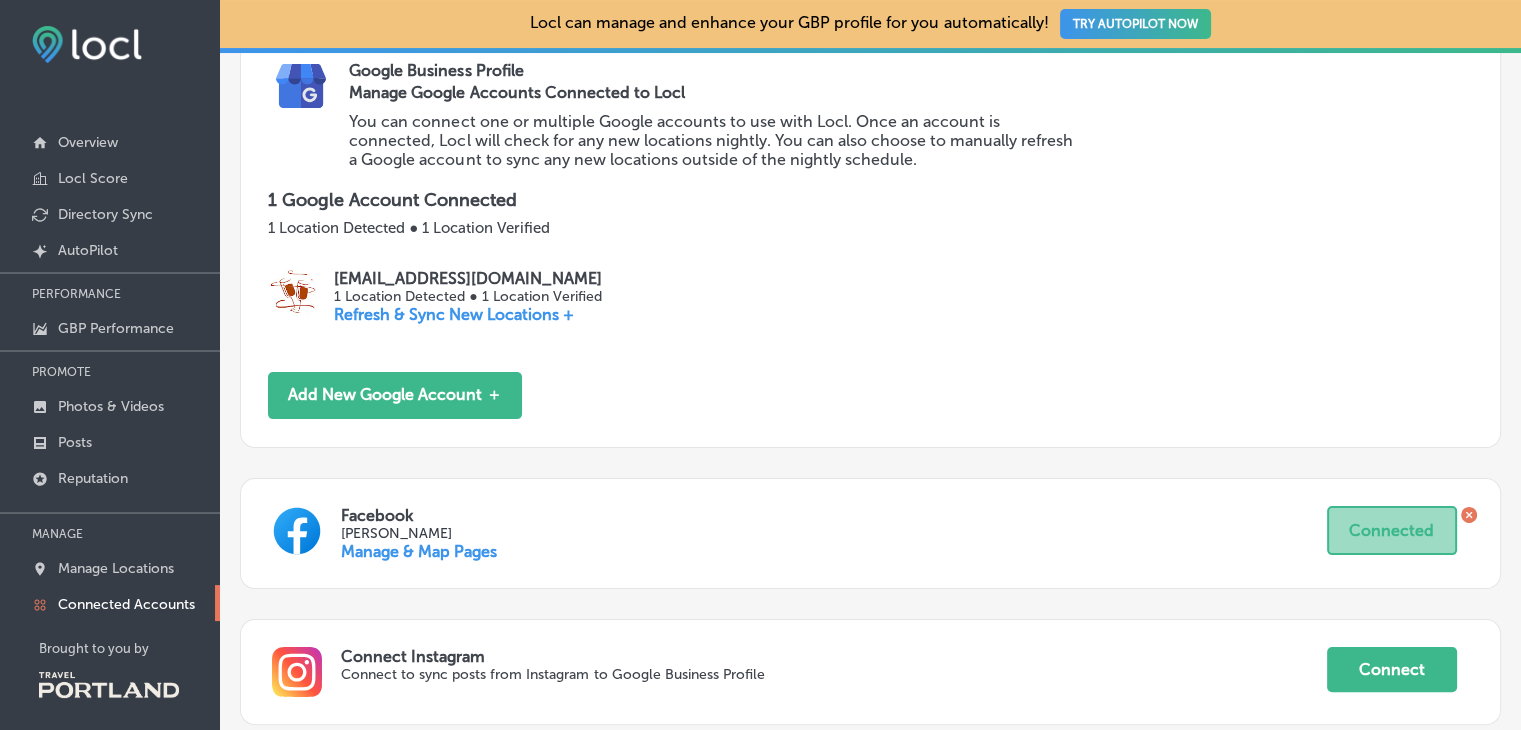scroll, scrollTop: 444, scrollLeft: 0, axis: vertical 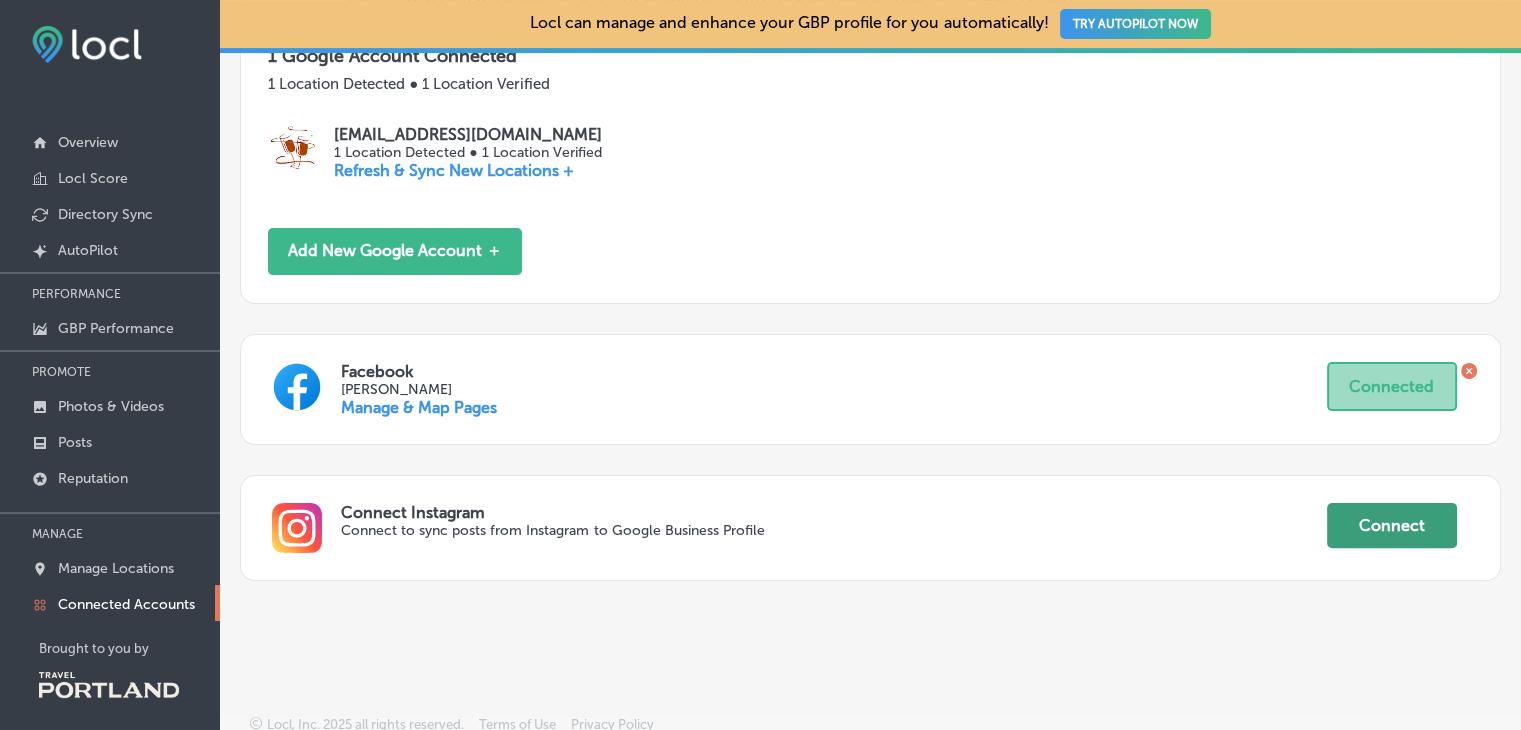 click on "Connect" at bounding box center [1392, 525] 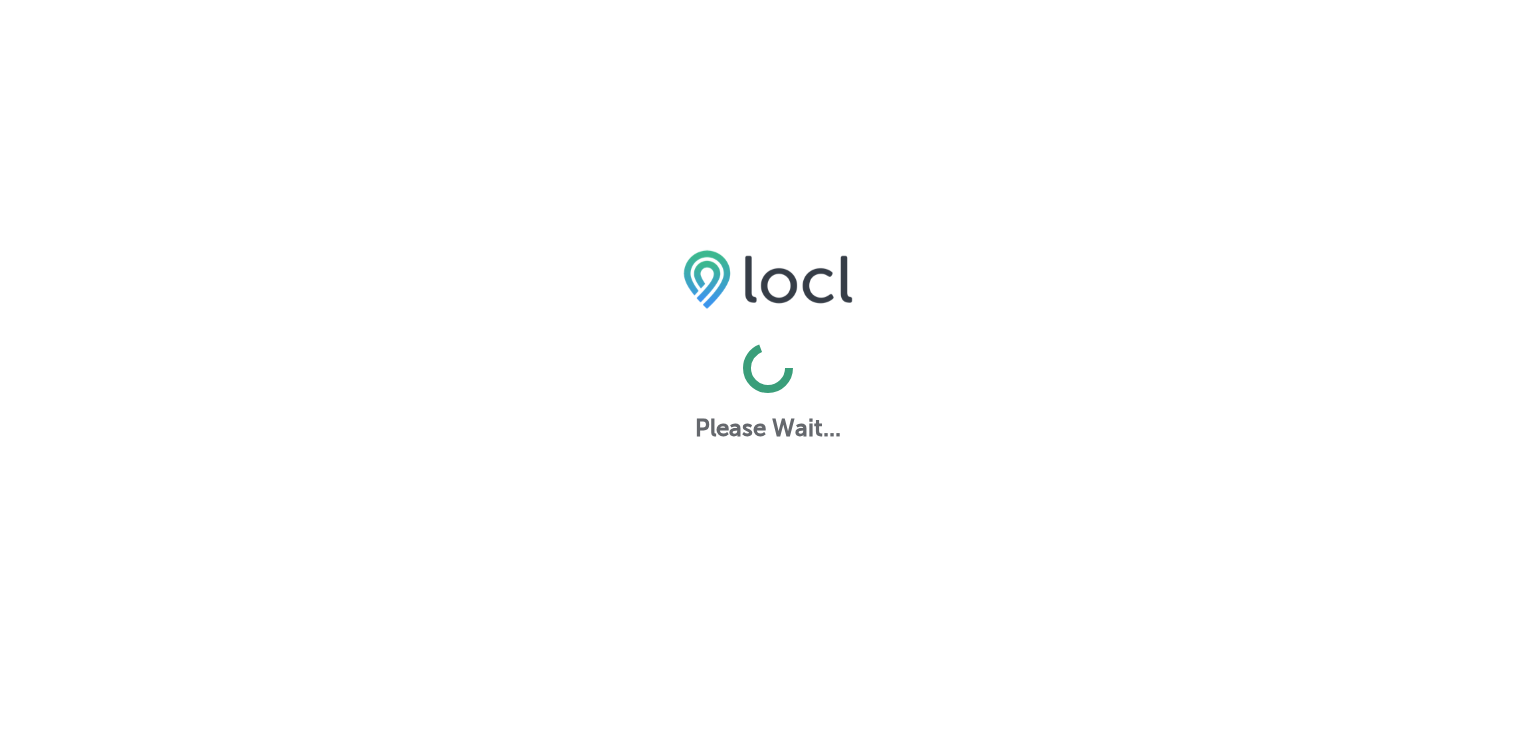 scroll, scrollTop: 0, scrollLeft: 0, axis: both 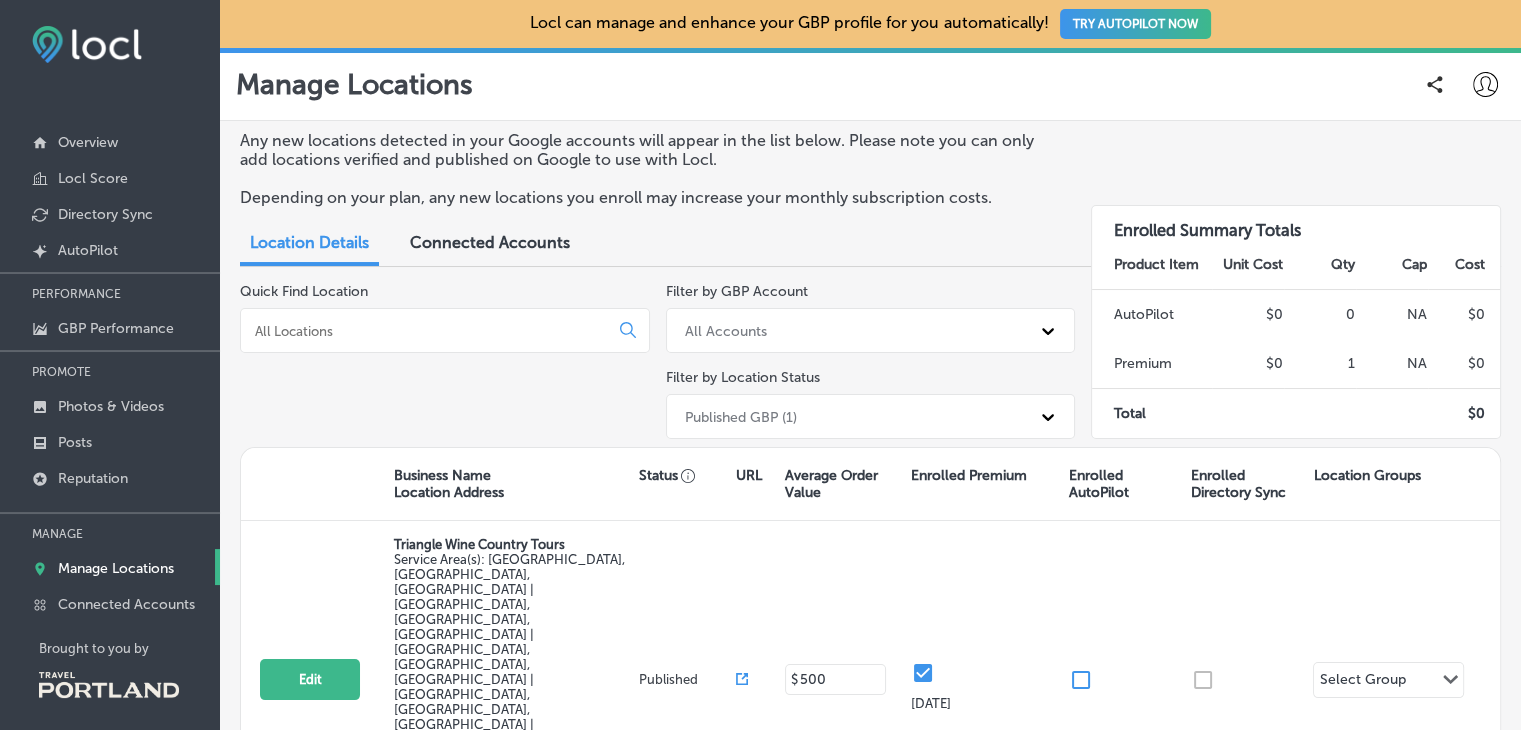 click on "Connected Accounts" at bounding box center (490, 242) 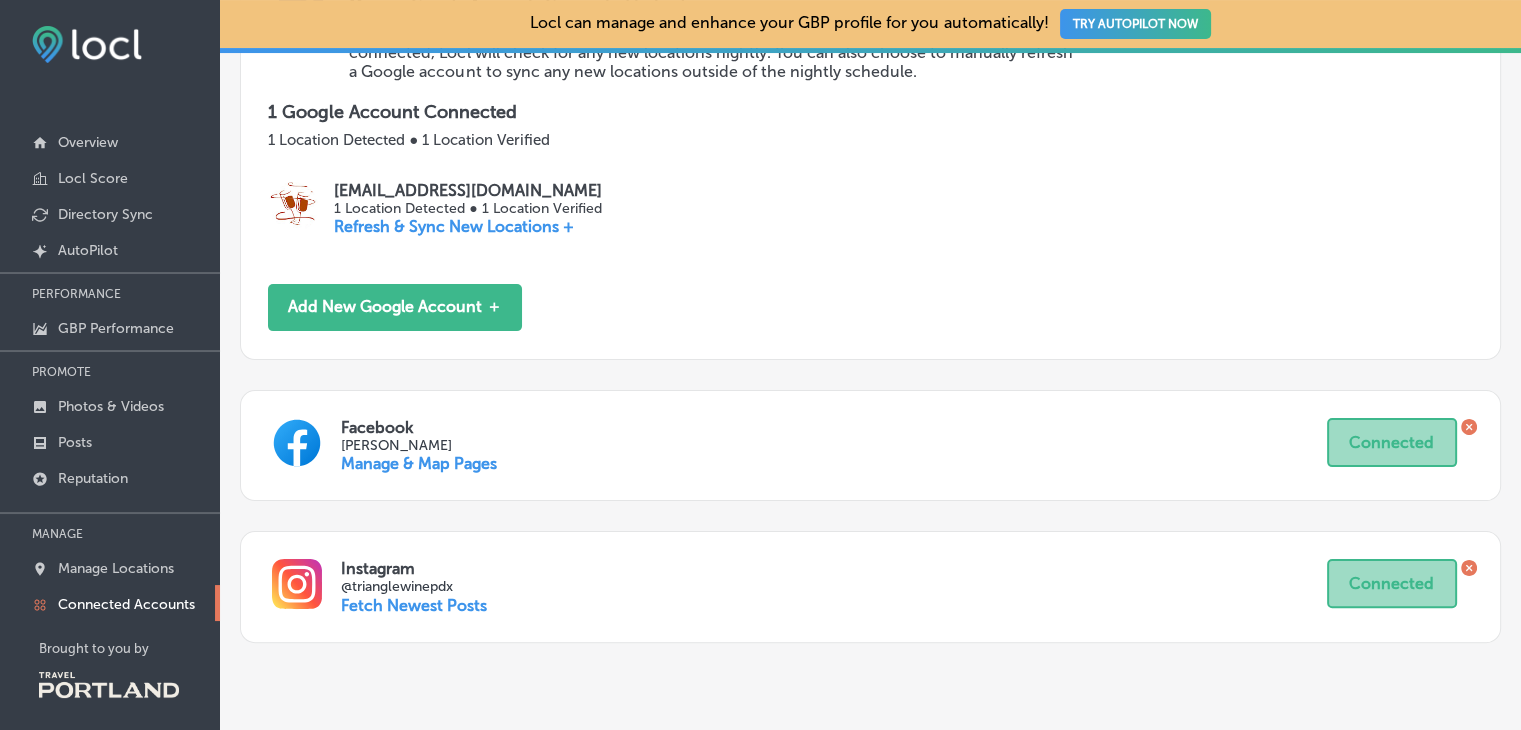 scroll, scrollTop: 451, scrollLeft: 0, axis: vertical 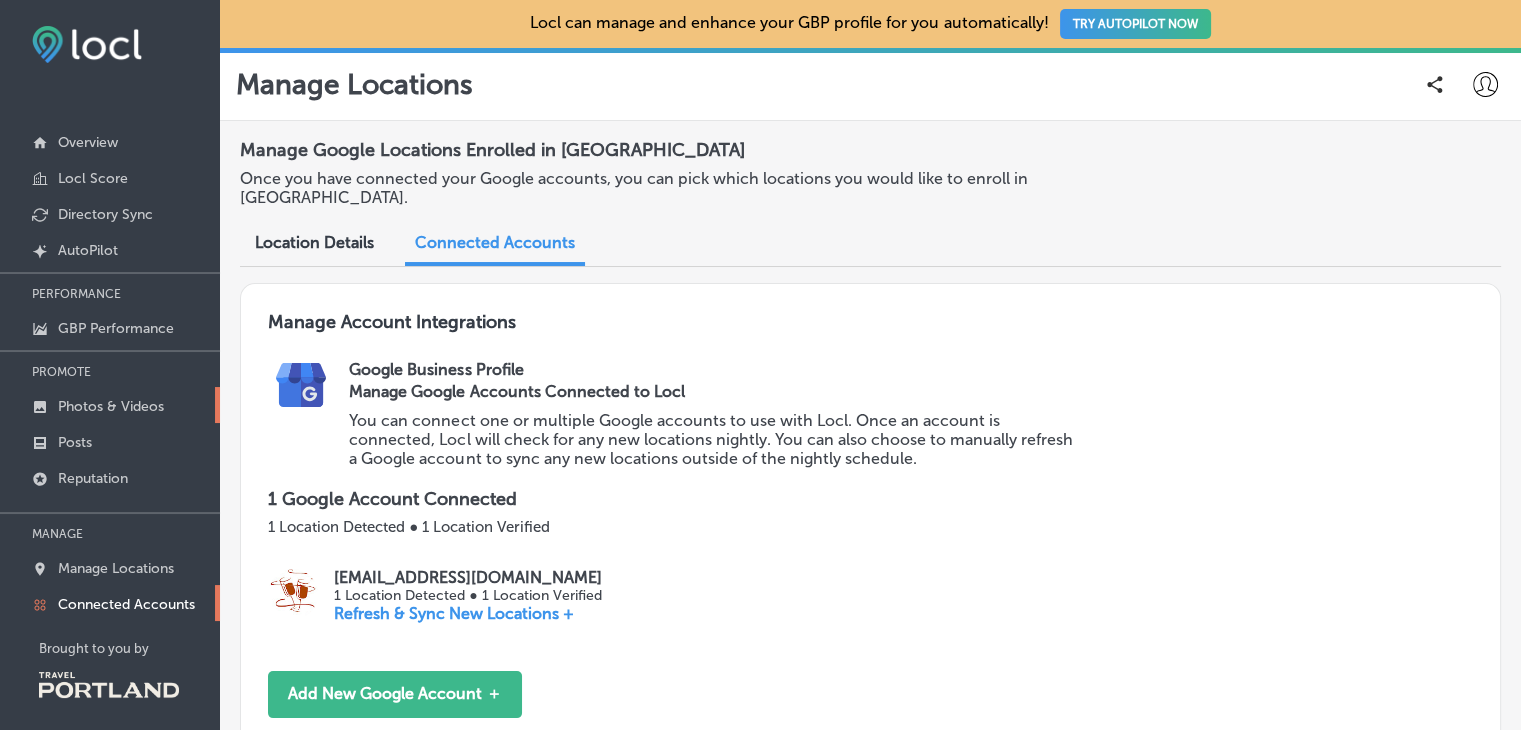 click on "Photos & Videos" at bounding box center (111, 406) 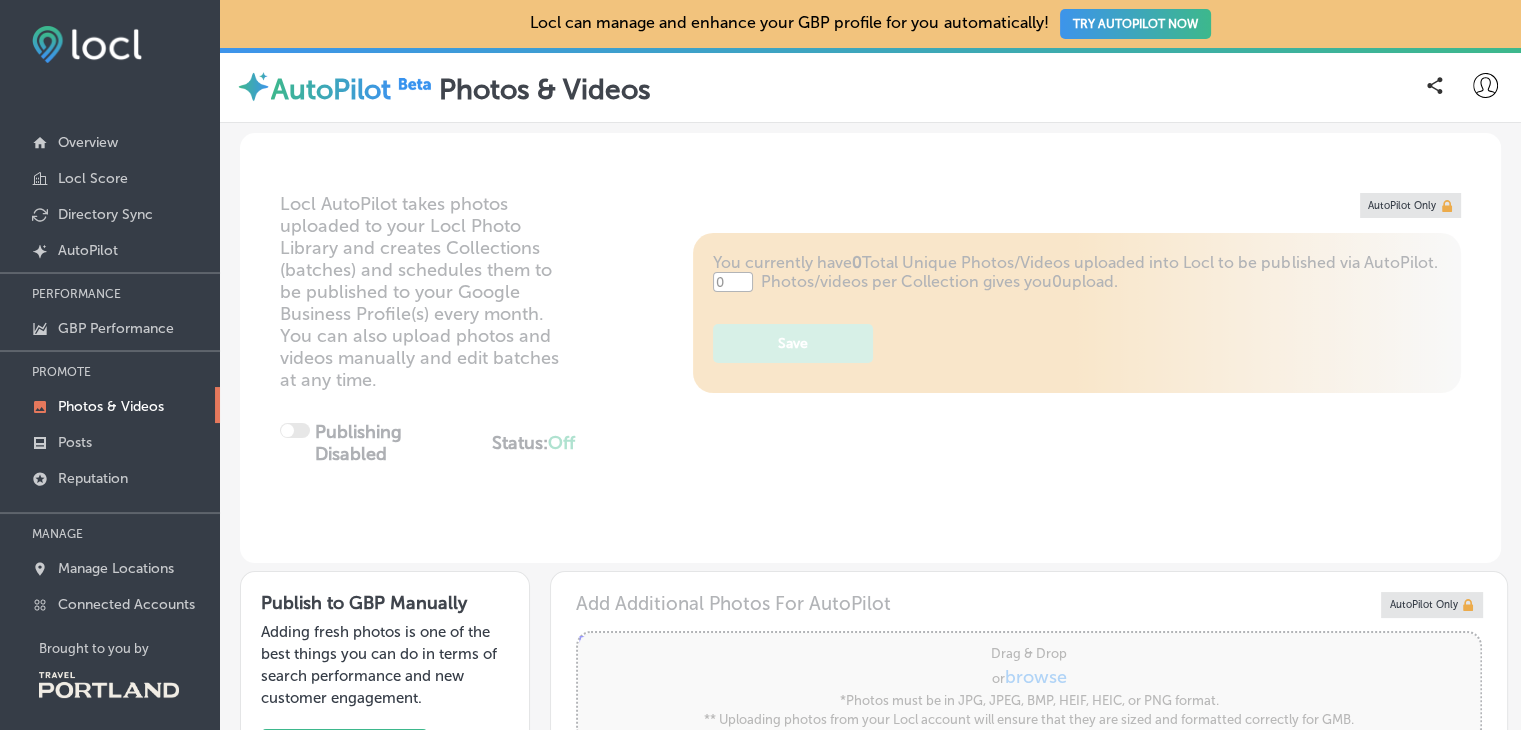 type on "5" 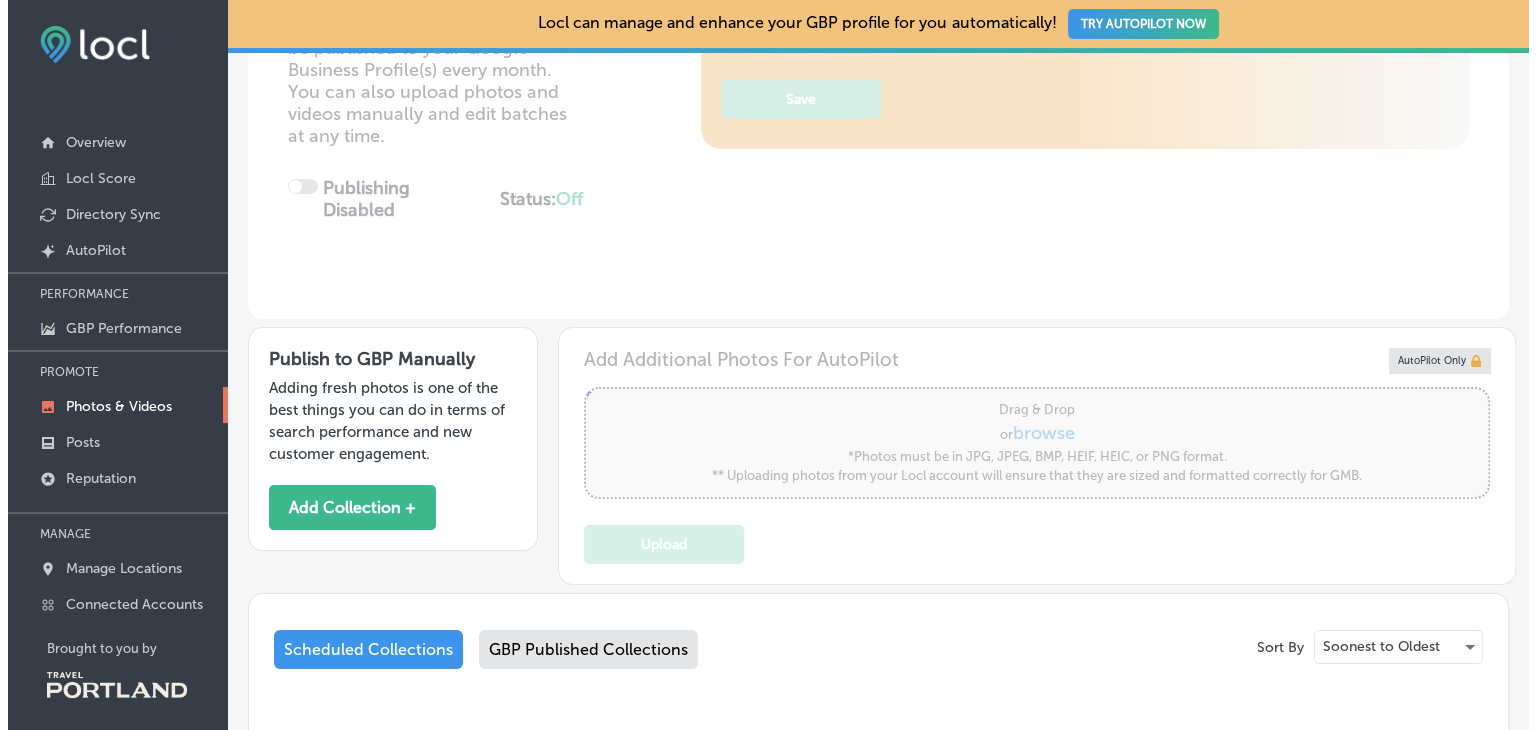 scroll, scrollTop: 0, scrollLeft: 0, axis: both 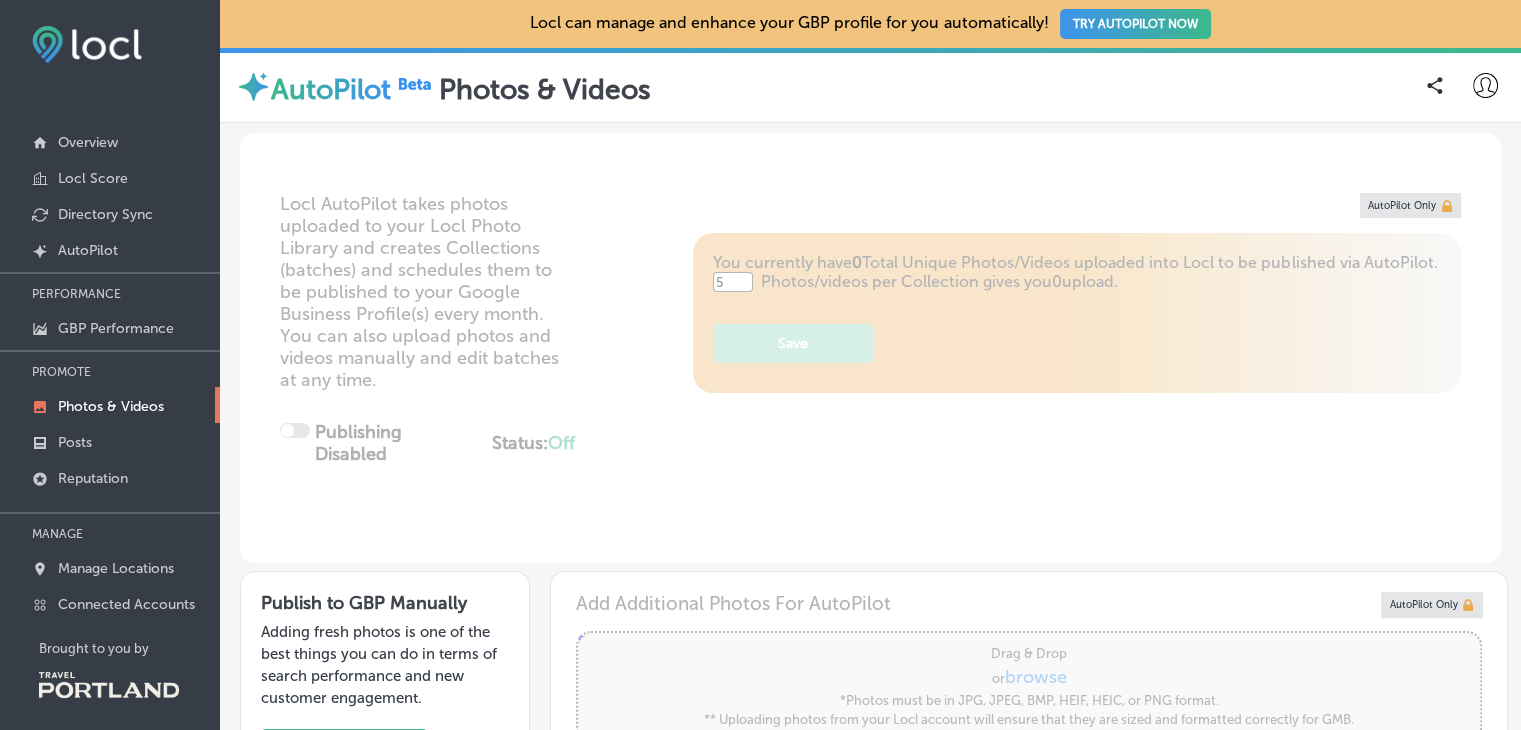 click on "TRY AUTOPILOT NOW" at bounding box center [1135, 24] 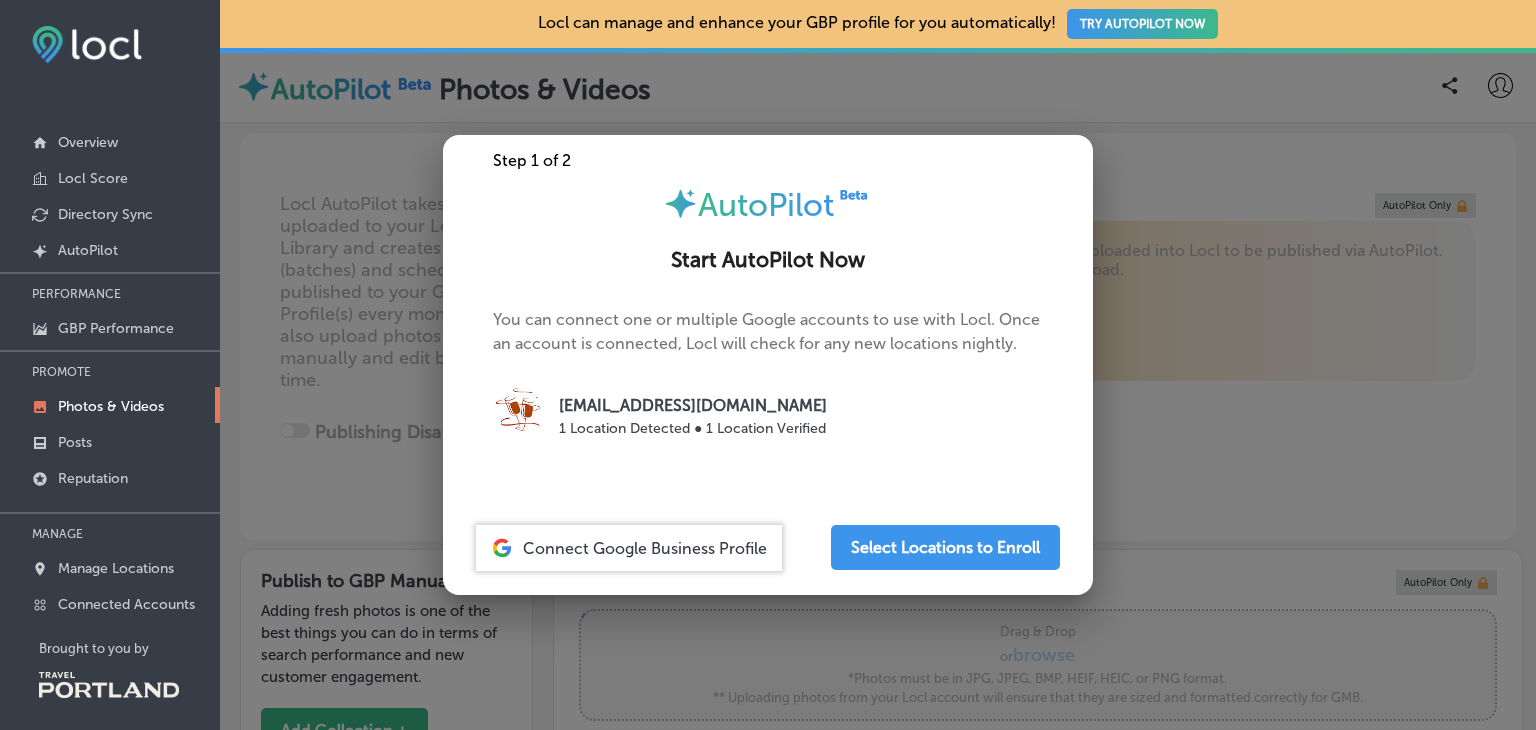 click on "Connect Google Business Profile" at bounding box center (645, 548) 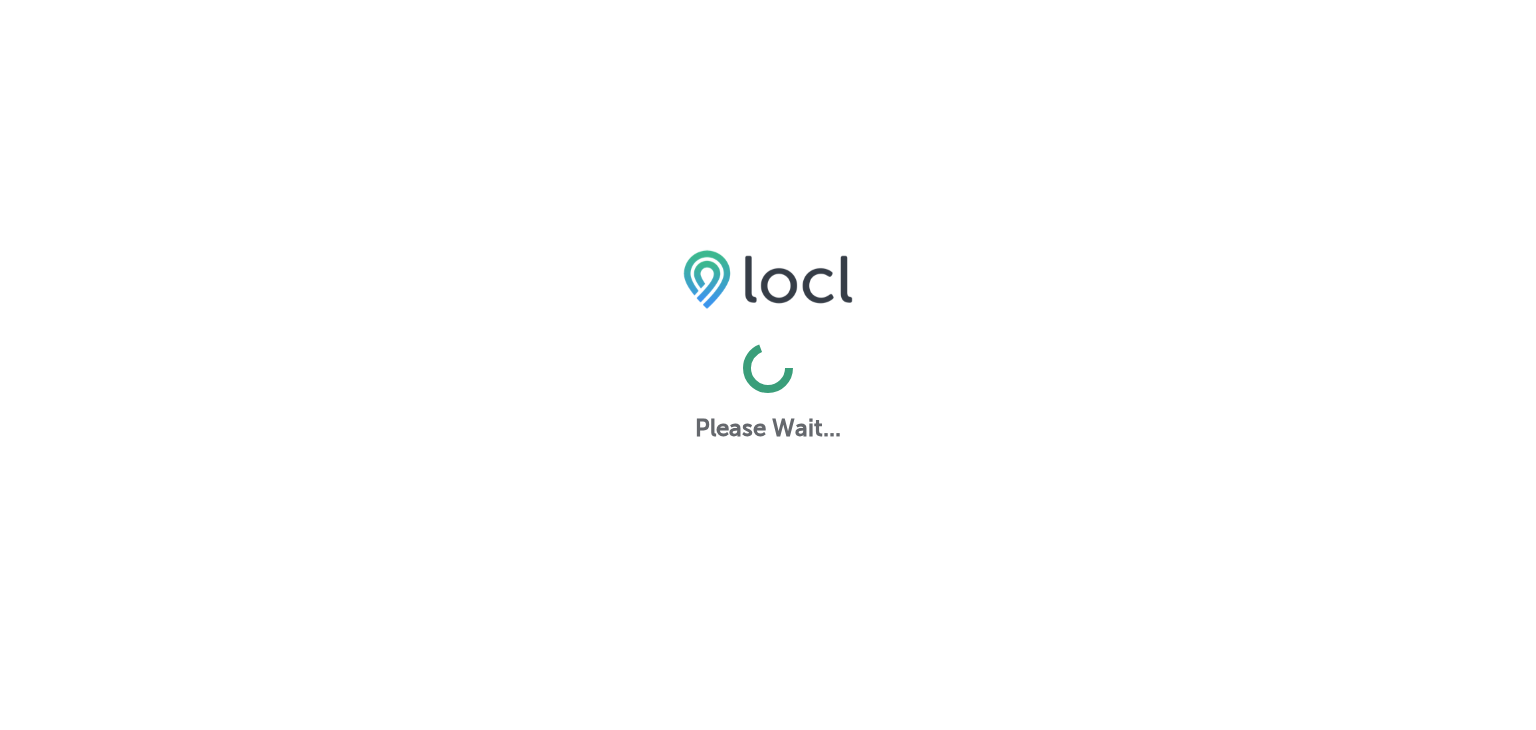 scroll, scrollTop: 0, scrollLeft: 0, axis: both 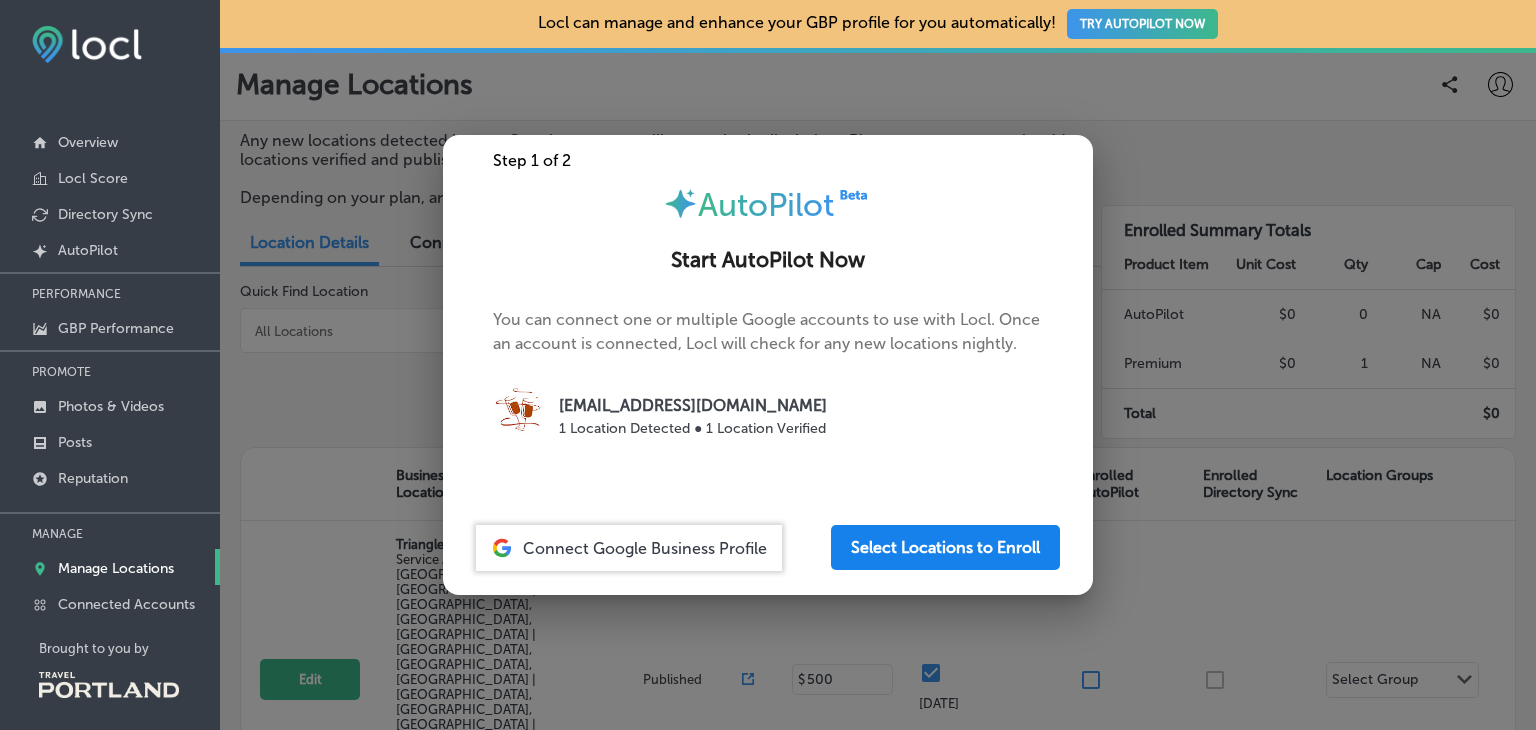 click on "Select Locations to Enroll" at bounding box center (945, 547) 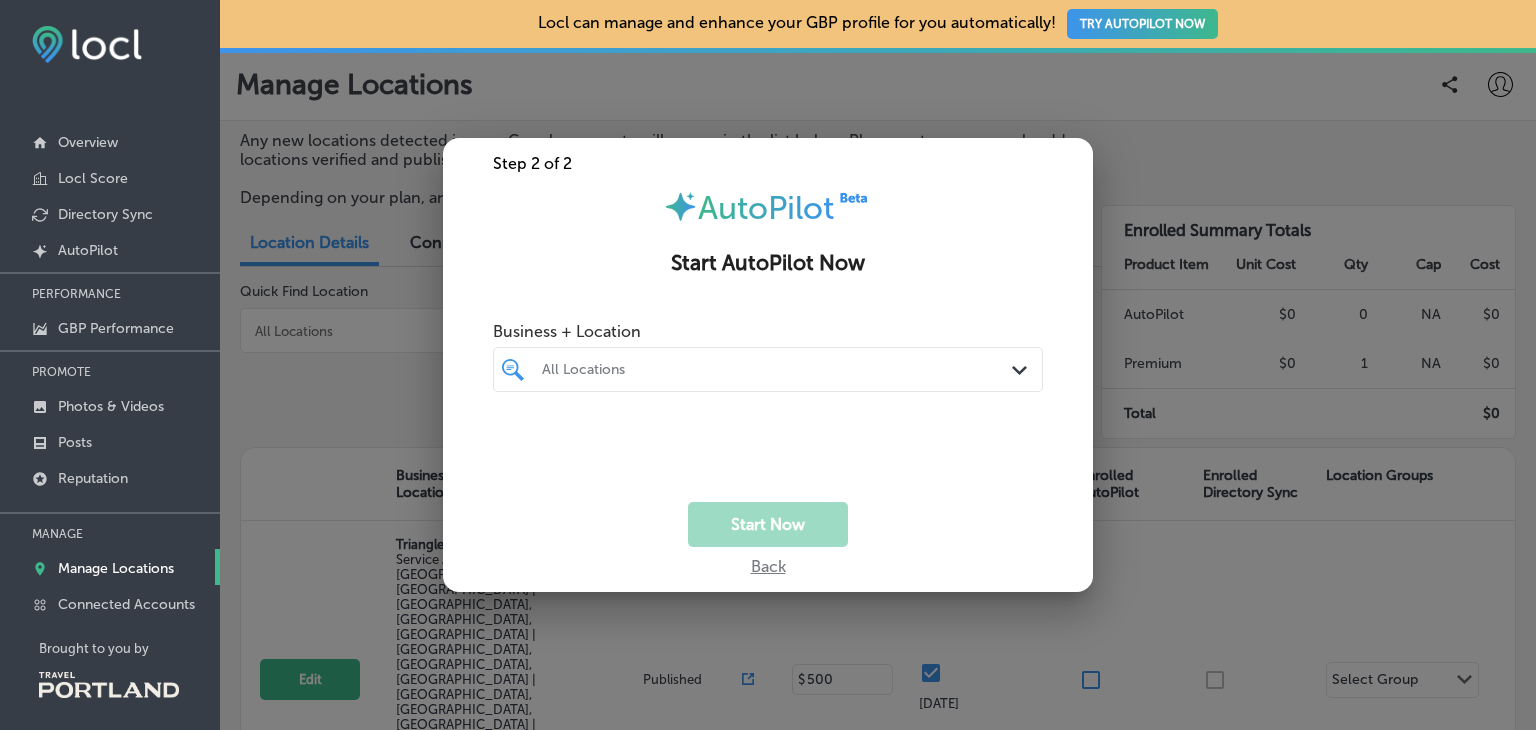 click on "All Locations" at bounding box center [778, 369] 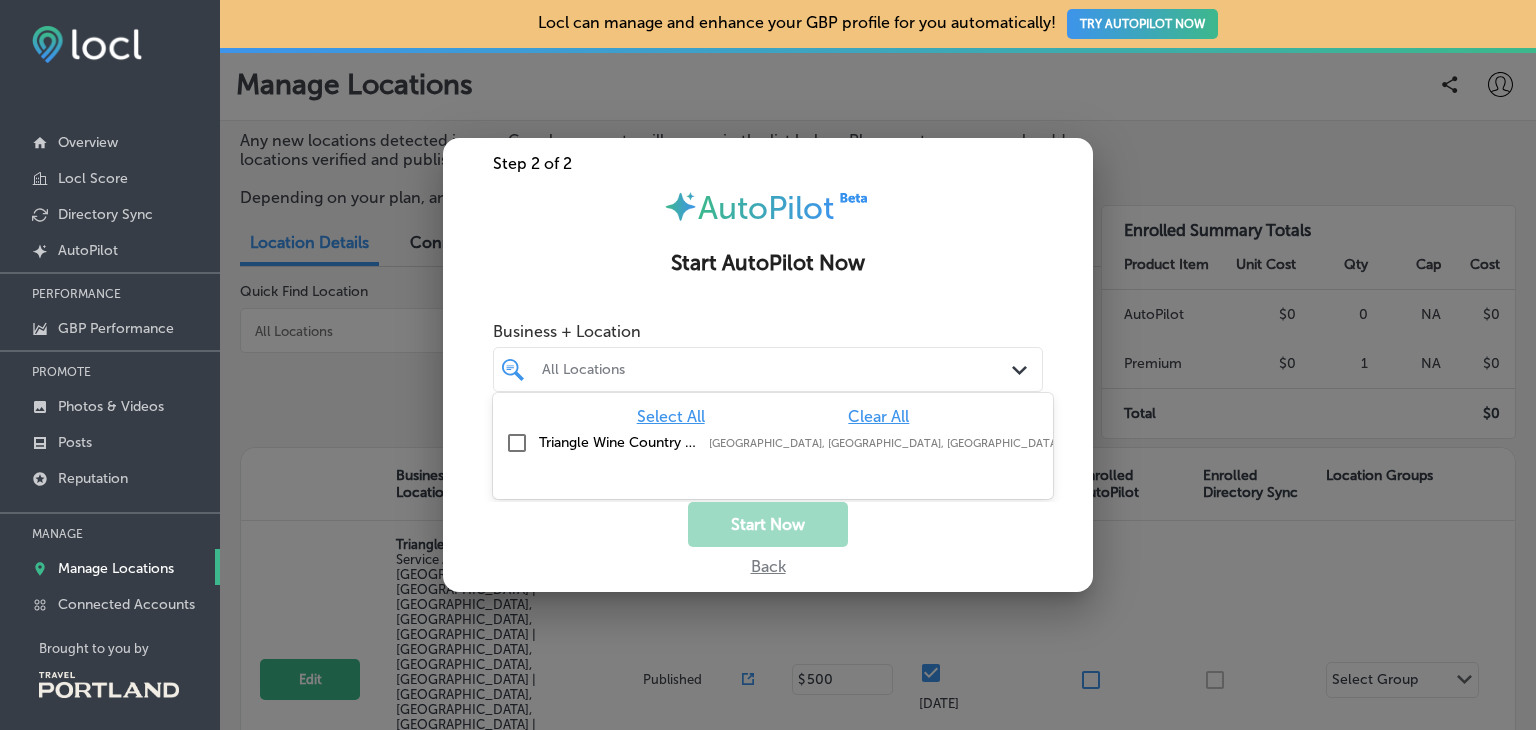 click at bounding box center (517, 443) 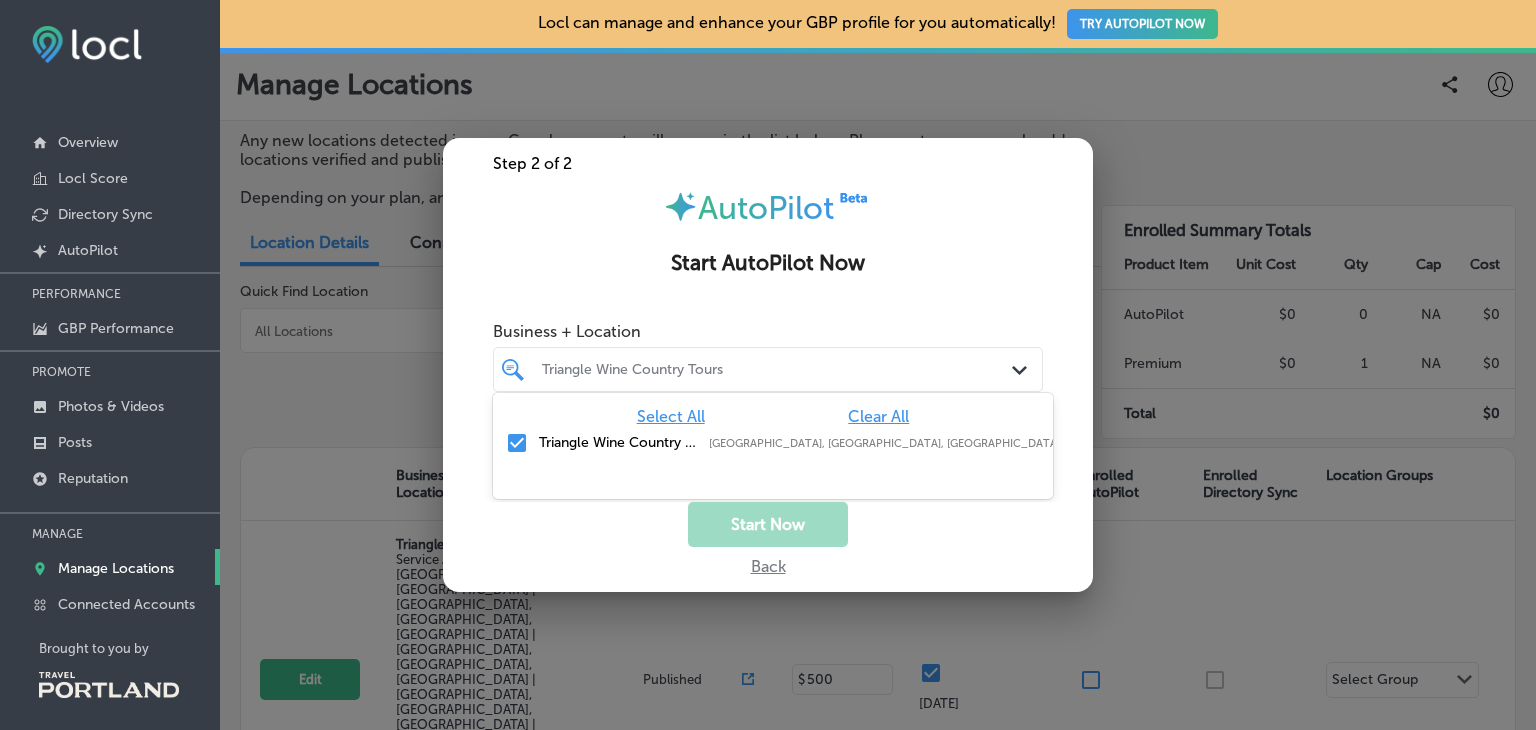 click on "Start Now" at bounding box center (768, 524) 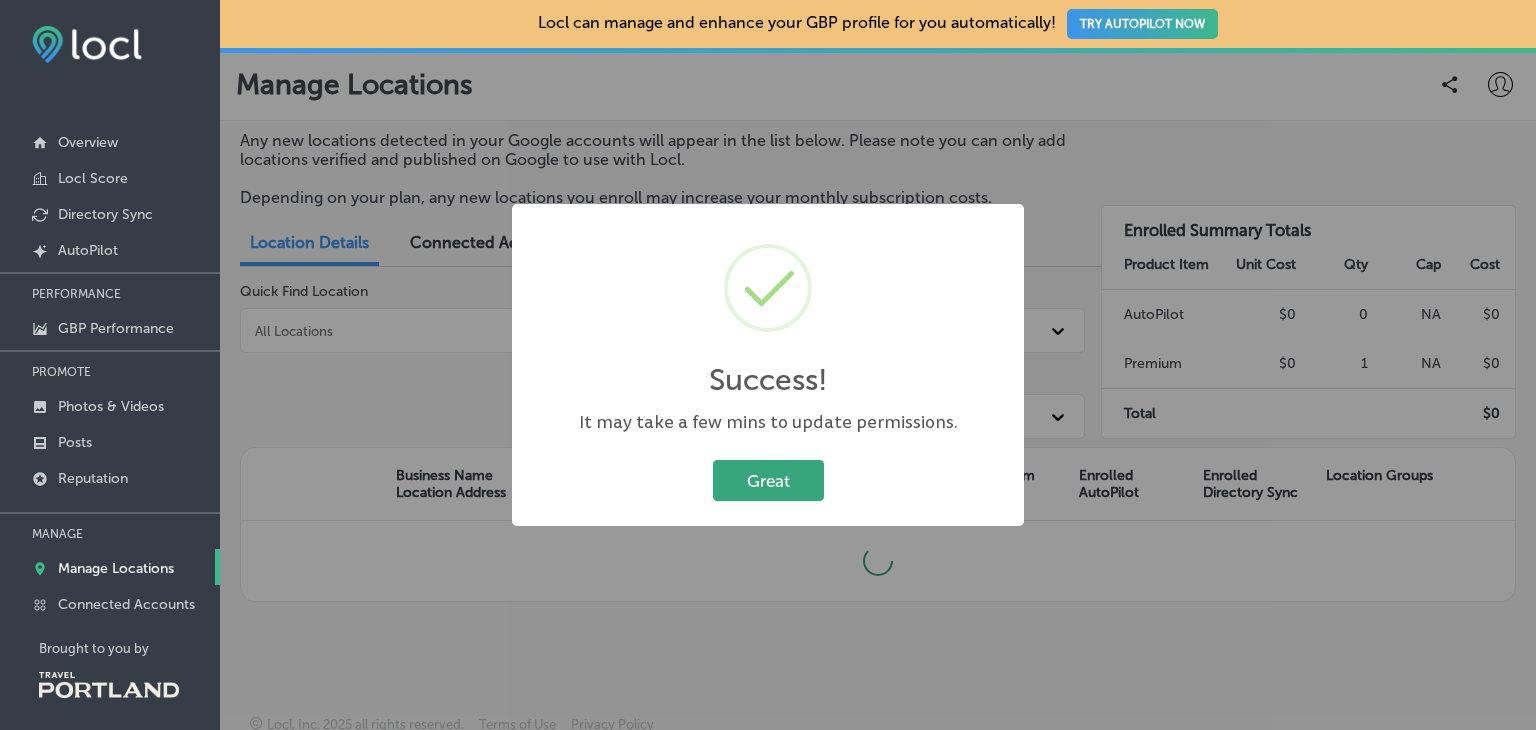 click on "Great" at bounding box center (768, 480) 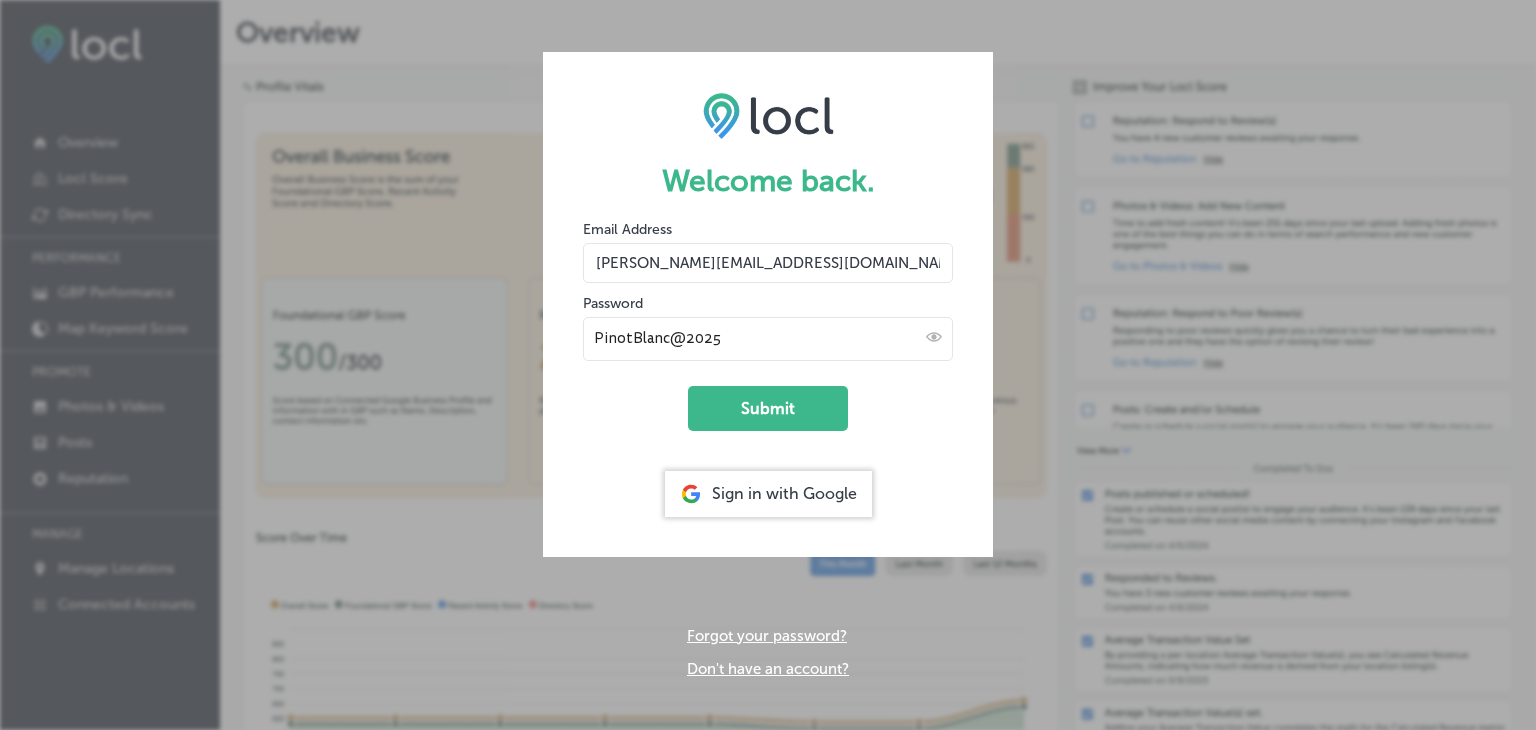 scroll, scrollTop: 0, scrollLeft: 0, axis: both 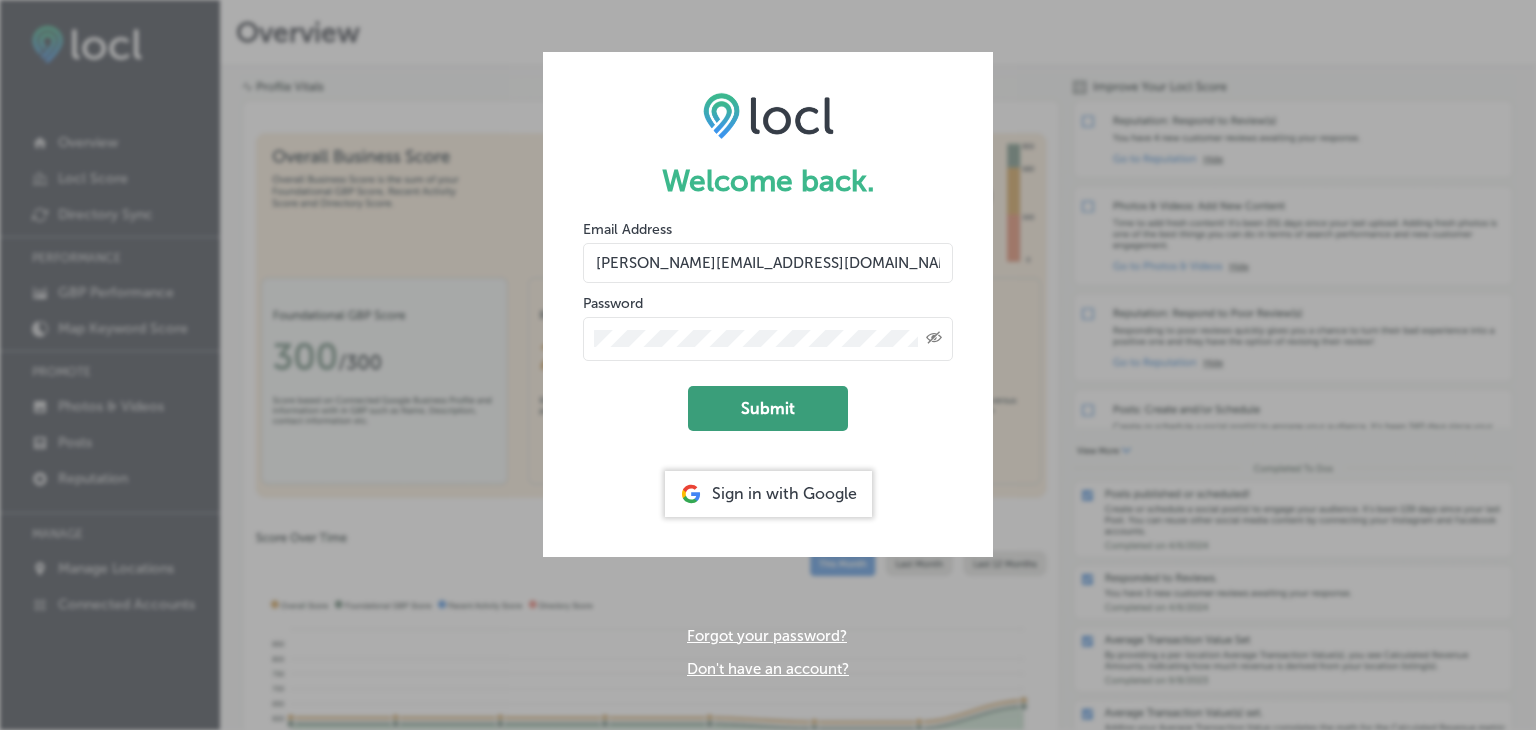 click on "Submit" 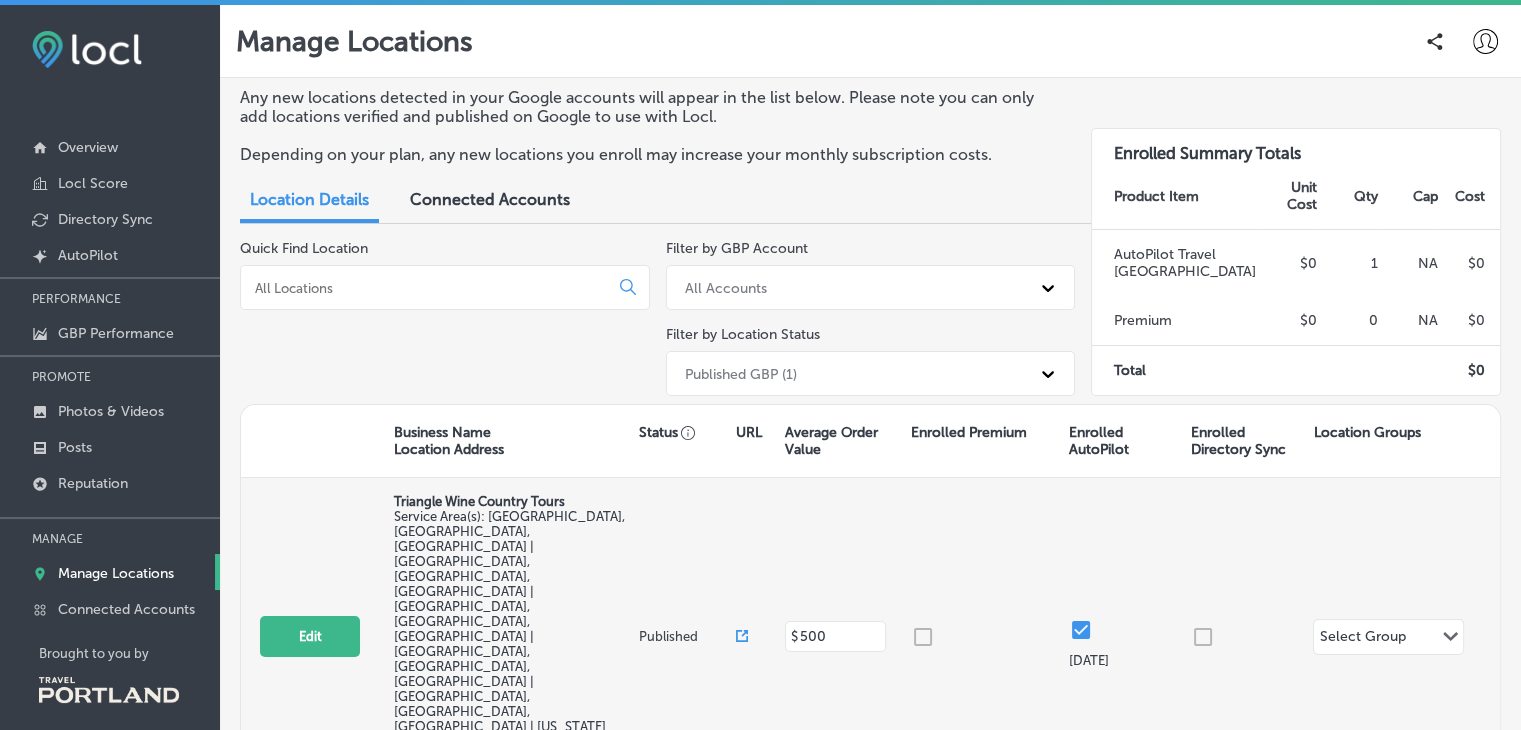 click on "Select Group" at bounding box center [1362, 639] 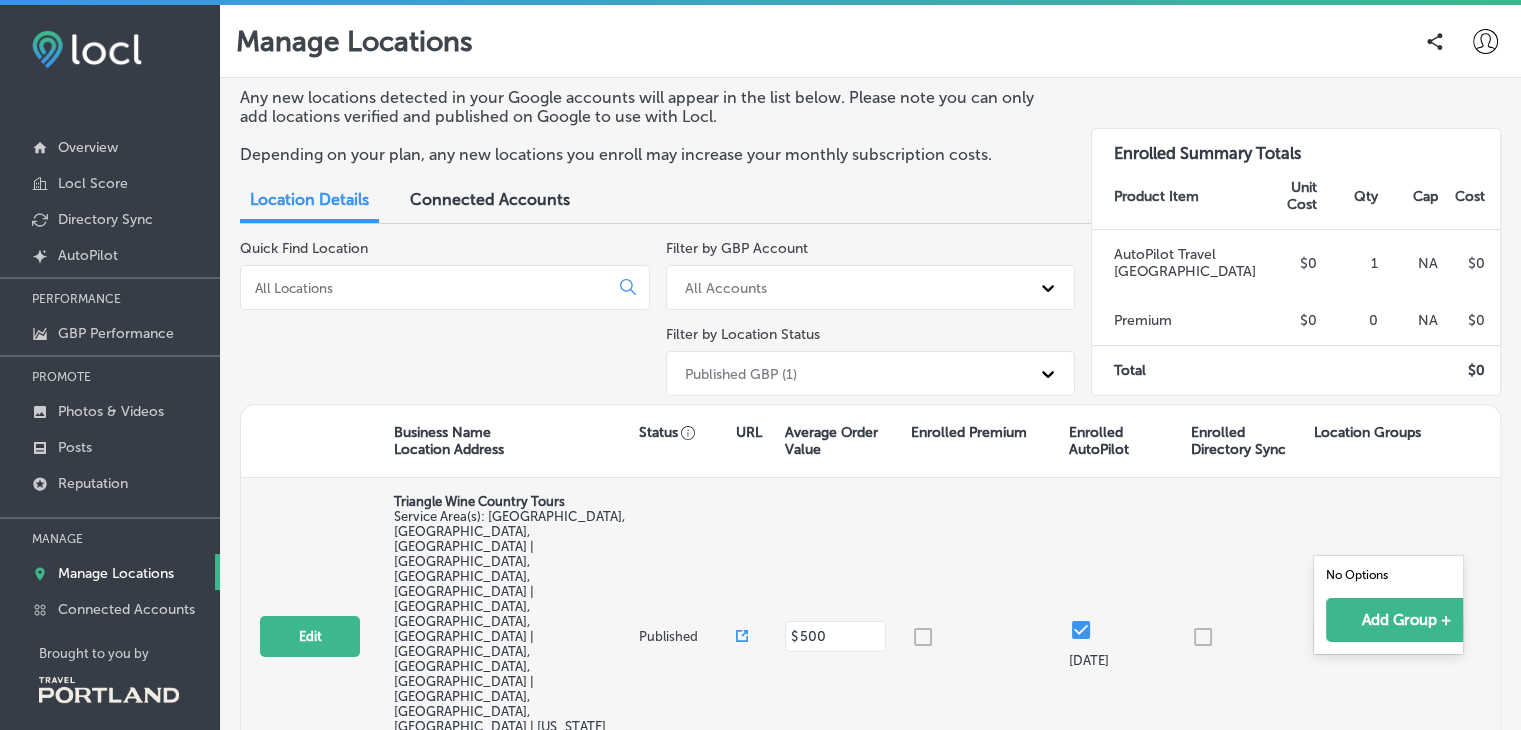 click on "Select Group" at bounding box center (1362, 639) 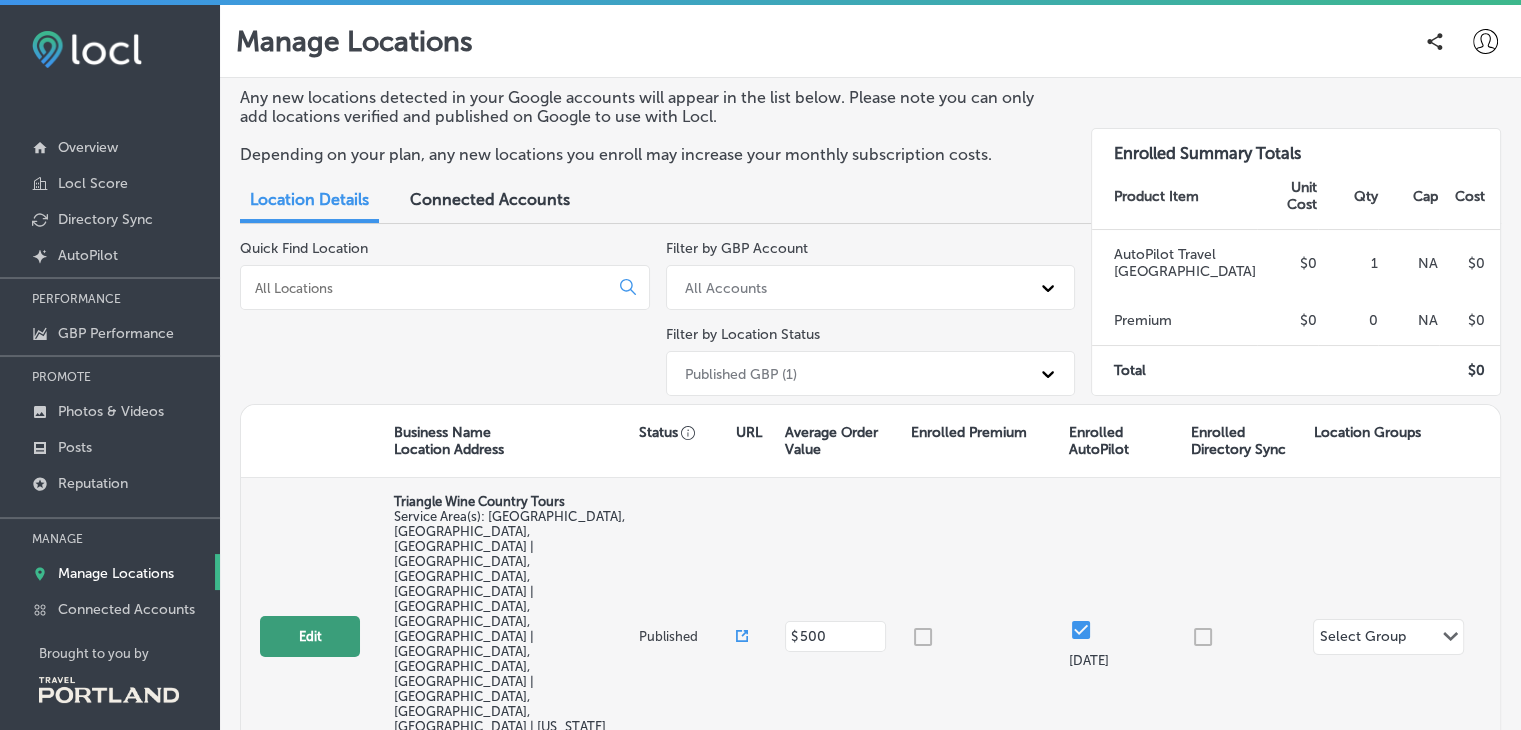 click on "Edit" at bounding box center (310, 636) 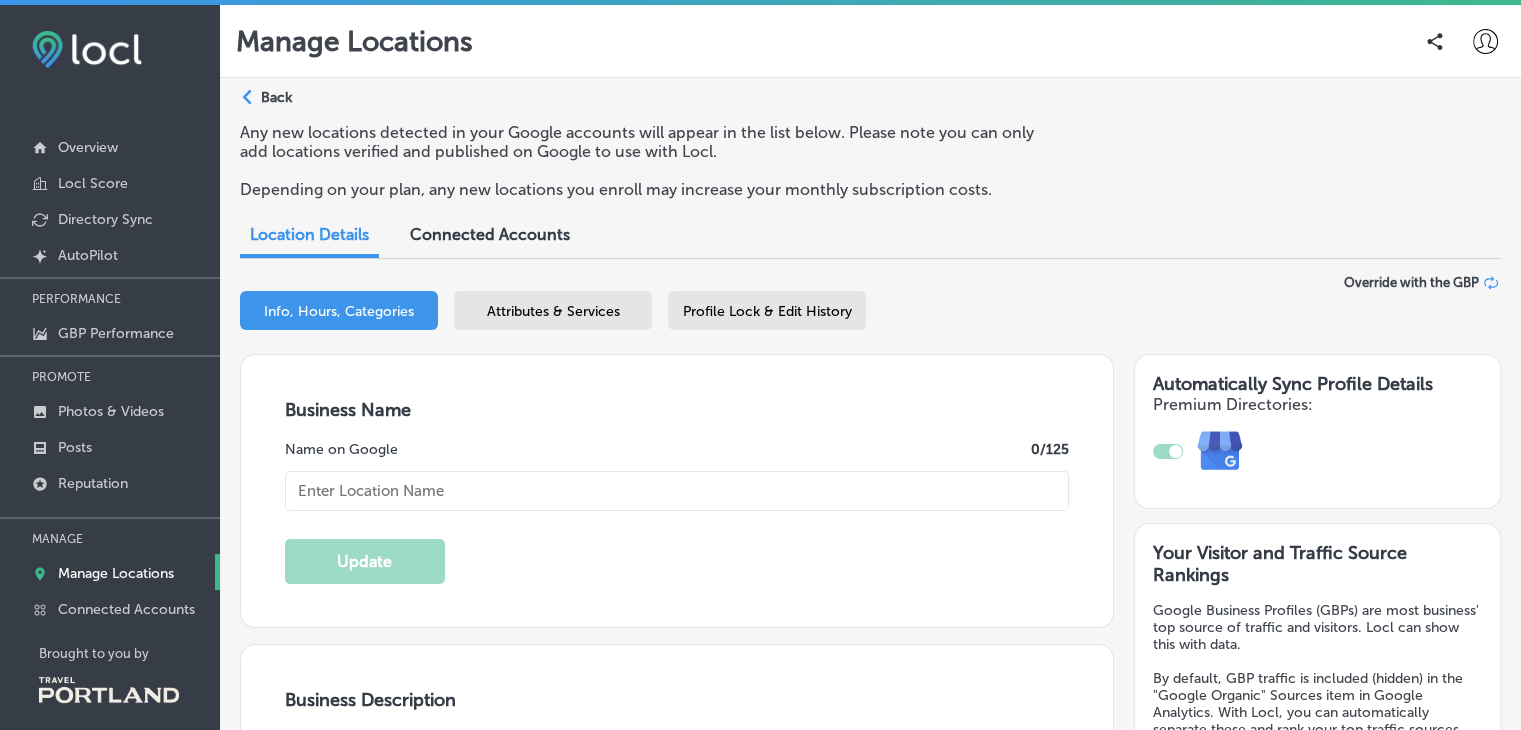 checkbox on "true" 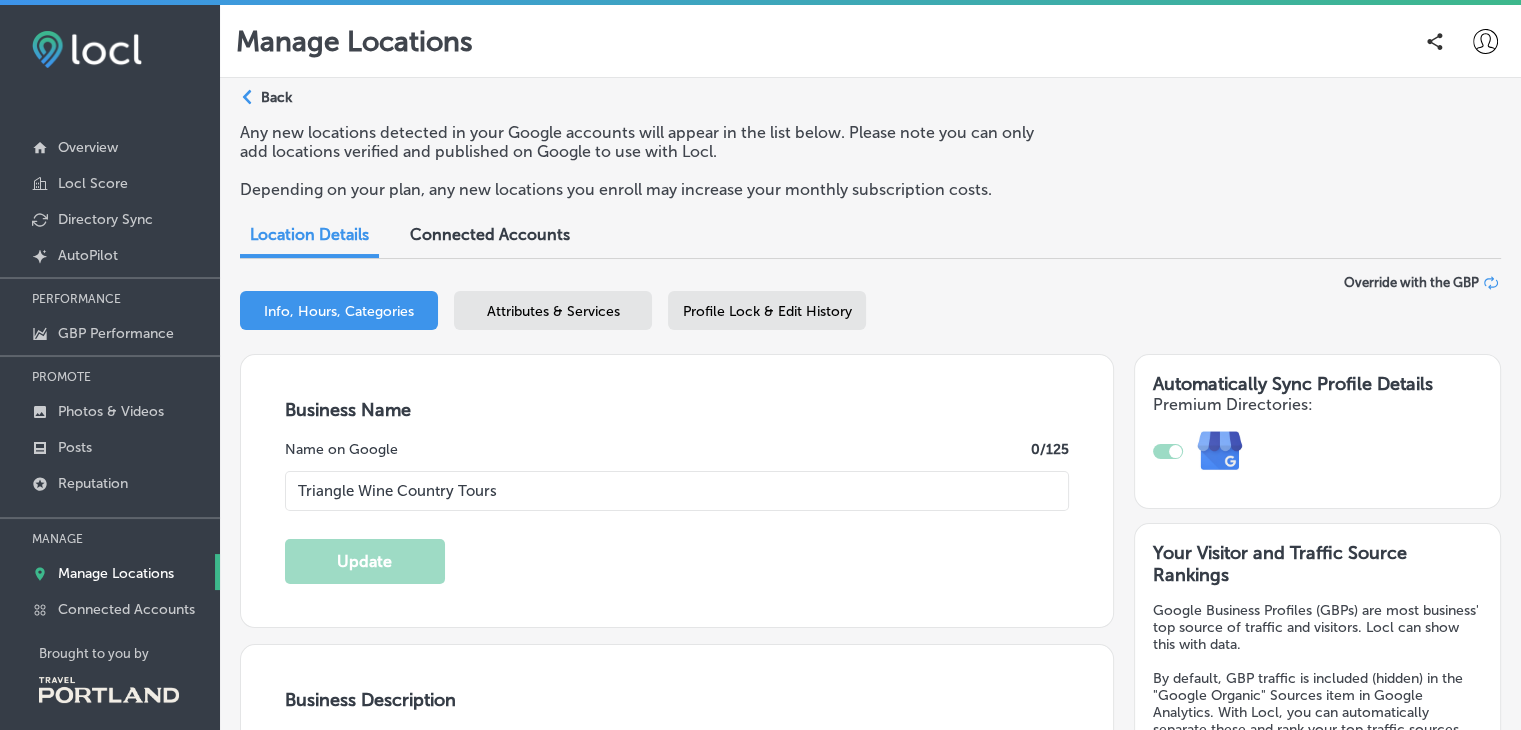 type on "Experience the best of wine country with Triangle Wine Country Tours! As a woman-owned, Portland-based company, we offer unforgettable wine tasting adventures through stunning vineyards and wineries. Our local, certified wine professionals guide you on shareable small-group tours or private, customized experiences tailored for couples, friends, or larger groups. Whether you're a wine novice or a seasoned enthusiast, you'll delve into the world of [US_STATE] Pinot Noir and sustainable winemaking. Join us for exclusive tastings, vineyard walks, and cellar visits on our Portland wine country tours, and discover the magic of [GEOGRAPHIC_DATA] wine tours in beautiful wine country [US_STATE]!" 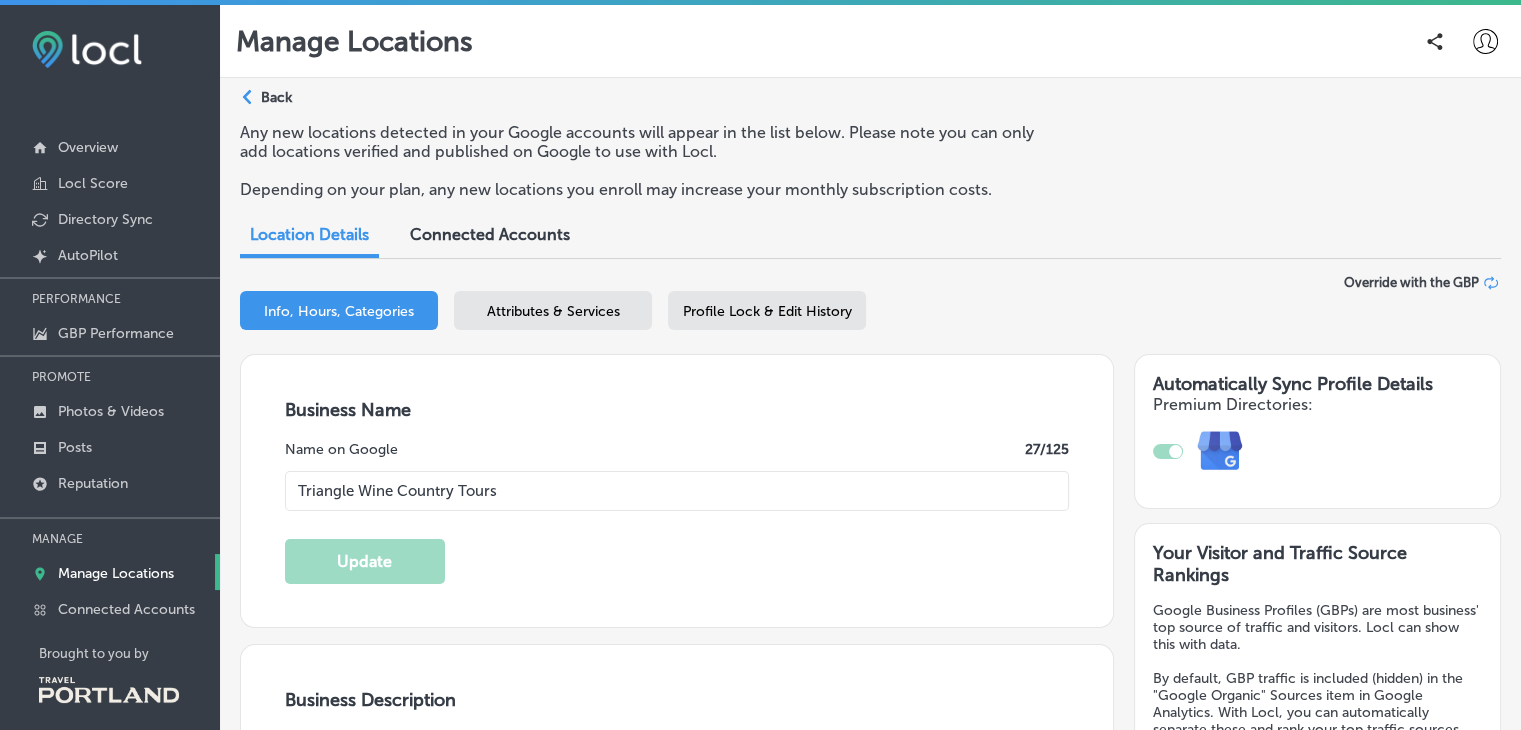 type on "US" 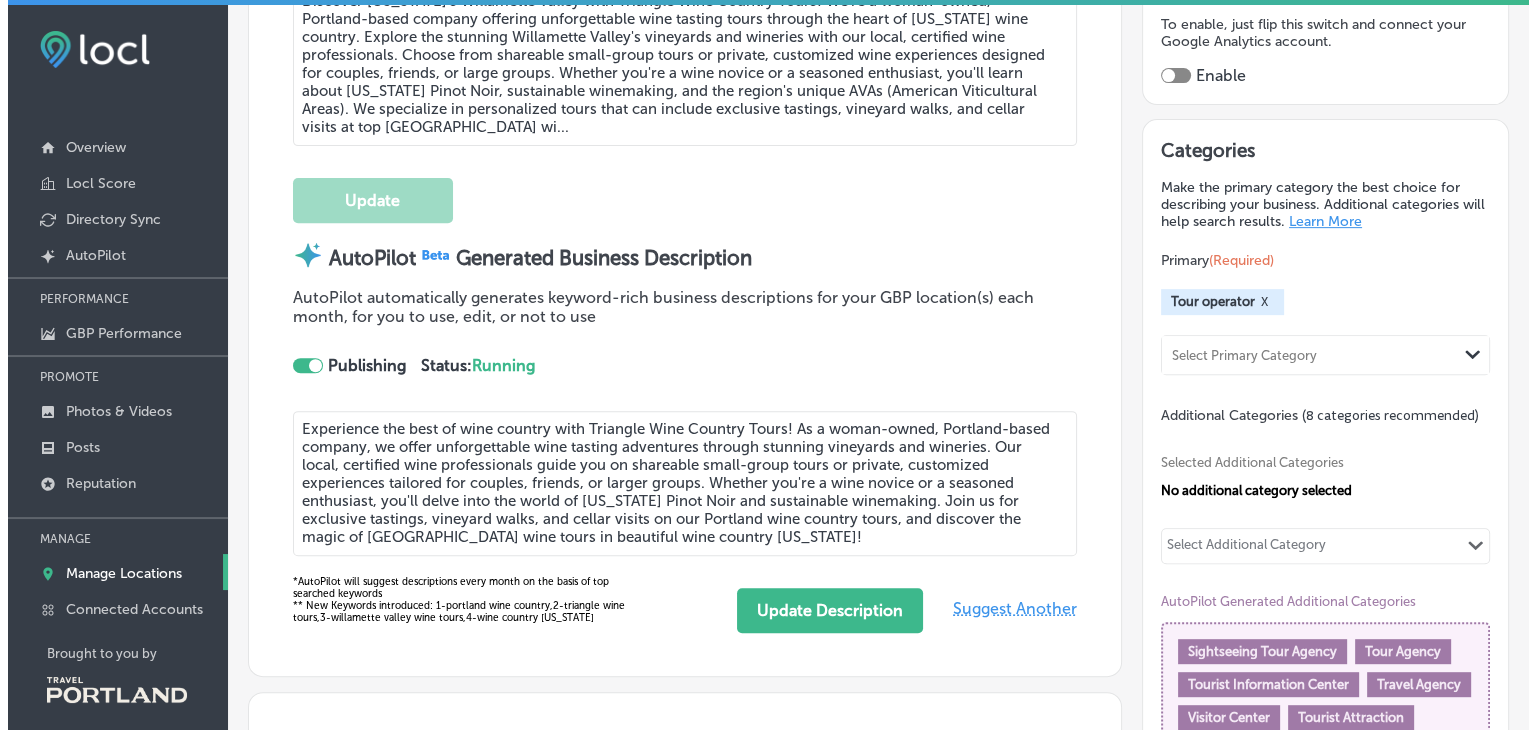 scroll, scrollTop: 786, scrollLeft: 0, axis: vertical 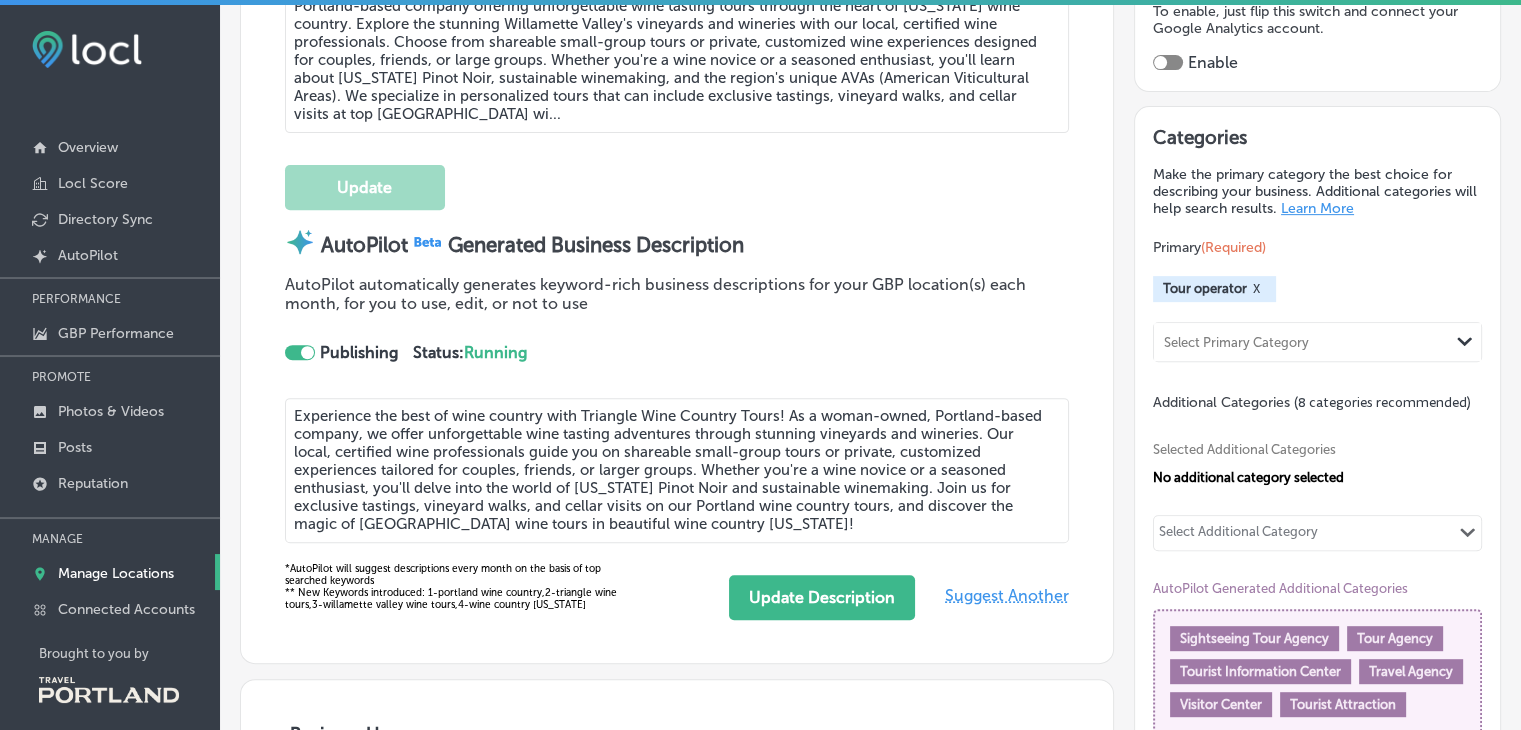 click on "Experience the best of wine country with Triangle Wine Country Tours! As a woman-owned, Portland-based company, we offer unforgettable wine tasting adventures through stunning vineyards and wineries. Our local, certified wine professionals guide you on shareable small-group tours or private, customized experiences tailored for couples, friends, or larger groups. Whether you're a wine novice or a seasoned enthusiast, you'll delve into the world of [US_STATE] Pinot Noir and sustainable winemaking. Join us for exclusive tastings, vineyard walks, and cellar visits on our Portland wine country tours, and discover the magic of [GEOGRAPHIC_DATA] wine tours in beautiful wine country [US_STATE]!" at bounding box center (677, 470) 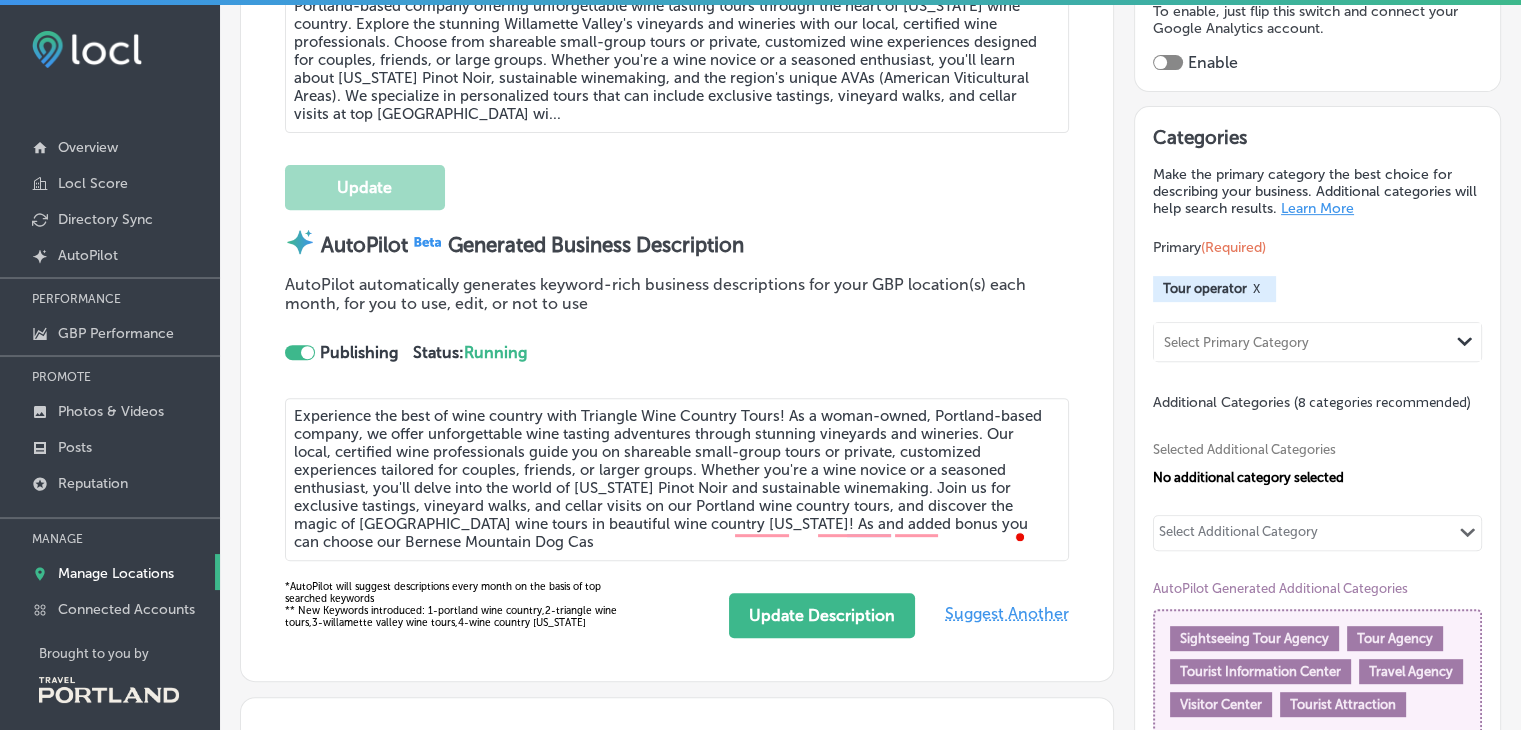 click on "Experience the best of wine country with Triangle Wine Country Tours! As a woman-owned, Portland-based company, we offer unforgettable wine tasting adventures through stunning vineyards and wineries. Our local, certified wine professionals guide you on shareable small-group tours or private, customized experiences tailored for couples, friends, or larger groups. Whether you're a wine novice or a seasoned enthusiast, you'll delve into the world of [US_STATE] Pinot Noir and sustainable winemaking. Join us for exclusive tastings, vineyard walks, and cellar visits on our Portland wine country tours, and discover the magic of [GEOGRAPHIC_DATA] wine tours in beautiful wine country [US_STATE]! As and added bonus you can choose our Bernese Mountain Dog Cas" at bounding box center [677, 479] 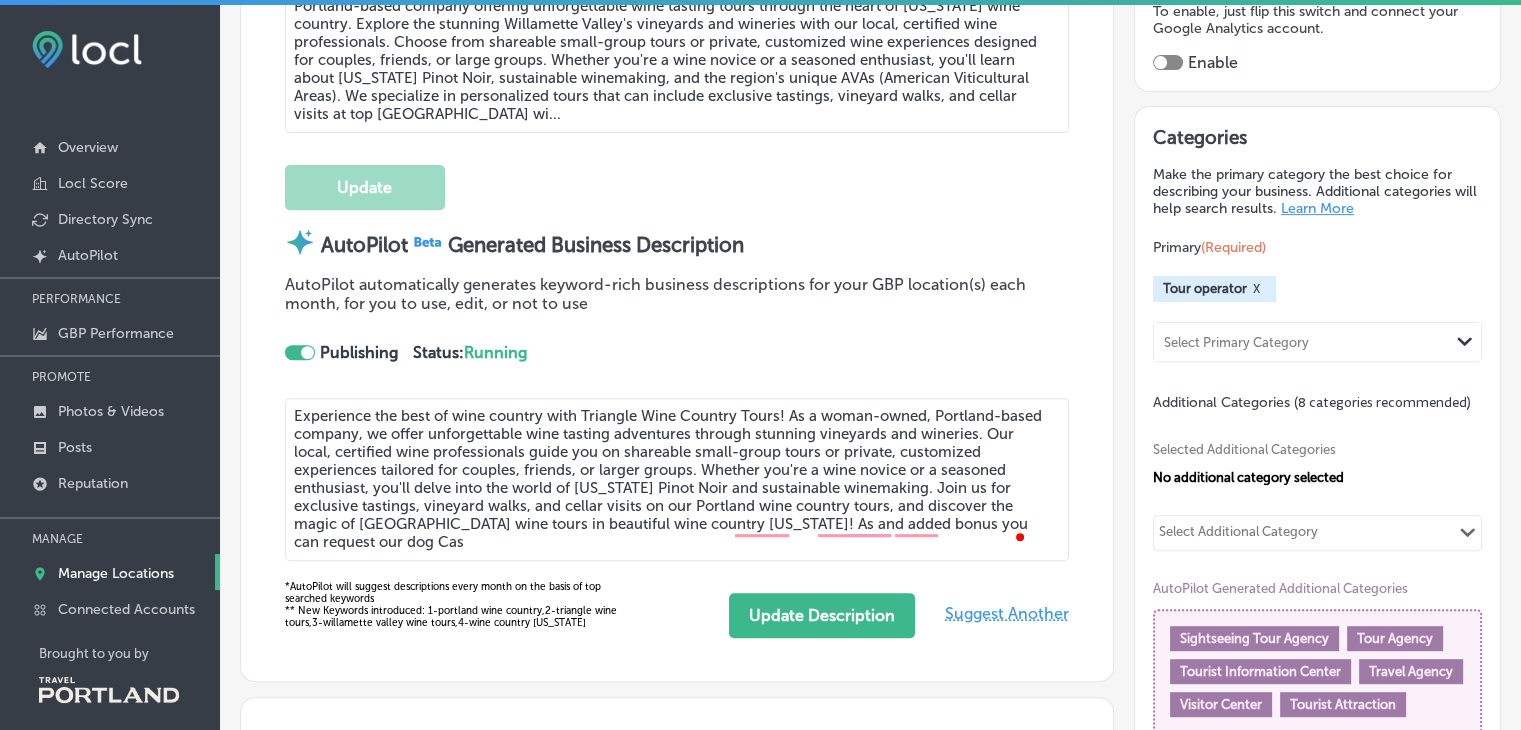 click on "Experience the best of wine country with Triangle Wine Country Tours! As a woman-owned, Portland-based company, we offer unforgettable wine tasting adventures through stunning vineyards and wineries. Our local, certified wine professionals guide you on shareable small-group tours or private, customized experiences tailored for couples, friends, or larger groups. Whether you're a wine novice or a seasoned enthusiast, you'll delve into the world of [US_STATE] Pinot Noir and sustainable winemaking. Join us for exclusive tastings, vineyard walks, and cellar visits on our Portland wine country tours, and discover the magic of [GEOGRAPHIC_DATA] wine tours in beautiful wine country [US_STATE]! As and added bonus you can request our dog Cas" at bounding box center [677, 479] 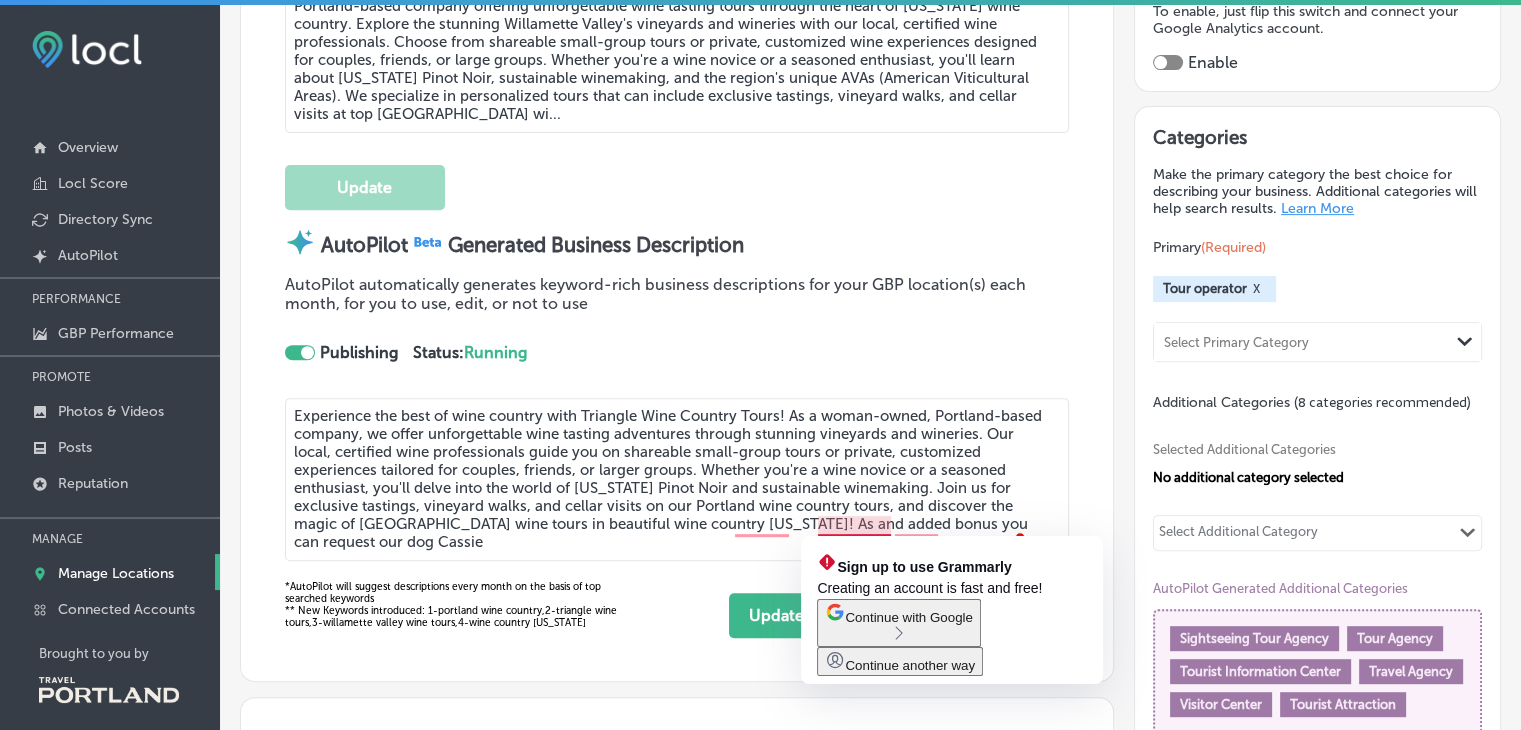 click on "Experience the best of wine country with Triangle Wine Country Tours! As a woman-owned, Portland-based company, we offer unforgettable wine tasting adventures through stunning vineyards and wineries. Our local, certified wine professionals guide you on shareable small-group tours or private, customized experiences tailored for couples, friends, or larger groups. Whether you're a wine novice or a seasoned enthusiast, you'll delve into the world of [US_STATE] Pinot Noir and sustainable winemaking. Join us for exclusive tastings, vineyard walks, and cellar visits on our Portland wine country tours, and discover the magic of [GEOGRAPHIC_DATA] wine tours in beautiful wine country [US_STATE]! As and added bonus you can request our dog Cassie" at bounding box center [677, 479] 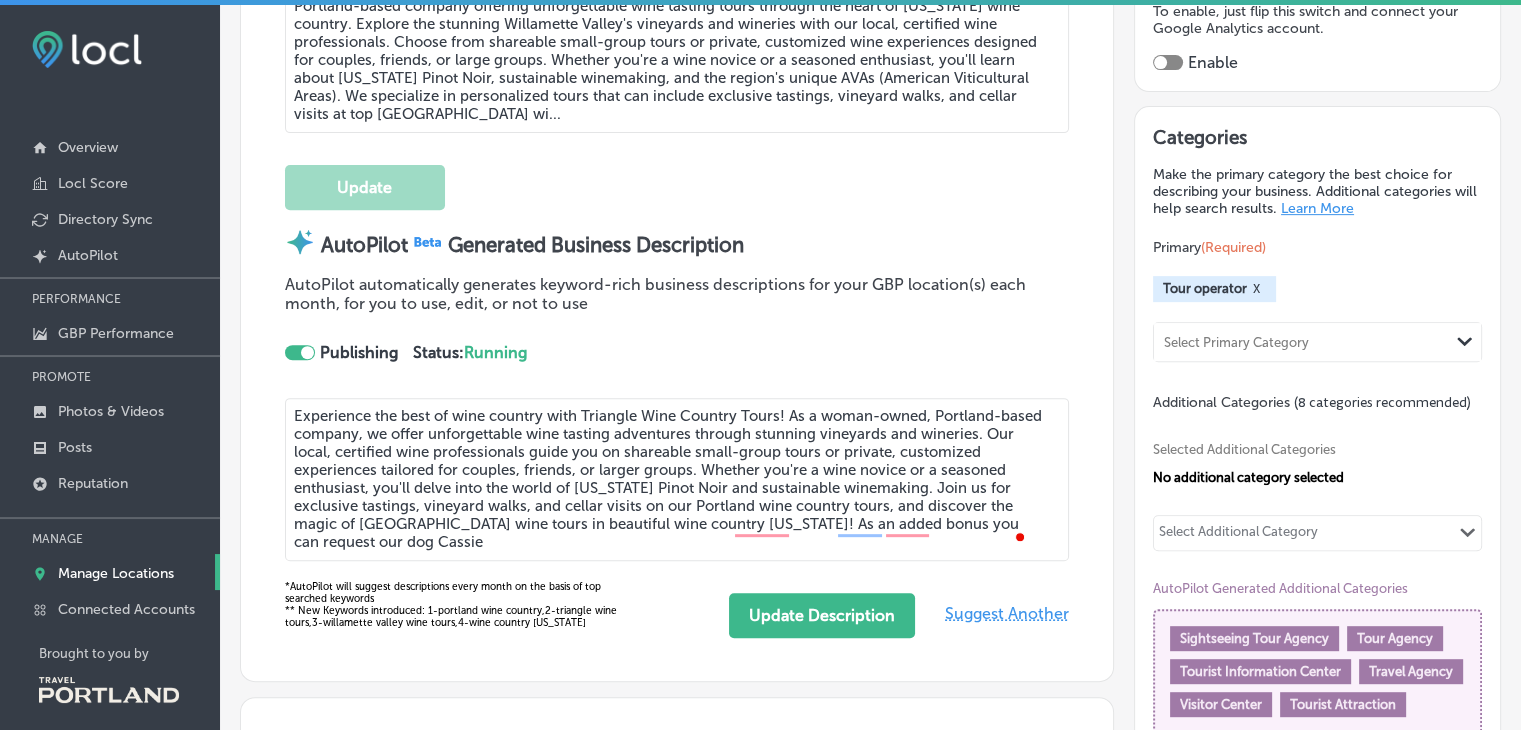 click on "Experience the best of wine country with Triangle Wine Country Tours! As a woman-owned, Portland-based company, we offer unforgettable wine tasting adventures through stunning vineyards and wineries. Our local, certified wine professionals guide you on shareable small-group tours or private, customized experiences tailored for couples, friends, or larger groups. Whether you're a wine novice or a seasoned enthusiast, you'll delve into the world of [US_STATE] Pinot Noir and sustainable winemaking. Join us for exclusive tastings, vineyard walks, and cellar visits on our Portland wine country tours, and discover the magic of [GEOGRAPHIC_DATA] wine tours in beautiful wine country [US_STATE]! As an added bonus you can request our dog Cassie" at bounding box center (677, 479) 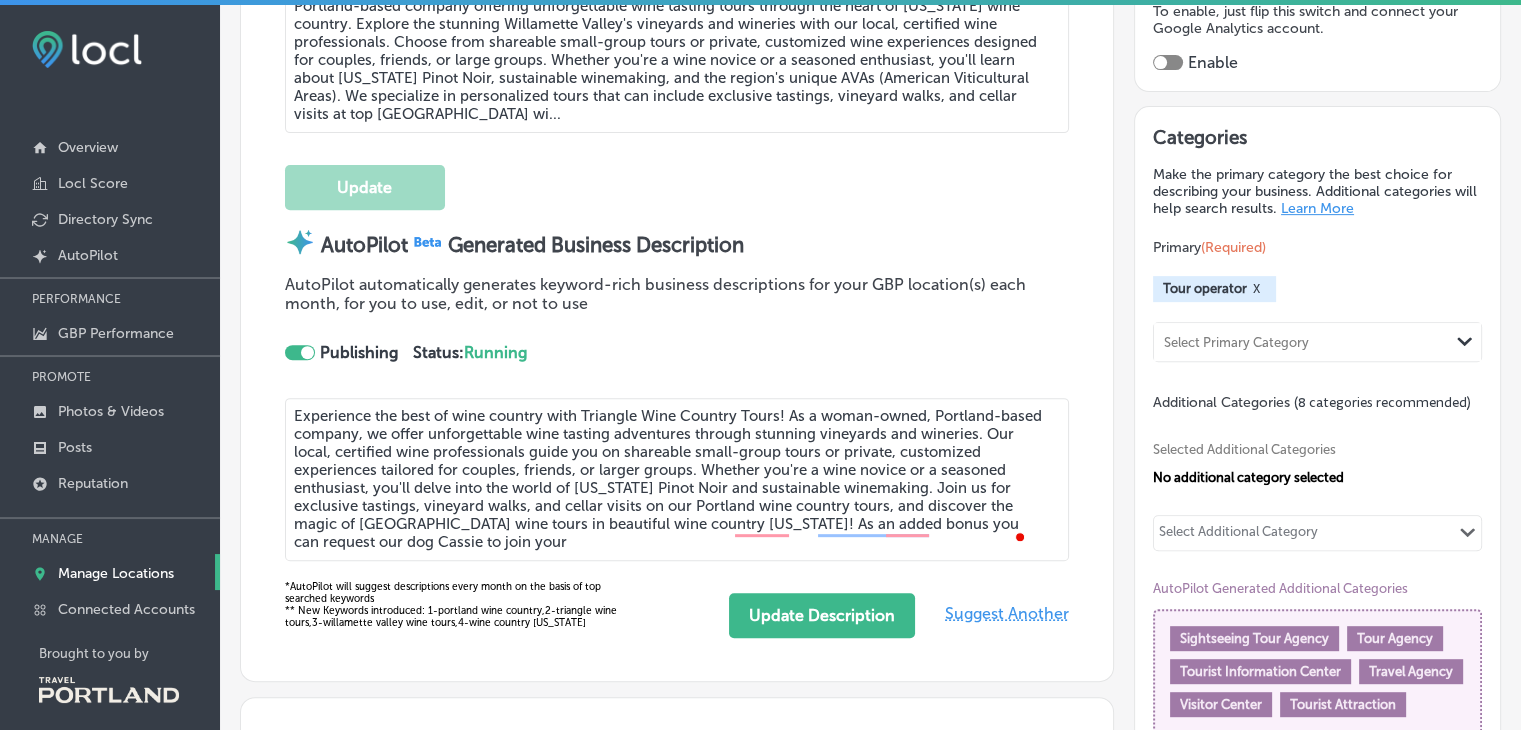 click on "Experience the best of wine country with Triangle Wine Country Tours! As a woman-owned, Portland-based company, we offer unforgettable wine tasting adventures through stunning vineyards and wineries. Our local, certified wine professionals guide you on shareable small-group tours or private, customized experiences tailored for couples, friends, or larger groups. Whether you're a wine novice or a seasoned enthusiast, you'll delve into the world of Oregon Pinot Noir and sustainable winemaking. Join us for exclusive tastings, vineyard walks, and cellar visits on our Portland wine country tours, and discover the magic of Willamette Valley wine tours in beautiful wine country Oregon! As an added bonus you can request our dog Cassie to join your" at bounding box center [677, 479] 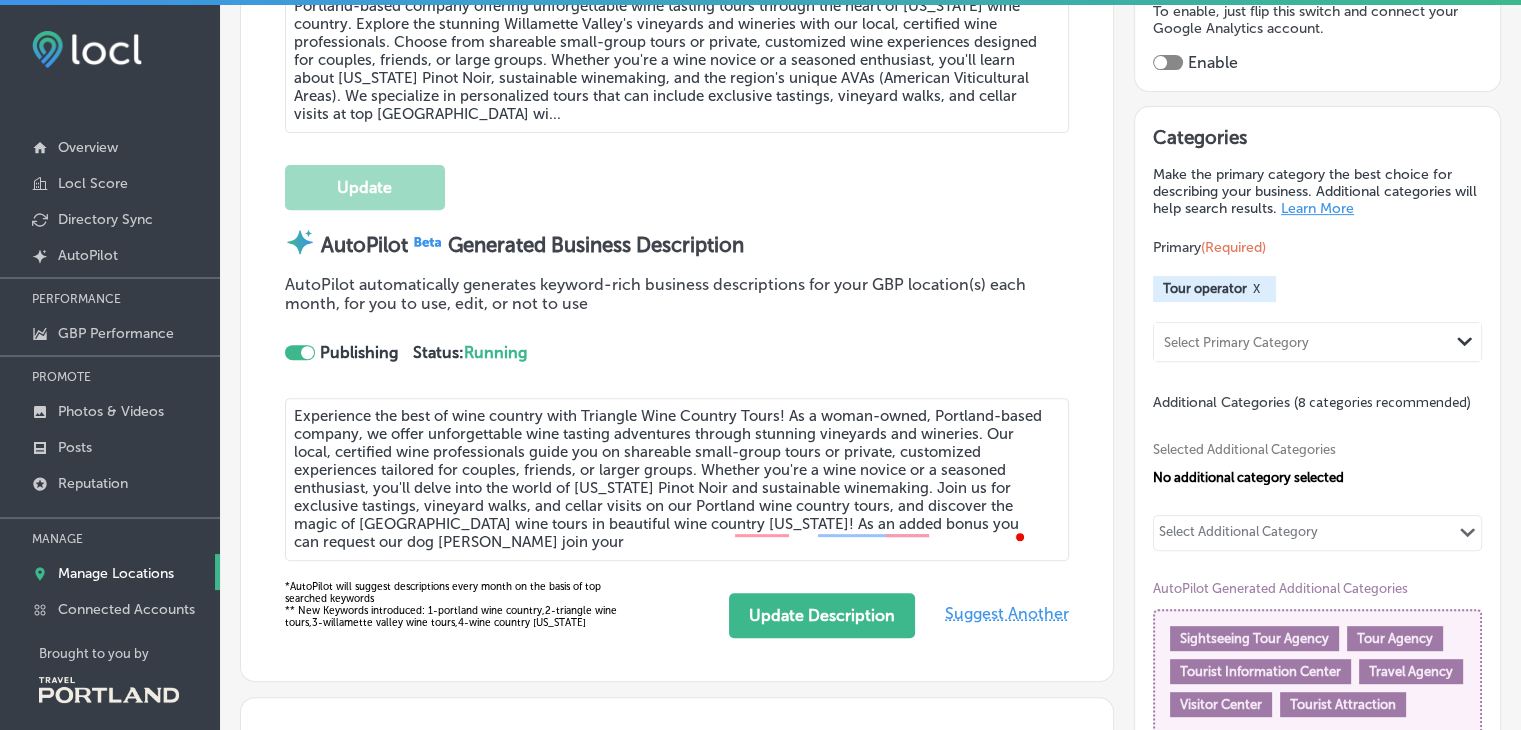 click on "Experience the best of wine country with Triangle Wine Country Tours! As a woman-owned, Portland-based company, we offer unforgettable wine tasting adventures through stunning vineyards and wineries. Our local, certified wine professionals guide you on shareable small-group tours or private, customized experiences tailored for couples, friends, or larger groups. Whether you're a wine novice or a seasoned enthusiast, you'll delve into the world of Oregon Pinot Noir and sustainable winemaking. Join us for exclusive tastings, vineyard walks, and cellar visits on our Portland wine country tours, and discover the magic of Willamette Valley wine tours in beautiful wine country Oregon! As an added bonus you can request our dog Cassie join your" at bounding box center (677, 479) 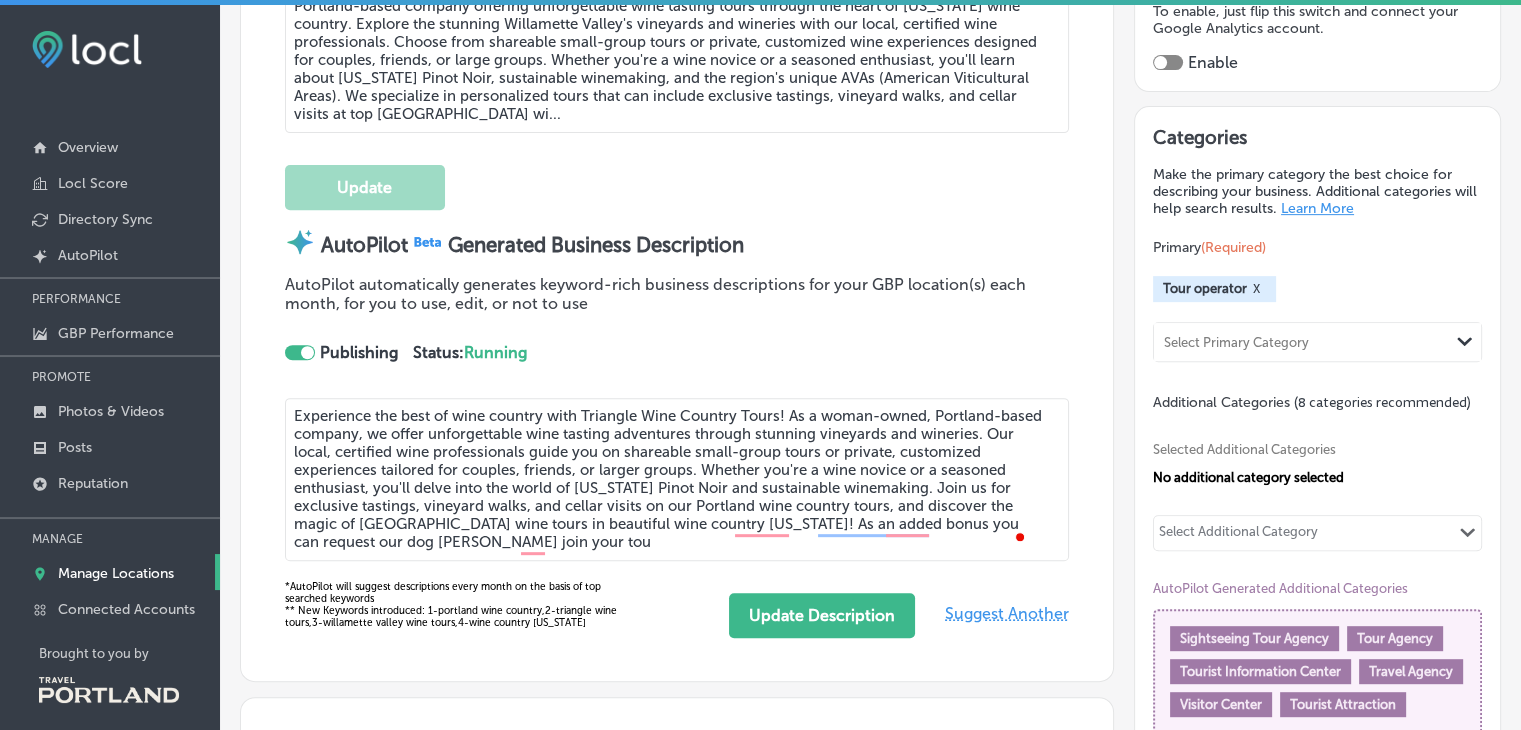 click on "Experience the best of wine country with Triangle Wine Country Tours! As a woman-owned, Portland-based company, we offer unforgettable wine tasting adventures through stunning vineyards and wineries. Our local, certified wine professionals guide you on shareable small-group tours or private, customized experiences tailored for couples, friends, or larger groups. Whether you're a wine novice or a seasoned enthusiast, you'll delve into the world of Oregon Pinot Noir and sustainable winemaking. Join us for exclusive tastings, vineyard walks, and cellar visits on our Portland wine country tours, and discover the magic of Willamette Valley wine tours in beautiful wine country Oregon! As an added bonus you can request our dog Cassie join your tou" at bounding box center (677, 479) 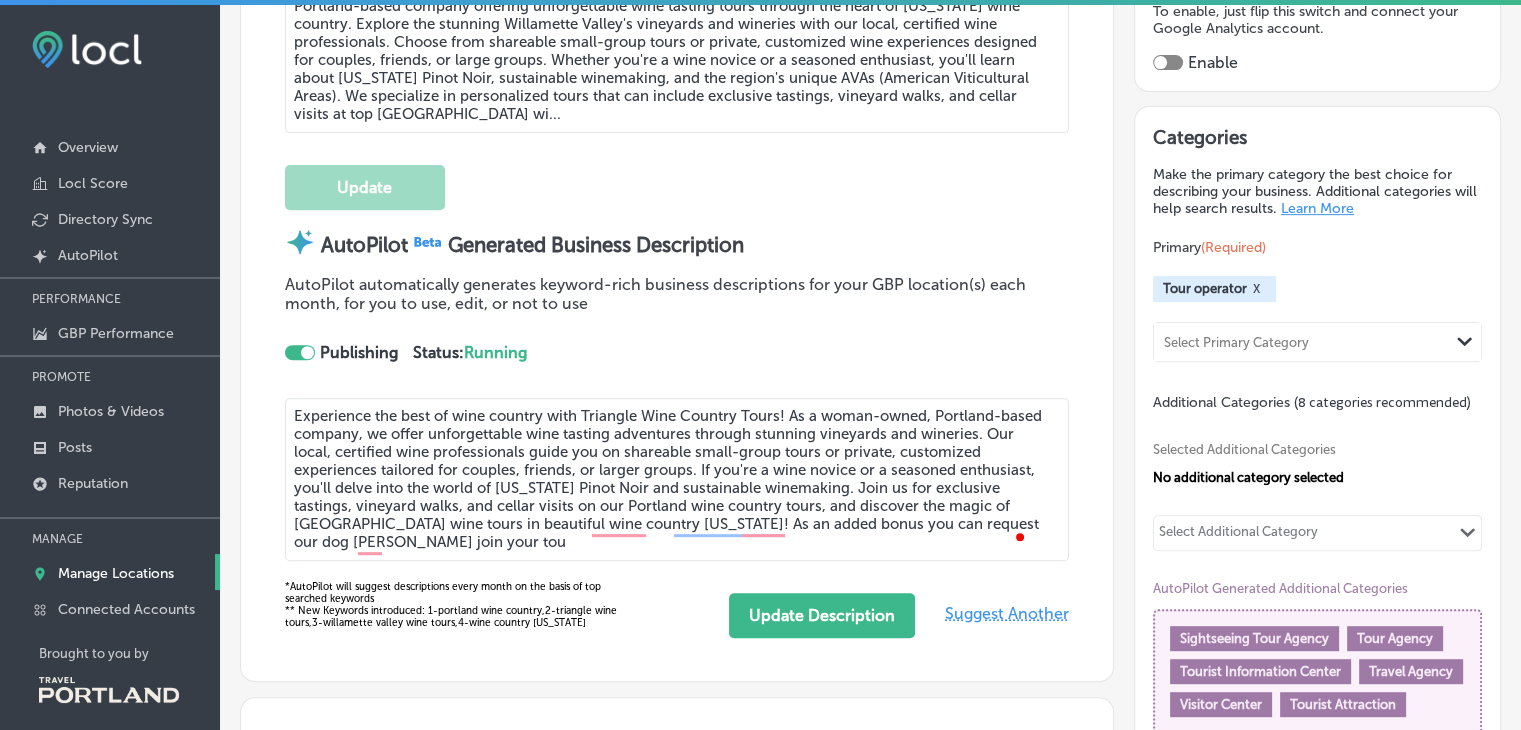 click on "Experience the best of wine country with Triangle Wine Country Tours! As a woman-owned, Portland-based company, we offer unforgettable wine tasting adventures through stunning vineyards and wineries. Our local, certified wine professionals guide you on shareable small-group tours or private, customized experiences tailored for couples, friends, or larger groups. If you're a wine novice or a seasoned enthusiast, you'll delve into the world of Oregon Pinot Noir and sustainable winemaking. Join us for exclusive tastings, vineyard walks, and cellar visits on our Portland wine country tours, and discover the magic of Willamette Valley wine tours in beautiful wine country Oregon! As an added bonus you can request our dog Cassie join your tou" at bounding box center [677, 479] 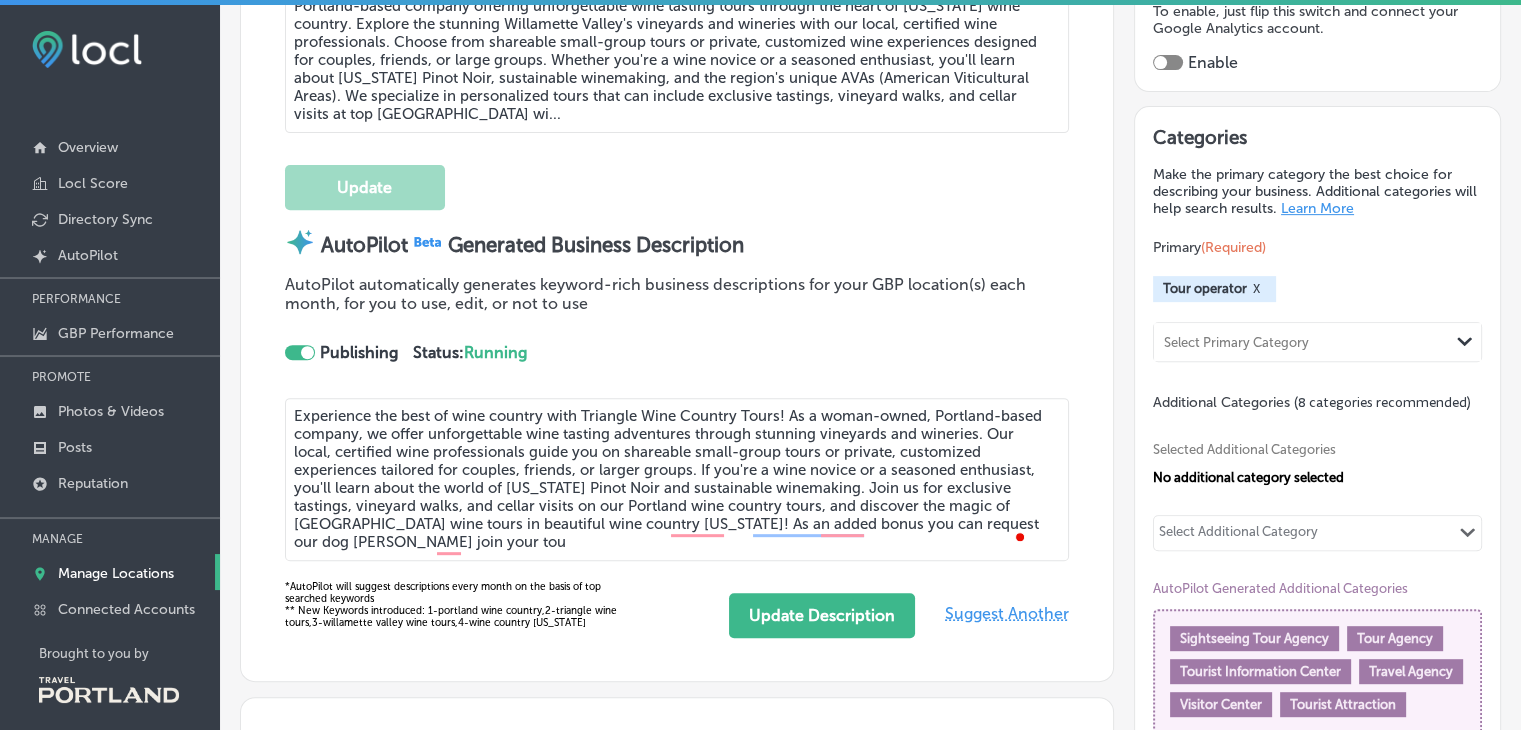 click on "Experience the best of wine country with Triangle Wine Country Tours! As a woman-owned, Portland-based company, we offer unforgettable wine tasting adventures through stunning vineyards and wineries. Our local, certified wine professionals guide you on shareable small-group tours or private, customized experiences tailored for couples, friends, or larger groups. If you're a wine novice or a seasoned enthusiast, you'll learn about the world of Oregon Pinot Noir and sustainable winemaking. Join us for exclusive tastings, vineyard walks, and cellar visits on our Portland wine country tours, and discover the magic of Willamette Valley wine tours in beautiful wine country Oregon! As an added bonus you can request our dog Cassie join your tou" at bounding box center (677, 479) 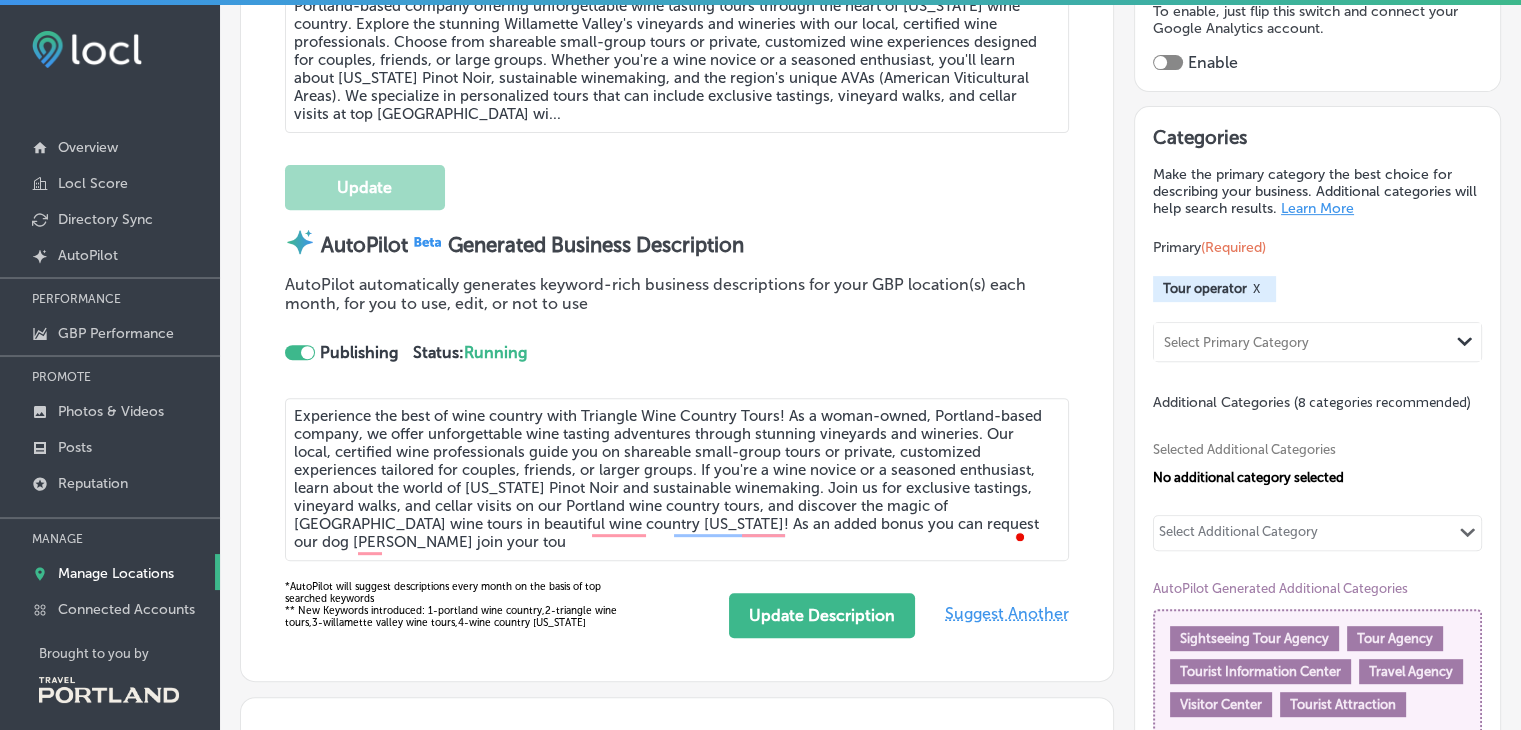 click on "Experience the best of wine country with Triangle Wine Country Tours! As a woman-owned, Portland-based company, we offer unforgettable wine tasting adventures through stunning vineyards and wineries. Our local, certified wine professionals guide you on shareable small-group tours or private, customized experiences tailored for couples, friends, or larger groups. If you're a wine novice or a seasoned enthusiast, learn about the world of Oregon Pinot Noir and sustainable winemaking. Join us for exclusive tastings, vineyard walks, and cellar visits on our Portland wine country tours, and discover the magic of Willamette Valley wine tours in beautiful wine country Oregon! As an added bonus you can request our dog Cassie join your tou" at bounding box center (677, 479) 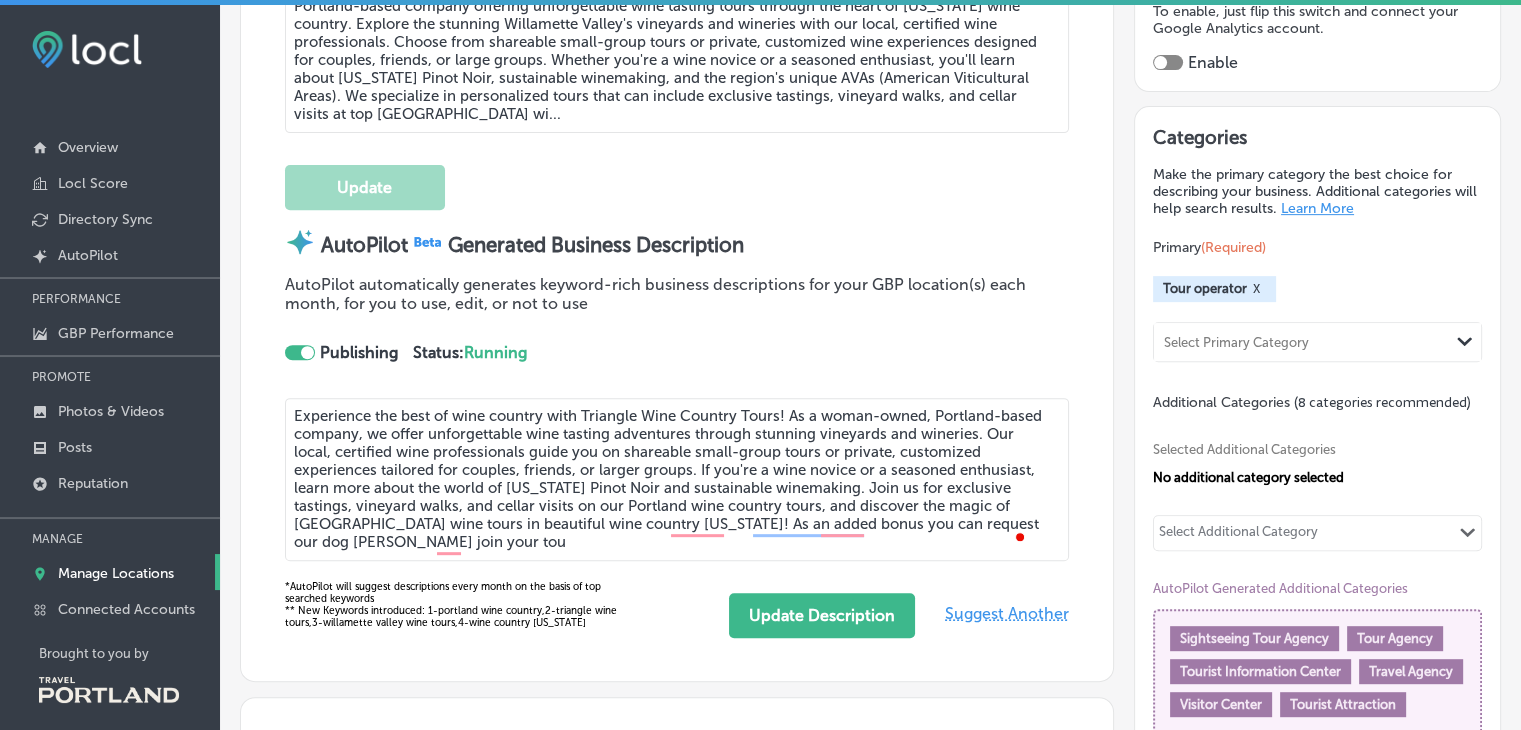 click on "Experience the best of wine country with Triangle Wine Country Tours! As a woman-owned, Portland-based company, we offer unforgettable wine tasting adventures through stunning vineyards and wineries. Our local, certified wine professionals guide you on shareable small-group tours or private, customized experiences tailored for couples, friends, or larger groups. If you're a wine novice or a seasoned enthusiast, learn more about the world of Oregon Pinot Noir and sustainable winemaking. Join us for exclusive tastings, vineyard walks, and cellar visits on our Portland wine country tours, and discover the magic of Willamette Valley wine tours in beautiful wine country Oregon! As an added bonus you can request our dog Cassie join your tou" at bounding box center (677, 479) 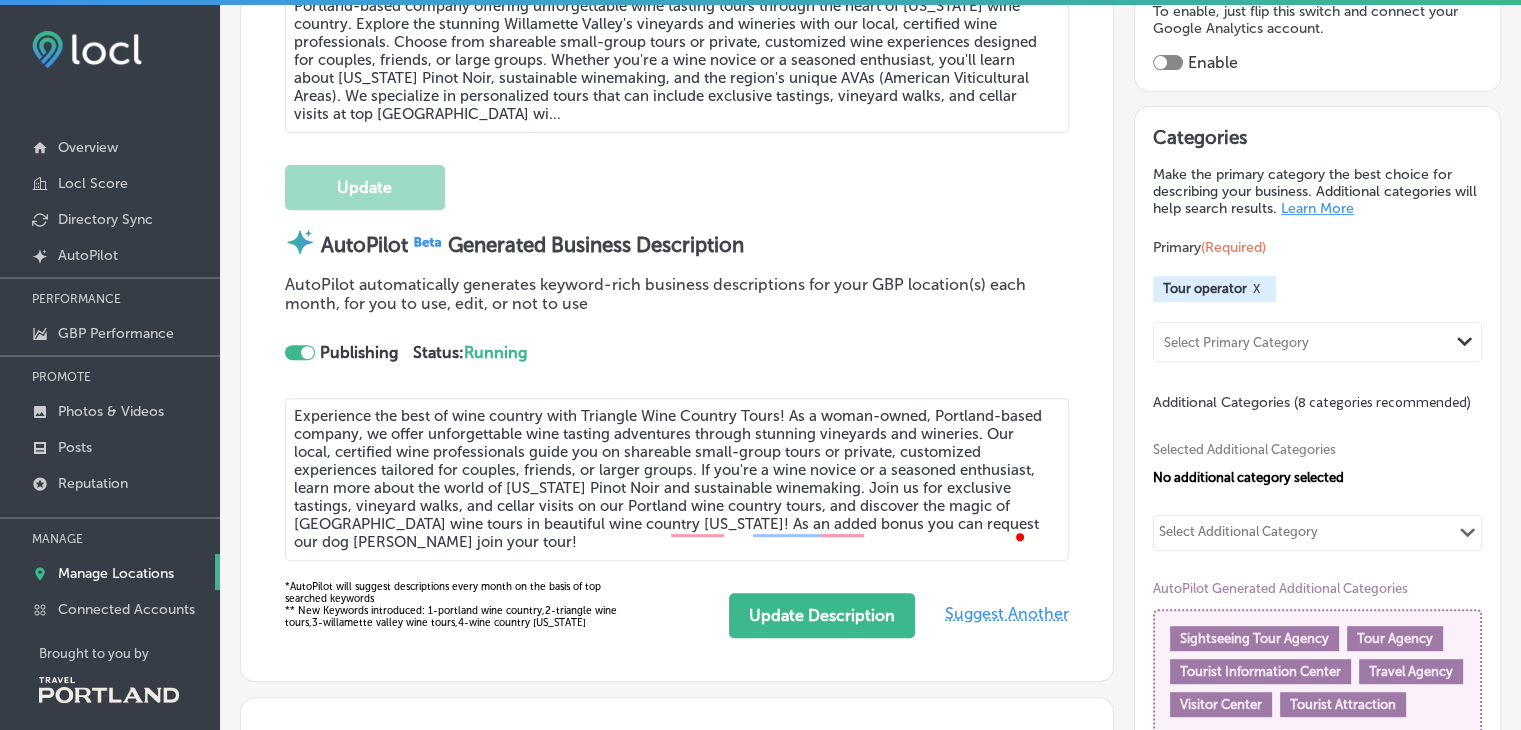 click on "Experience the best of wine country with Triangle Wine Country Tours! As a woman-owned, Portland-based company, we offer unforgettable wine tasting adventures through stunning vineyards and wineries. Our local, certified wine professionals guide you on shareable small-group tours or private, customized experiences tailored for couples, friends, or larger groups. If you're a wine novice or a seasoned enthusiast, learn more about the world of Oregon Pinot Noir and sustainable winemaking. Join us for exclusive tastings, vineyard walks, and cellar visits on our Portland wine country tours, and discover the magic of Willamette Valley wine tours in beautiful wine country Oregon! As an added bonus you can request our dog Cassie join your tour!" at bounding box center (677, 479) 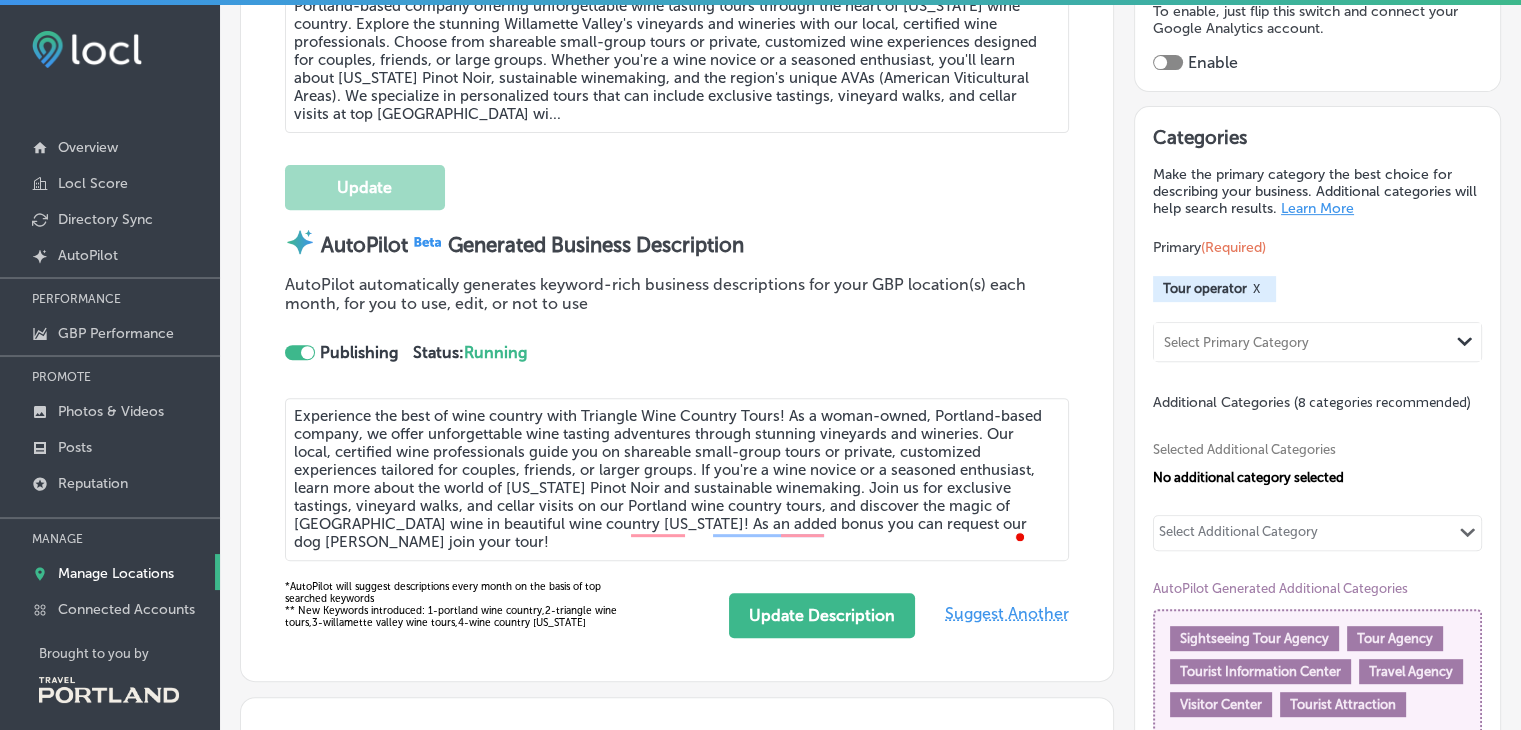 click on "Experience the best of wine country with Triangle Wine Country Tours! As a woman-owned, Portland-based company, we offer unforgettable wine tasting adventures through stunning vineyards and wineries. Our local, certified wine professionals guide you on shareable small-group tours or private, customized experiences tailored for couples, friends, or larger groups. If you're a wine novice or a seasoned enthusiast, learn more about the world of Oregon Pinot Noir and sustainable winemaking. Join us for exclusive tastings, vineyard walks, and cellar visits on our Portland wine country tours, and discover the magic of Willamette Valley wine in beautiful wine country Oregon! As an added bonus you can request our dog Cassie join your tour!" at bounding box center [677, 479] 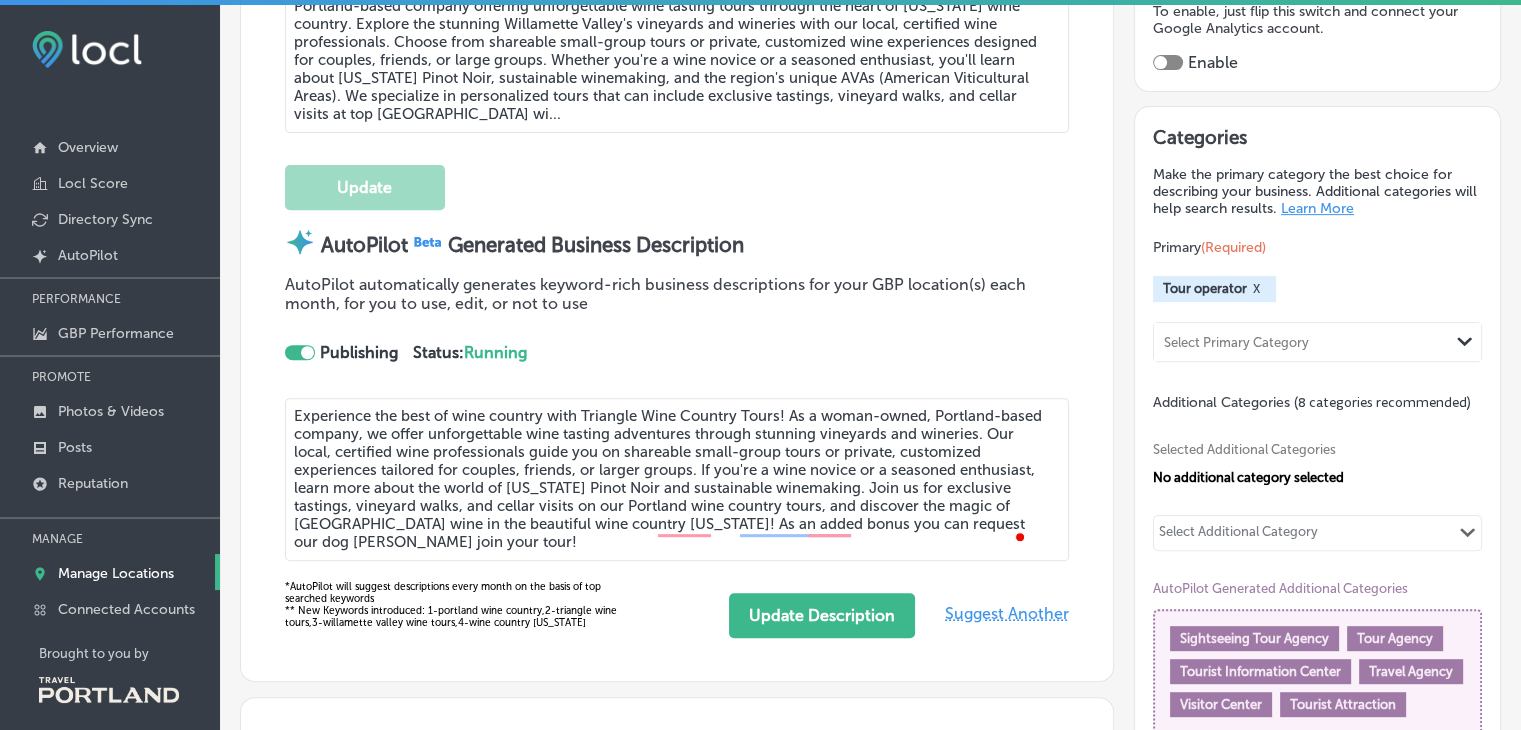 click on "Experience the best of wine country with Triangle Wine Country Tours! As a woman-owned, Portland-based company, we offer unforgettable wine tasting adventures through stunning vineyards and wineries. Our local, certified wine professionals guide you on shareable small-group tours or private, customized experiences tailored for couples, friends, or larger groups. If you're a wine novice or a seasoned enthusiast, learn more about the world of Oregon Pinot Noir and sustainable winemaking. Join us for exclusive tastings, vineyard walks, and cellar visits on our Portland wine country tours, and discover the magic of Willamette Valley wine in the beautiful wine country Oregon! As an added bonus you can request our dog Cassie join your tour!" at bounding box center [677, 479] 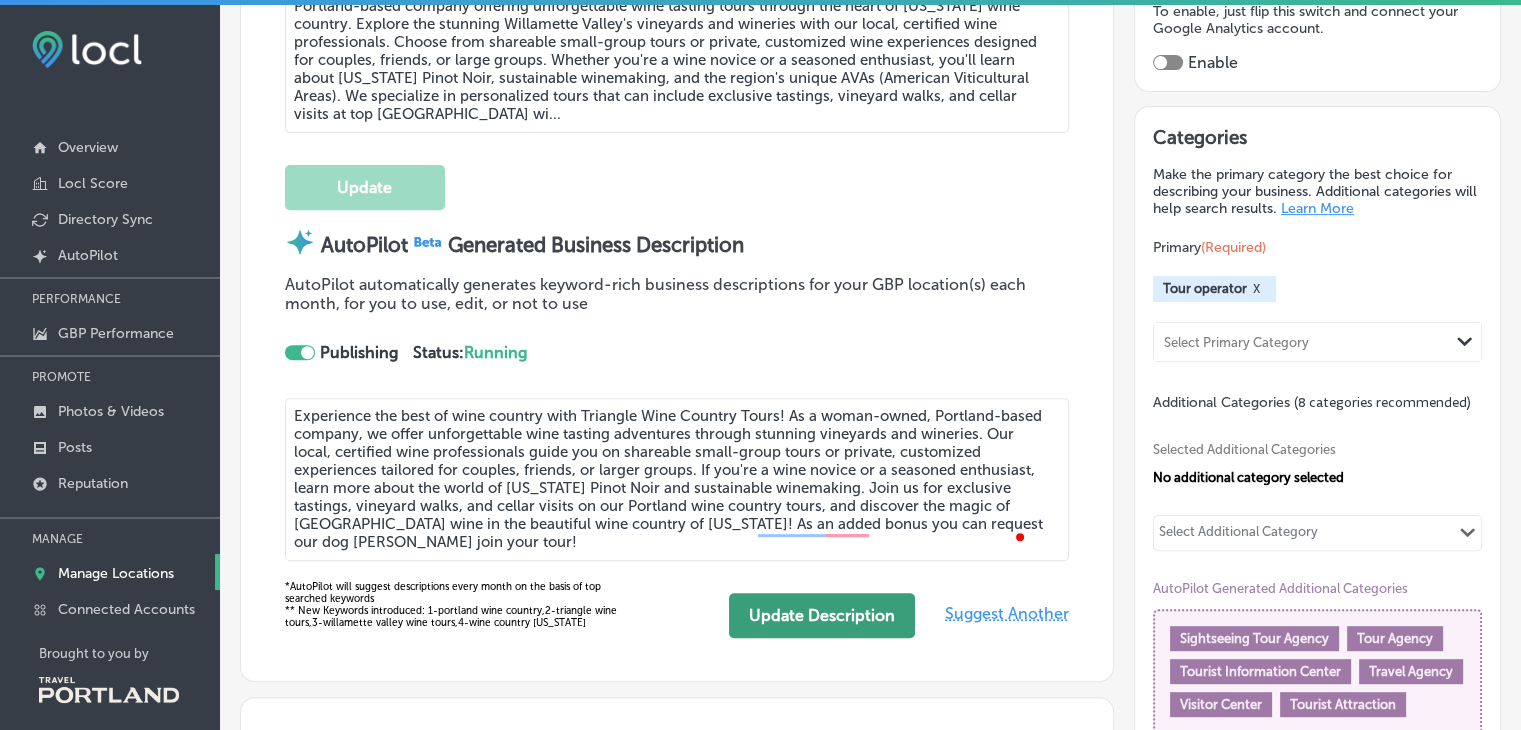 type on "Experience the best of wine country with Triangle Wine Country Tours! As a woman-owned, Portland-based company, we offer unforgettable wine tasting adventures through stunning vineyards and wineries. Our local, certified wine professionals guide you on shareable small-group tours or private, customized experiences tailored for couples, friends, or larger groups. If you're a wine novice or a seasoned enthusiast, learn more about the world of Oregon Pinot Noir and sustainable winemaking. Join us for exclusive tastings, vineyard walks, and cellar visits on our Portland wine country tours, and discover the magic of Willamette Valley wine in the beautiful wine country of Oregon! As an added bonus you can request our dog Cassie join your tour!" 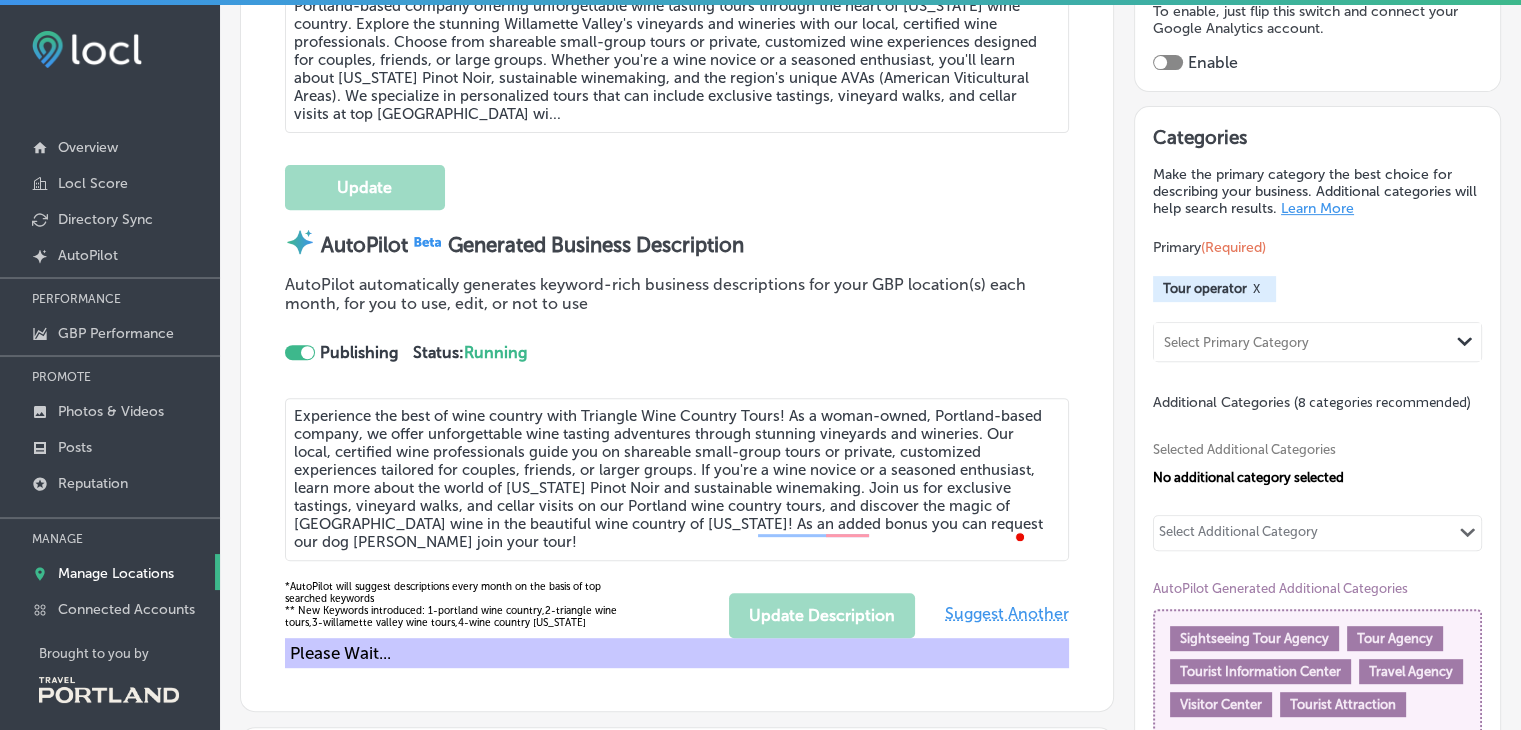 type on "Experience the best of wine country with Triangle Wine Country Tours! As a woman-owned, Portland-based company, we offer unforgettable wine tasting adventures through stunning vineyards and wineries. Our local, certified wine professionals guide you on shareable small-group tours or private, customized experiences tailored for couples, friends, or larger groups. If you're a wine novice or a seasoned enthusiast, learn more about the world of Oregon Pinot Noir and sustainable winemaking. Join us for exclusive tastings, vineyard walks, and cellar visits on our Portland wine country tours, and discover the magic of Willamette Valley wine in the beautiful wine country of Oregon! As an added bonus you can request our dog Cassie join your tour!" 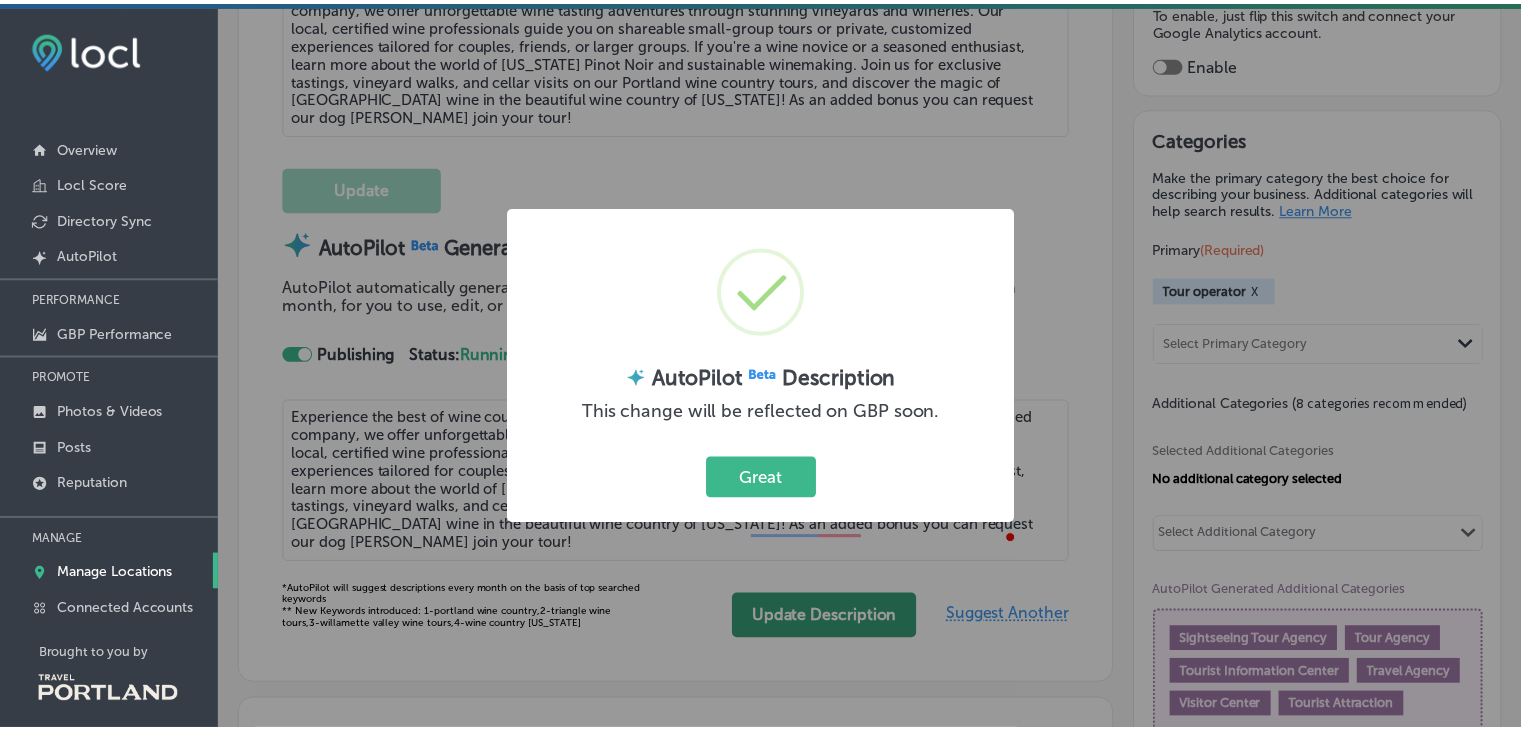 scroll, scrollTop: 788, scrollLeft: 0, axis: vertical 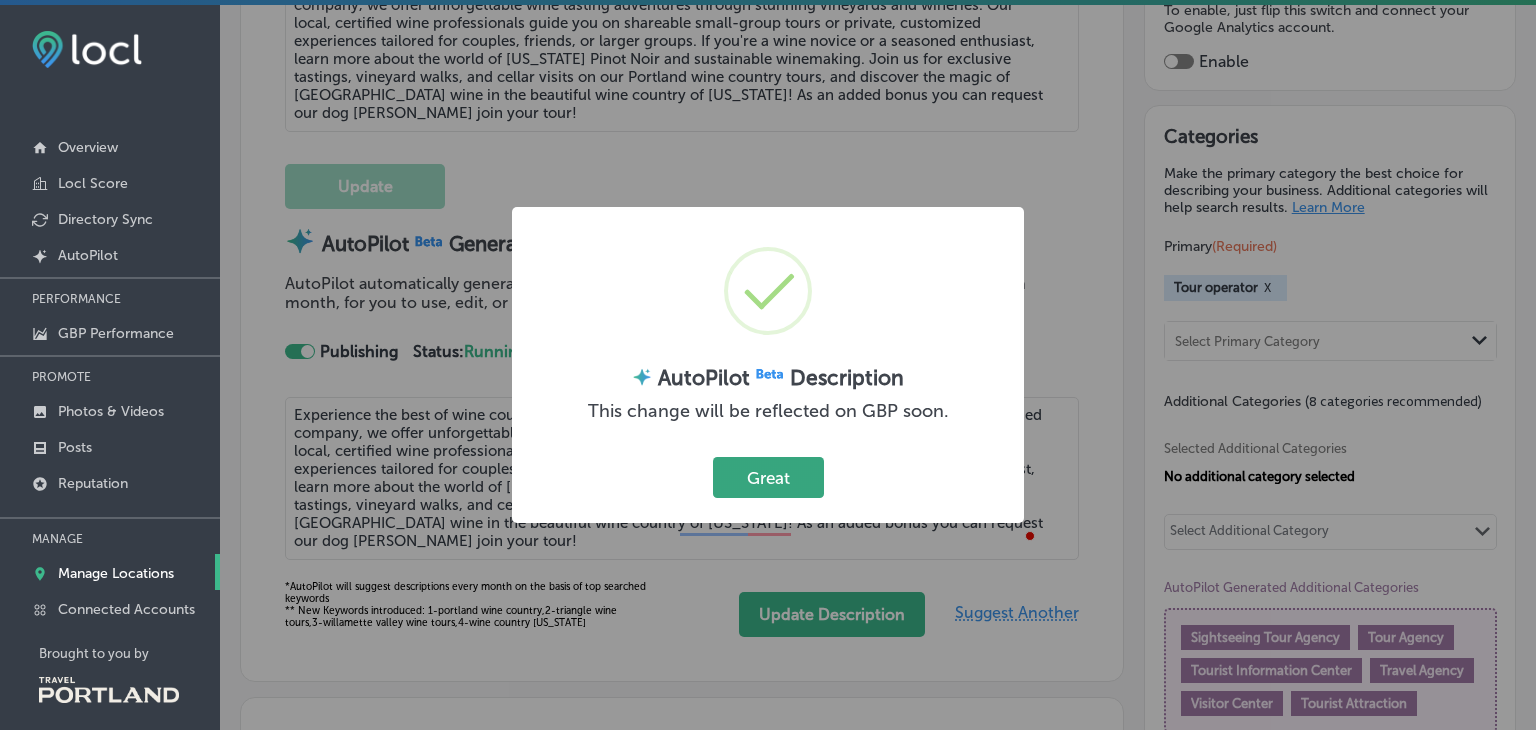 click on "Great" at bounding box center [768, 477] 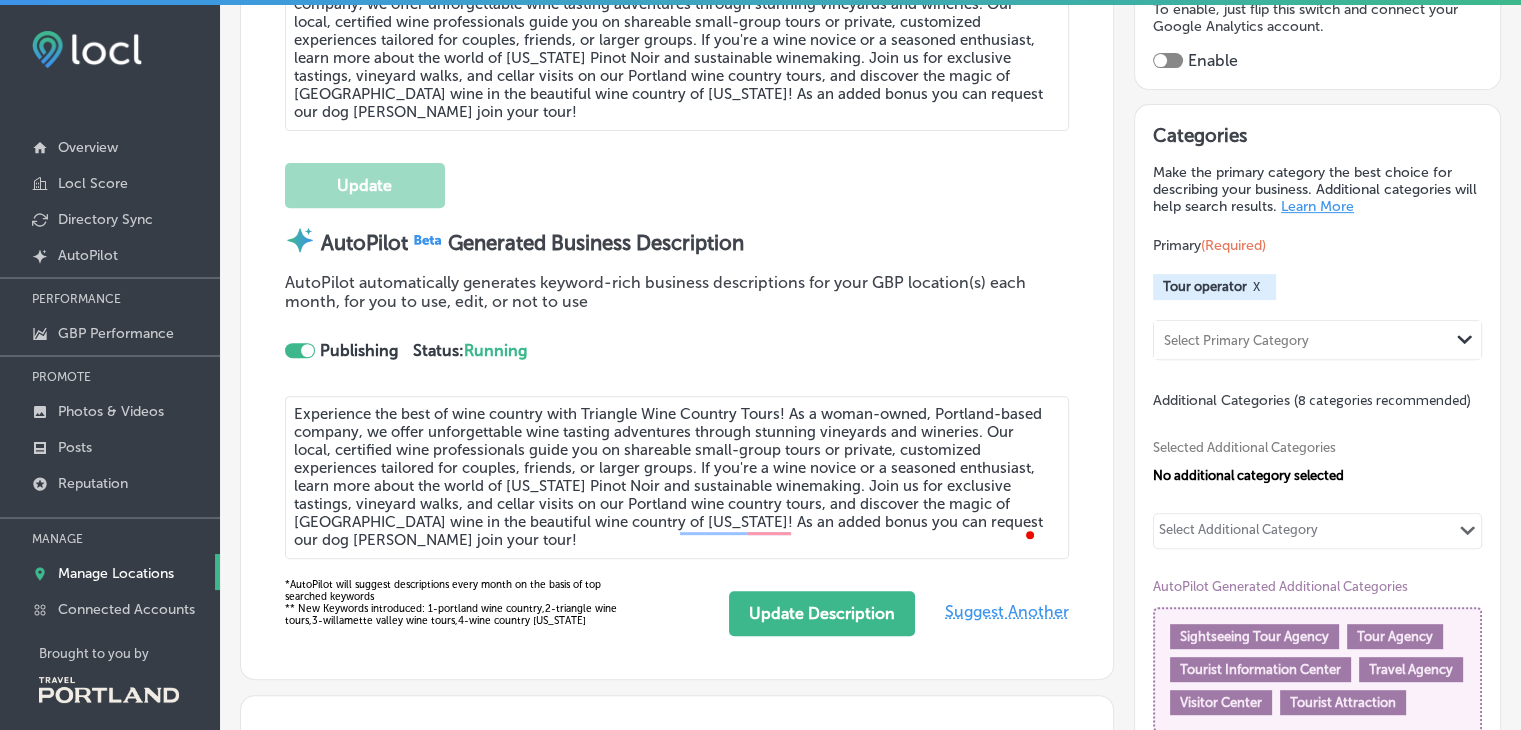 scroll, scrollTop: 786, scrollLeft: 0, axis: vertical 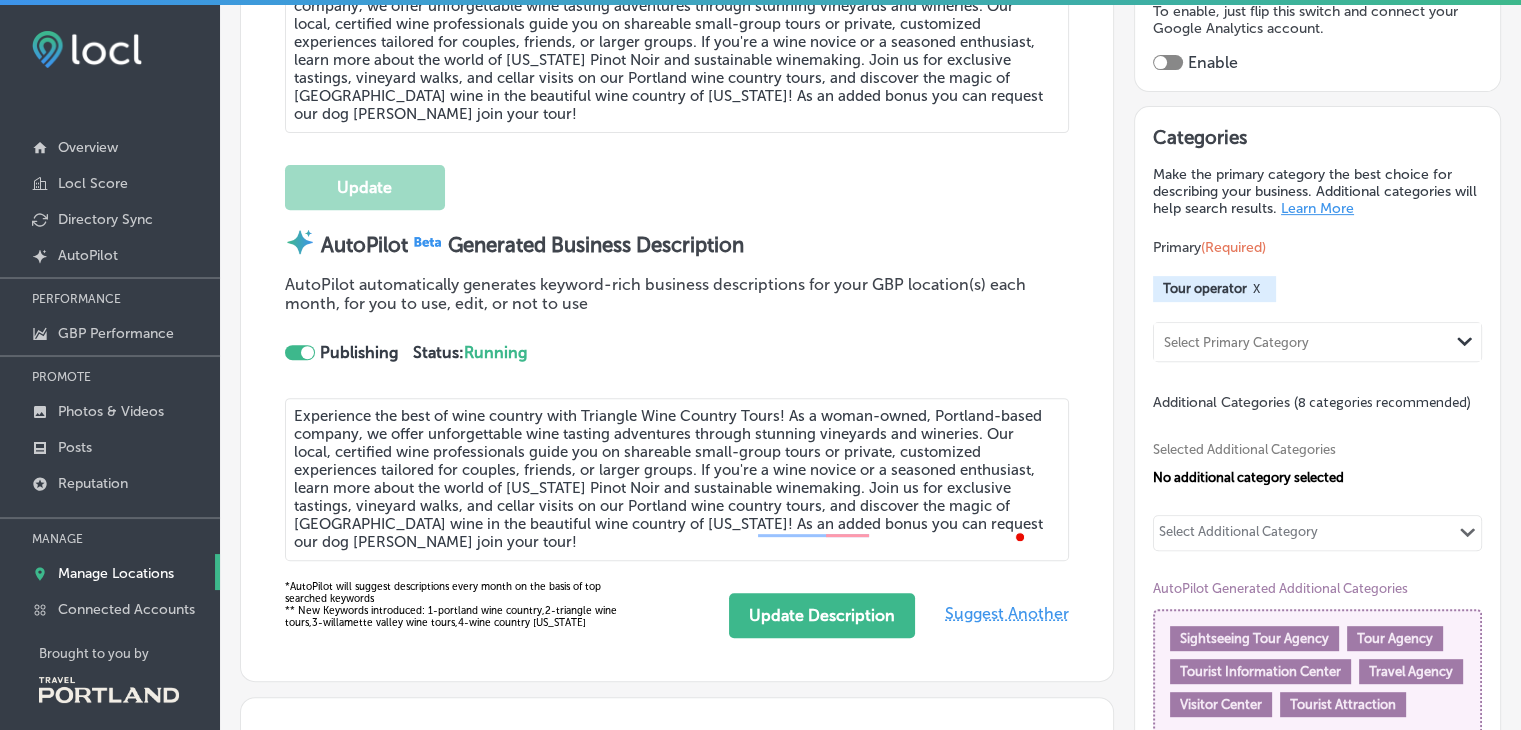 click on "Select Primary Category" at bounding box center (1301, 341) 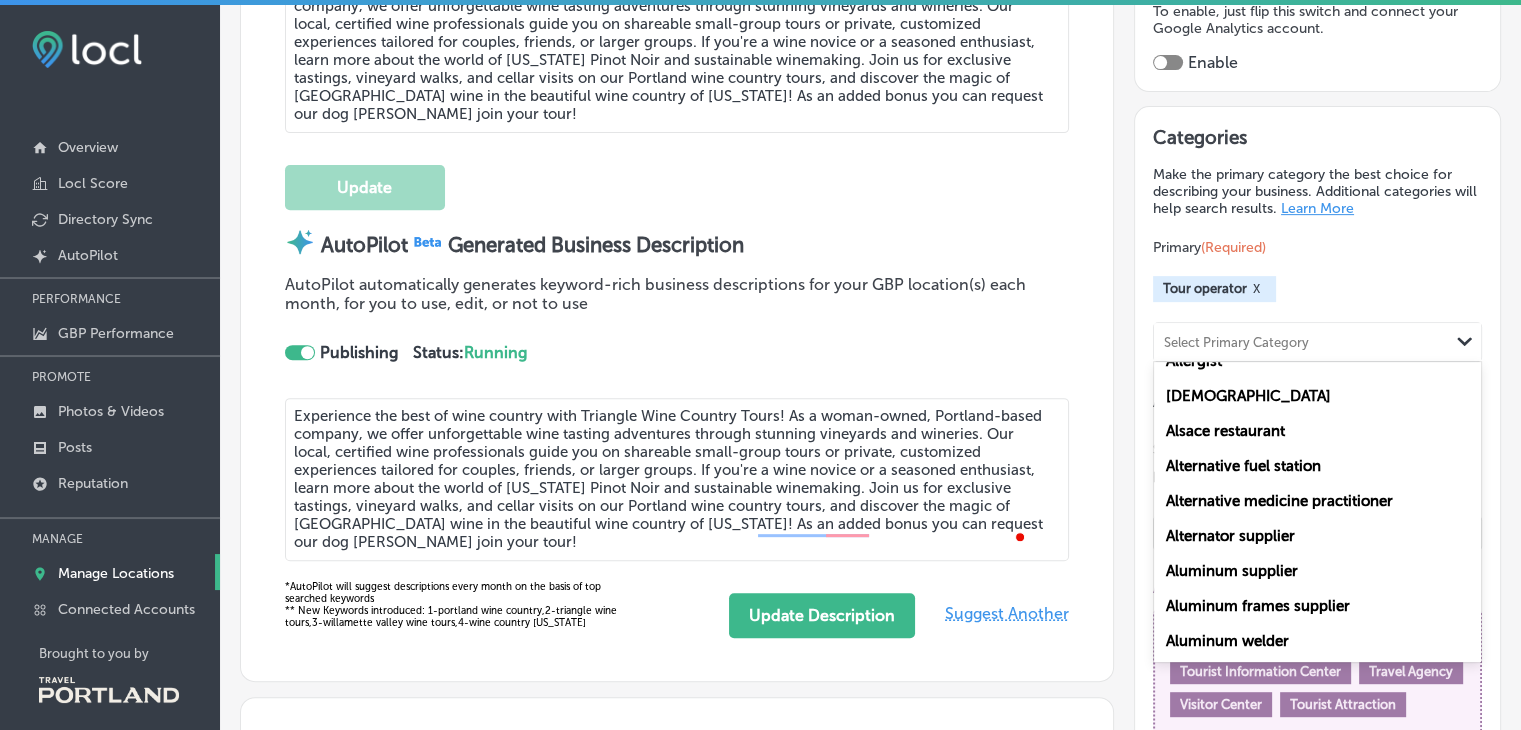 scroll, scrollTop: 2868, scrollLeft: 0, axis: vertical 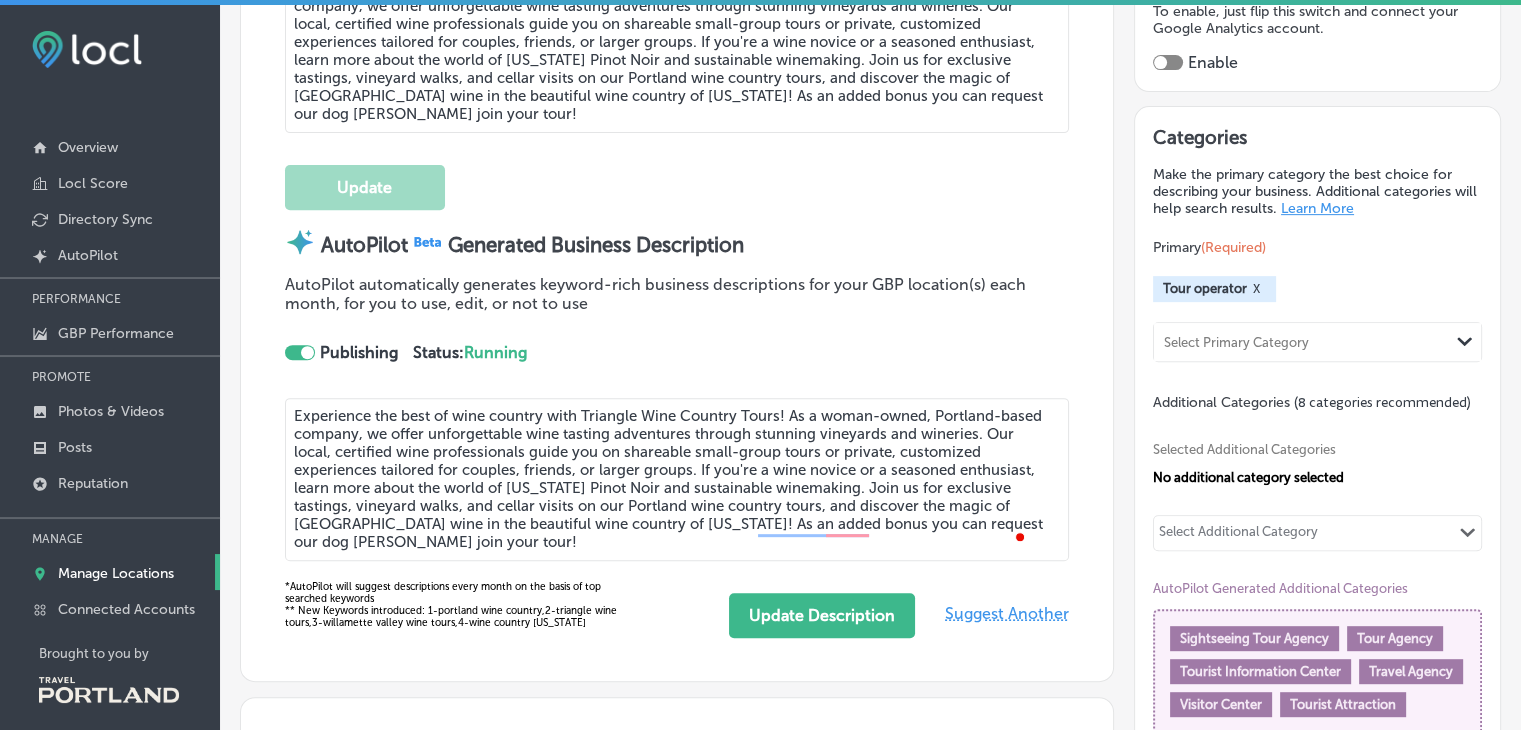 click on "Select Primary Category" at bounding box center (1301, 341) 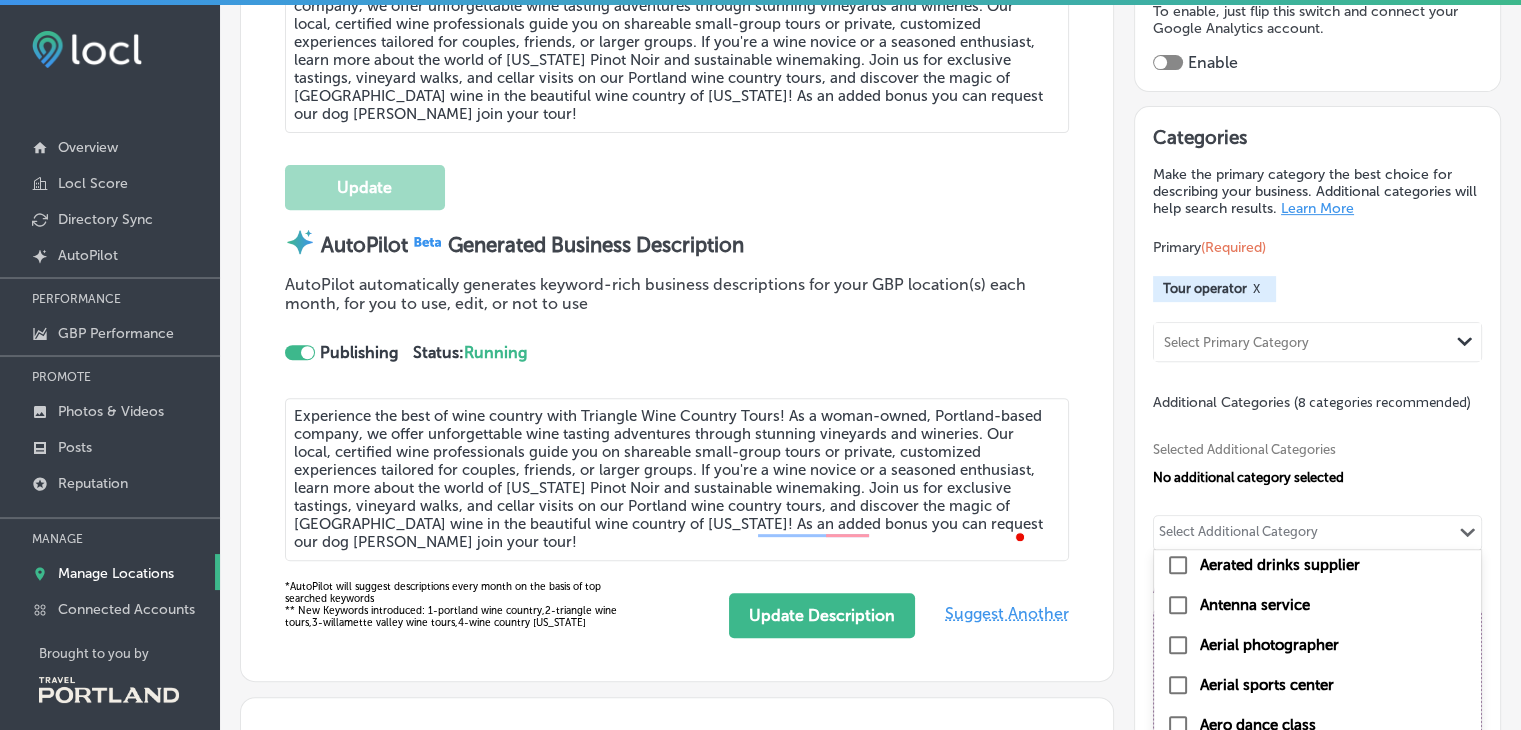scroll, scrollTop: 1424, scrollLeft: 0, axis: vertical 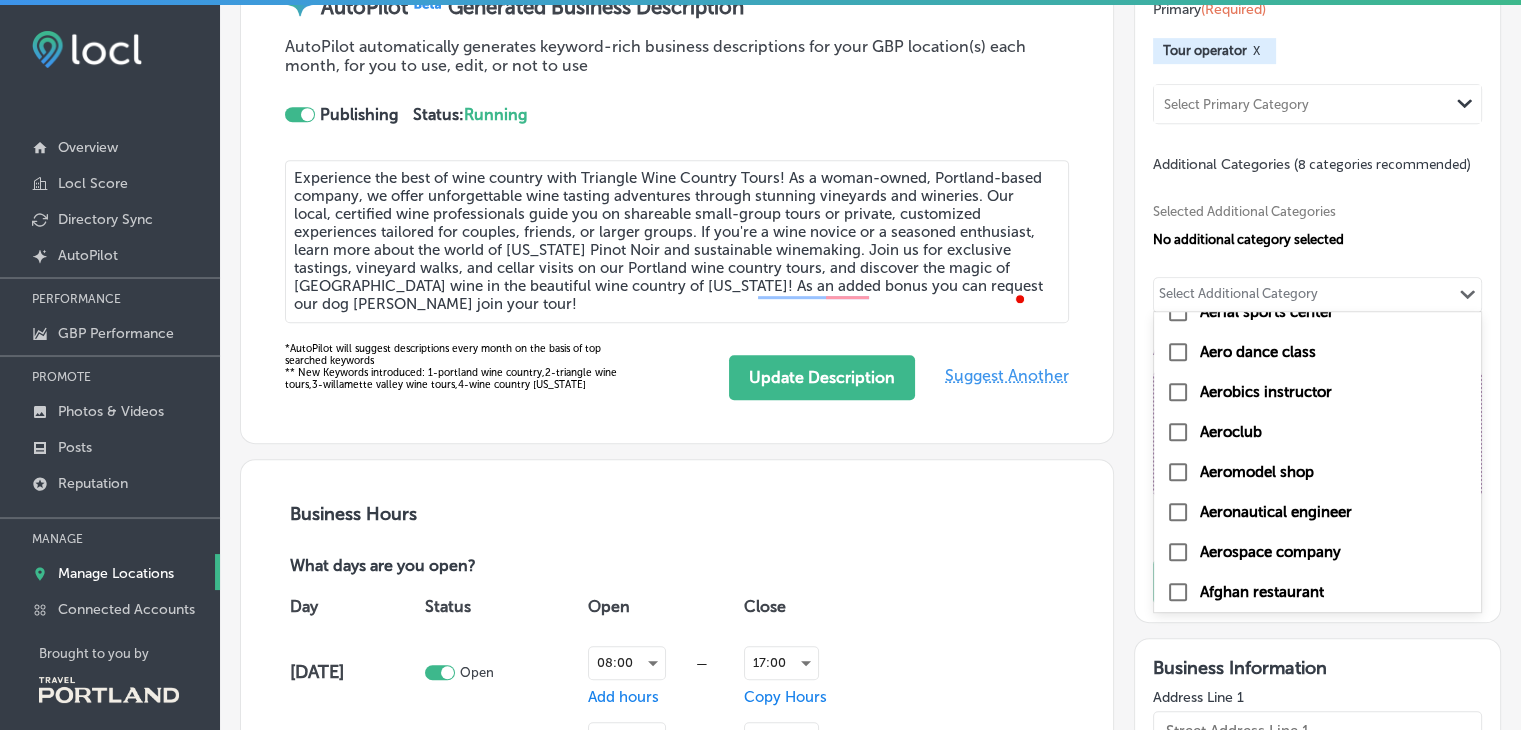 click on "Select Additional Category" at bounding box center [1239, 295] 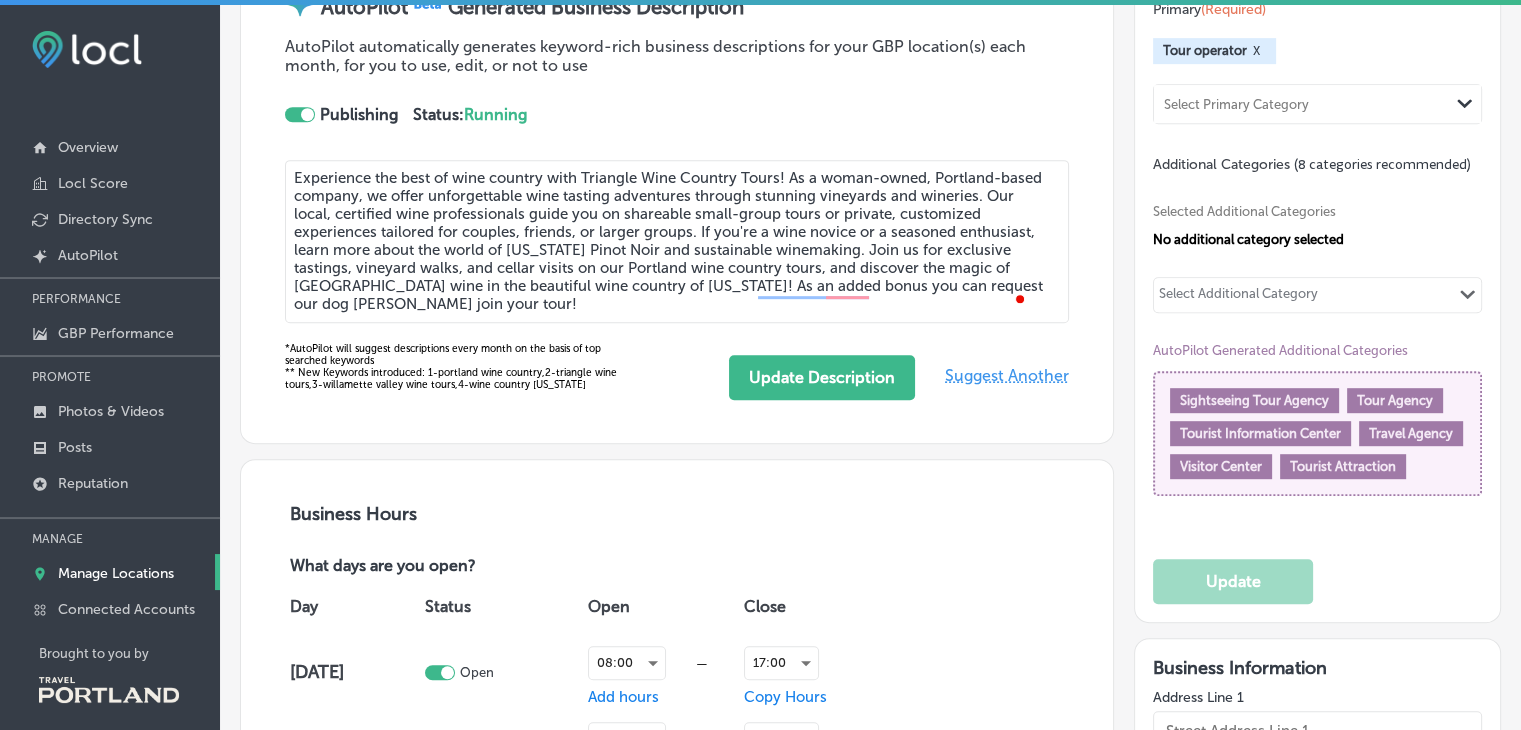 click on "Select Additional Category" at bounding box center (1238, 297) 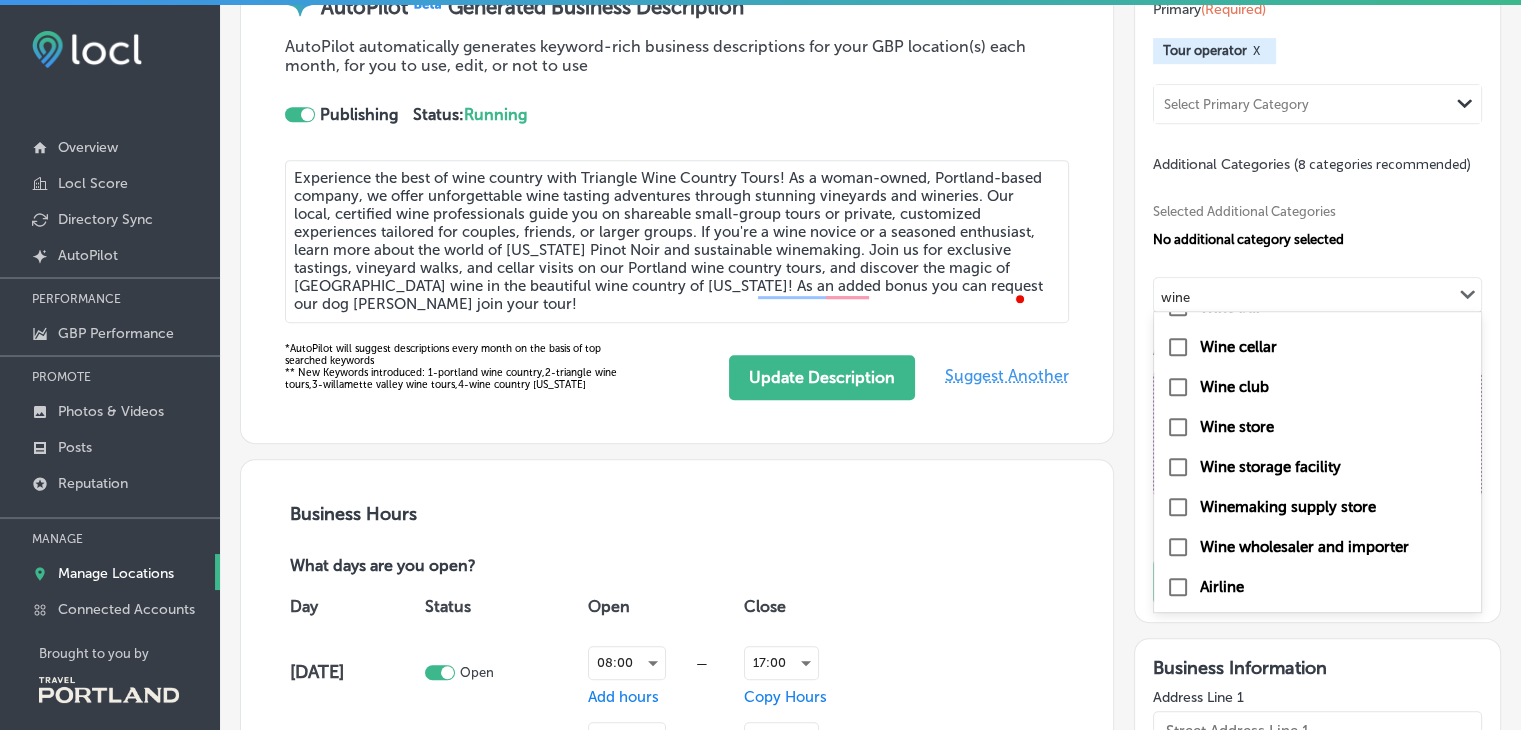 scroll, scrollTop: 0, scrollLeft: 0, axis: both 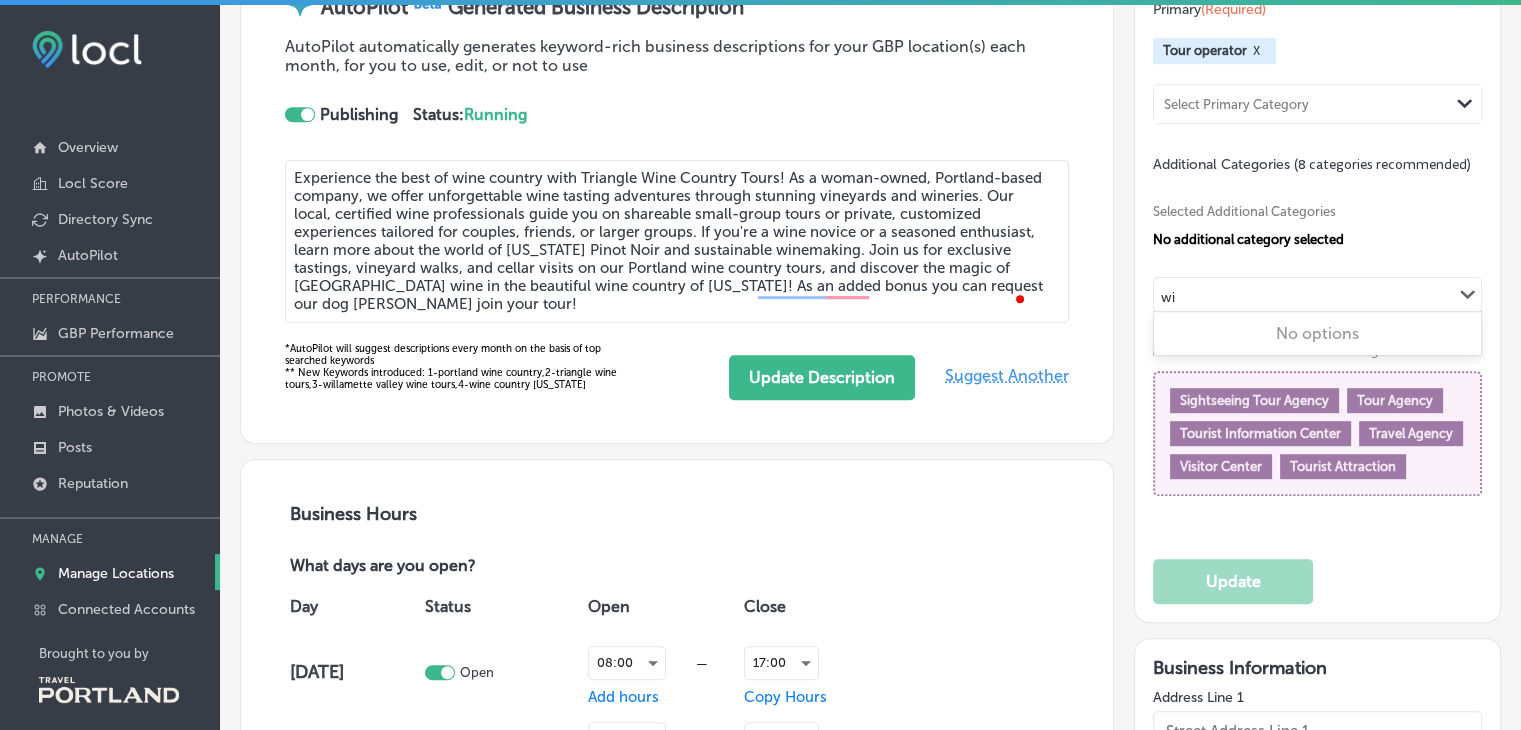 type on "w" 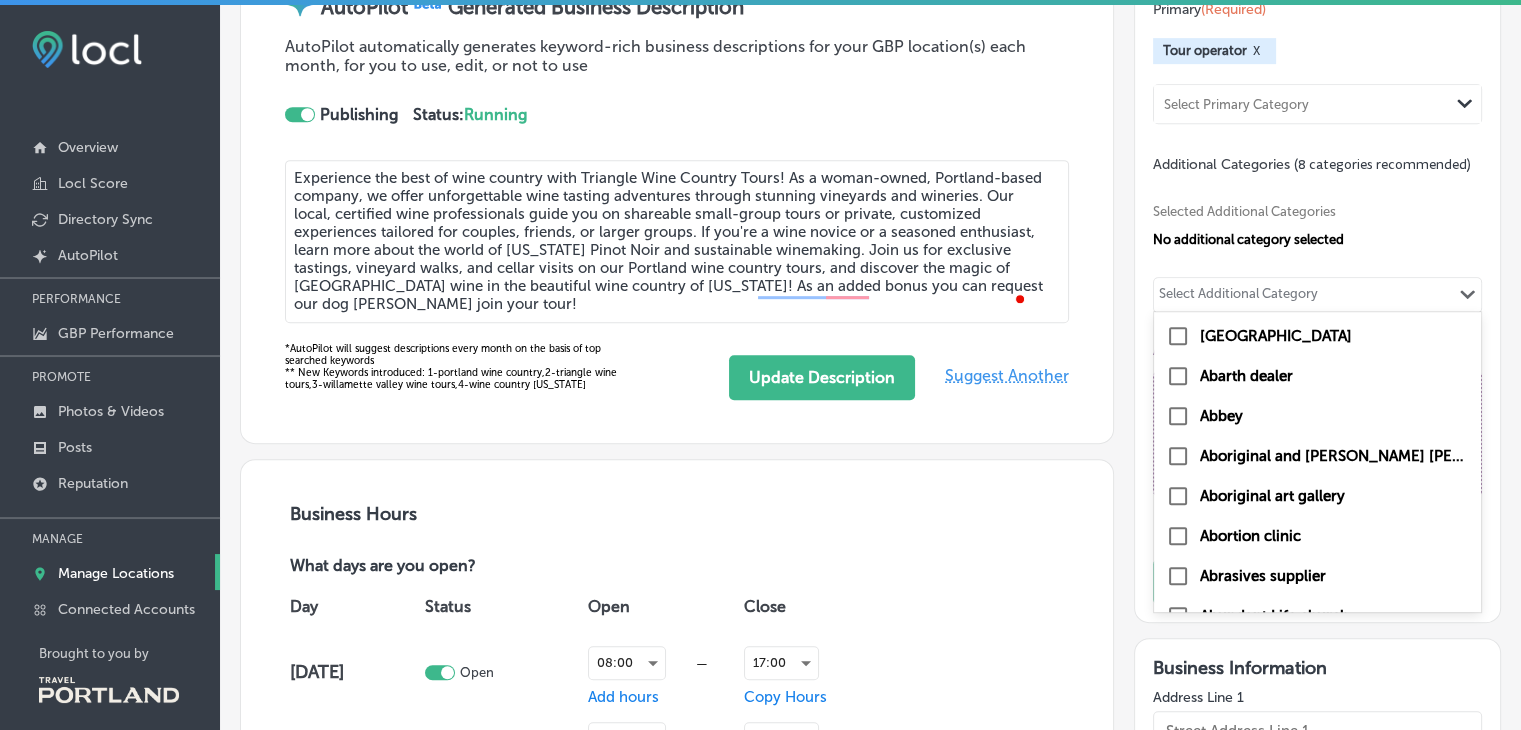 click on "Selected Additional Categories No additional category selected" at bounding box center (1317, 223) 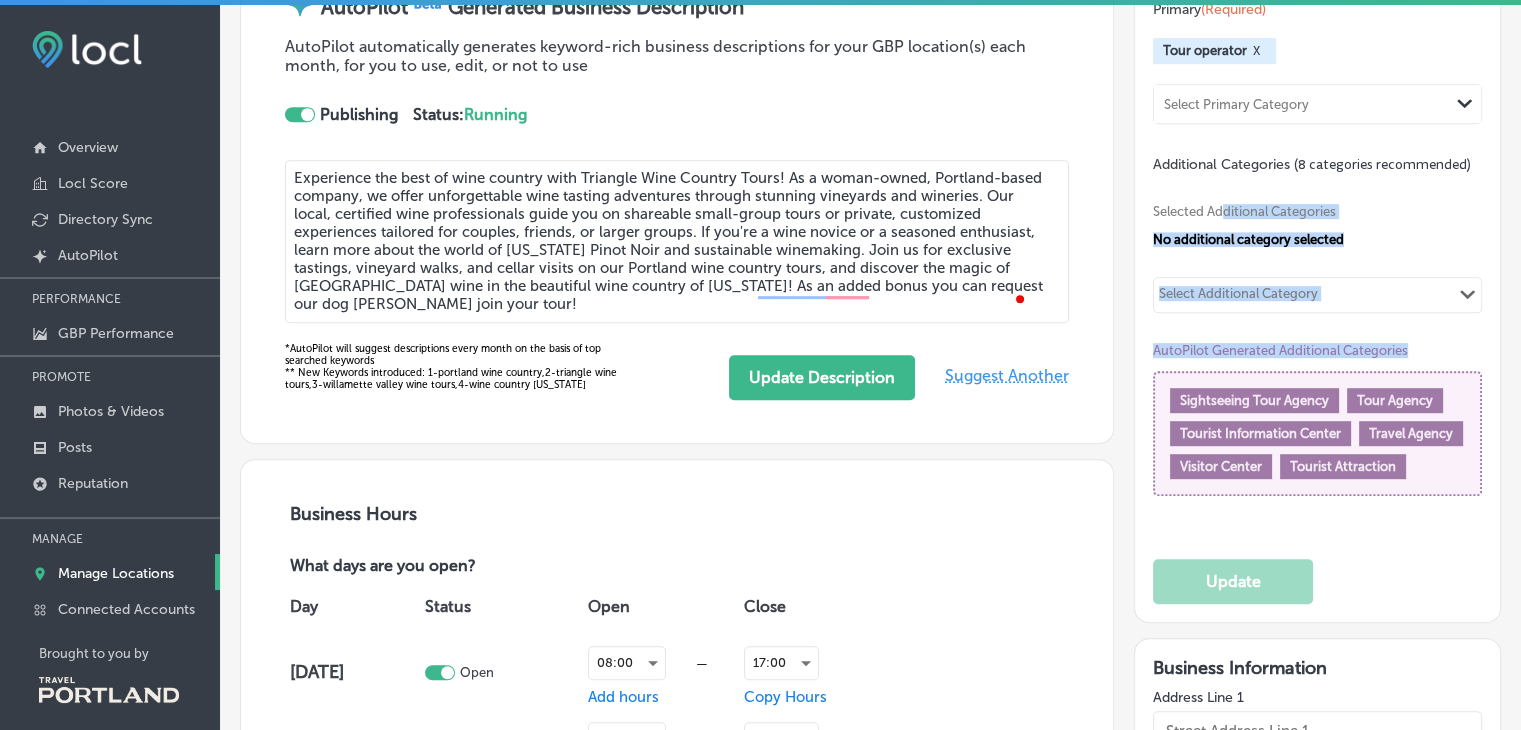 drag, startPoint x: 1215, startPoint y: 196, endPoint x: 1416, endPoint y: 341, distance: 247.8427 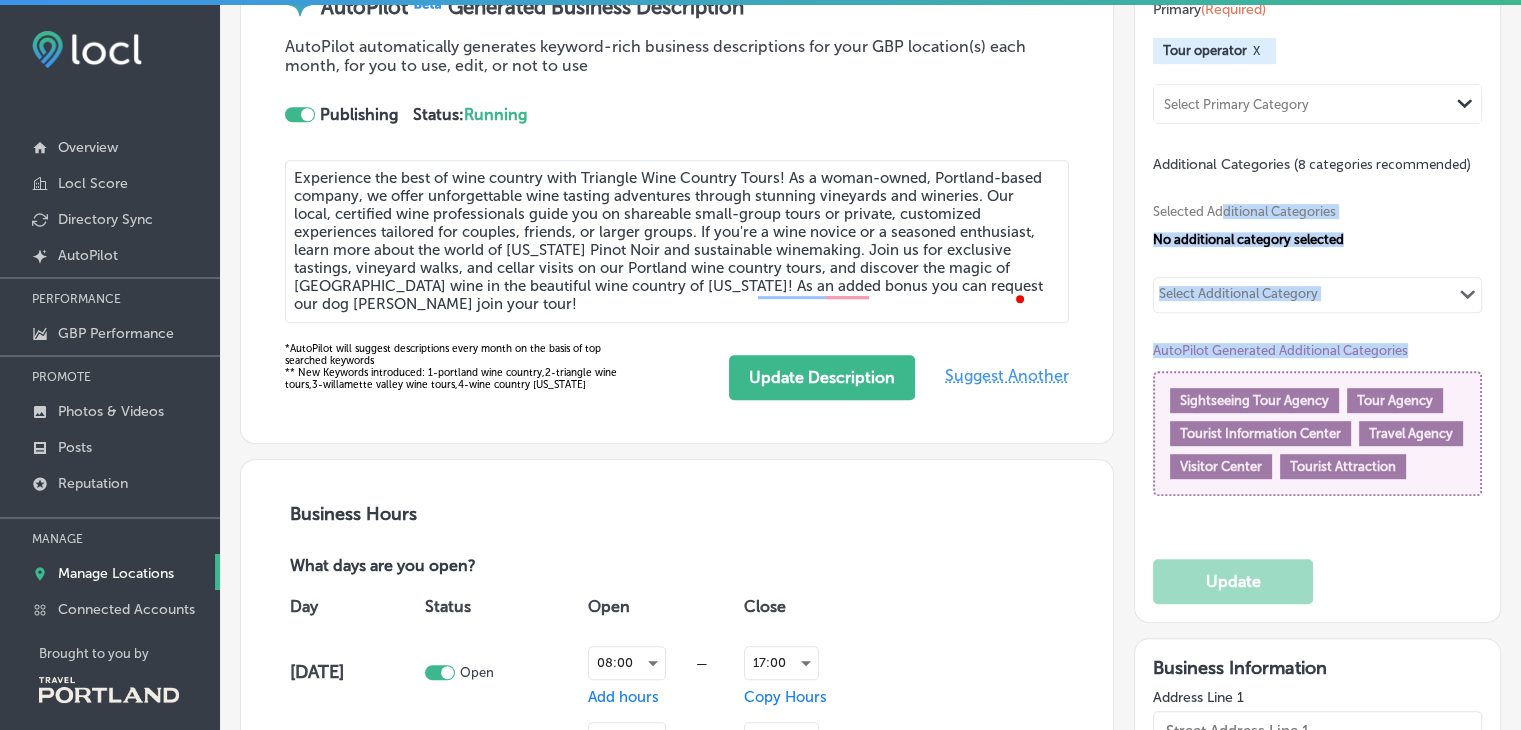 click on "Selected Additional Categories No additional category selected Select Additional Category
Path
Created with Sketch.
AutoPilot Generated Additional Categories Sightseeing Tour Agency Tour Agency Tourist Information Center Travel Agency Visitor Center Tourist Attraction" at bounding box center [1317, 347] 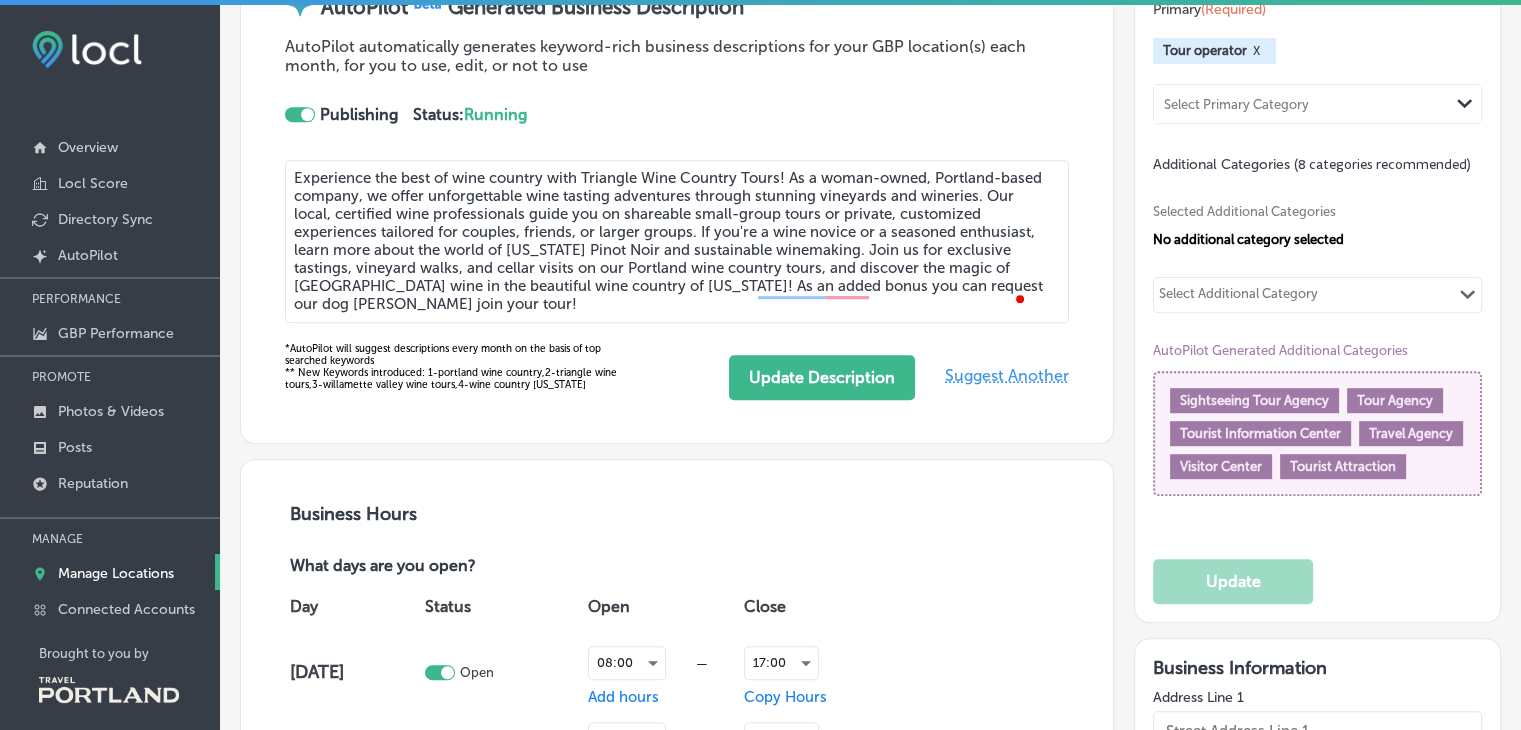 click on "Tourist Attraction" at bounding box center (1343, 466) 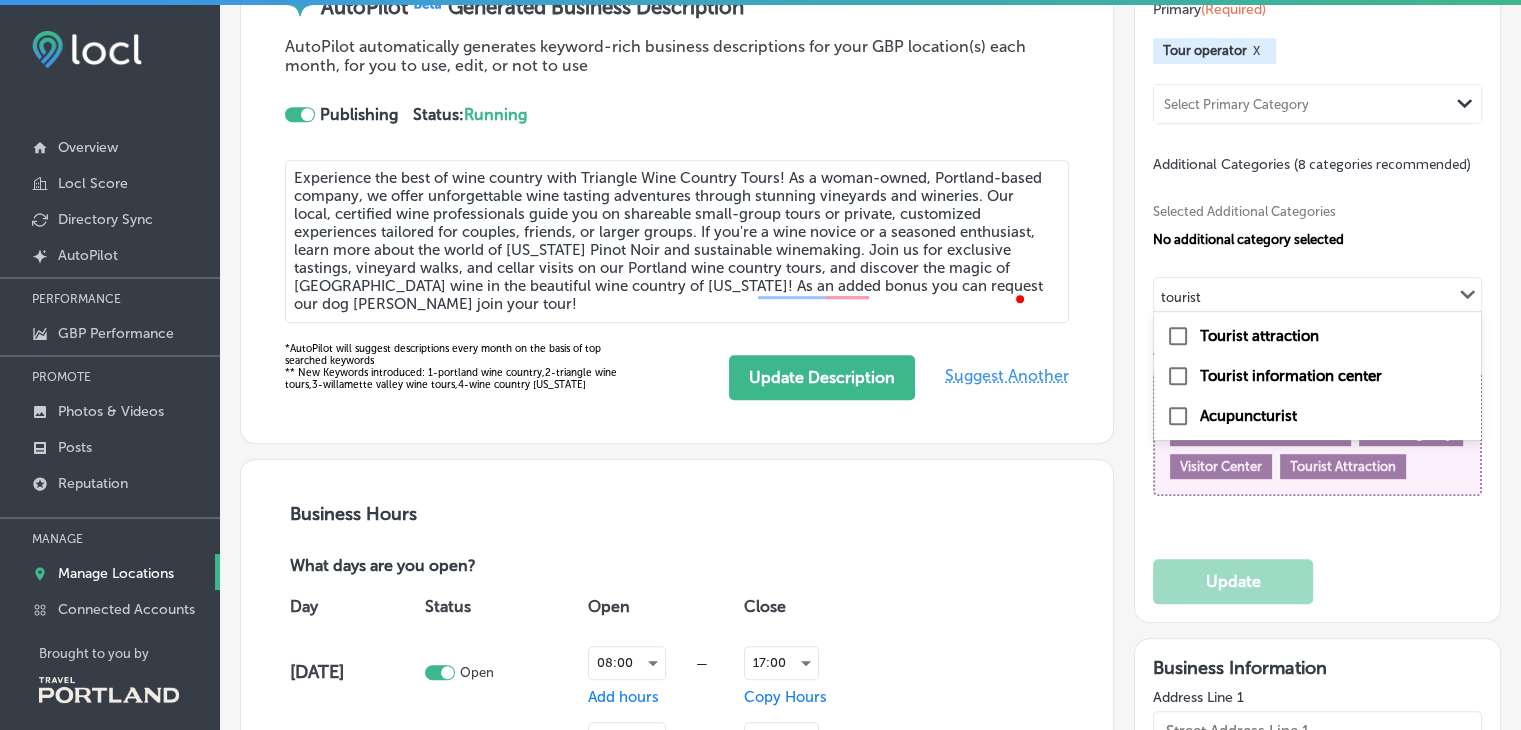 click at bounding box center (1178, 336) 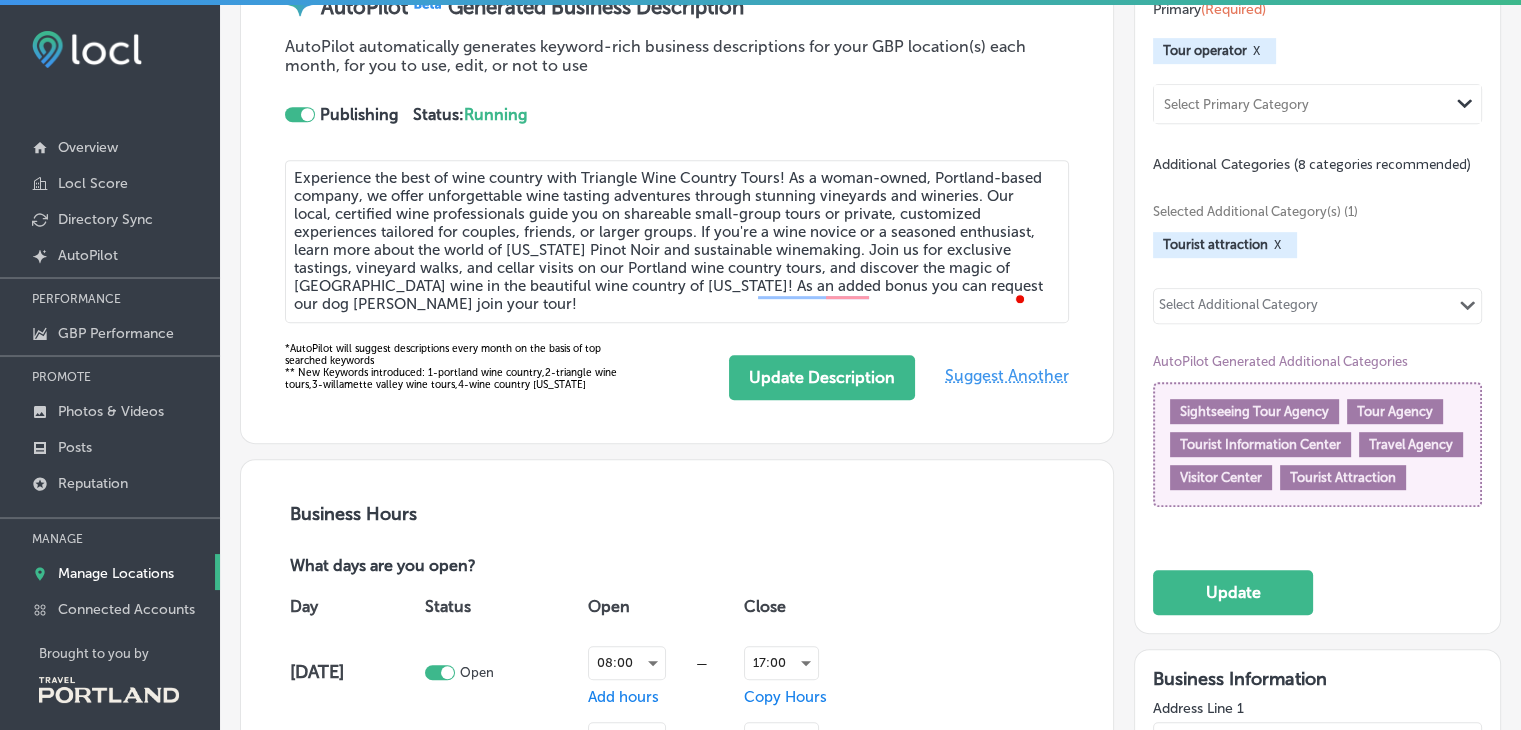 click on "Select Additional Category" at bounding box center [1238, 308] 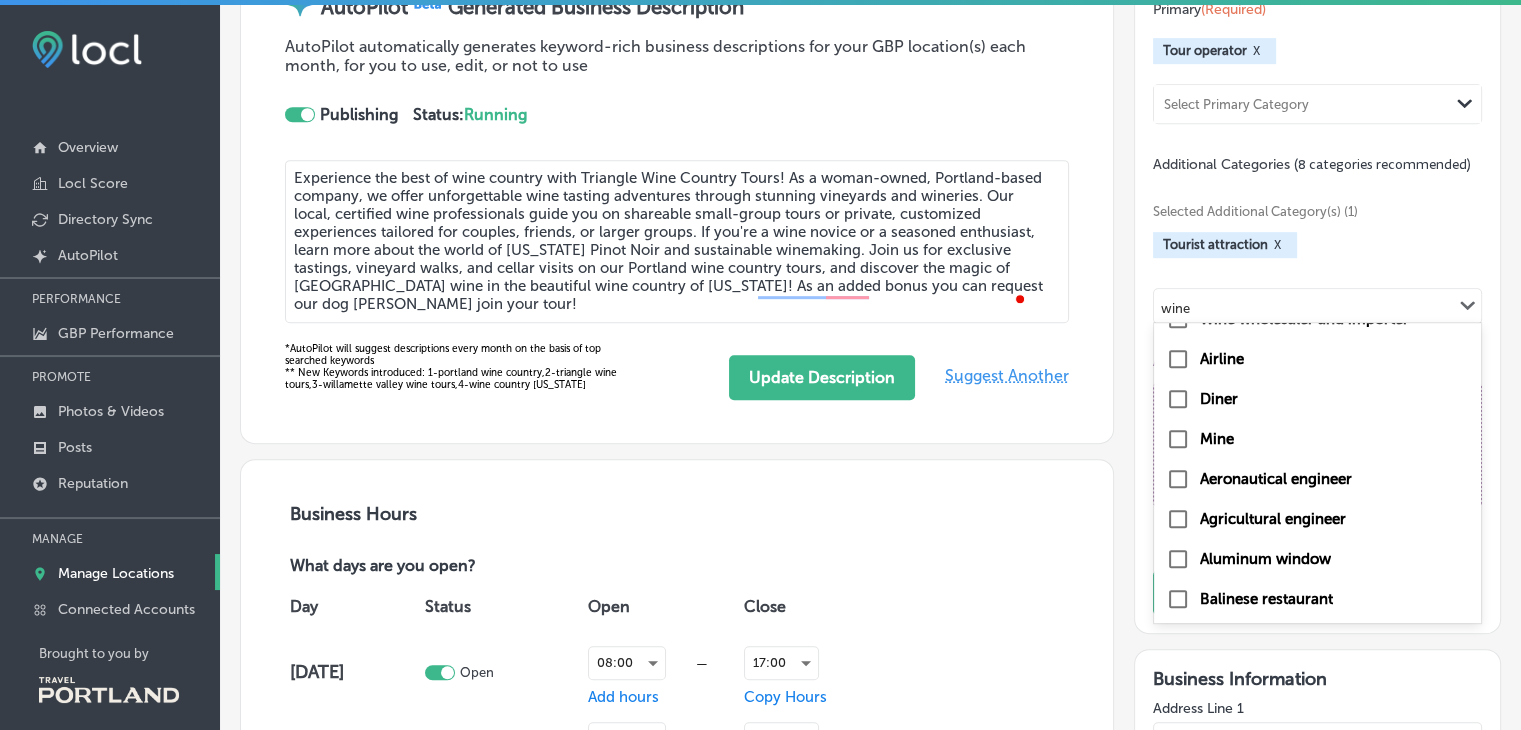 scroll, scrollTop: 0, scrollLeft: 0, axis: both 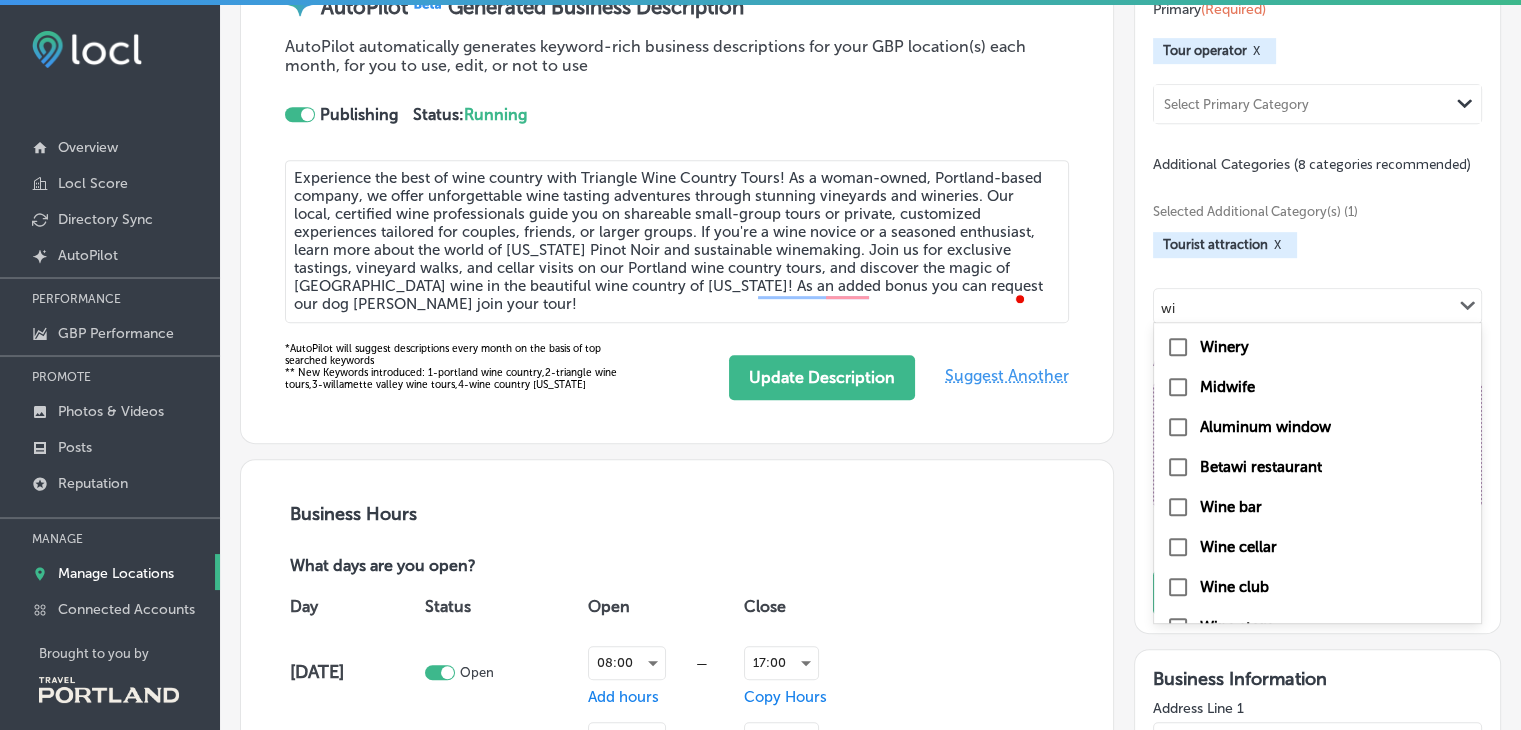 type on "w" 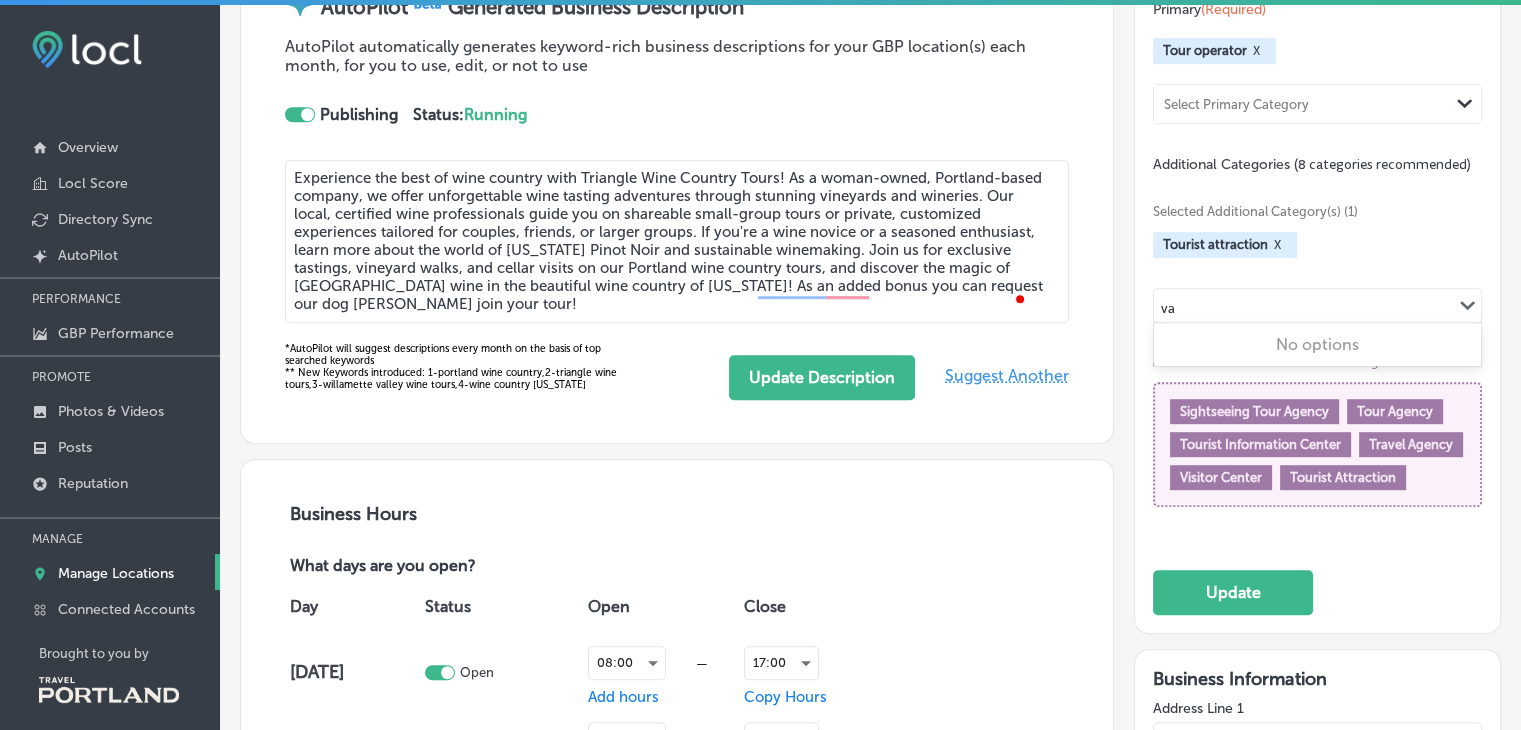 type on "v" 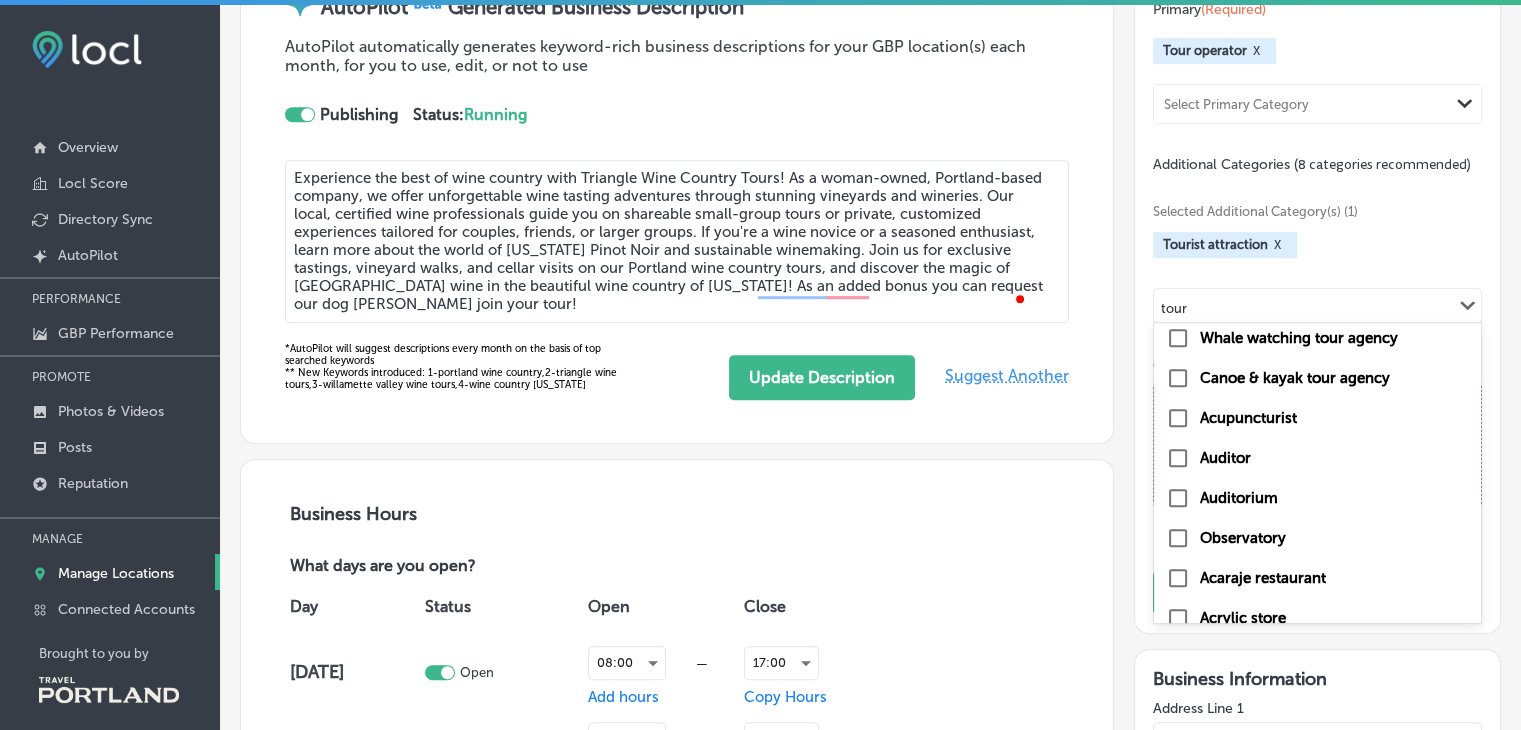scroll, scrollTop: 0, scrollLeft: 0, axis: both 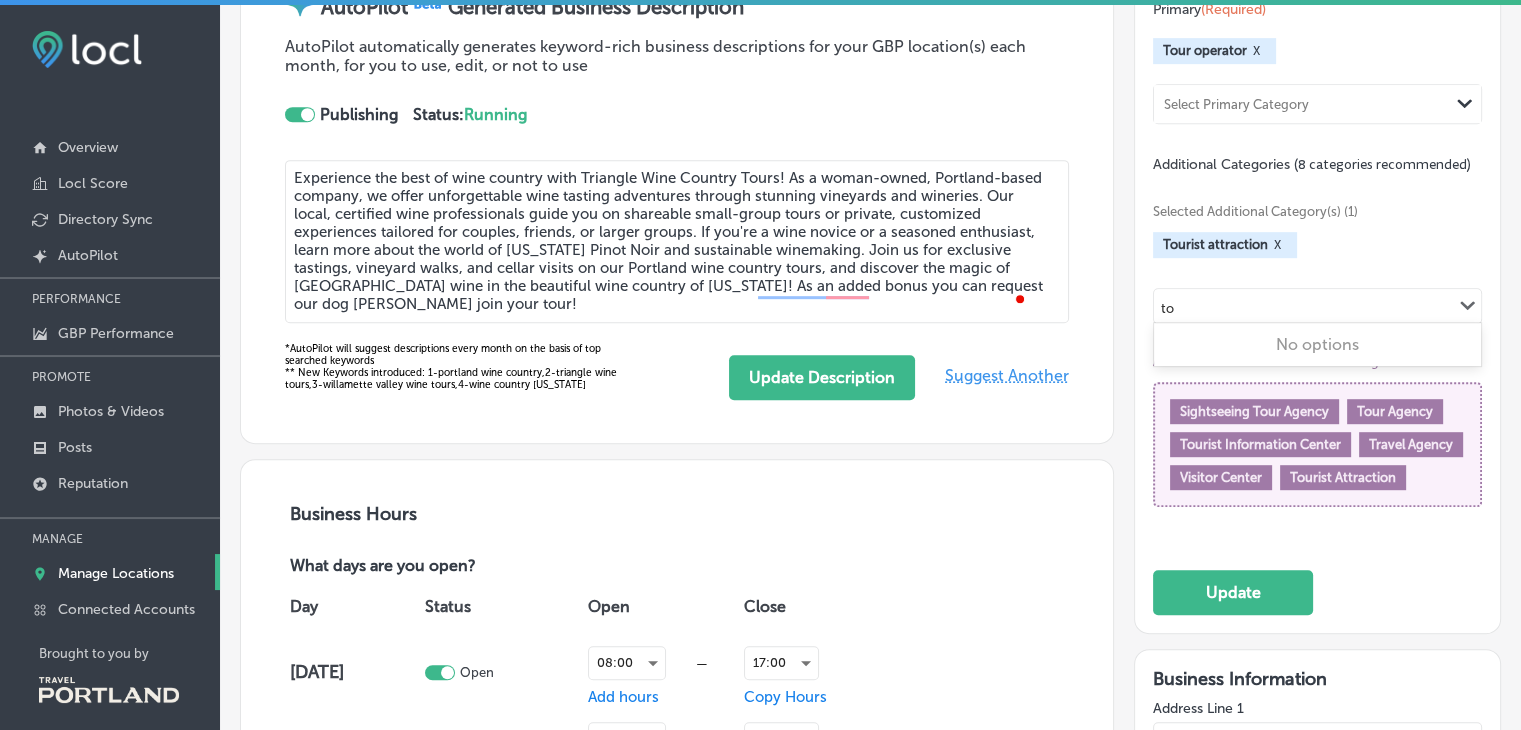 type on "t" 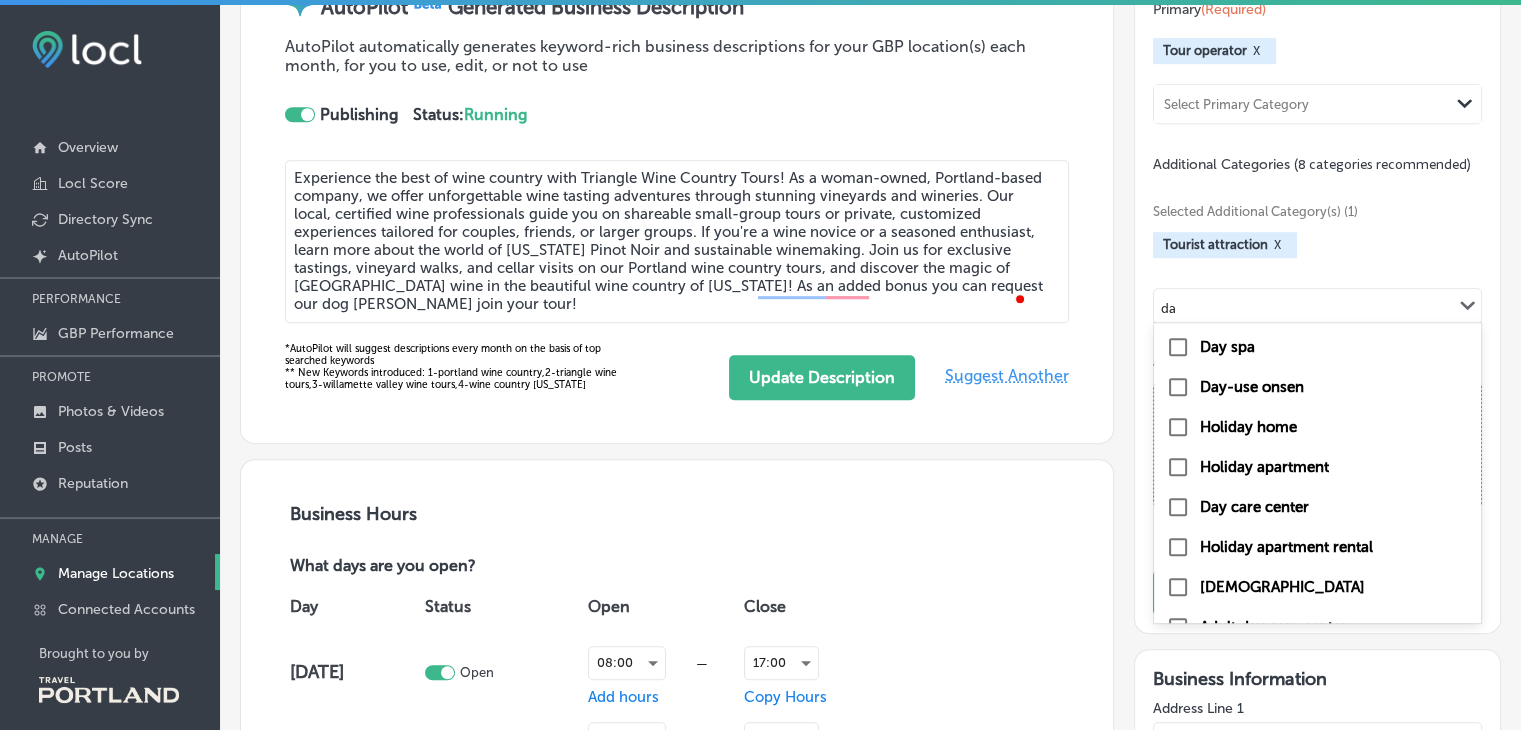 type on "d" 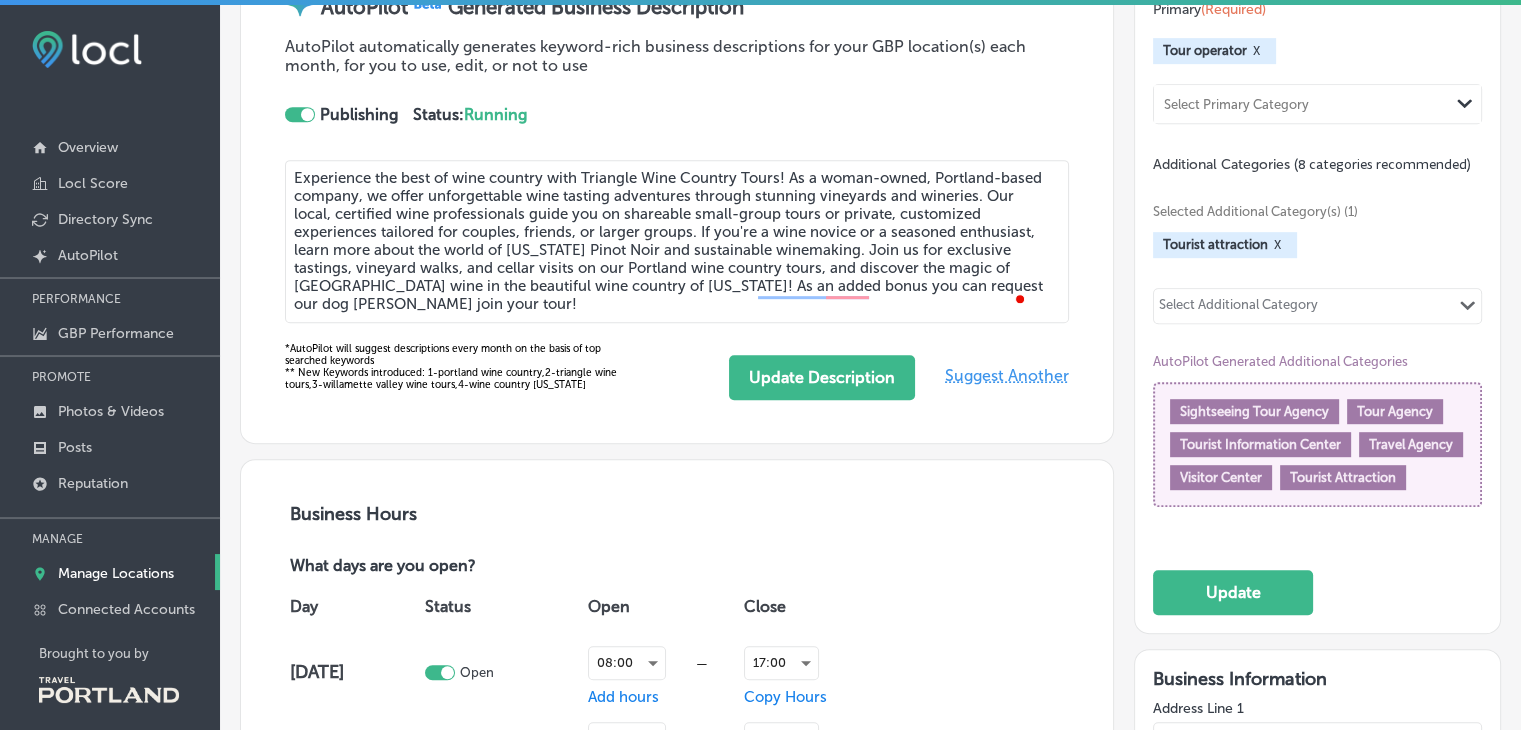 click on "(8 categories recommended)" at bounding box center (1382, 164) 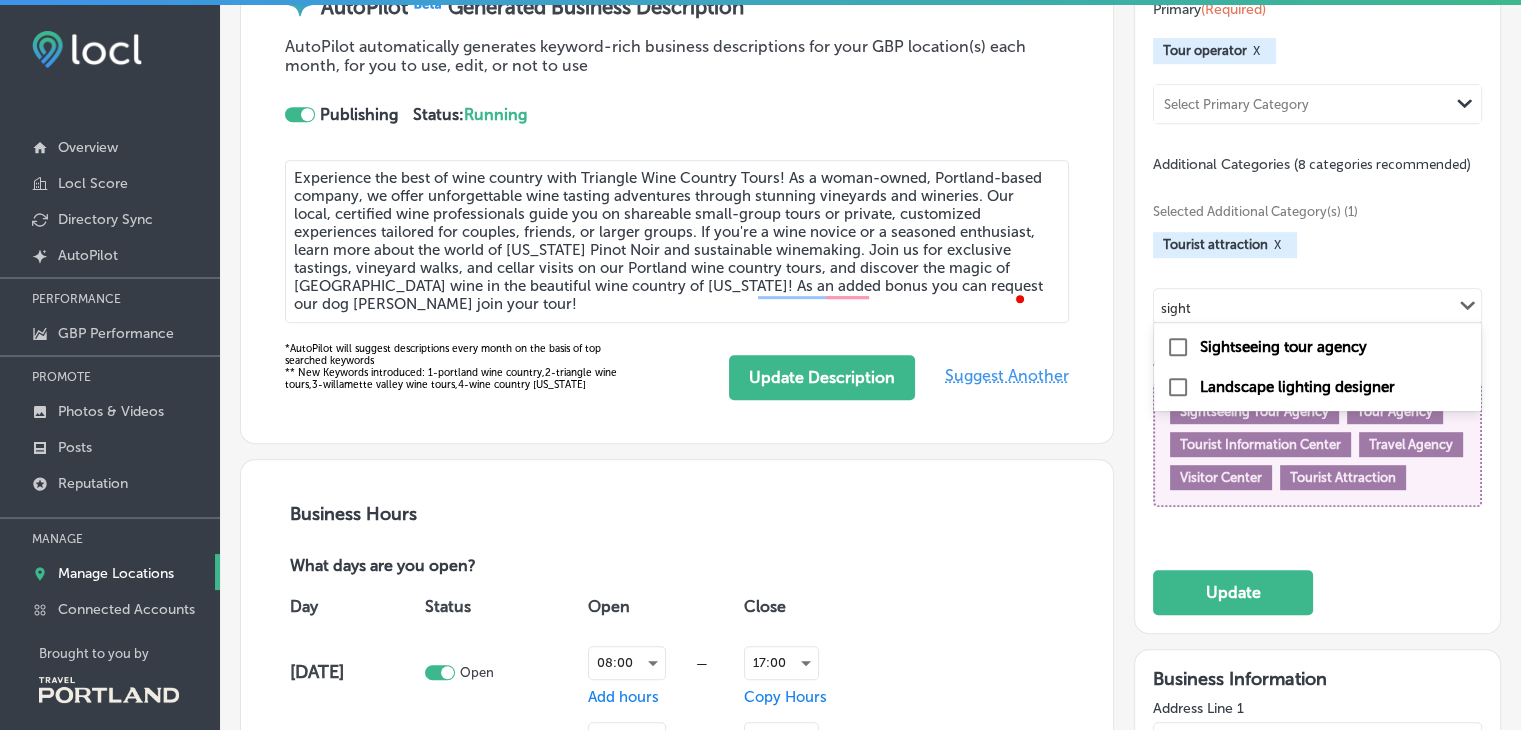click at bounding box center [1178, 347] 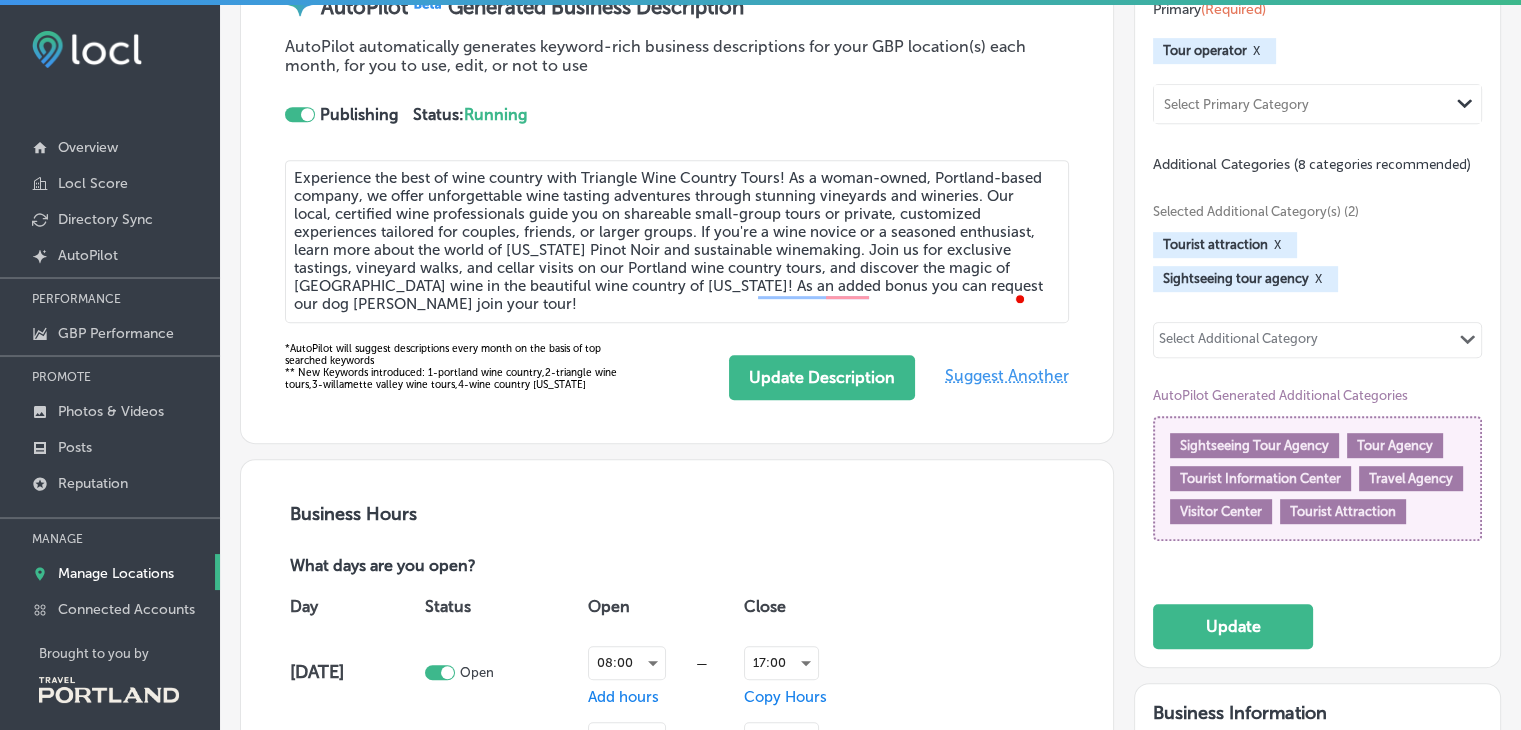 click on "Select Additional Category" at bounding box center (1238, 342) 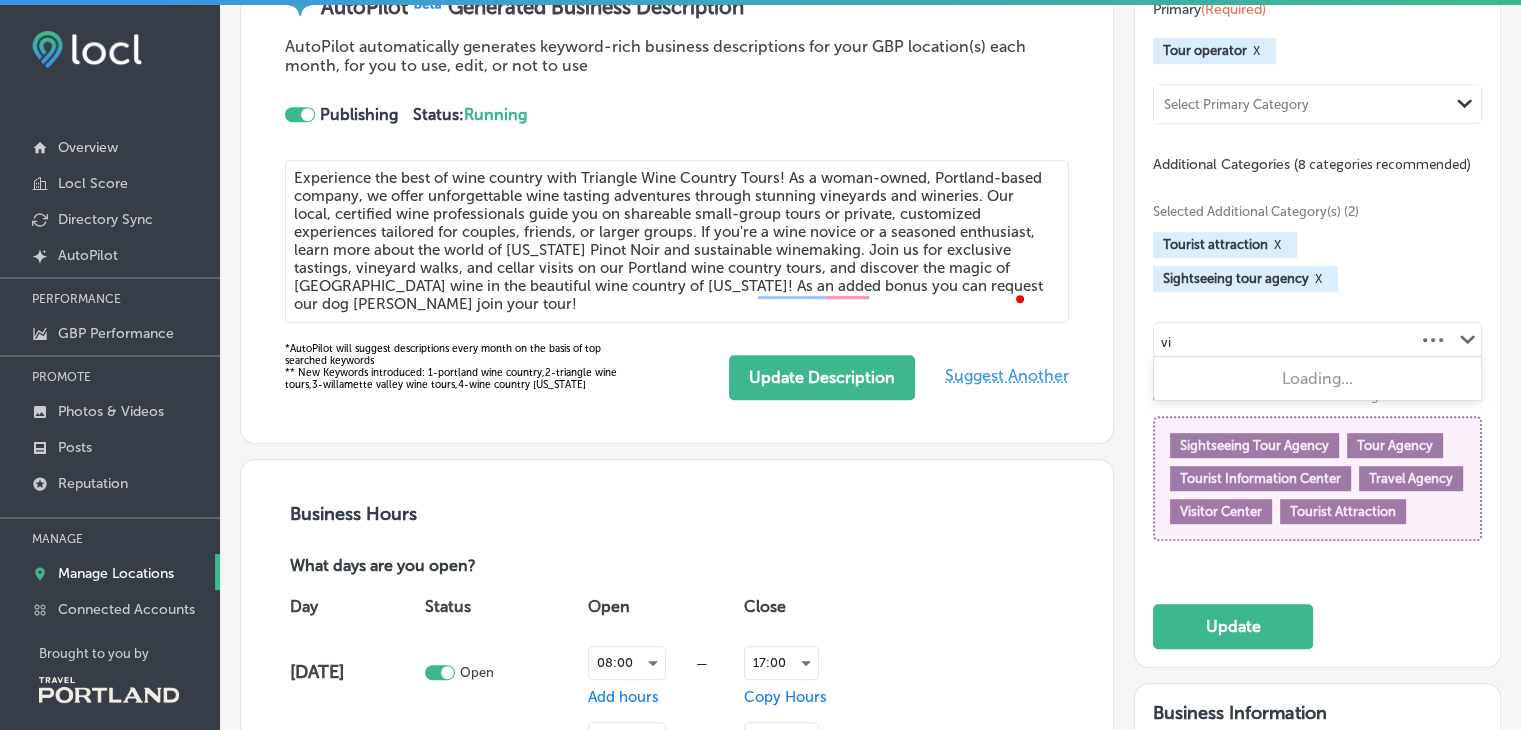 type on "v" 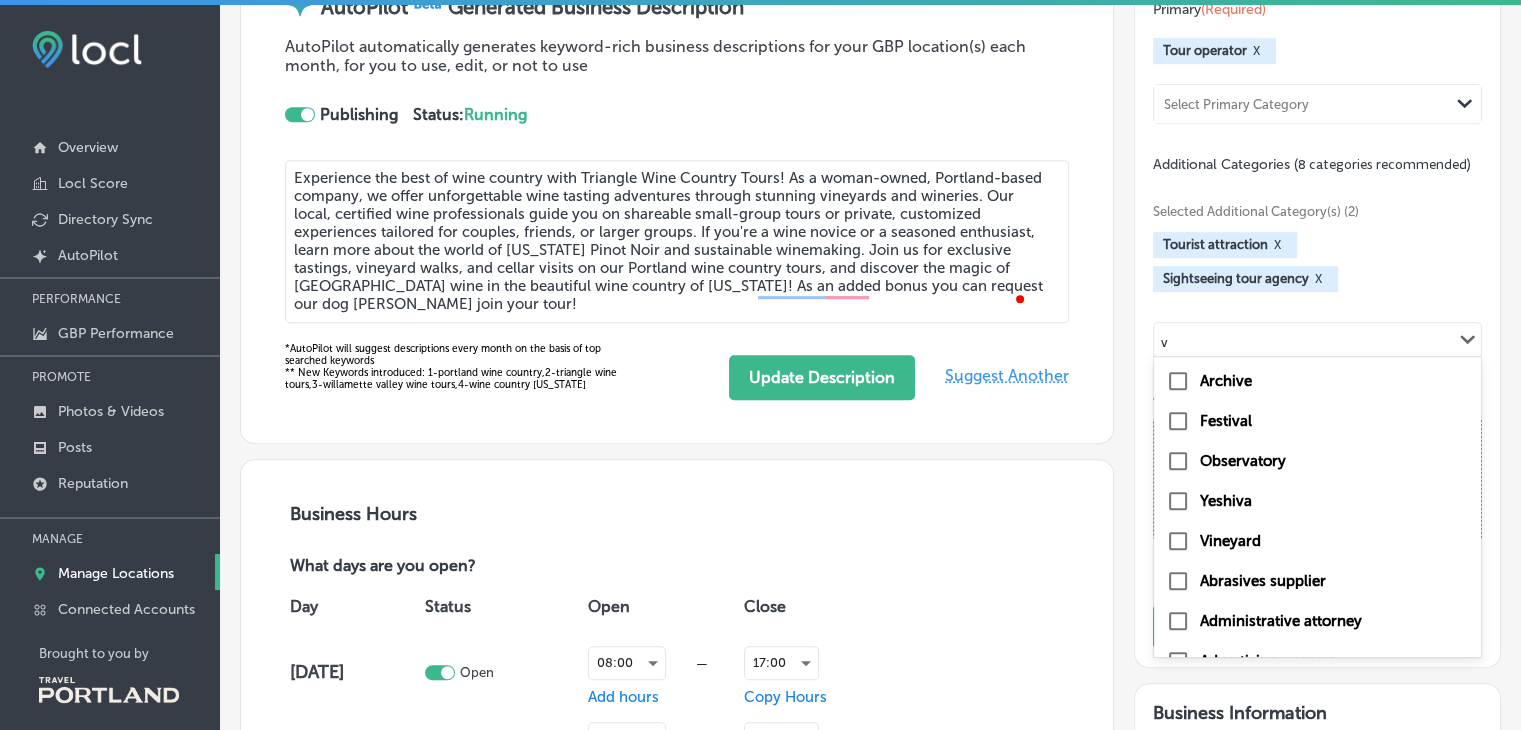 type 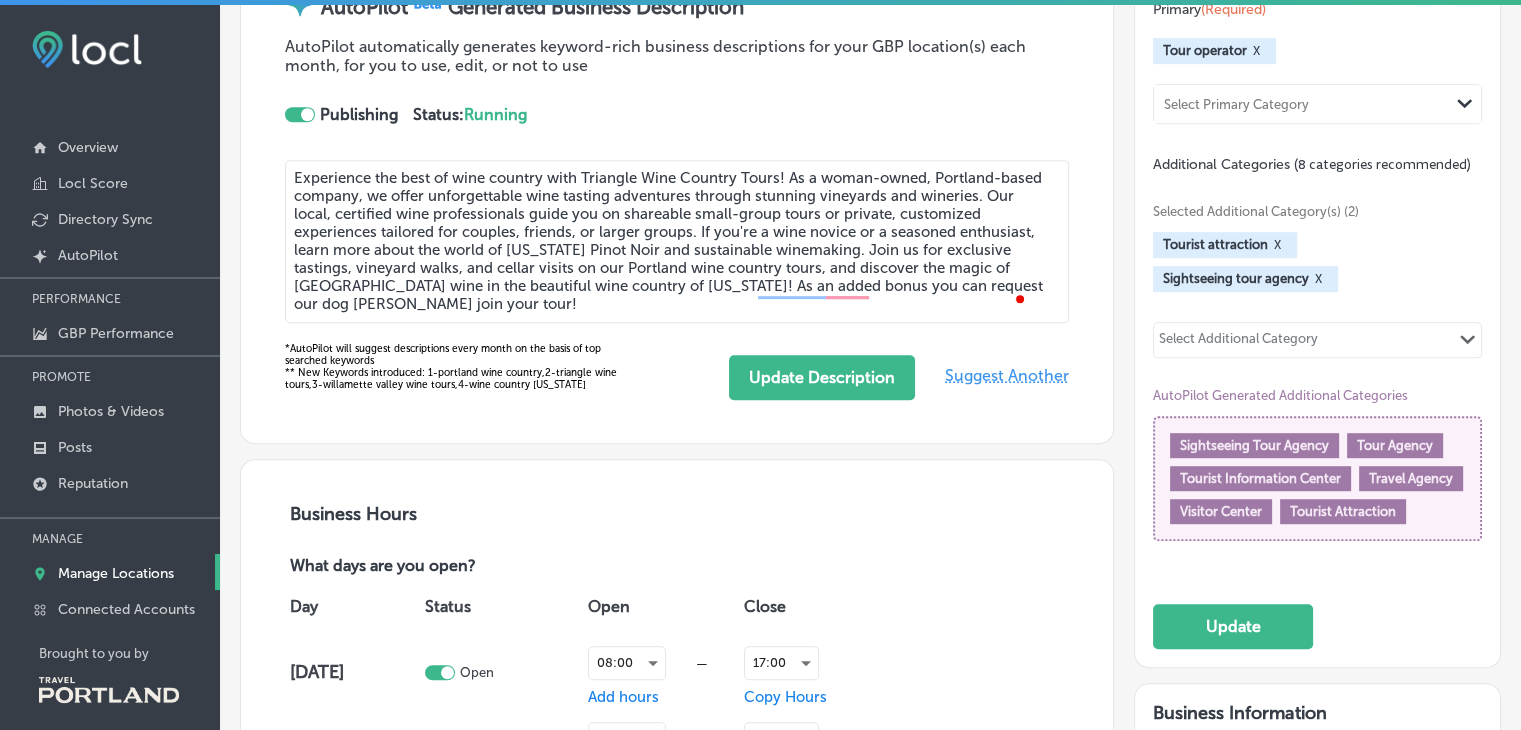 click on "(8 categories recommended)" at bounding box center (1382, 164) 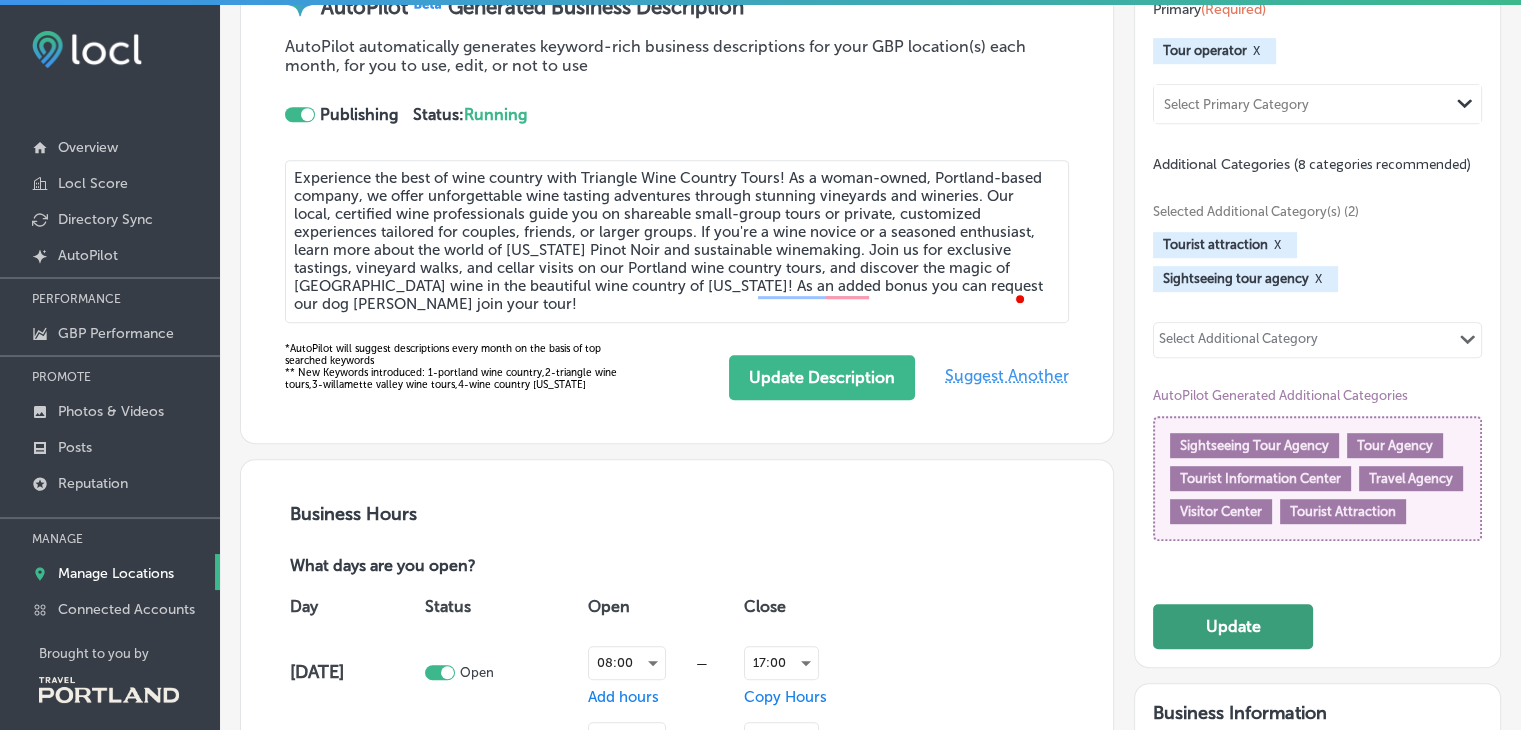 click on "Update" 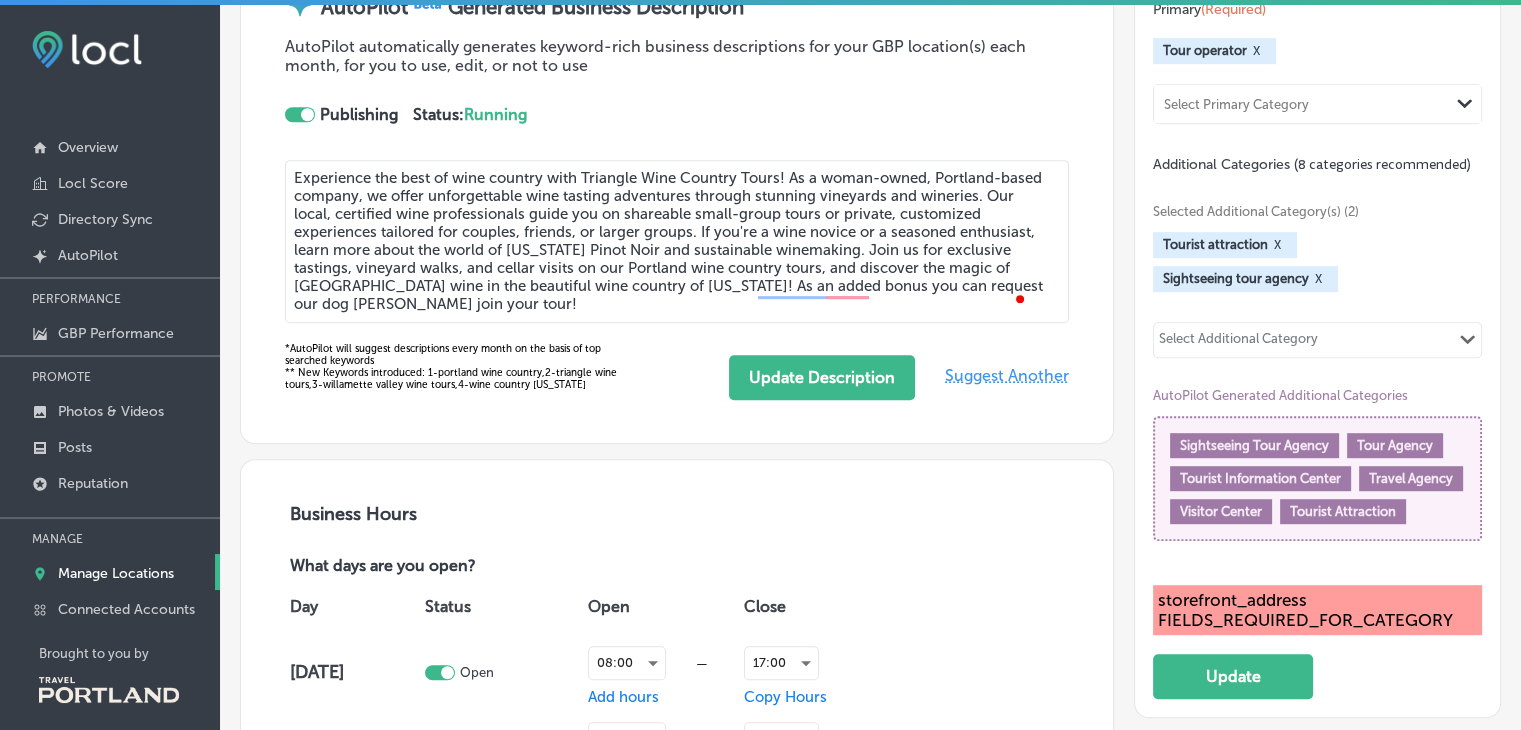 click on "storefront_address FIELDS_REQUIRED_FOR_CATEGORY" at bounding box center (1317, 610) 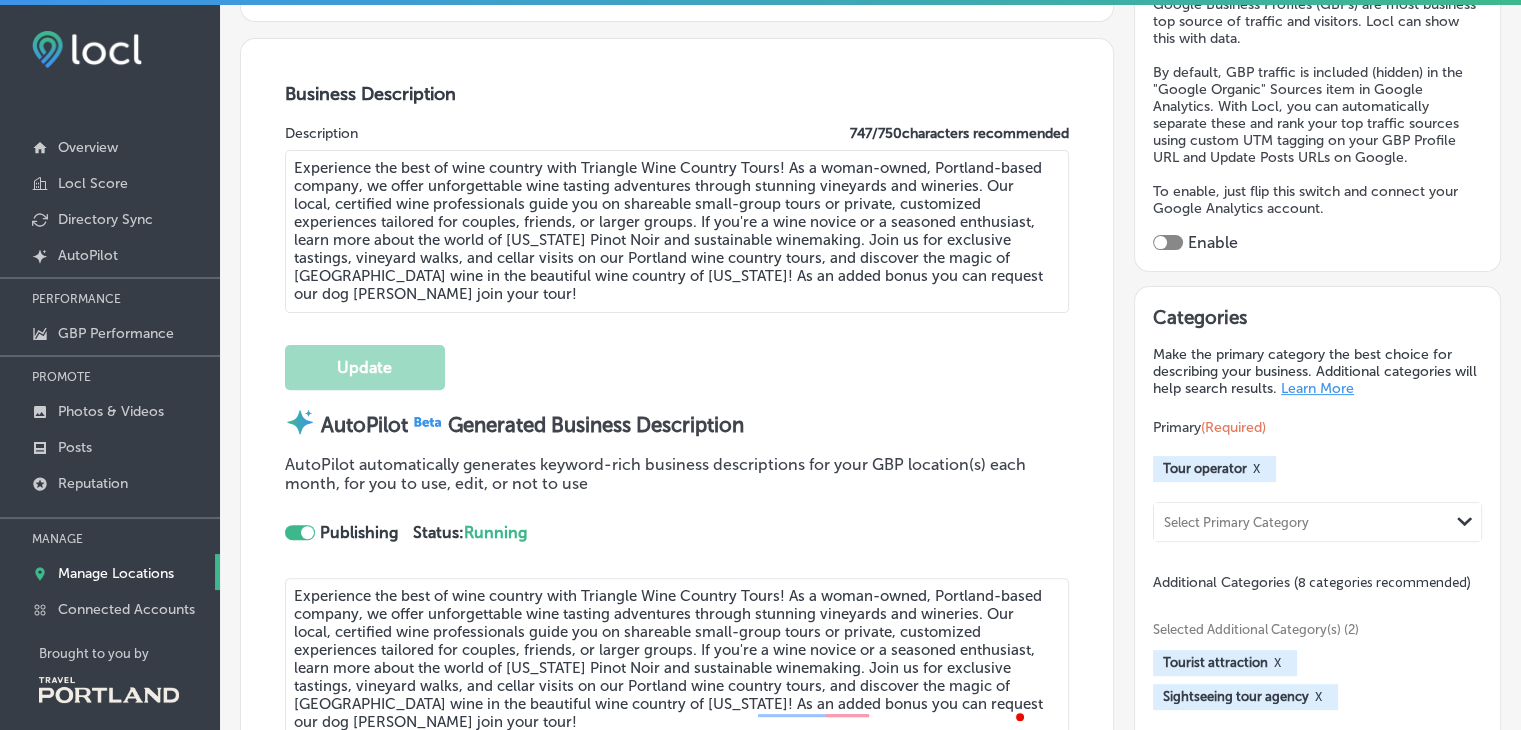 scroll, scrollTop: 0, scrollLeft: 0, axis: both 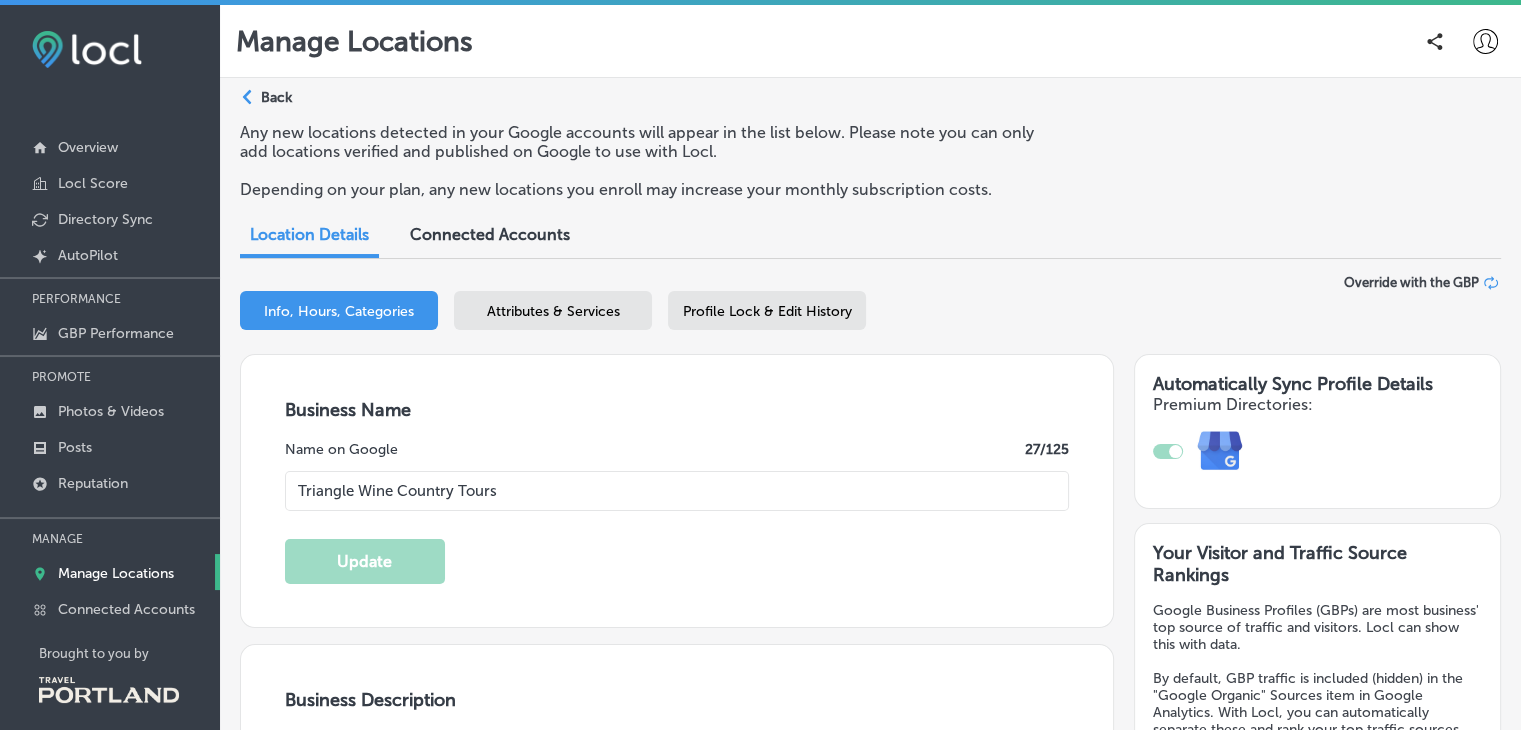 click on "Manage Locations" at bounding box center [116, 573] 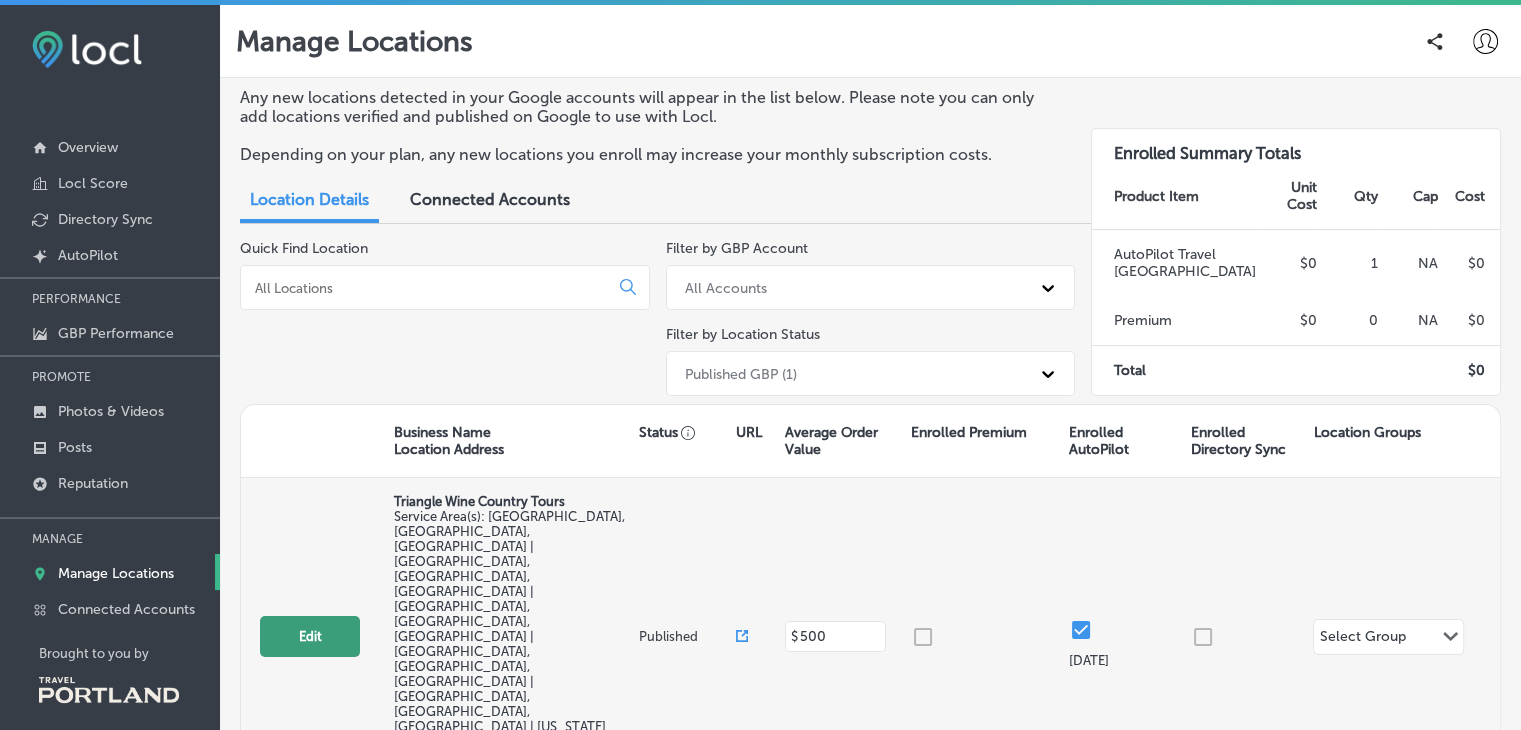 click on "Edit" at bounding box center (310, 636) 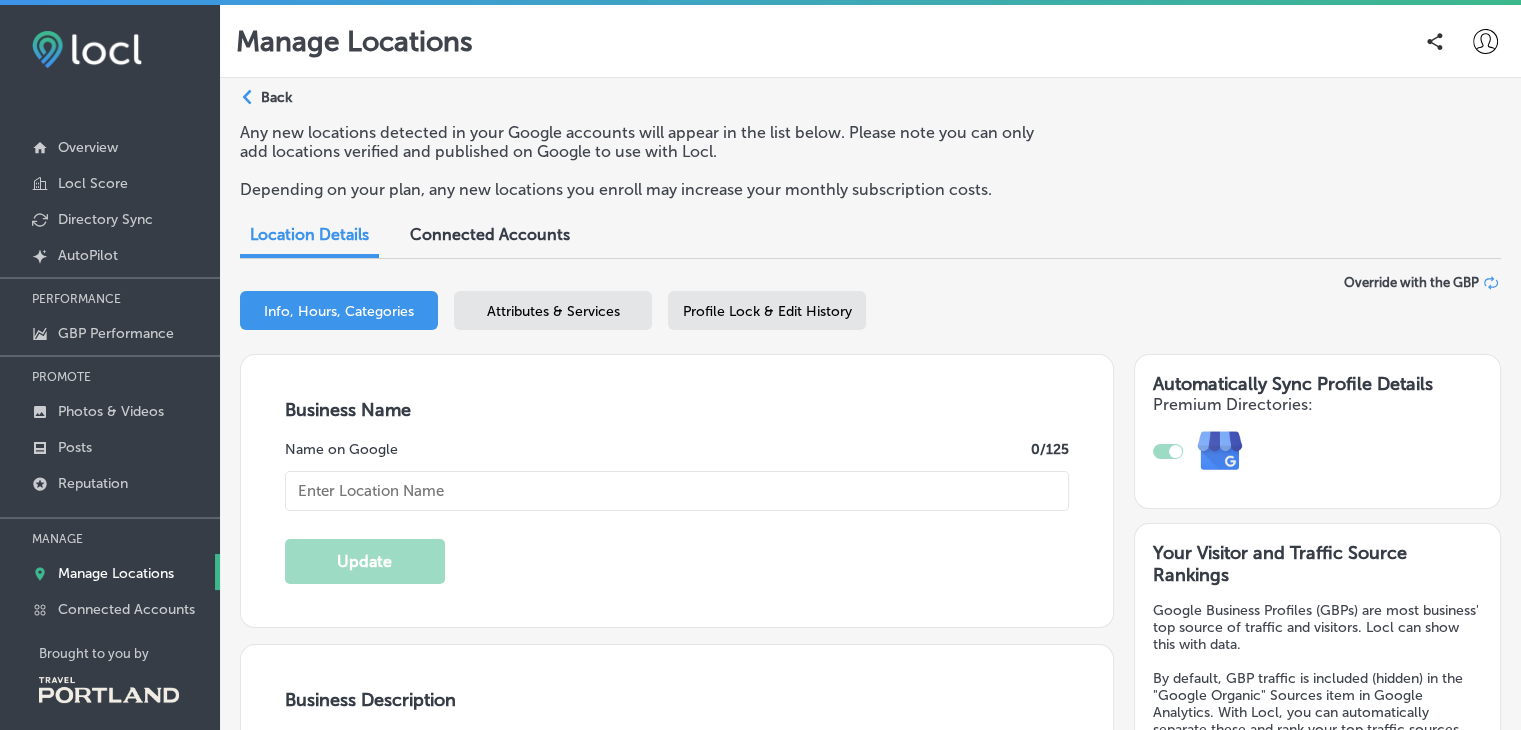 type on "Triangle Wine Country Tours" 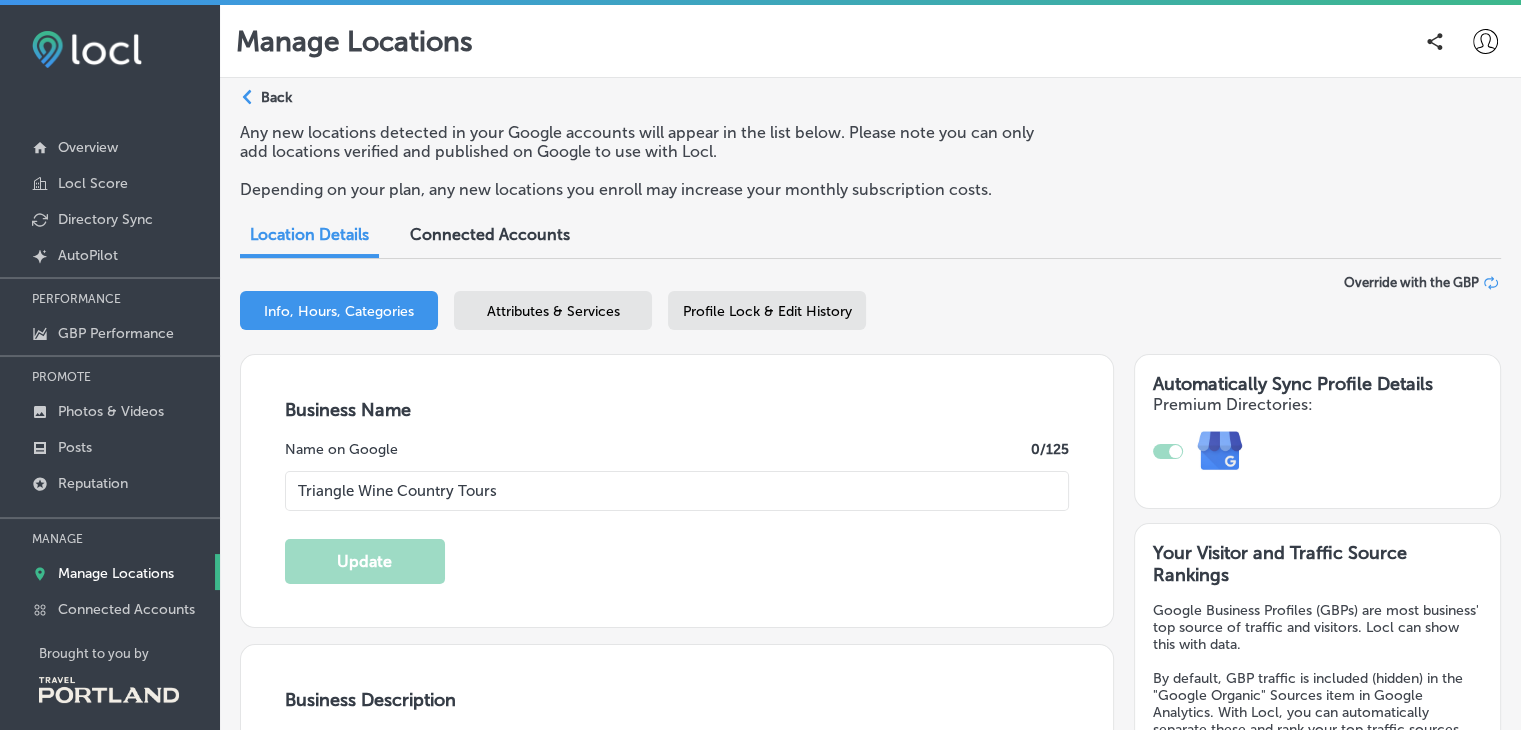 type on "Experience the best of wine country with Triangle Wine Country Tours! As a woman-owned, Portland-based company, we offer unforgettable wine tasting adventures through stunning vineyards and wineries. Our local, certified wine professionals guide you on shareable small-group tours or private, customized experiences tailored for couples, friends, or larger groups. Whether you're a wine novice or a seasoned enthusiast, you'll delve into the world of Oregon Pinot Noir and sustainable winemaking. Join us for exclusive tastings, vineyard walks, and cellar visits on our Portland wine country tours, and discover the magic of Willamette Valley wine tours in beautiful wine country Oregon!" 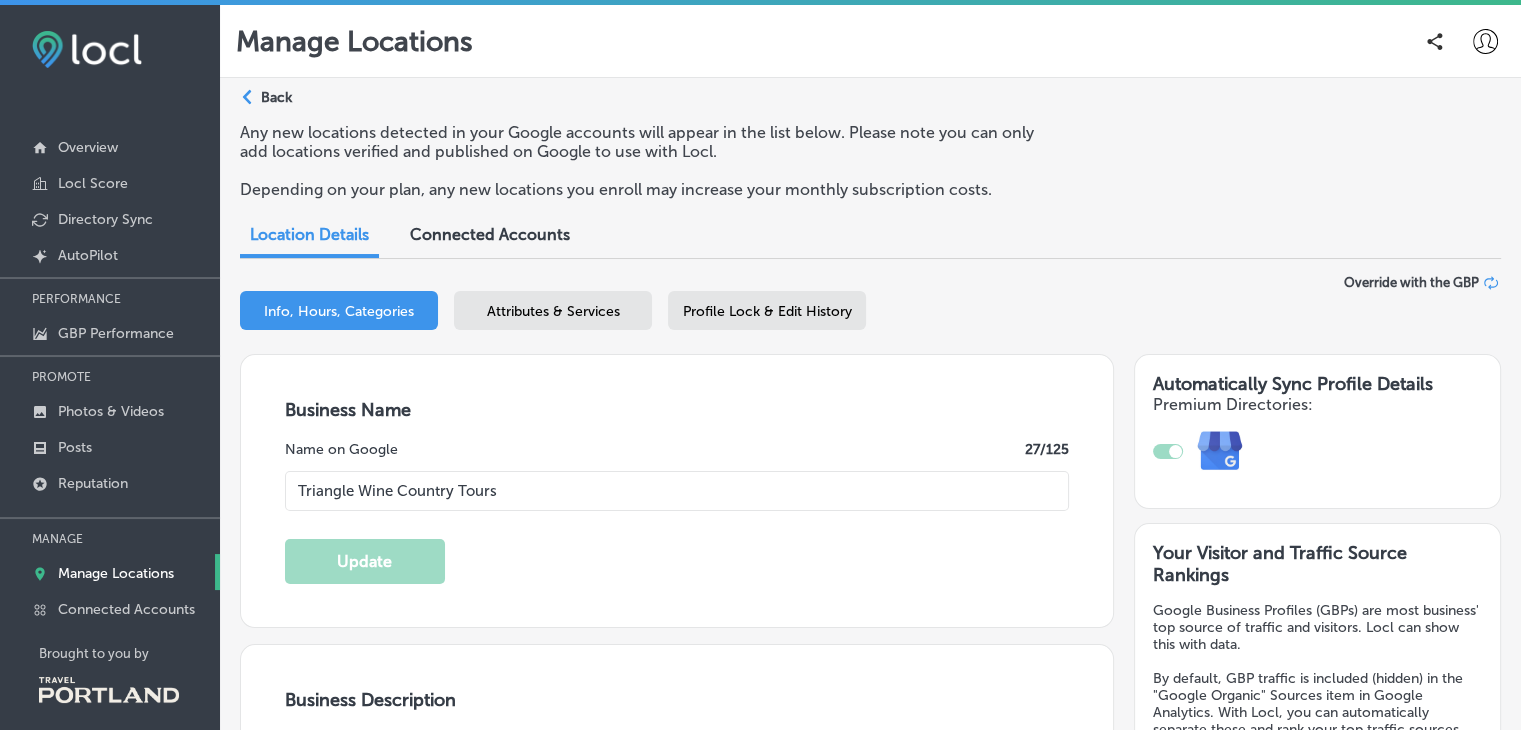 type on "US" 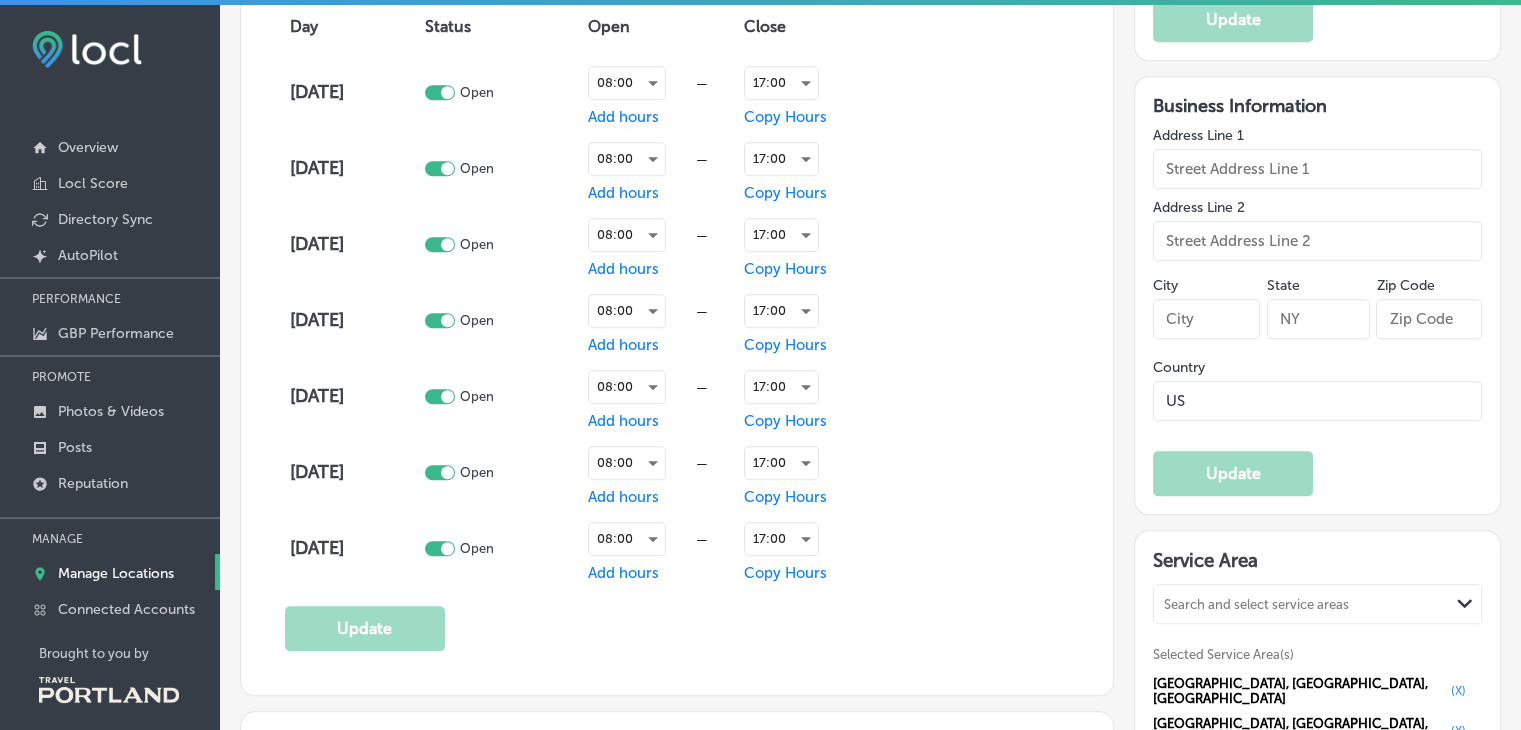 scroll, scrollTop: 1580, scrollLeft: 0, axis: vertical 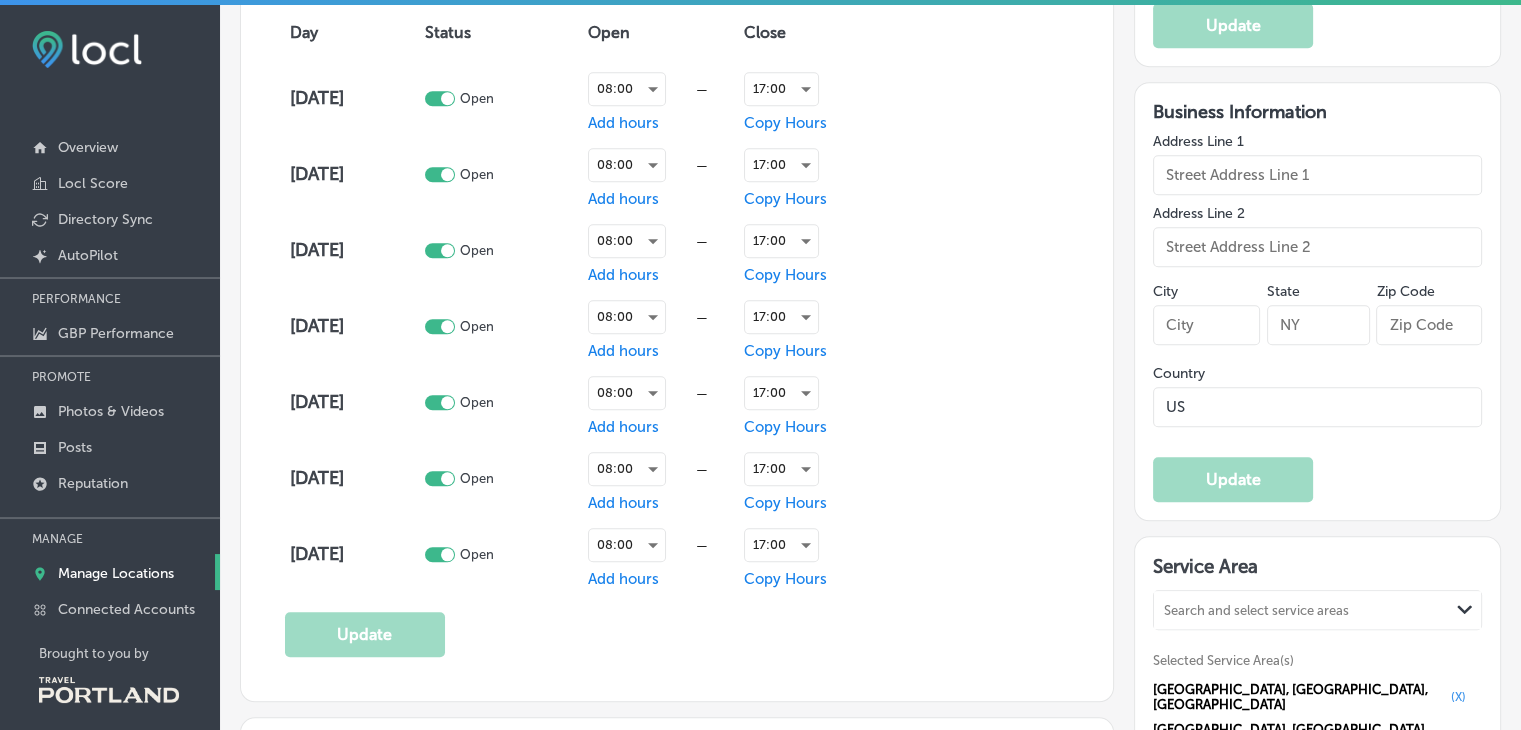 click at bounding box center [1317, 175] 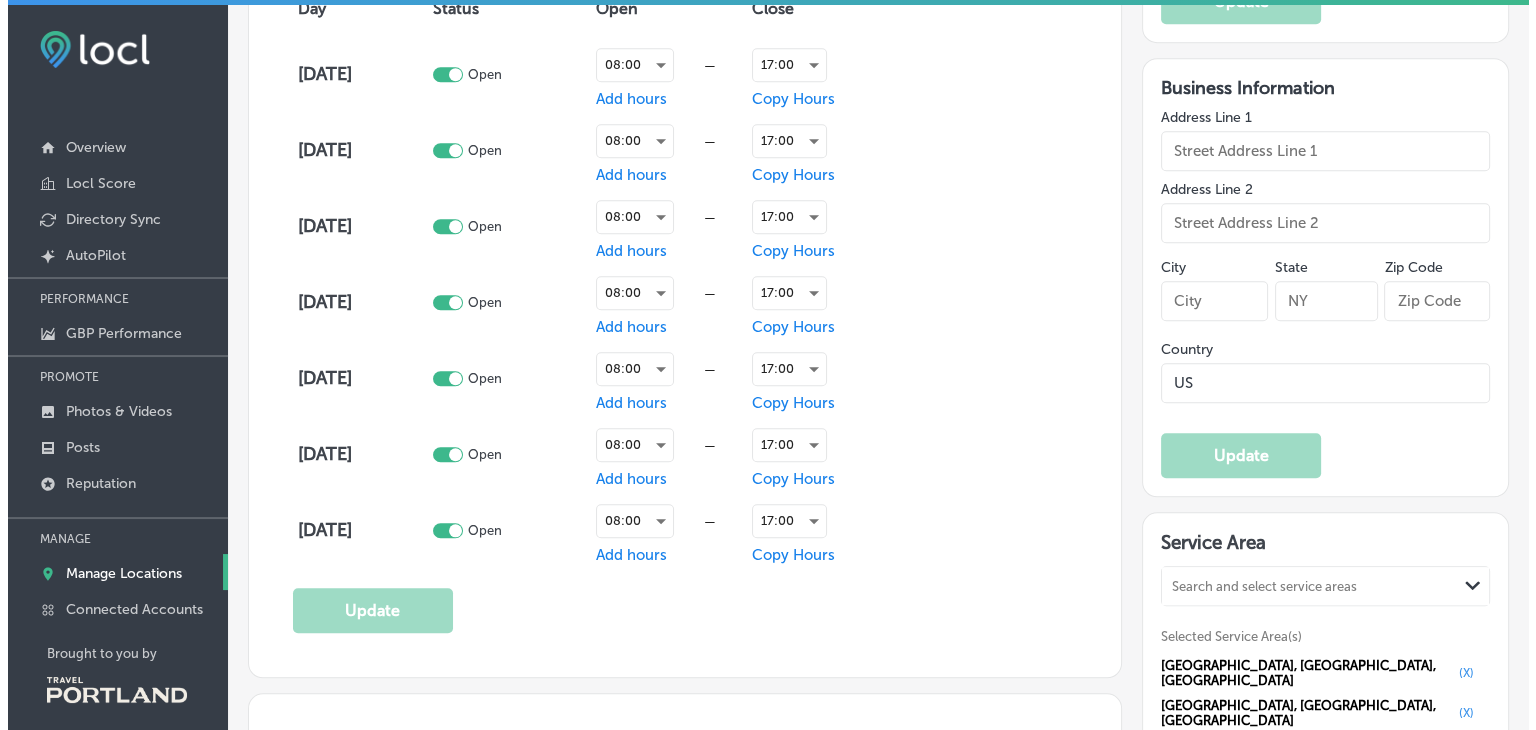 scroll, scrollTop: 1622, scrollLeft: 0, axis: vertical 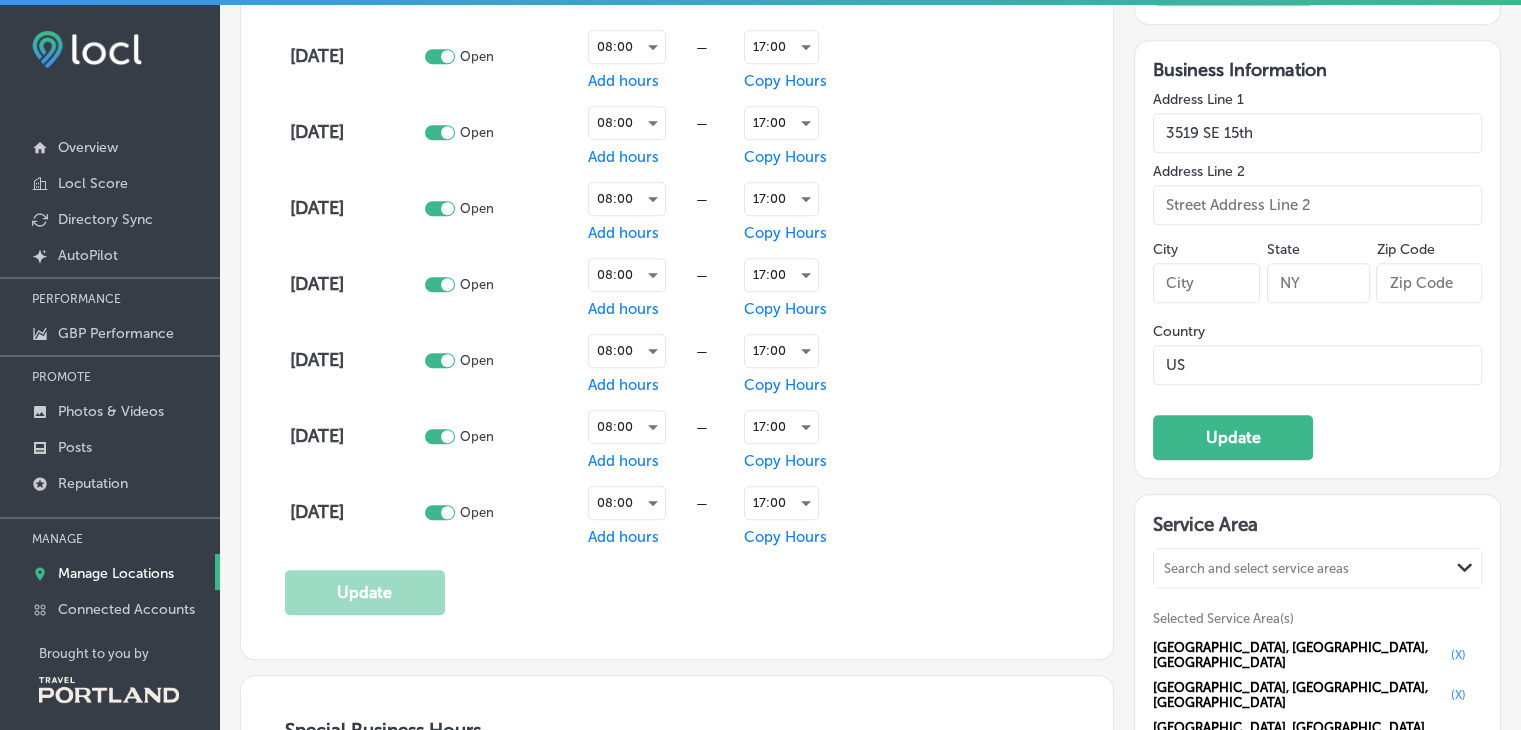 click on "3519 SE 15th" at bounding box center (1317, 133) 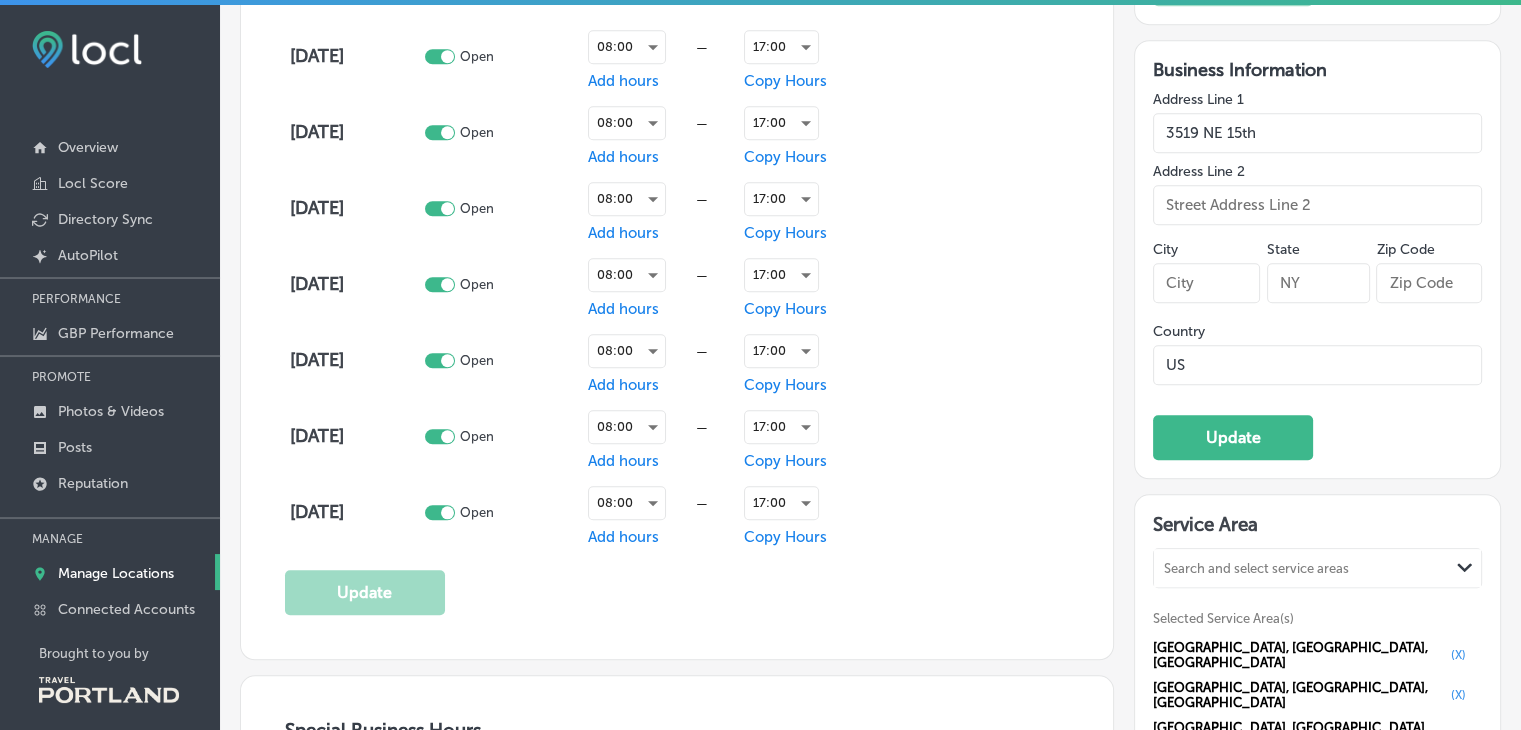 click on "3519 NE 15th" at bounding box center [1317, 133] 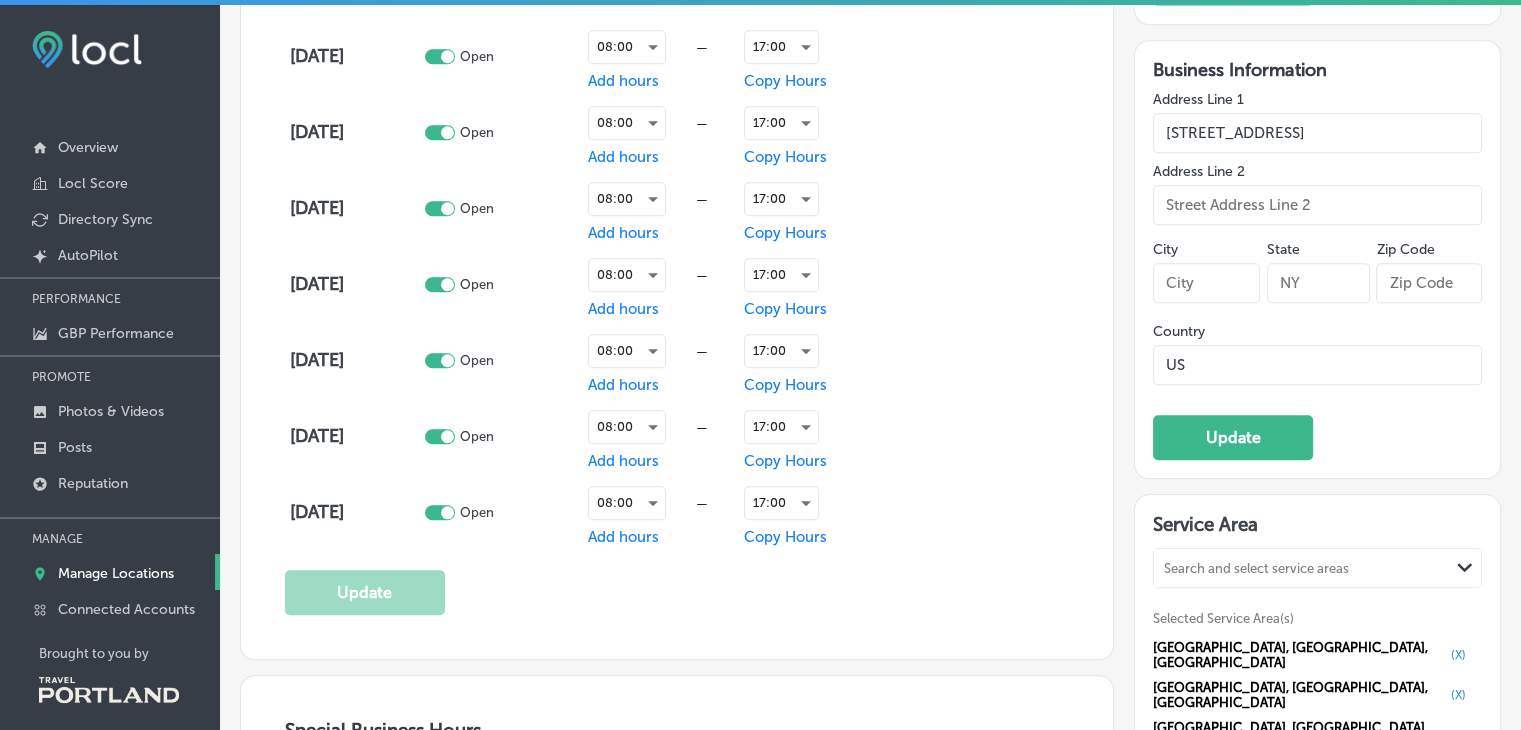 type on "3519 NE 15th Avenue" 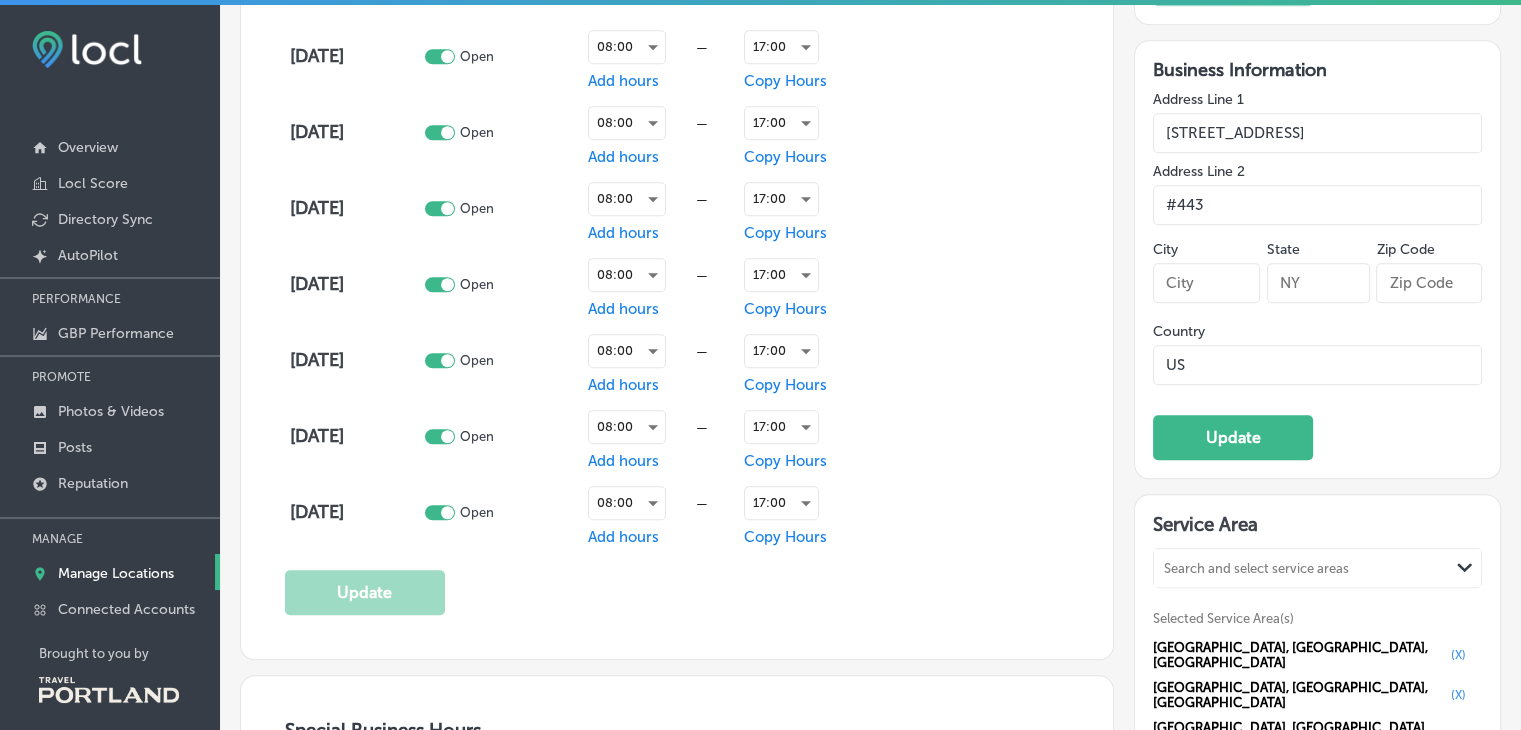 type on "#443" 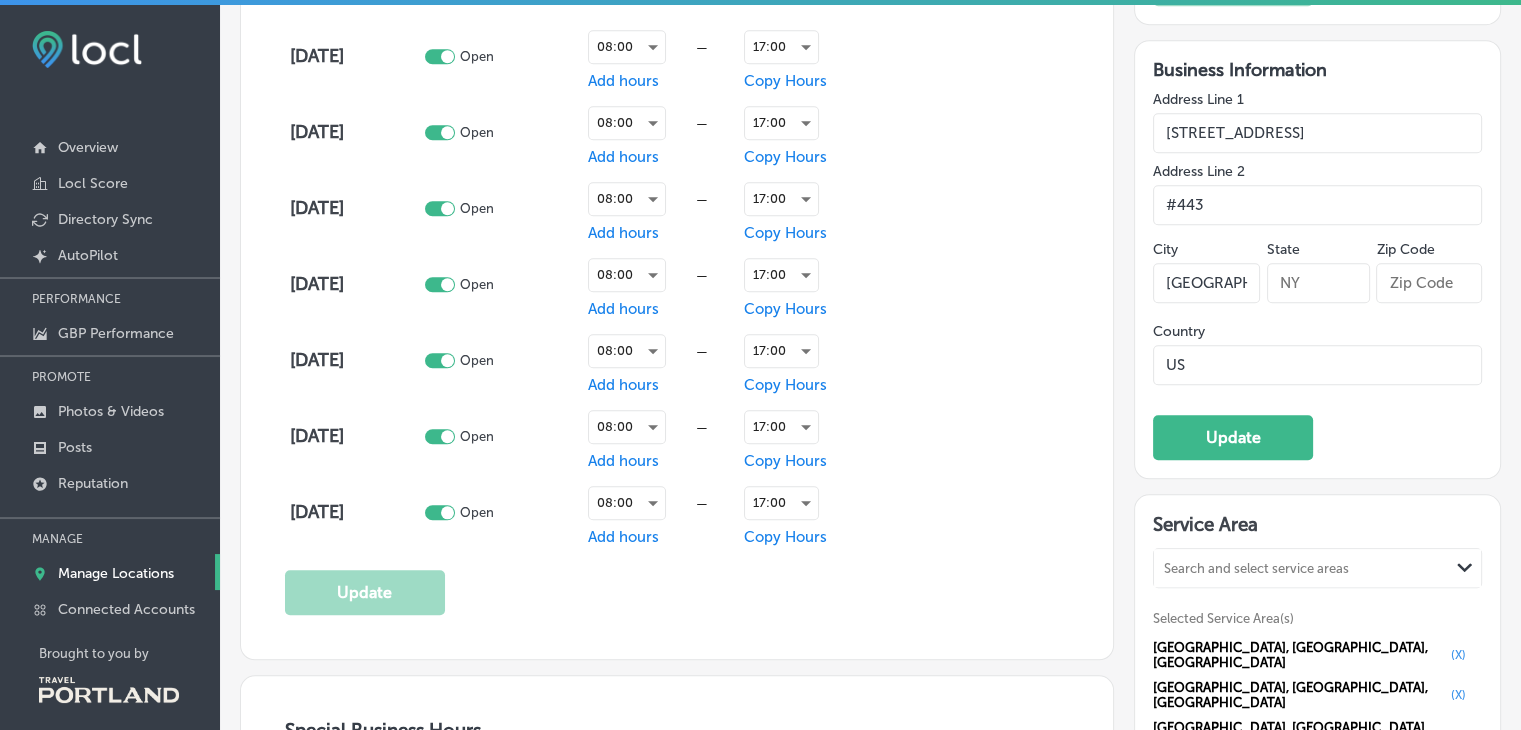 type on "Portland" 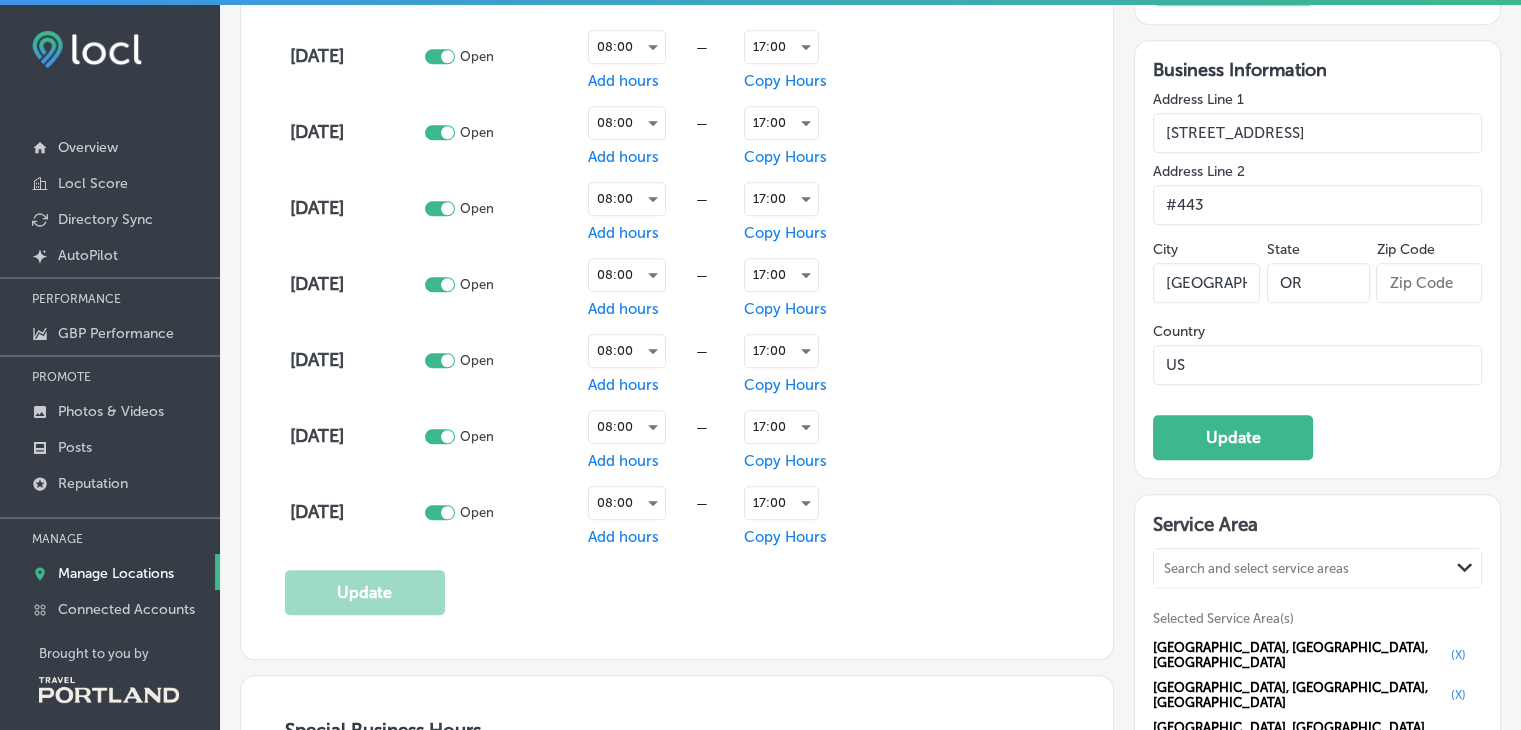 type on "OR" 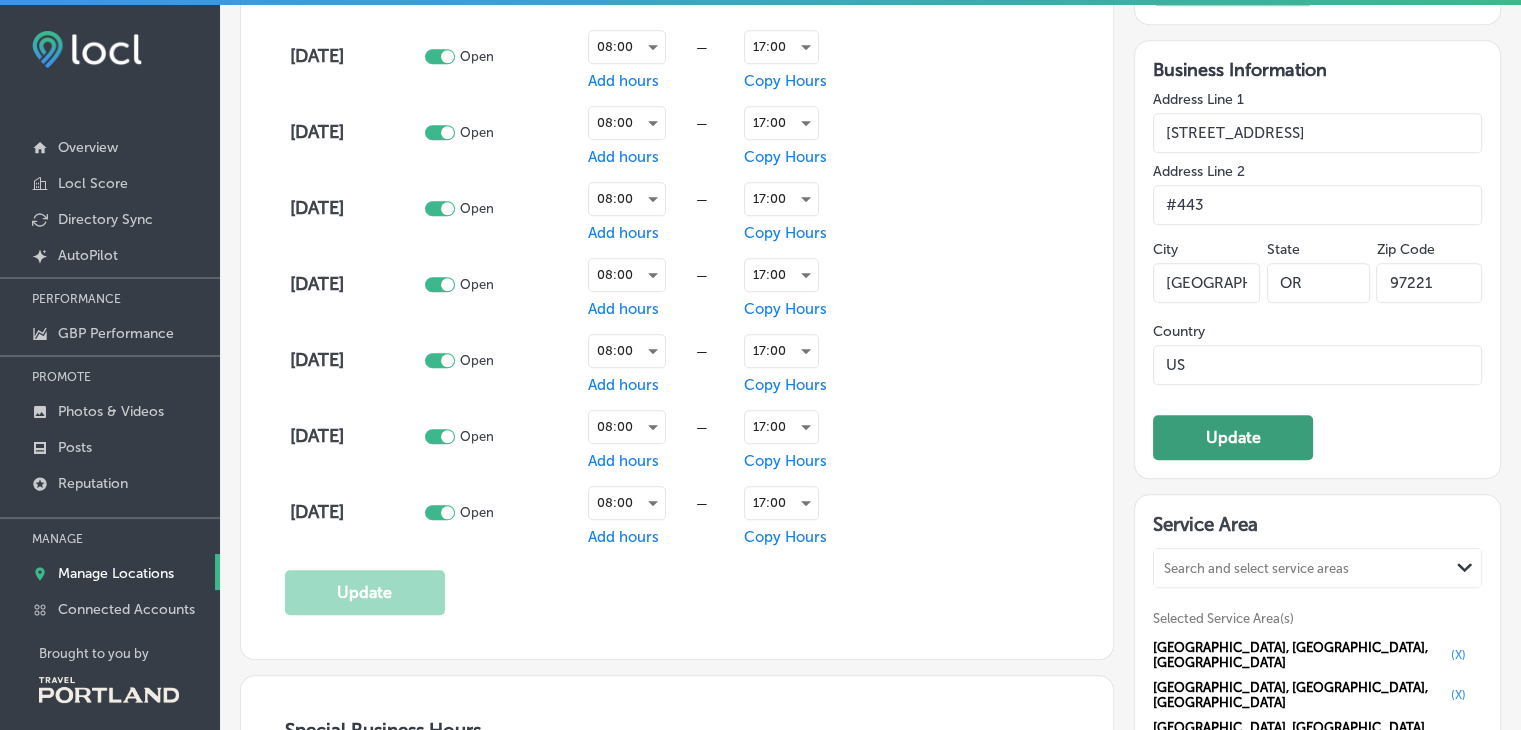 type on "97221" 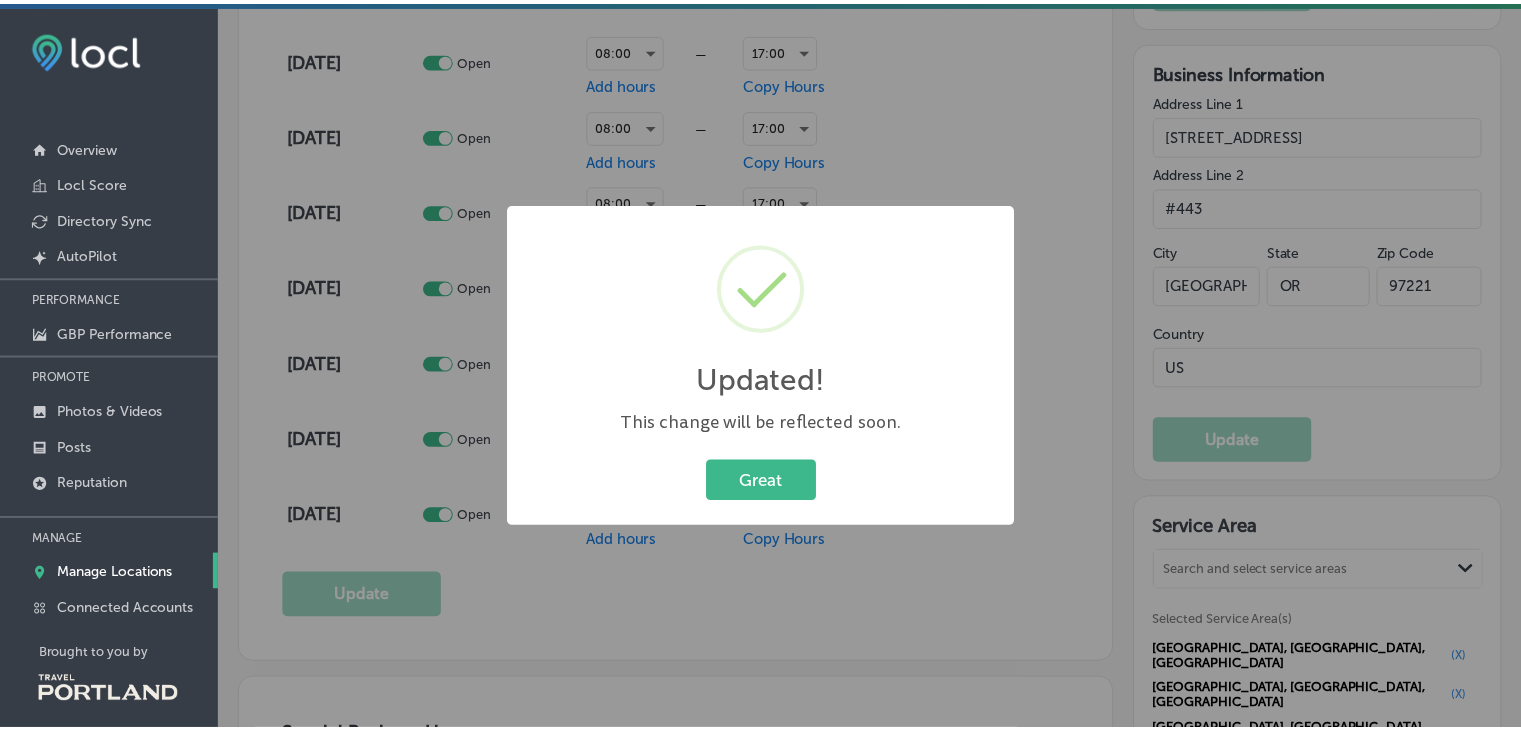 scroll, scrollTop: 1624, scrollLeft: 0, axis: vertical 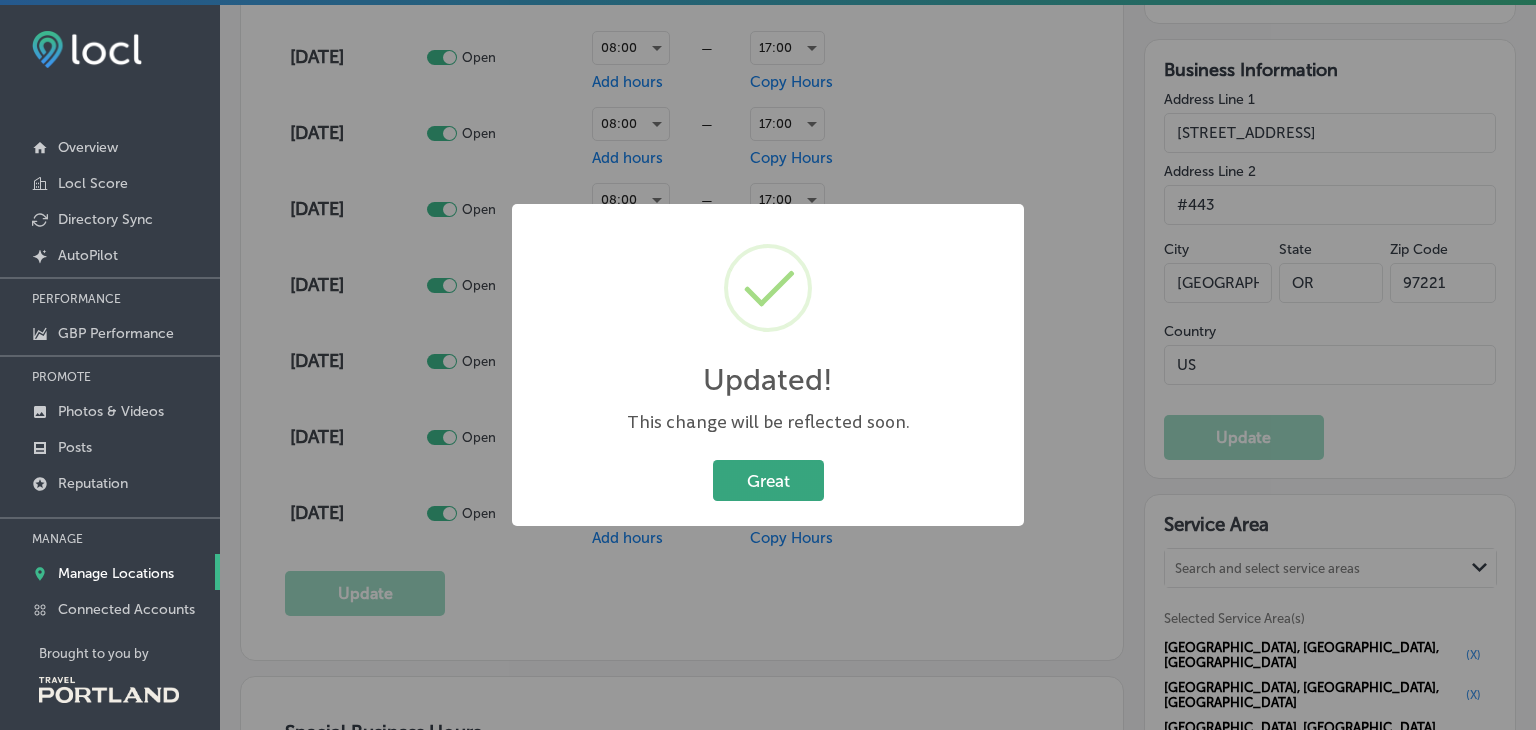 click on "Great" at bounding box center (768, 480) 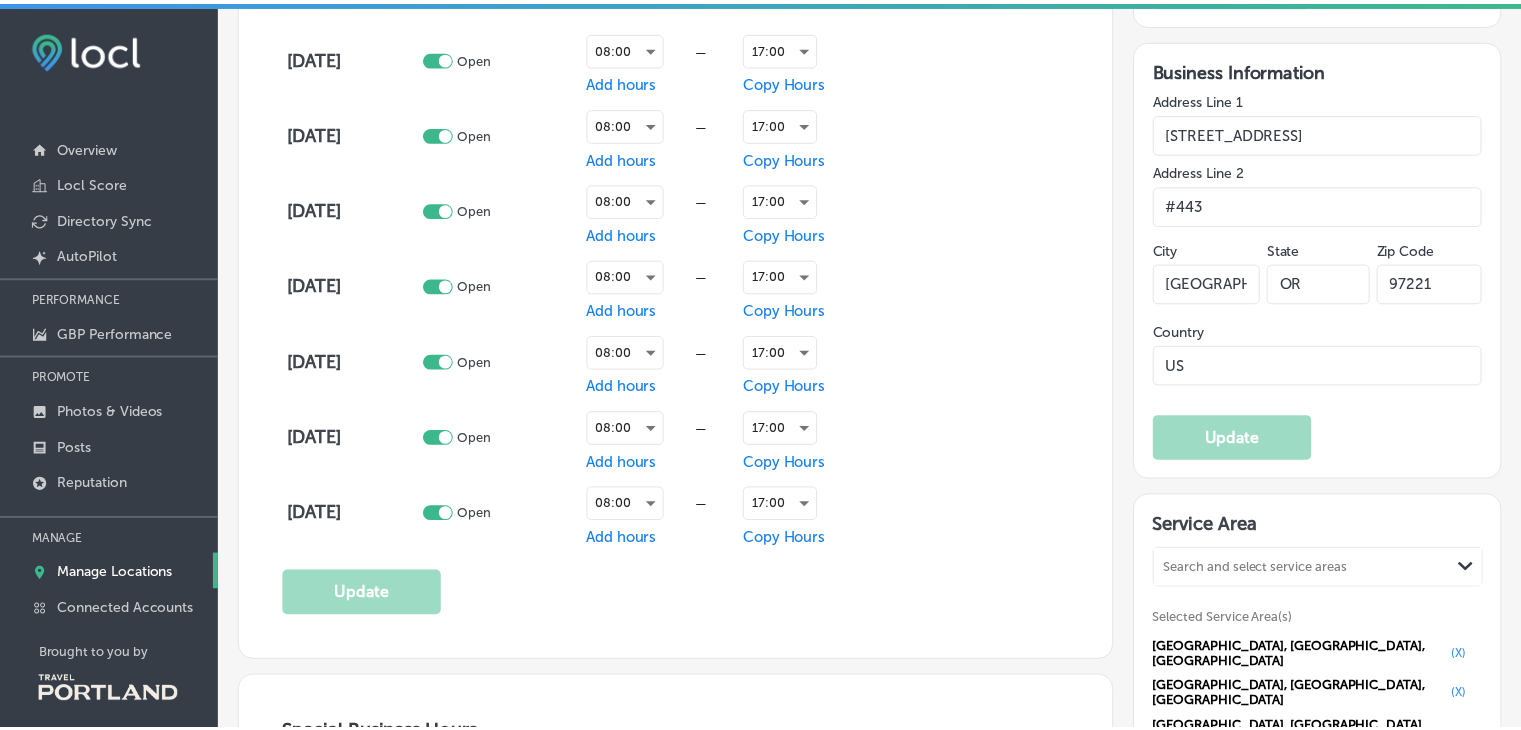 scroll, scrollTop: 1622, scrollLeft: 0, axis: vertical 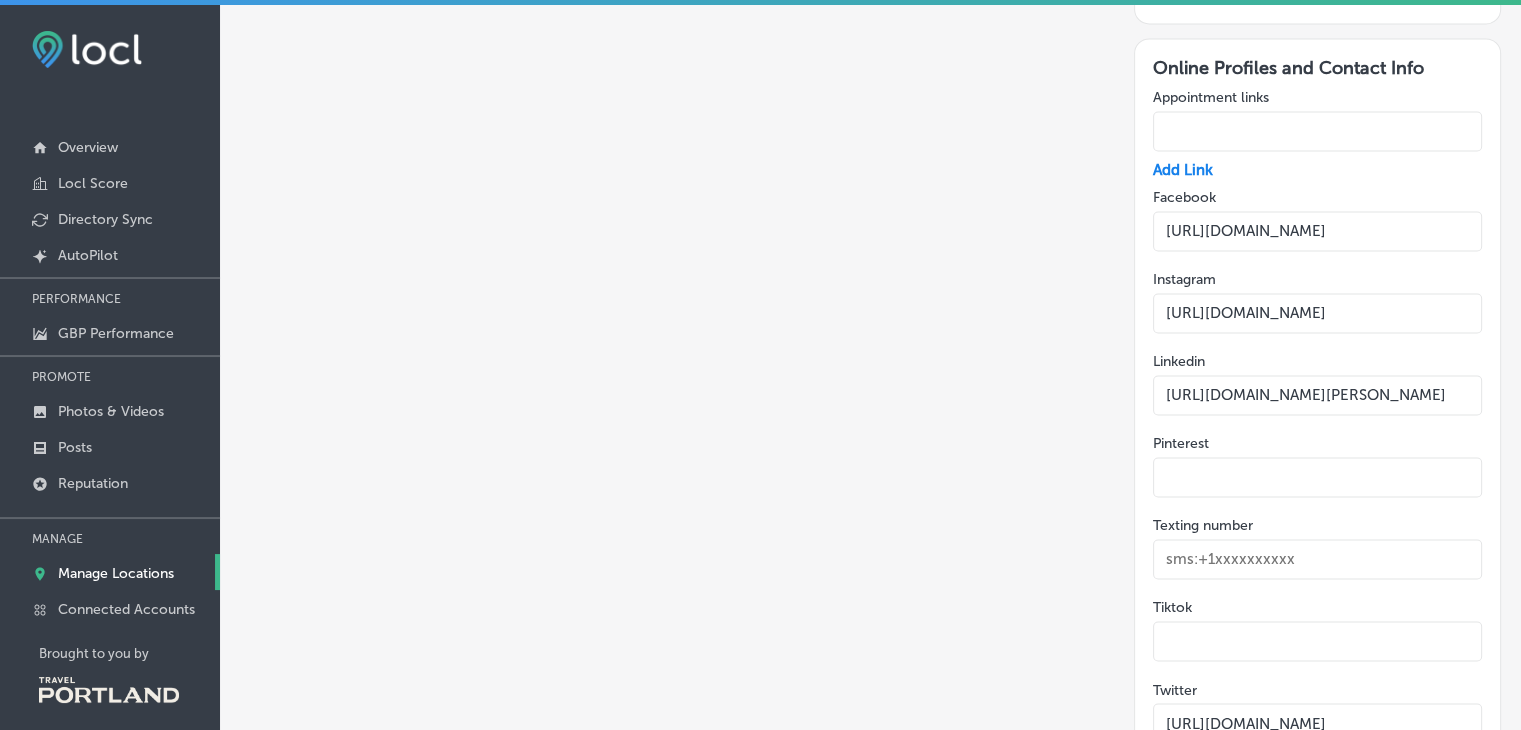 click at bounding box center (1317, 559) 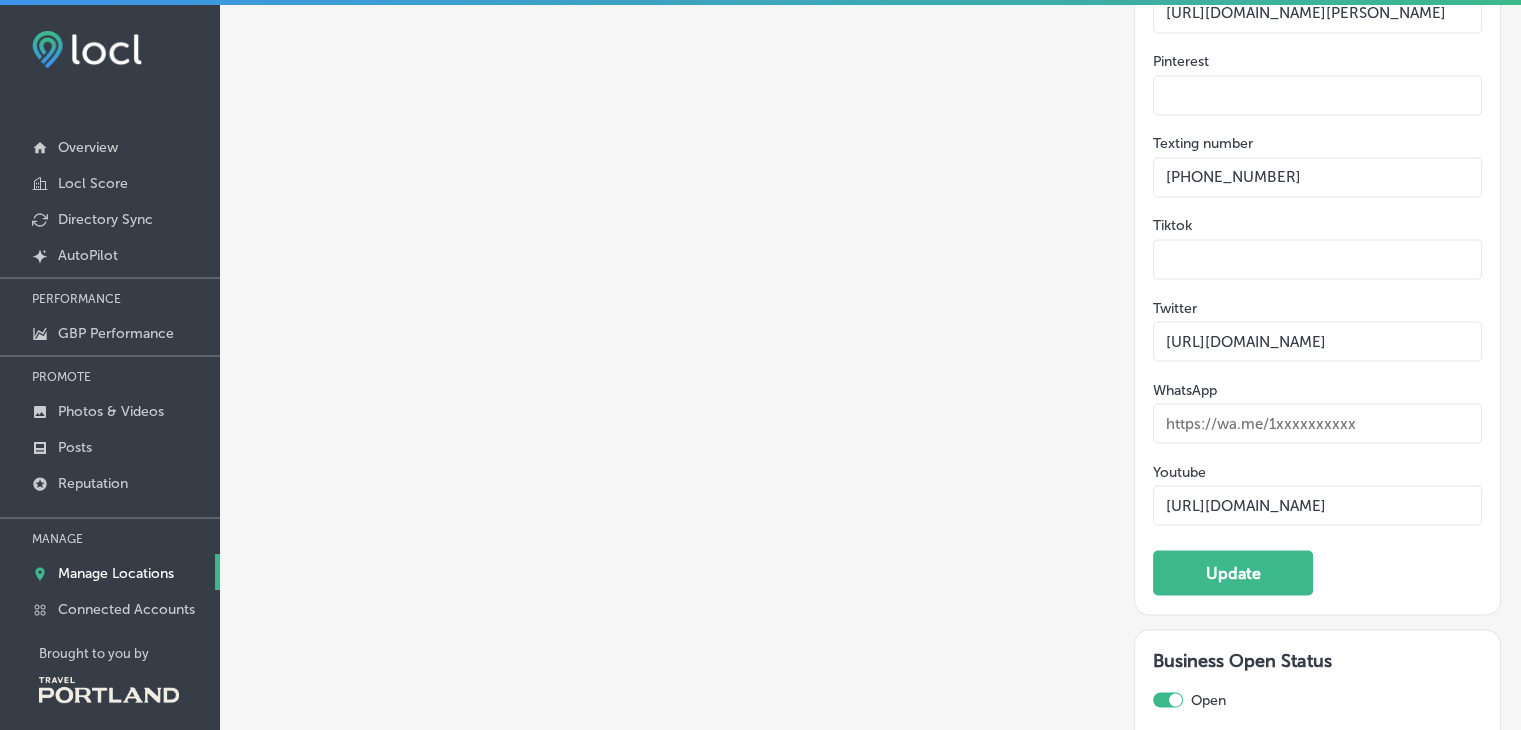 scroll, scrollTop: 3579, scrollLeft: 0, axis: vertical 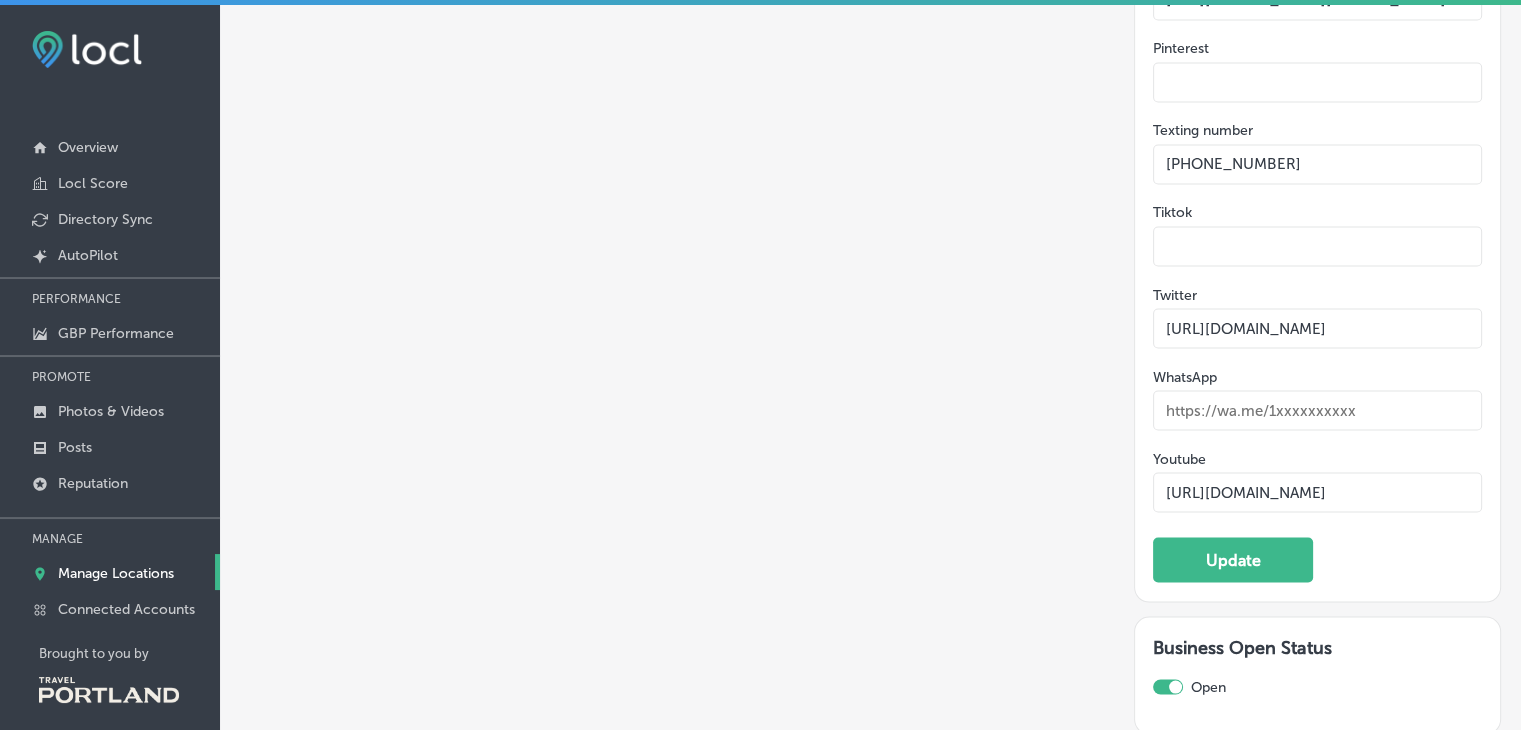 type on "503-956-1528" 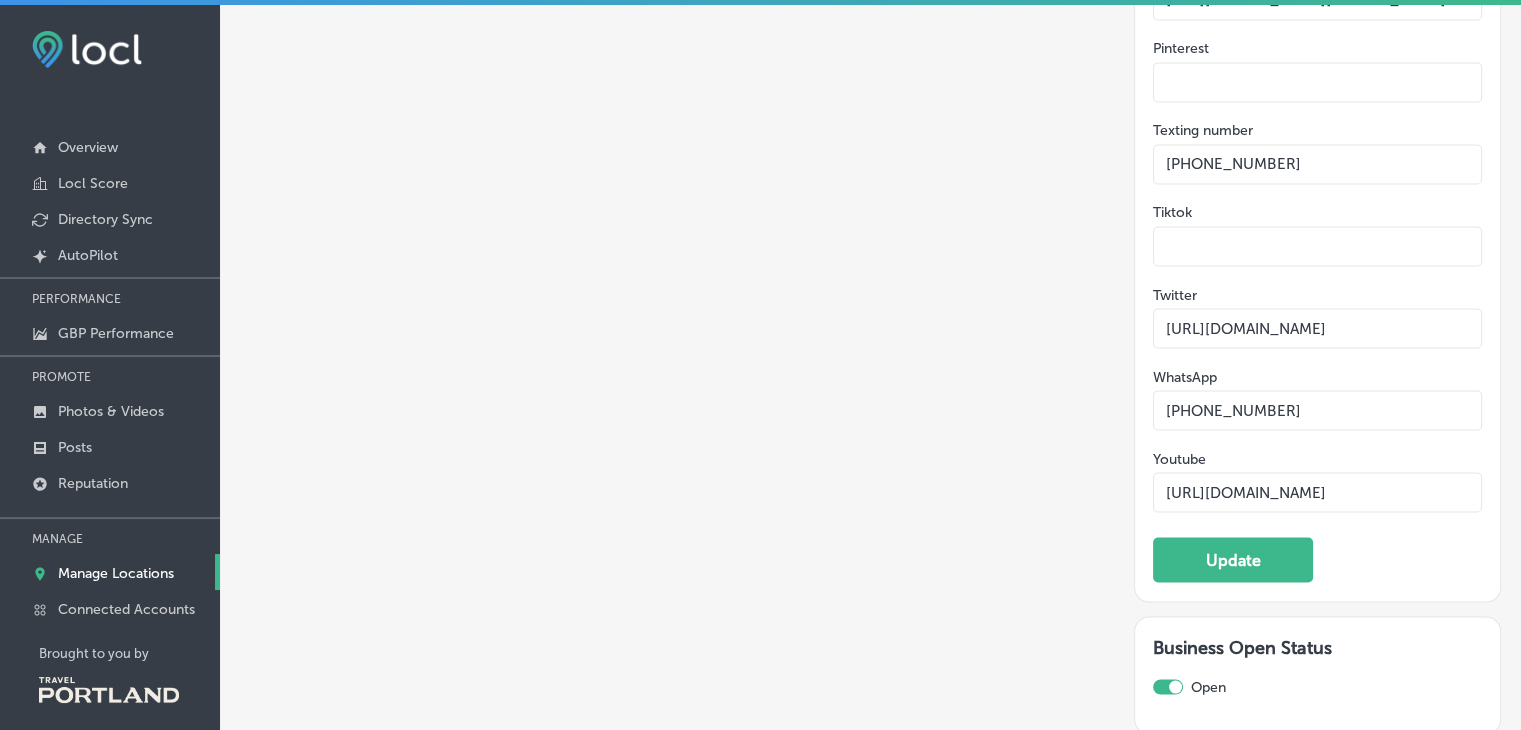 type on "503-956-1528" 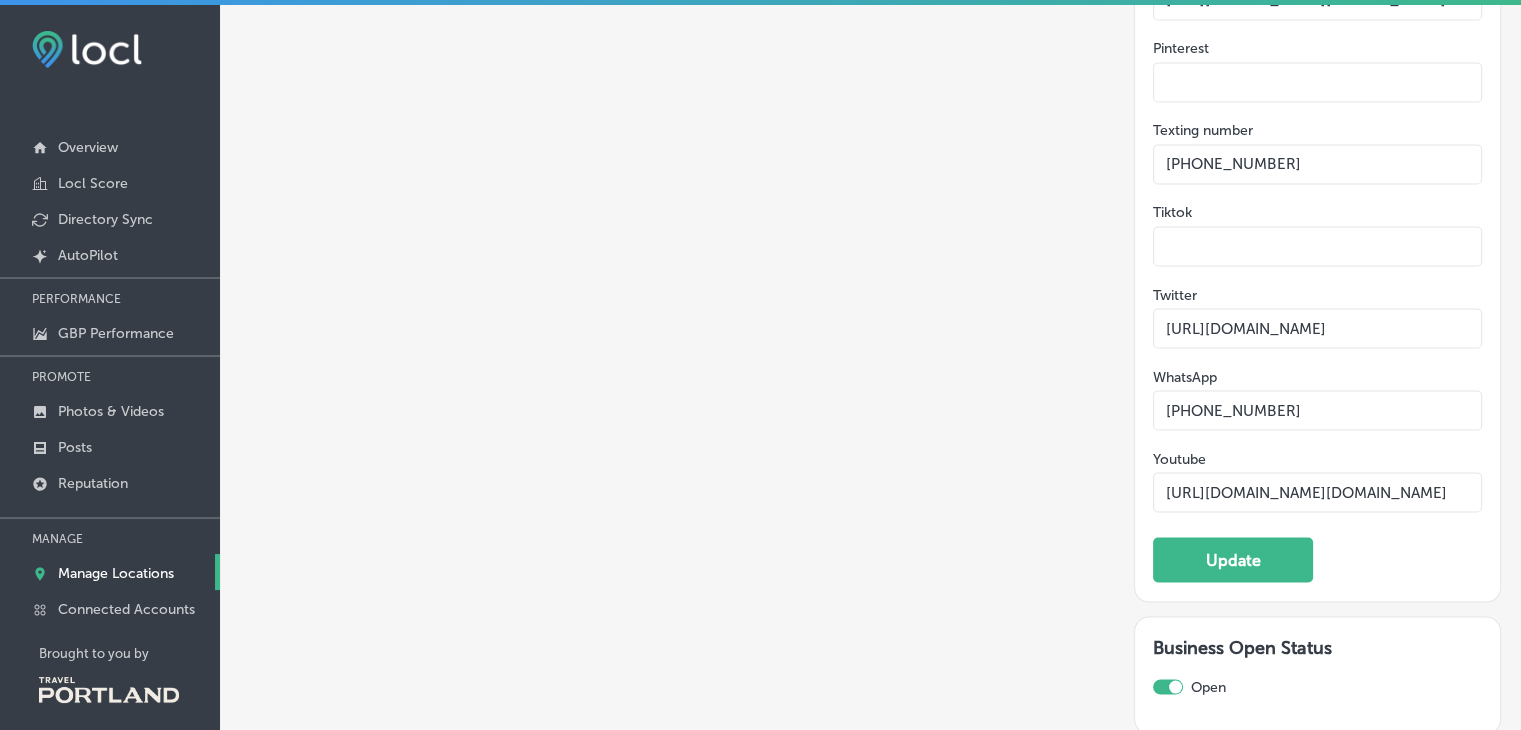 scroll, scrollTop: 0, scrollLeft: 116, axis: horizontal 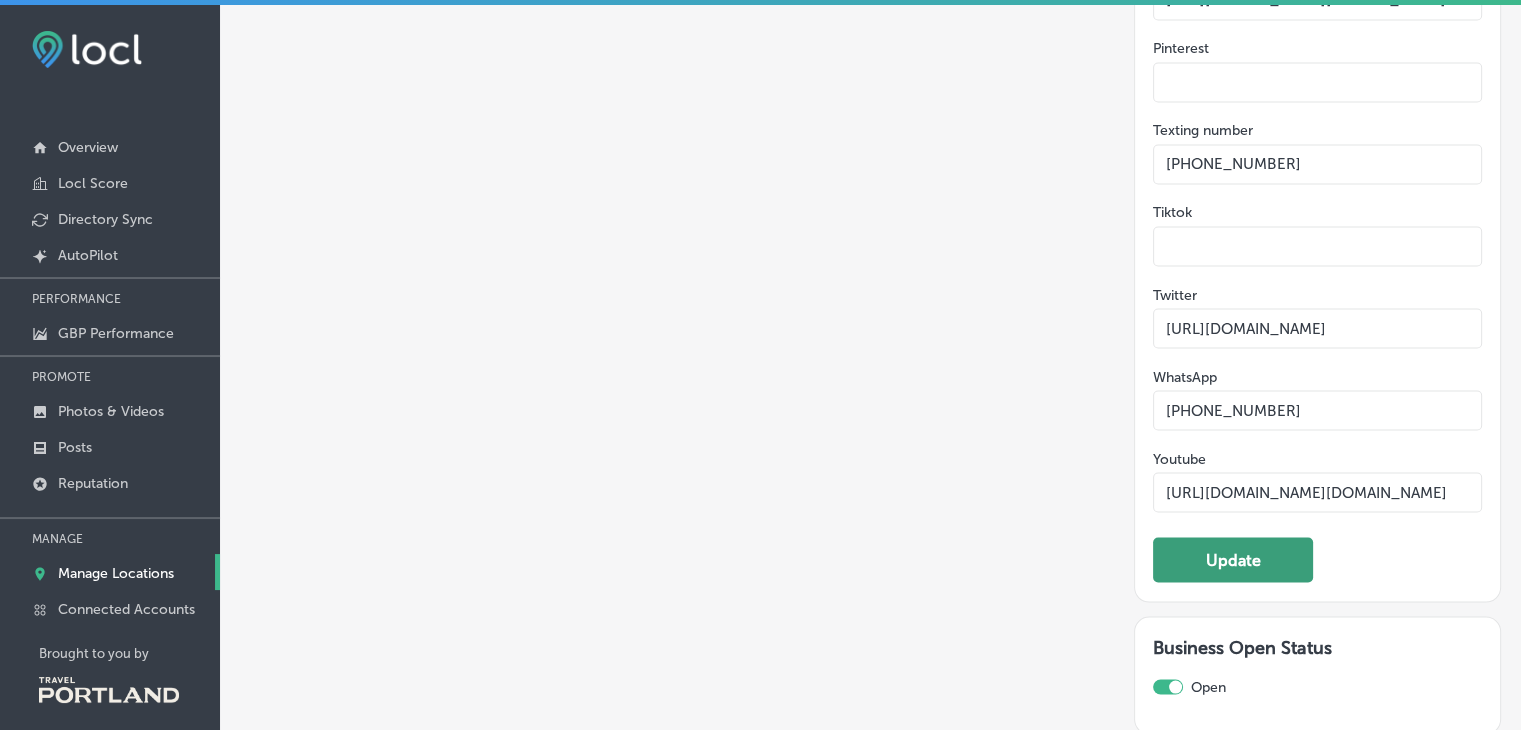 type on "https://www.youtube.com/@trianglewinecountrytours4376https://www.youtube.com/channel/UCP-I9gVmf-CD7QCepEvco-w" 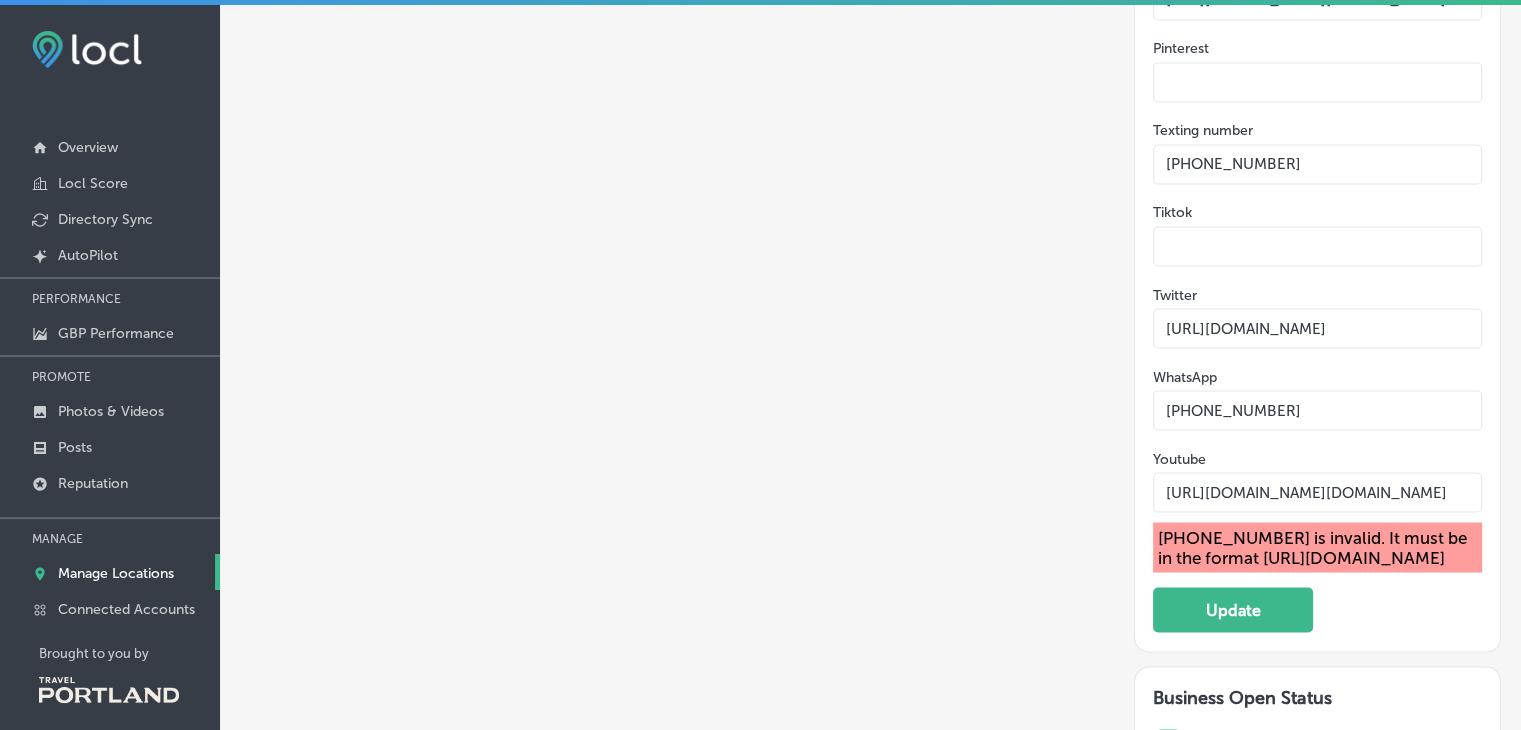 click on "**********" at bounding box center [1317, 547] 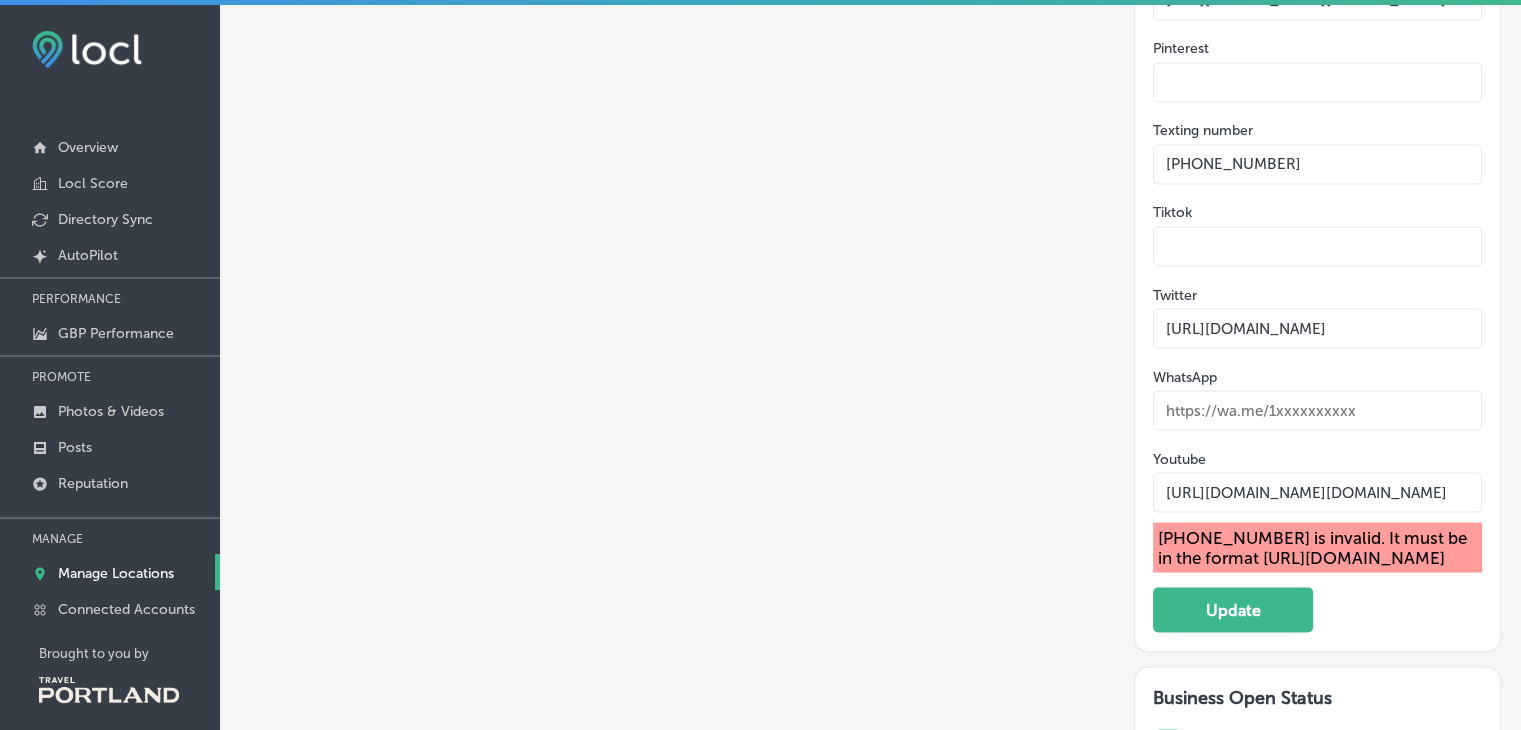 click at bounding box center [1317, 410] 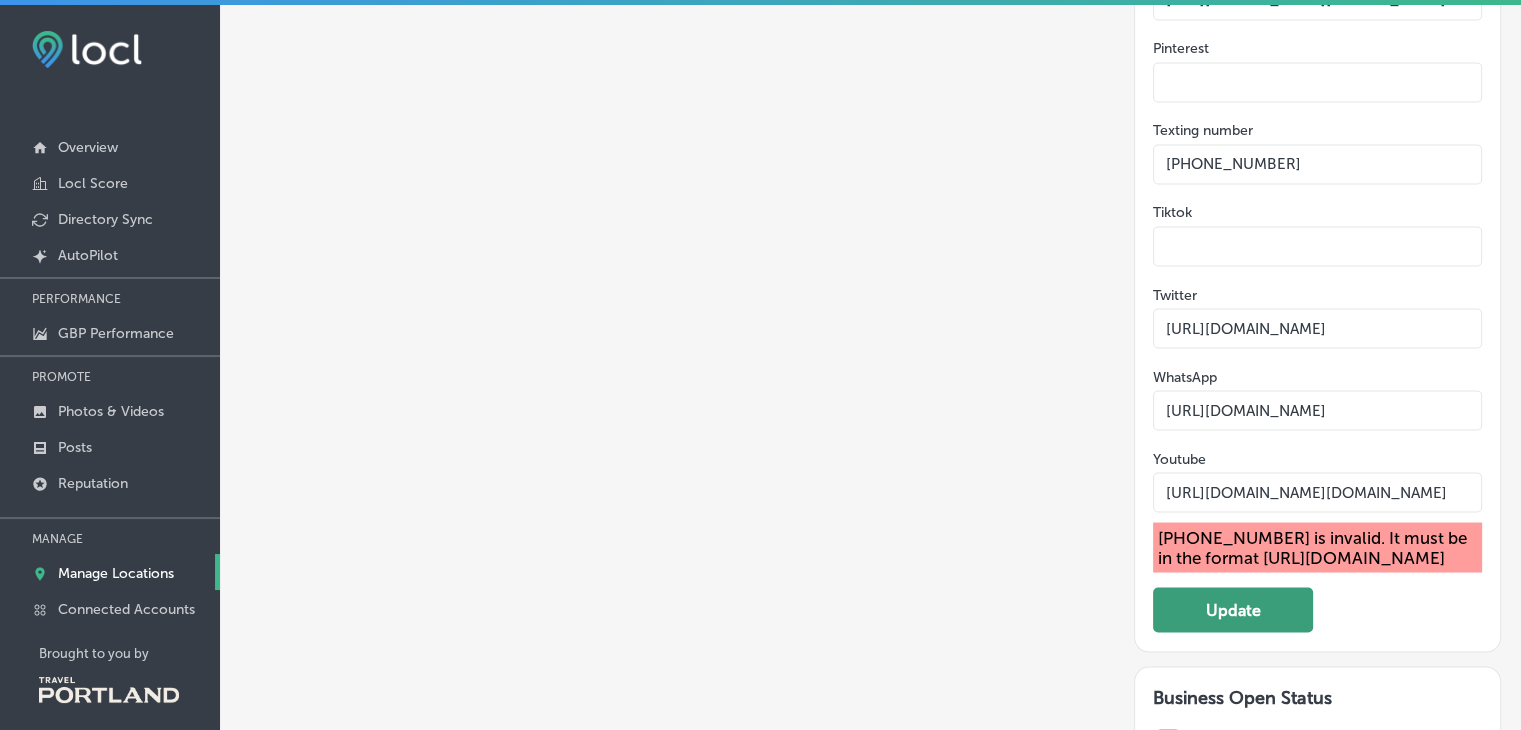 type on "https://wa.me/15039561528" 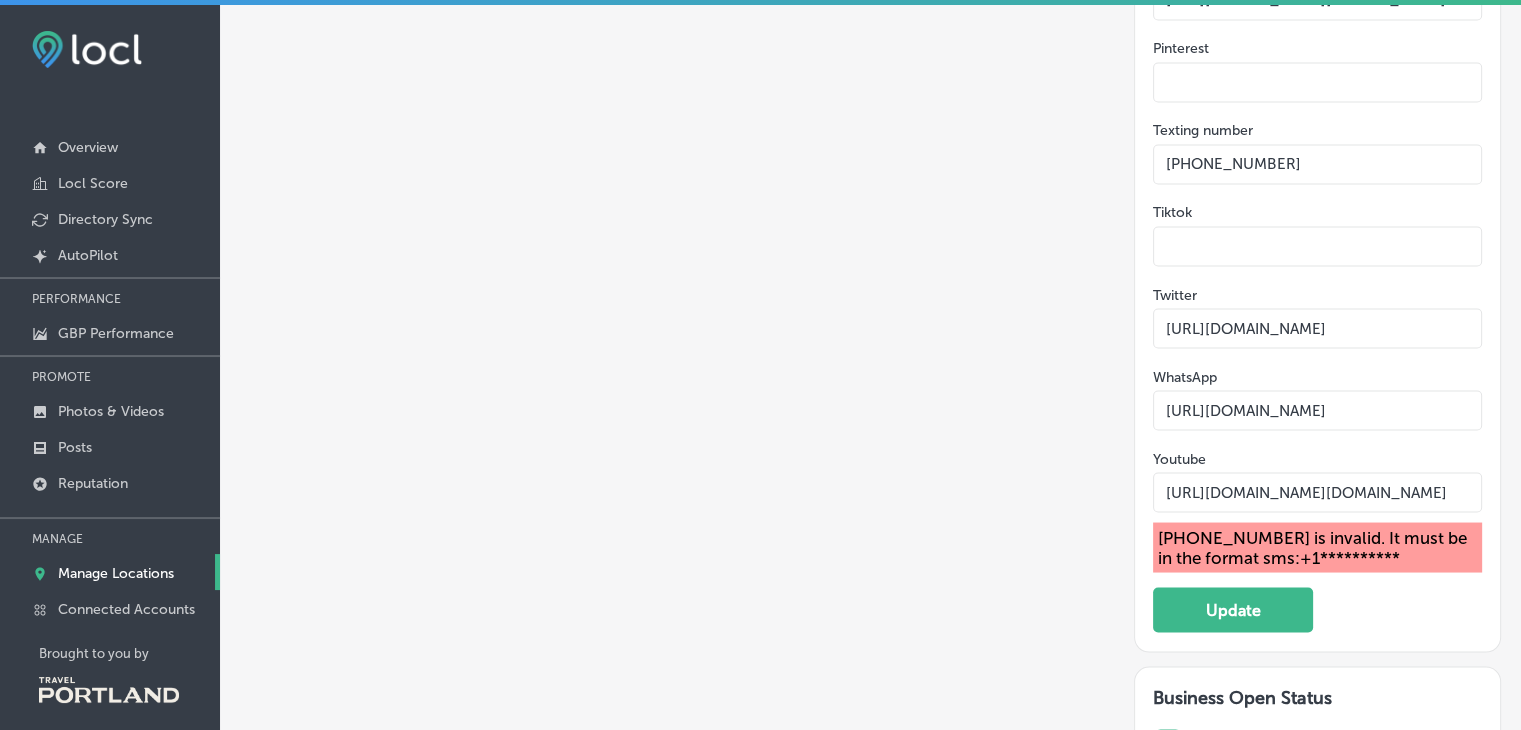 click on "503-956-1528" at bounding box center (1317, 164) 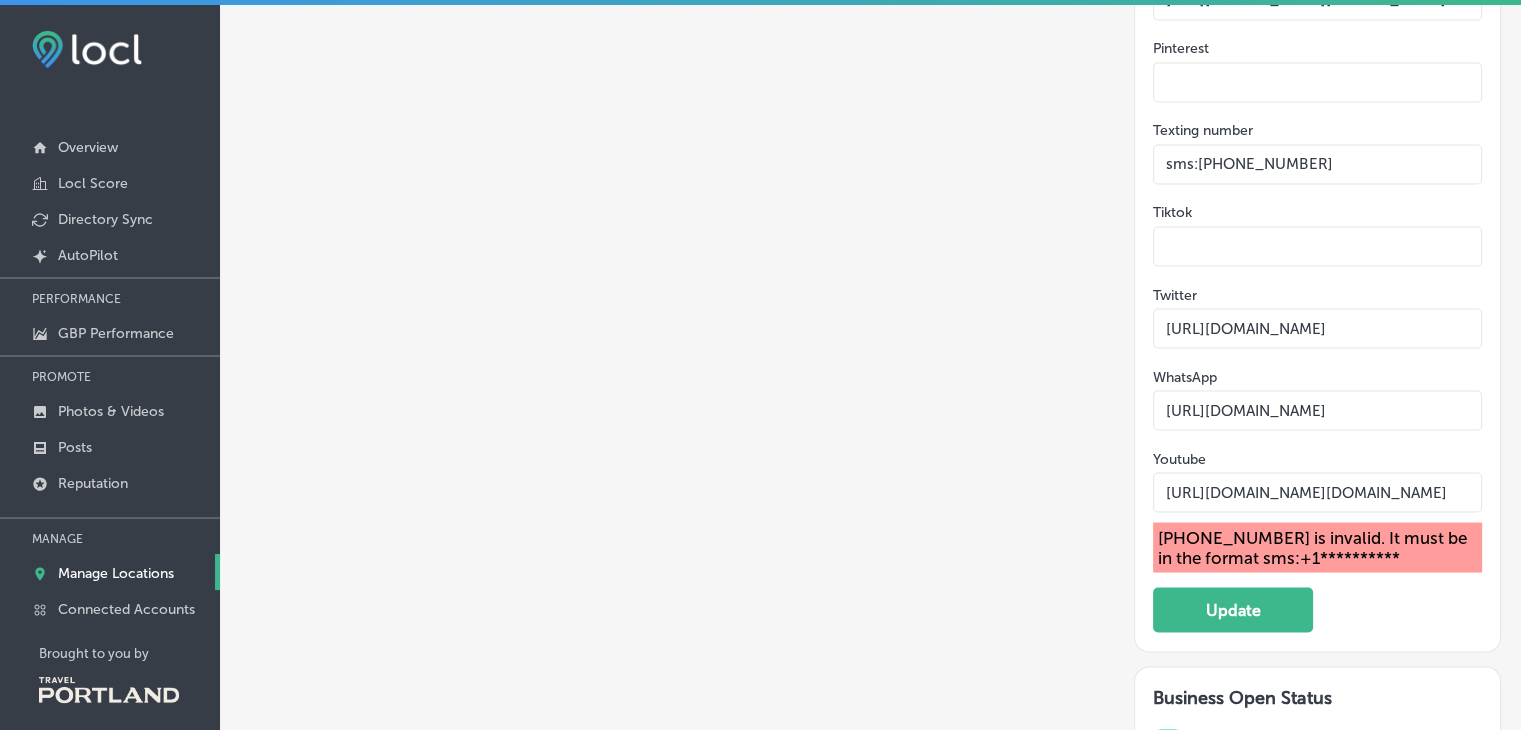 click on "sms:+1503-956-1528" at bounding box center (1317, 164) 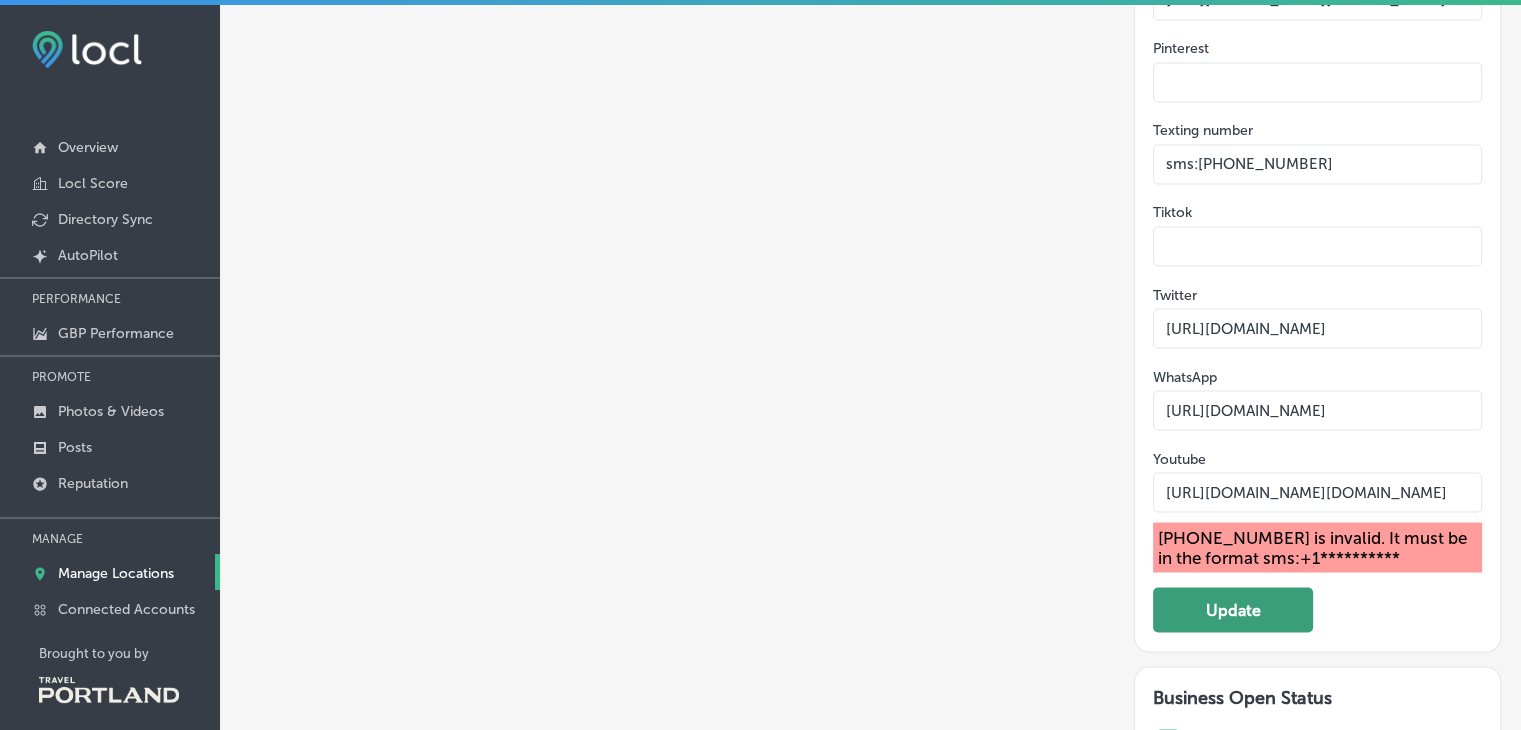 type on "sms:+15039561528" 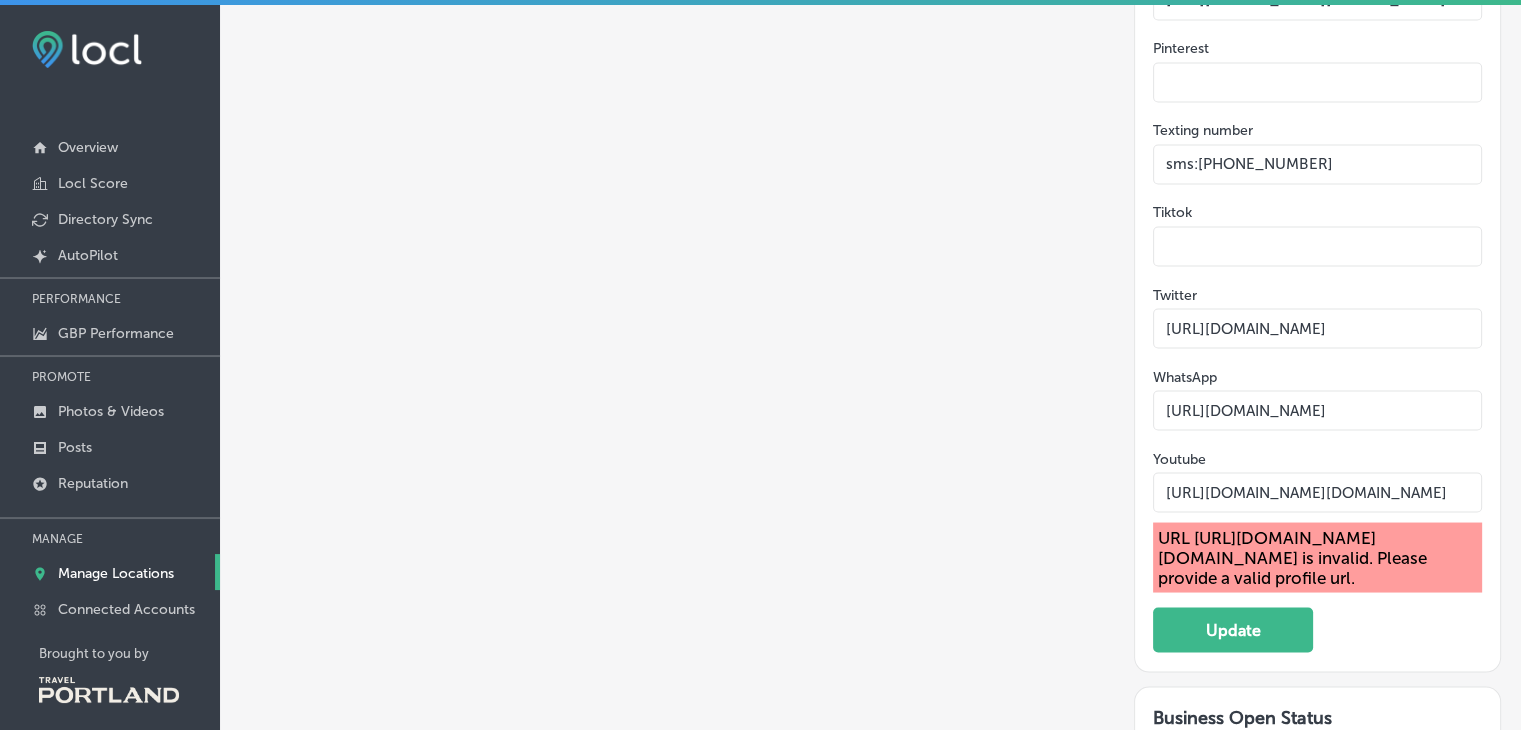 scroll, scrollTop: 0, scrollLeft: 584, axis: horizontal 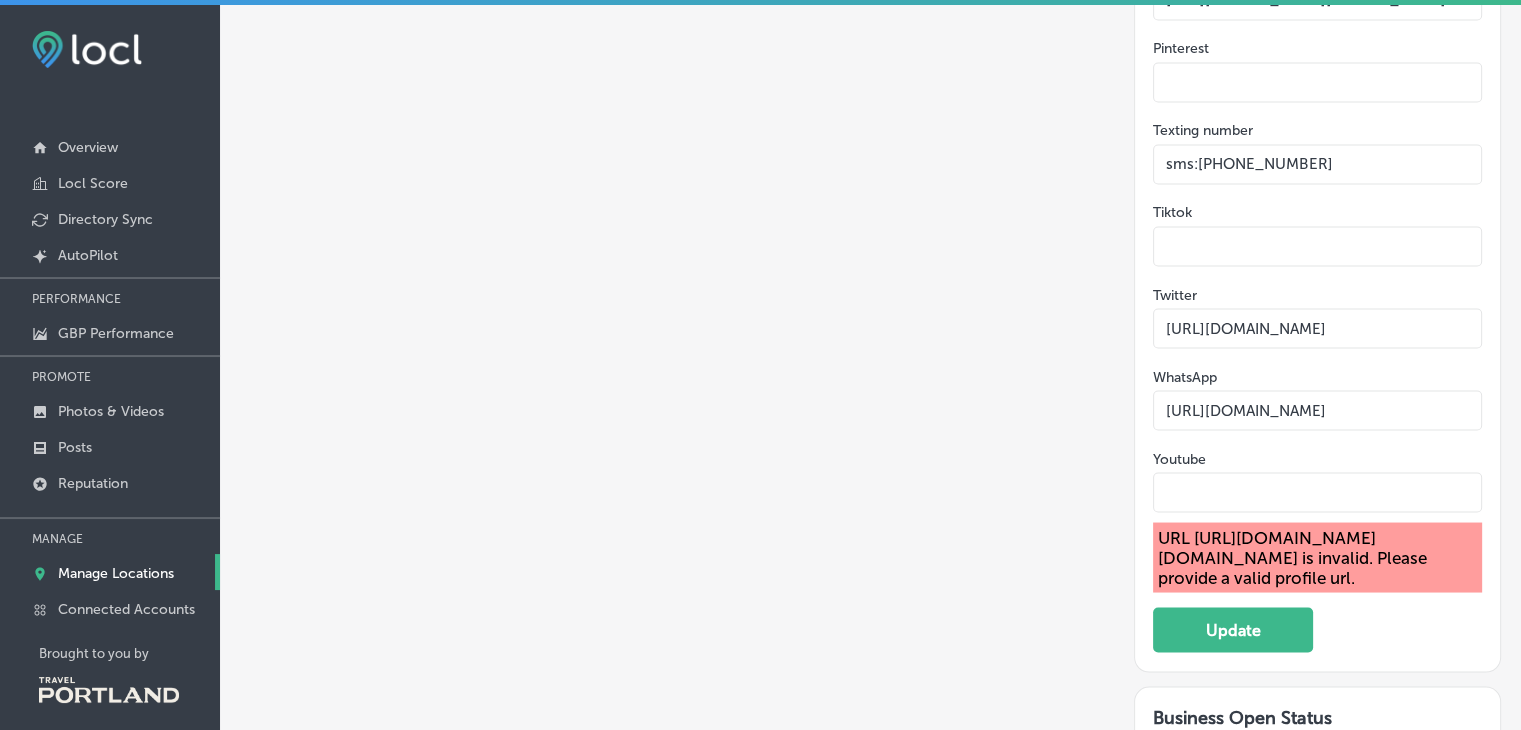click at bounding box center [1317, 492] 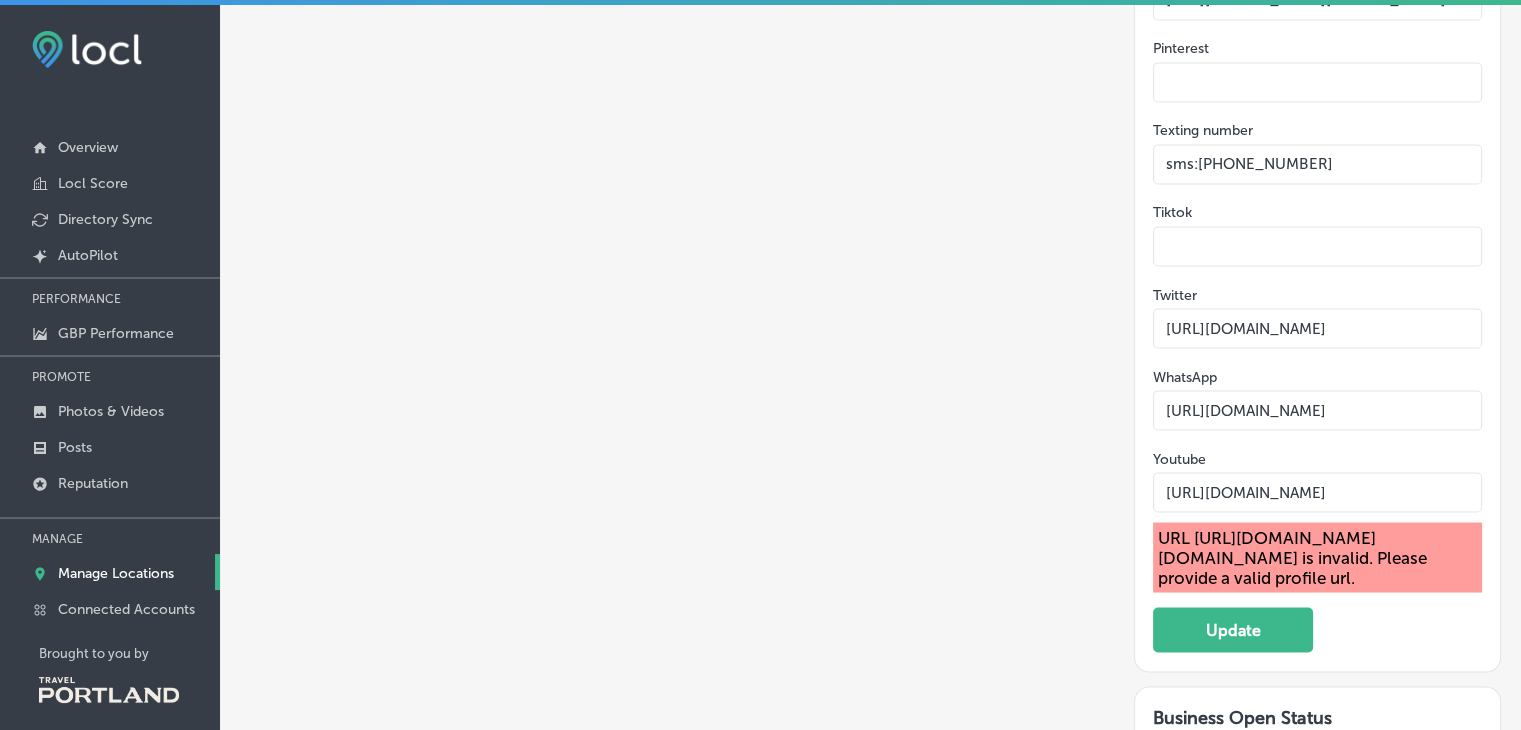 scroll, scrollTop: 0, scrollLeft: 115, axis: horizontal 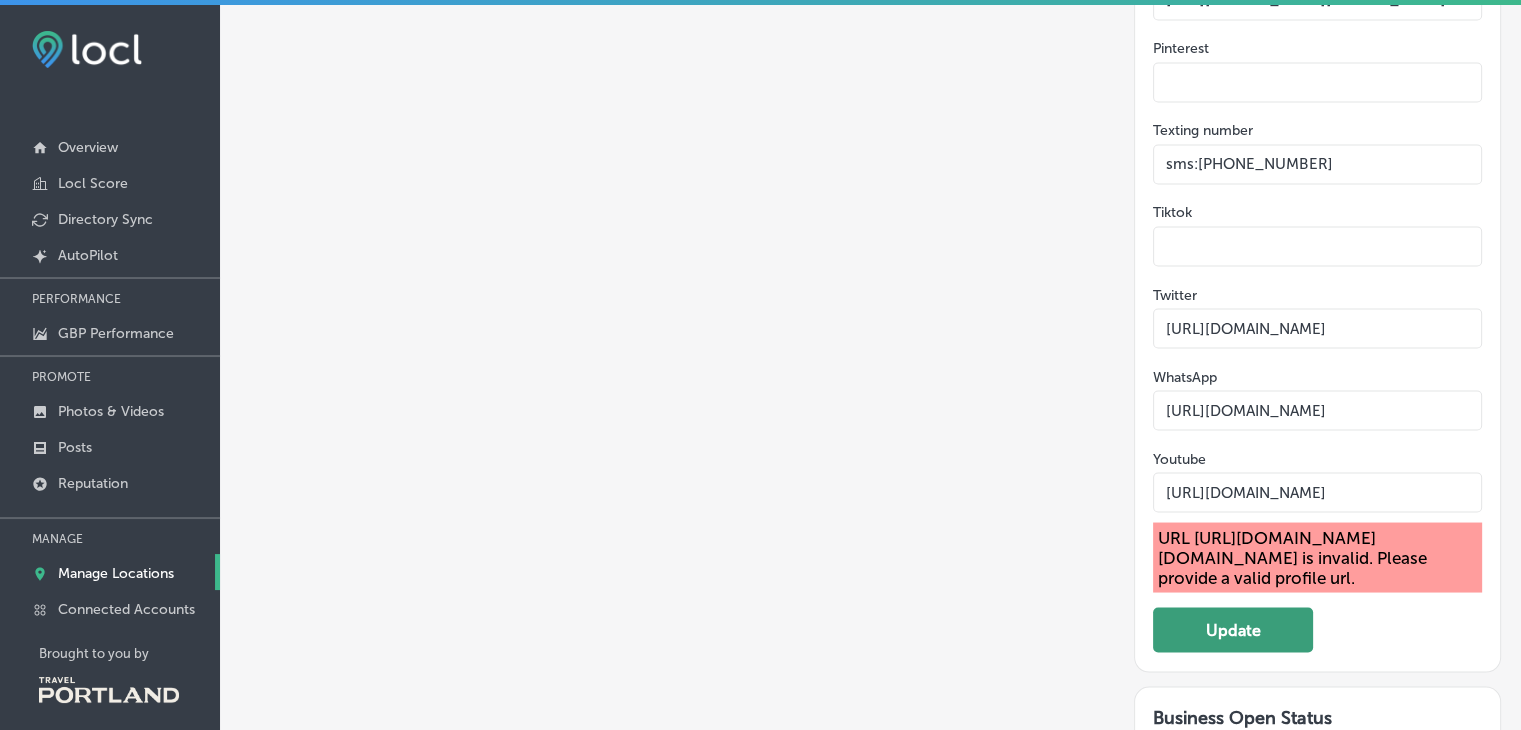 type on "https://www.youtube.com/@trianglewinecountrytours4376" 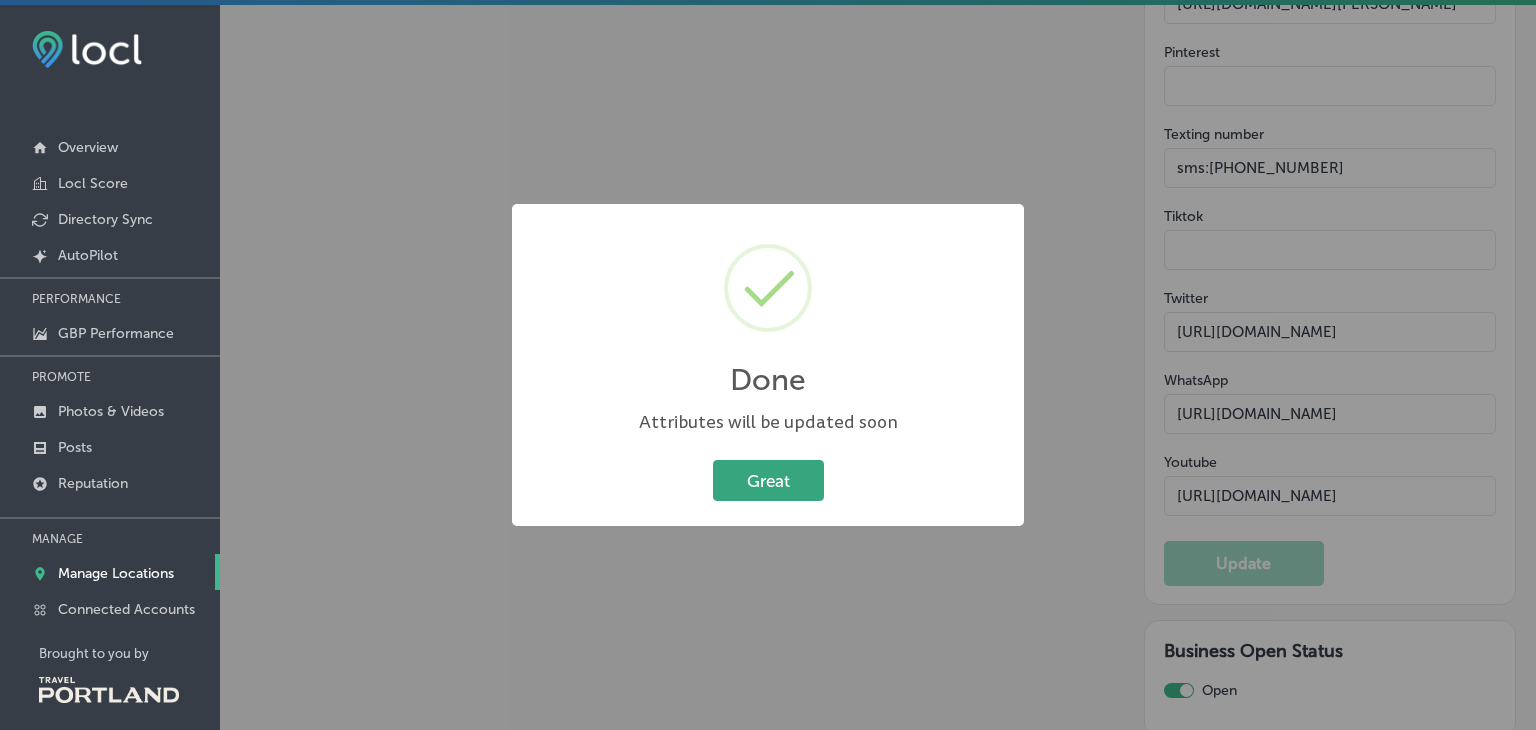 click on "Great" at bounding box center (768, 480) 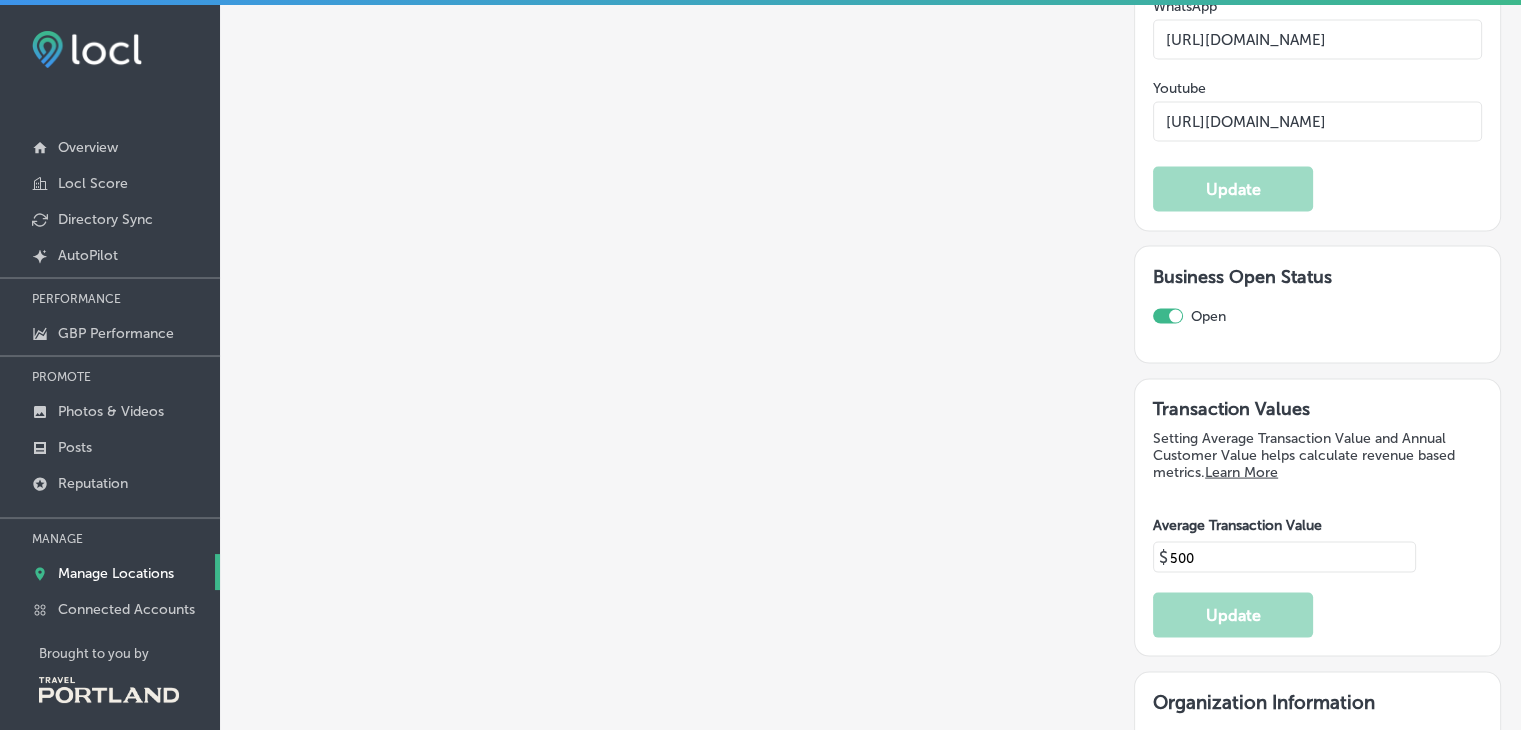 scroll, scrollTop: 4327, scrollLeft: 0, axis: vertical 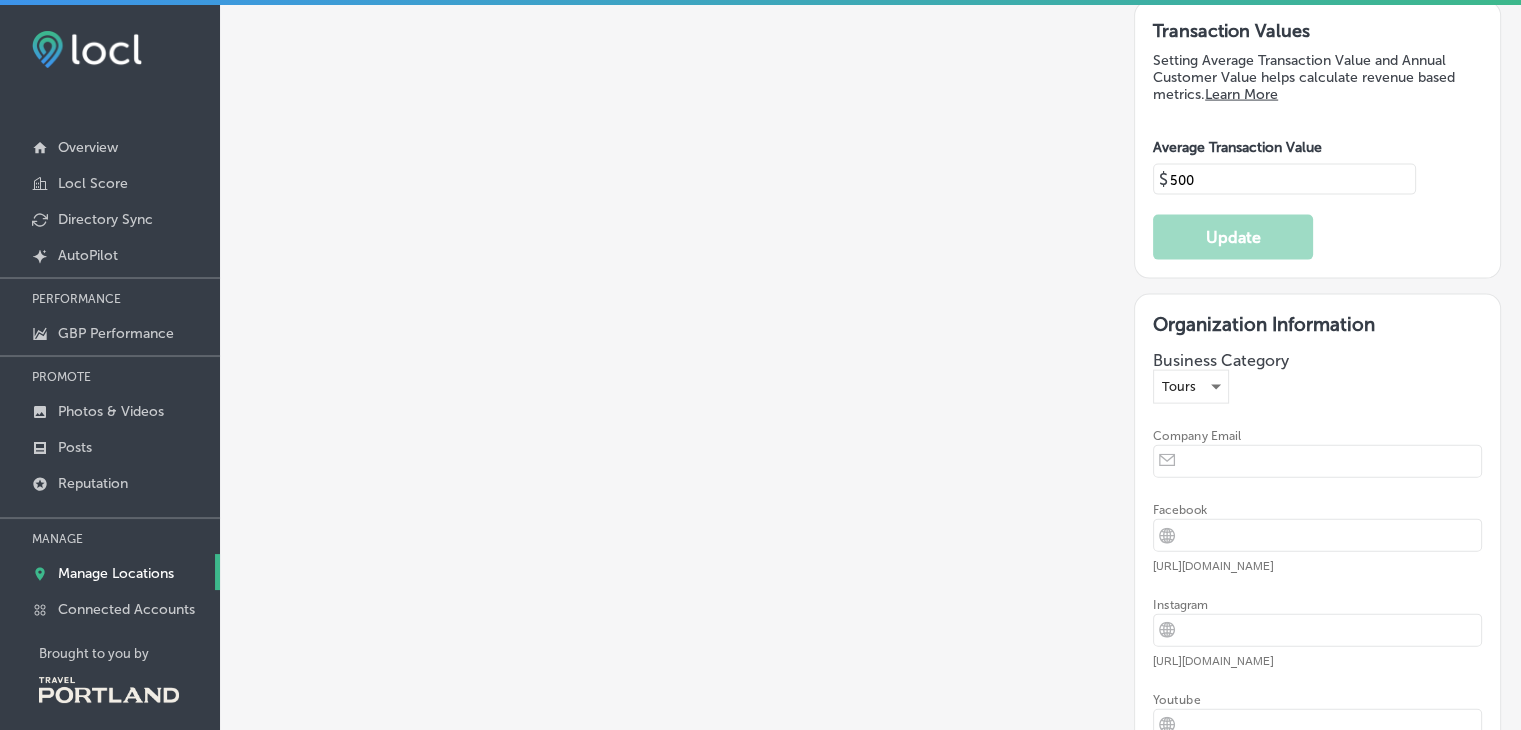 click at bounding box center (1333, 461) 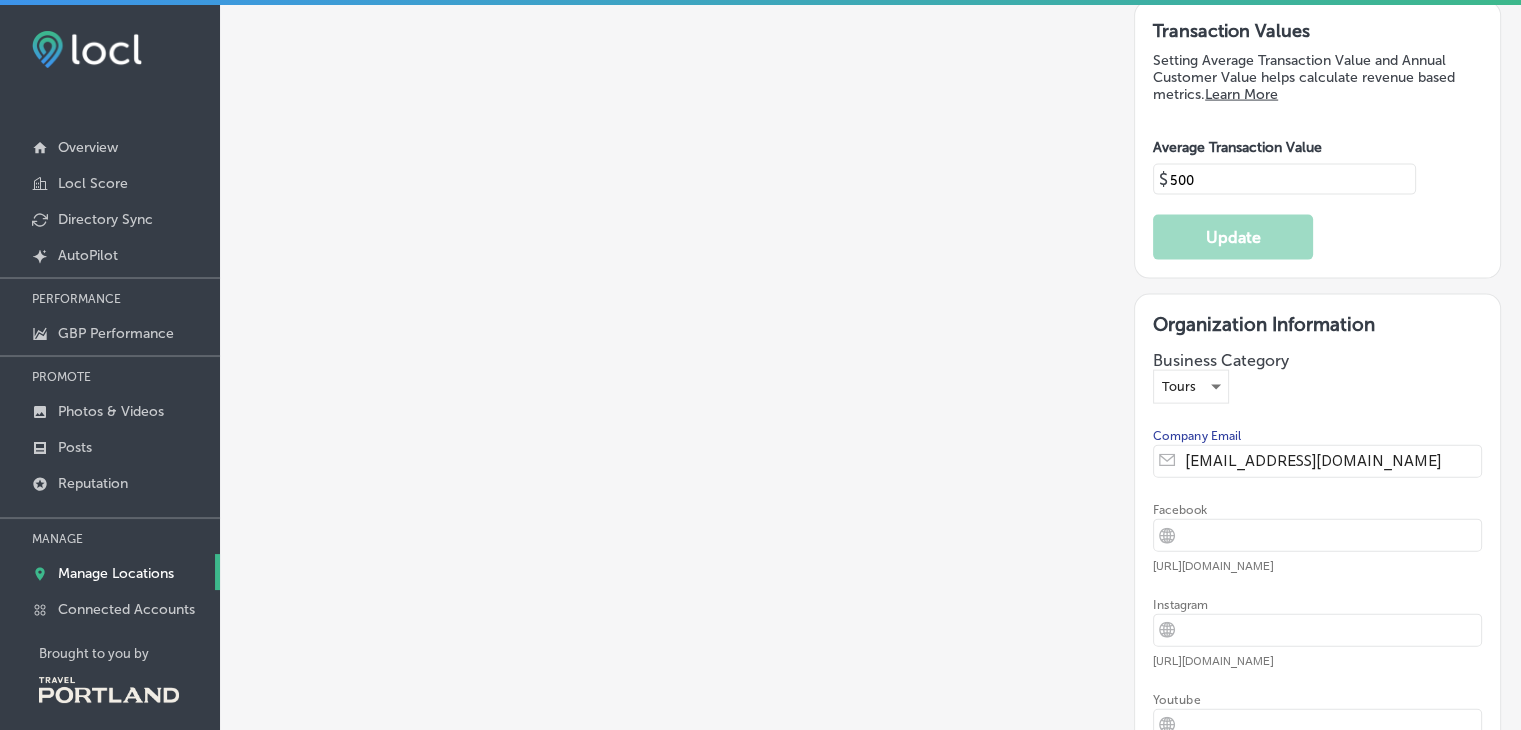 type on "info@trianglewinecountry.com" 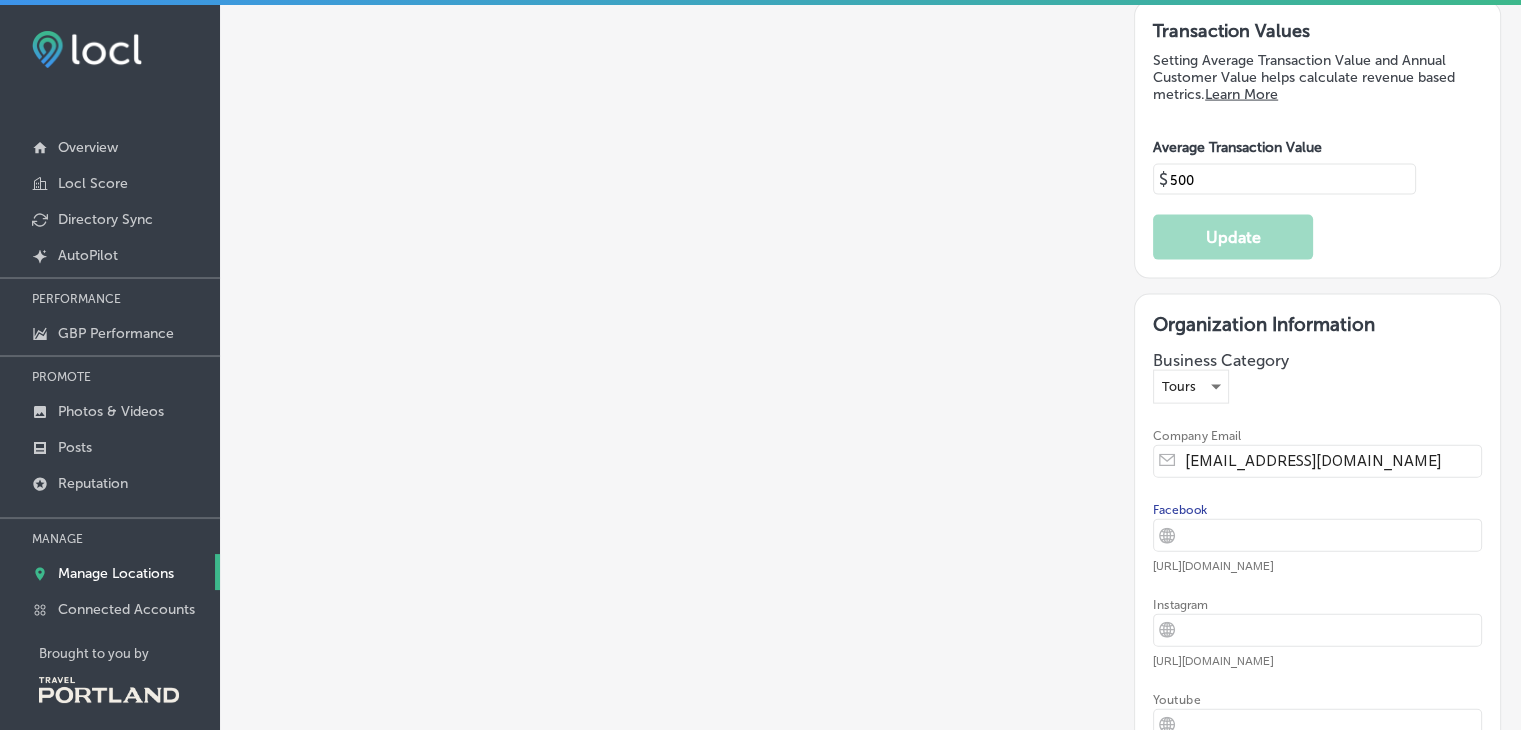 click at bounding box center (1333, 535) 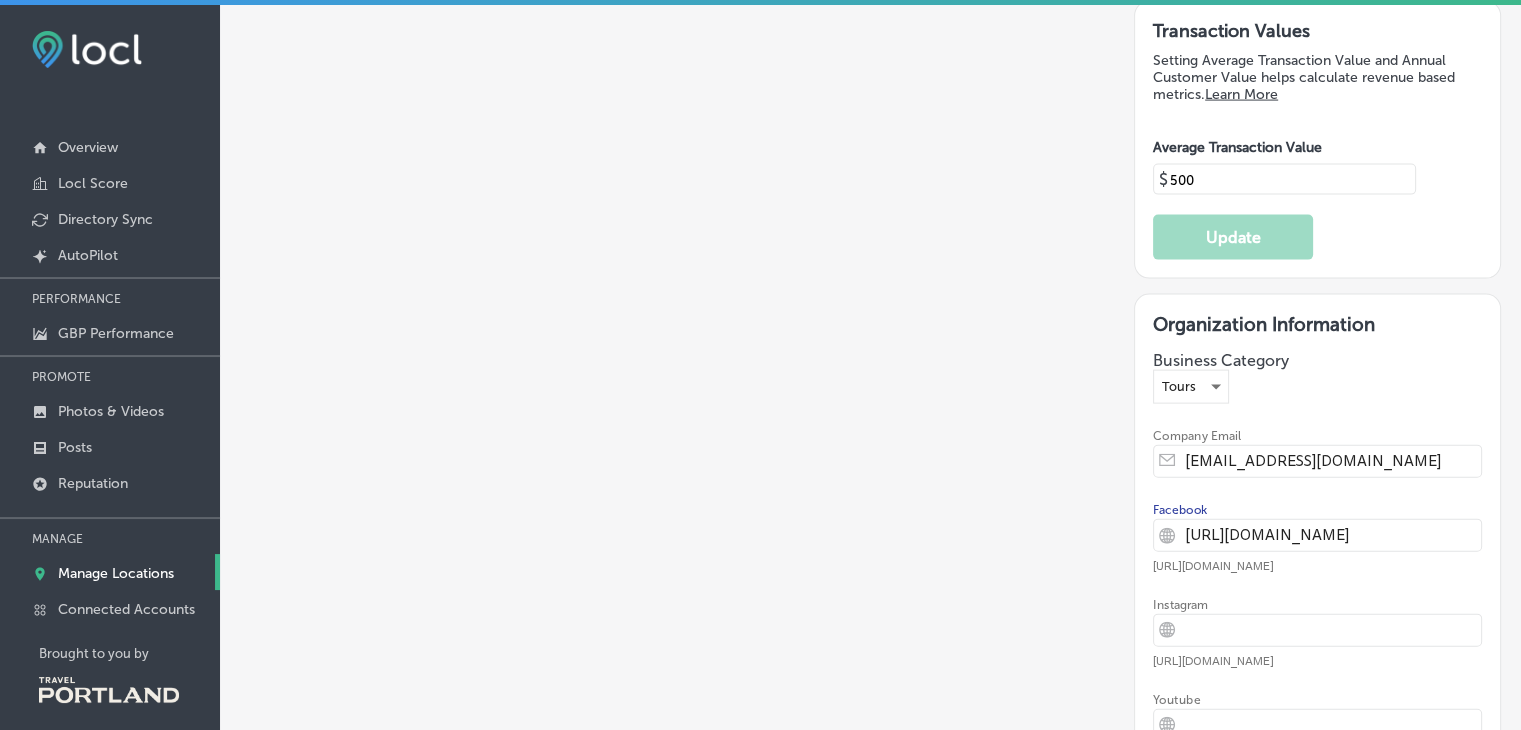 type on "https://www.trianglewinecountry.com" 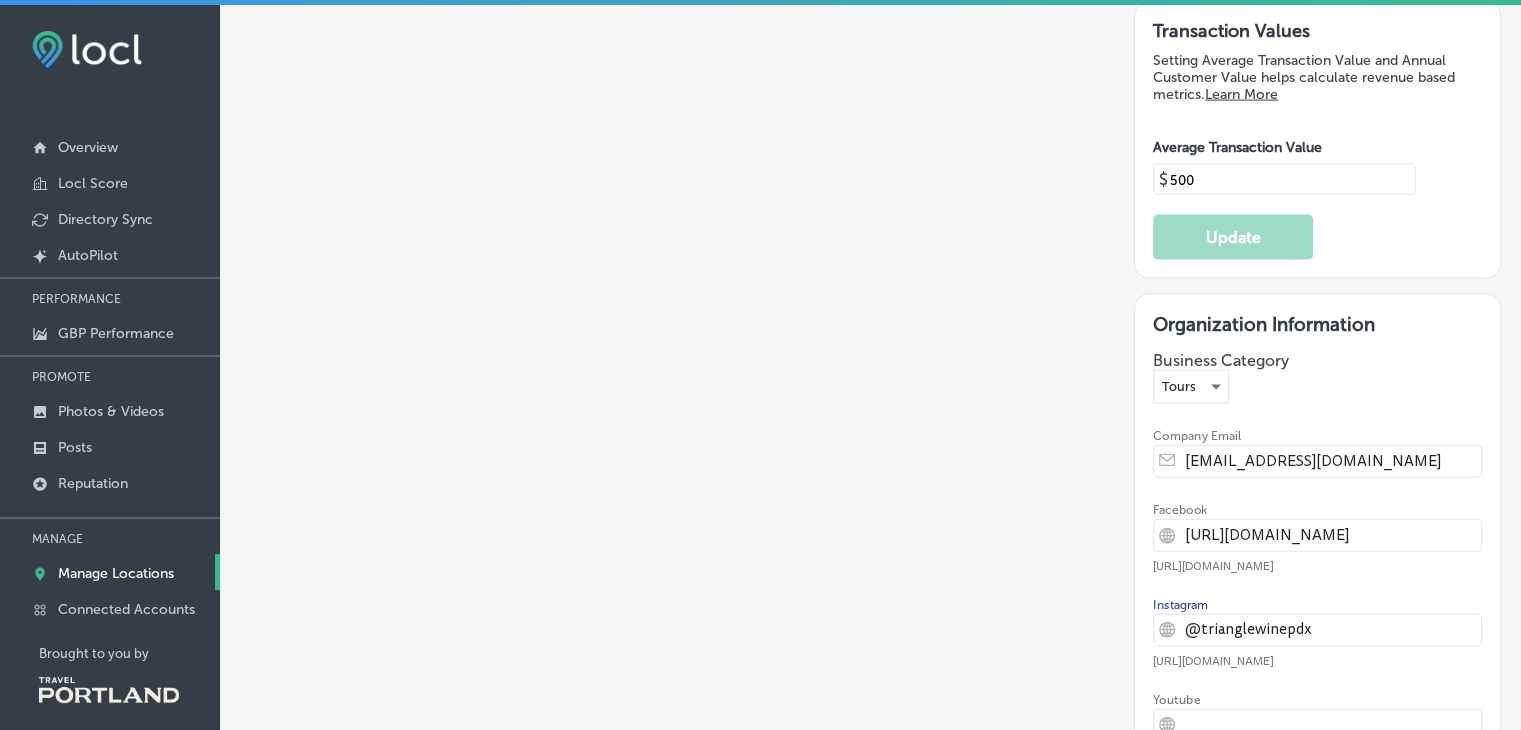 type on "@trianglewinepdx" 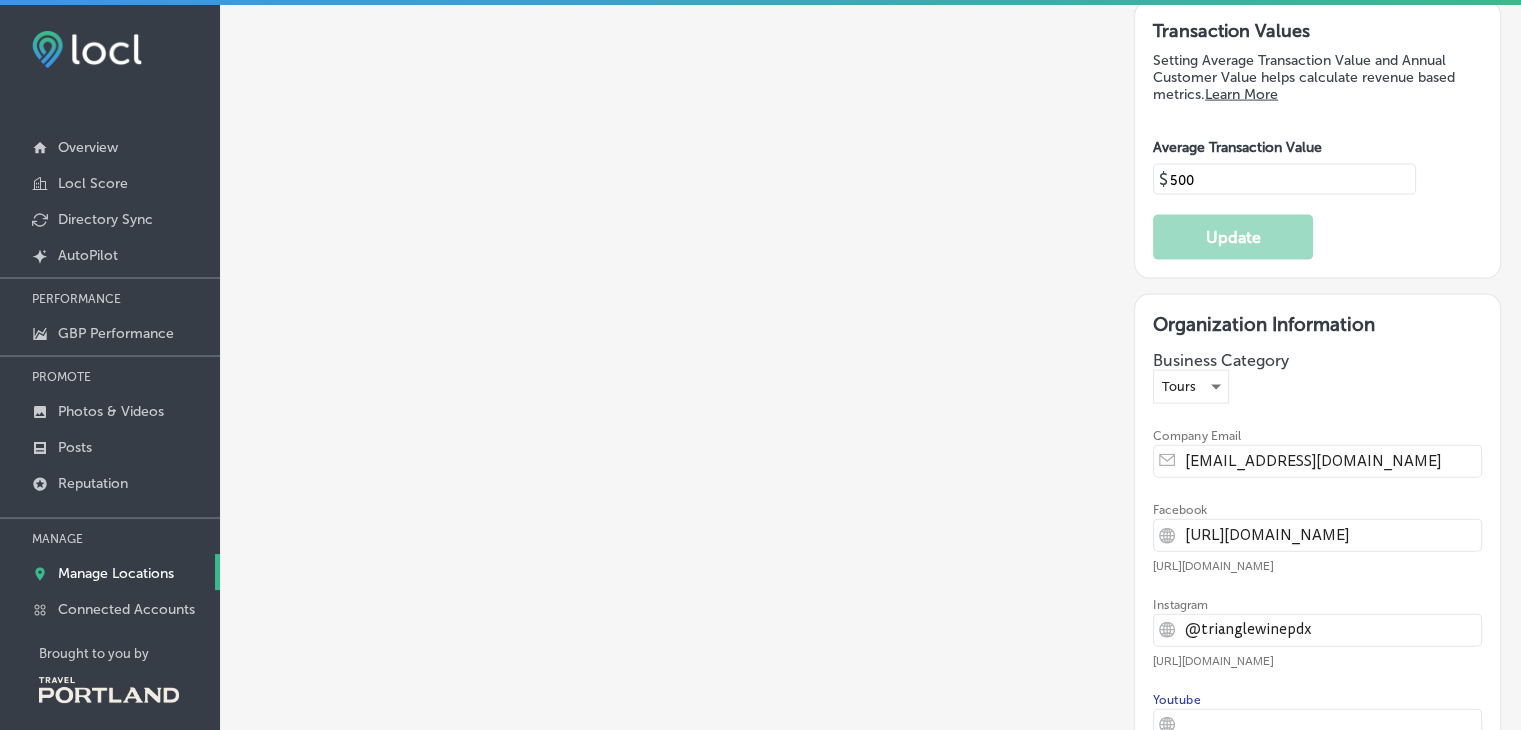 paste on "https://www.youtube.com/@trianglewinecountrytours4376" 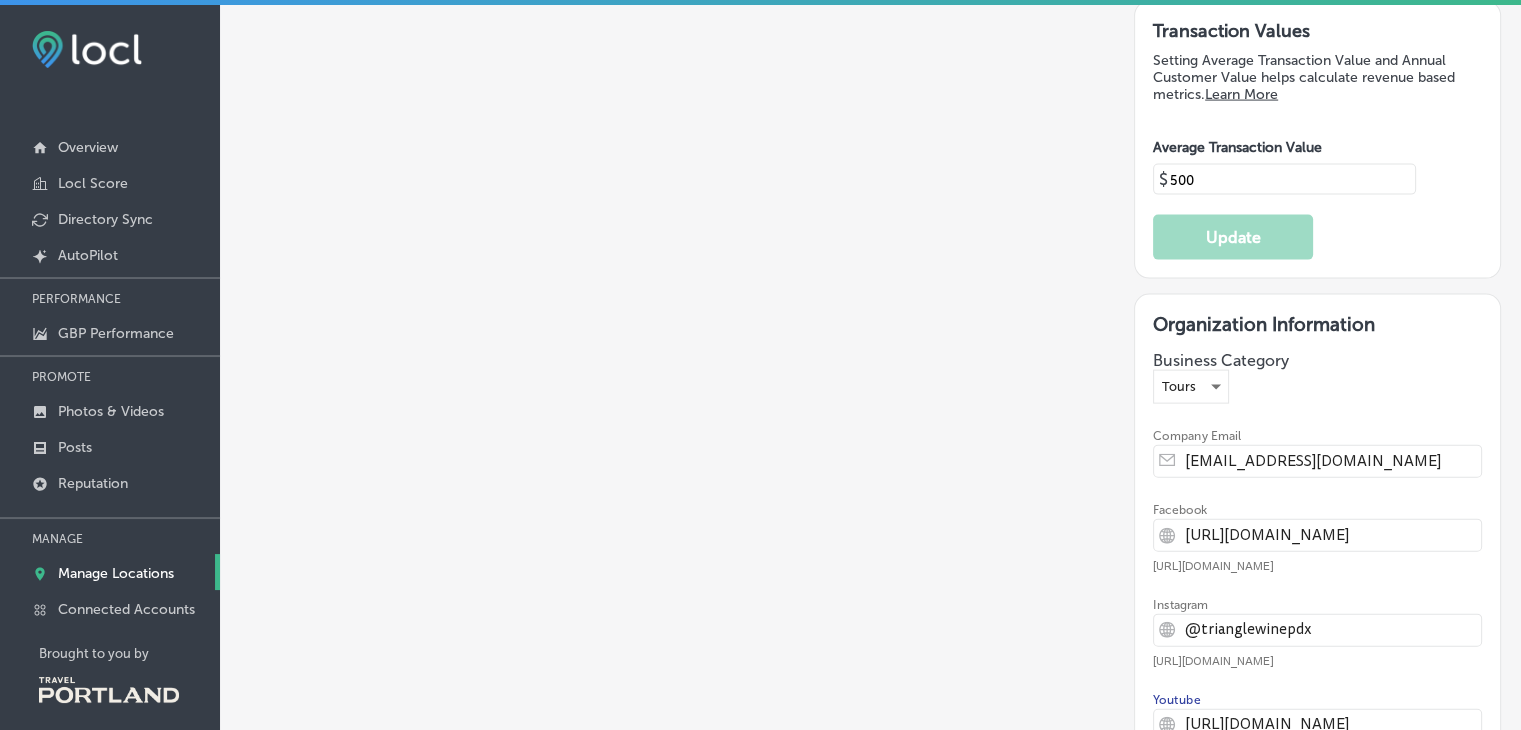 scroll, scrollTop: 0, scrollLeft: 104, axis: horizontal 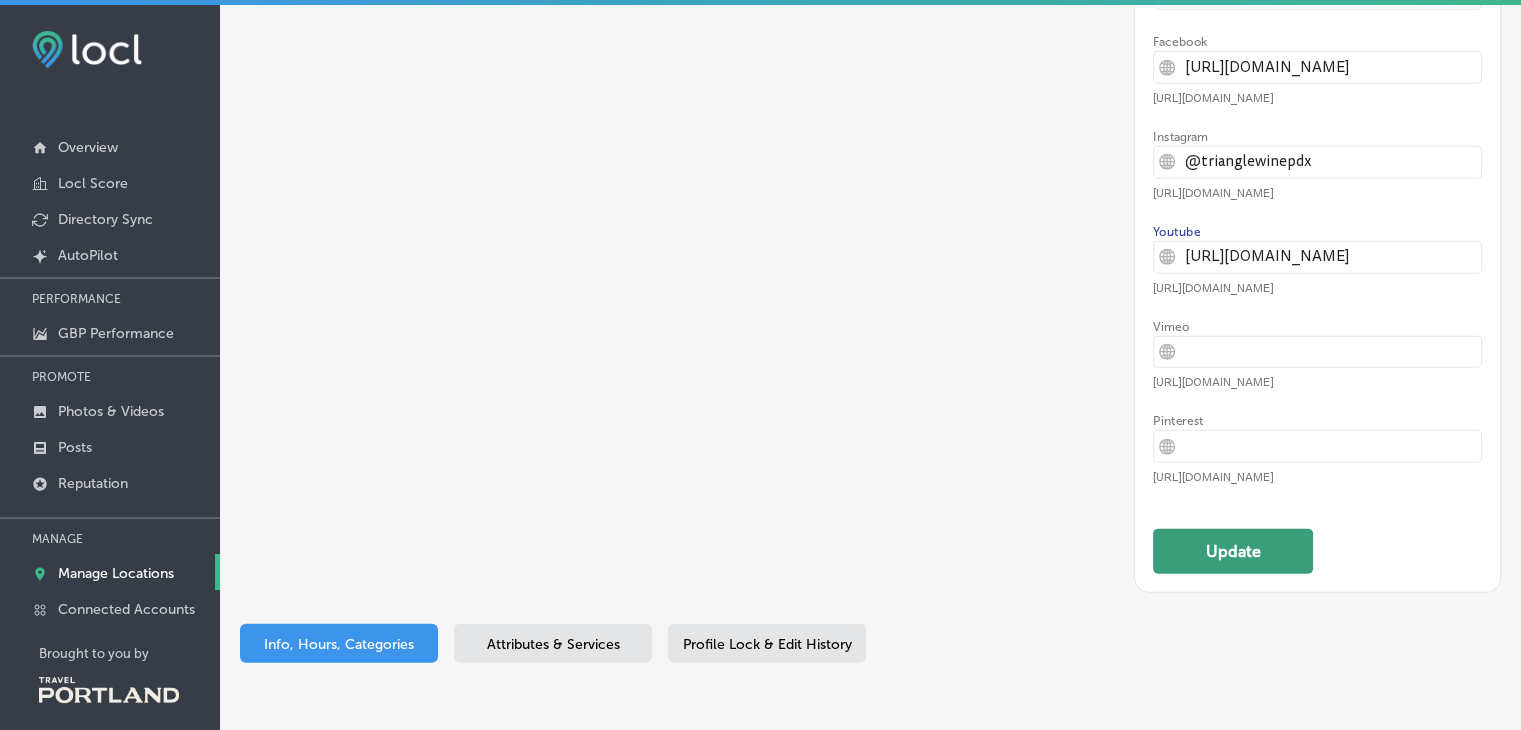 type on "https://www.youtube.com/@trianglewinecountrytours4376" 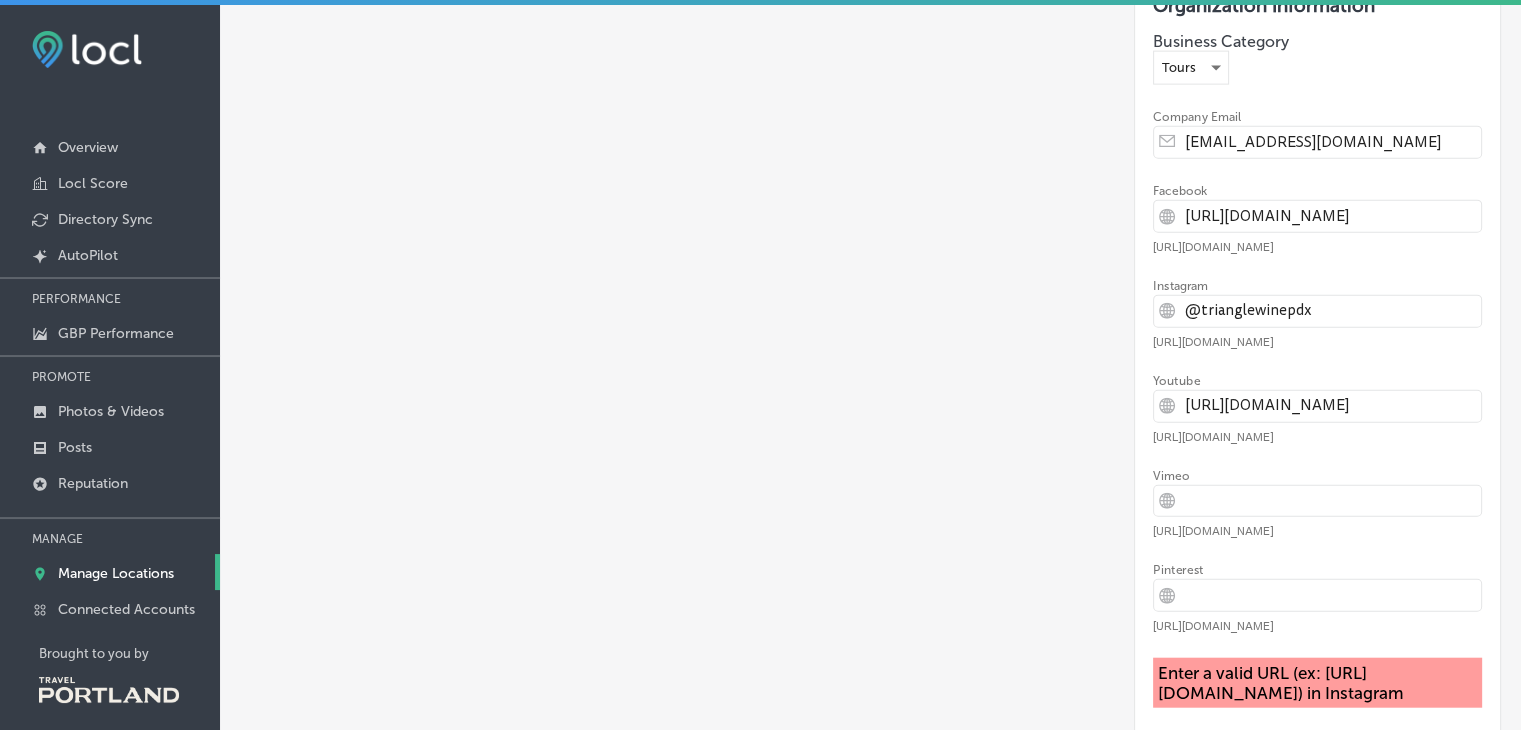scroll, scrollTop: 4627, scrollLeft: 0, axis: vertical 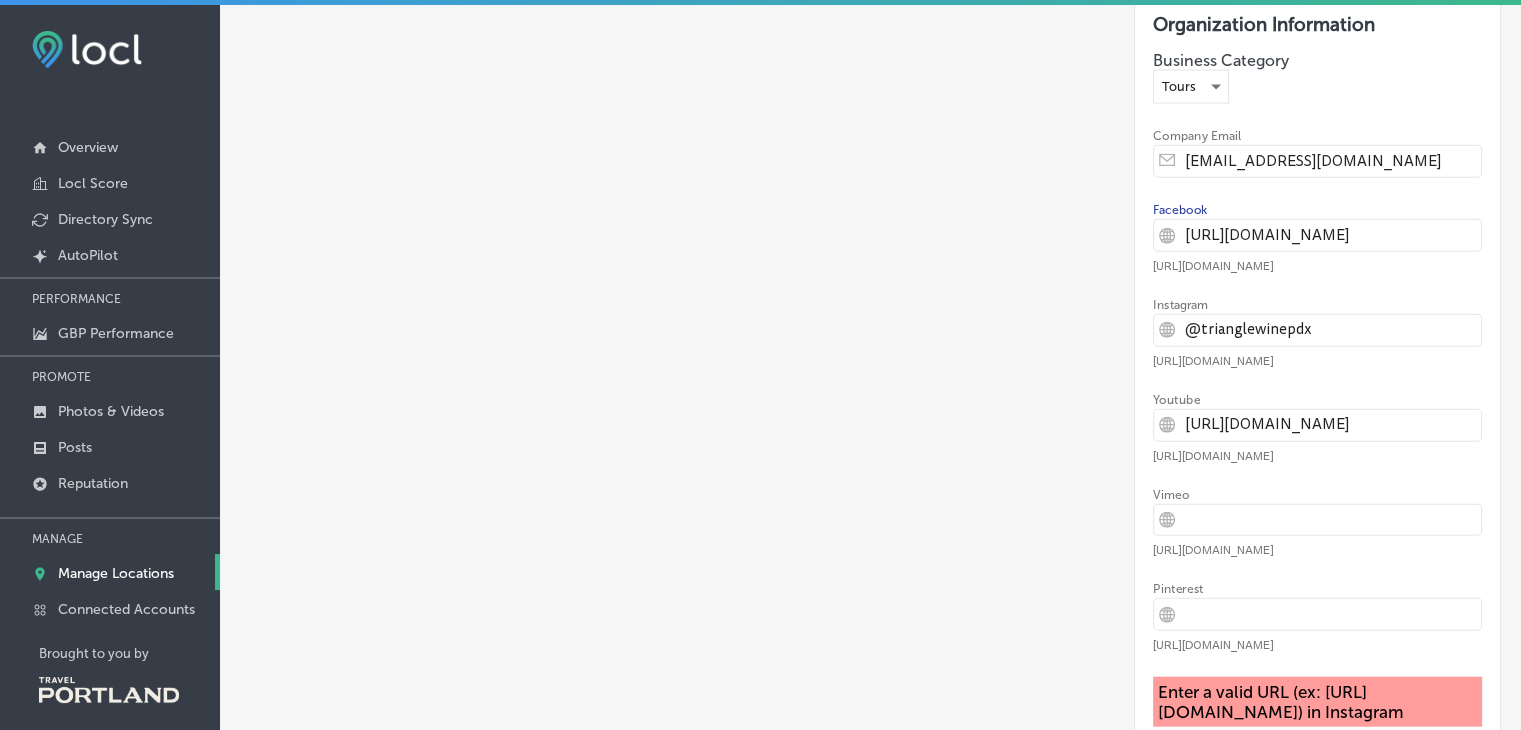 drag, startPoint x: 1433, startPoint y: 169, endPoint x: 1135, endPoint y: 165, distance: 298.02686 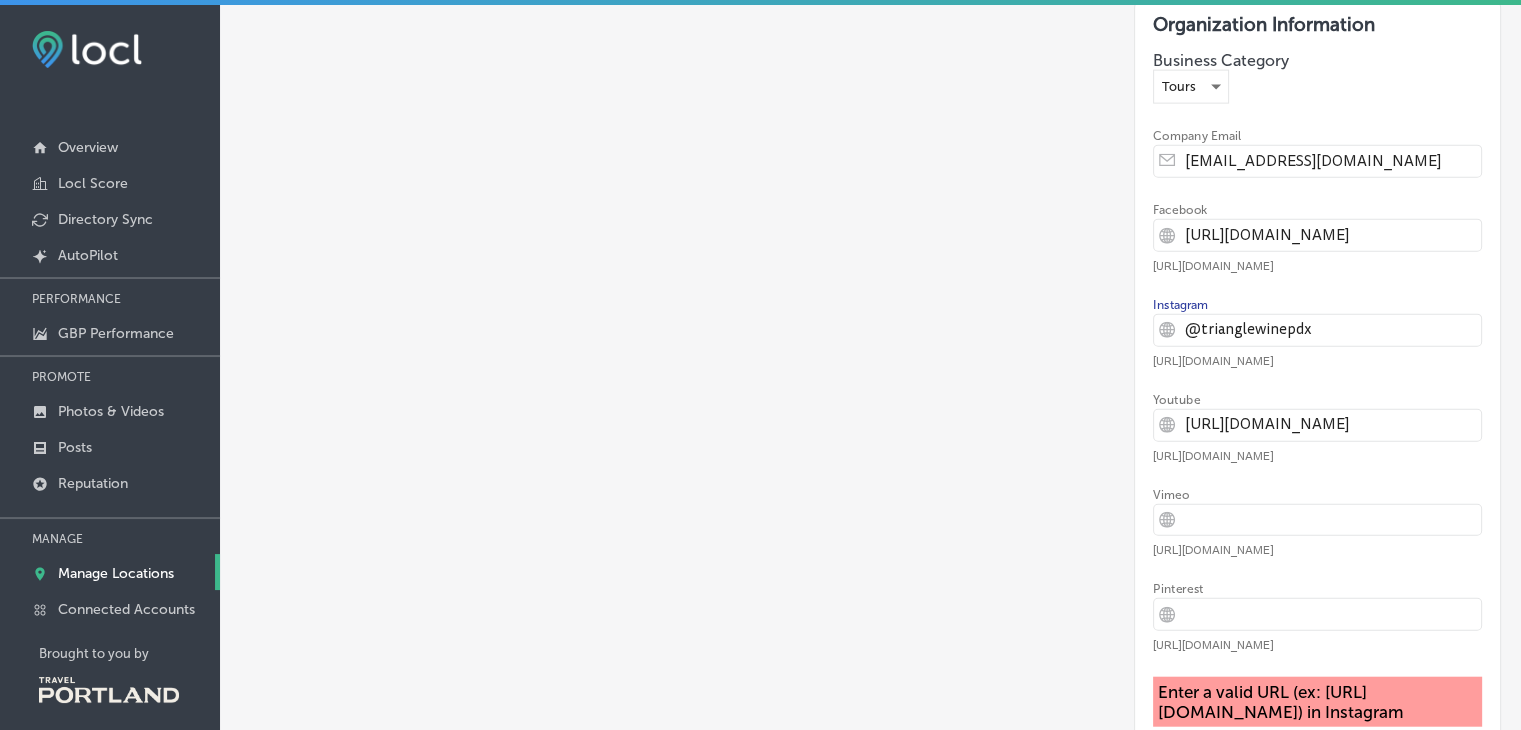 drag, startPoint x: 1299, startPoint y: 266, endPoint x: 1104, endPoint y: 264, distance: 195.01025 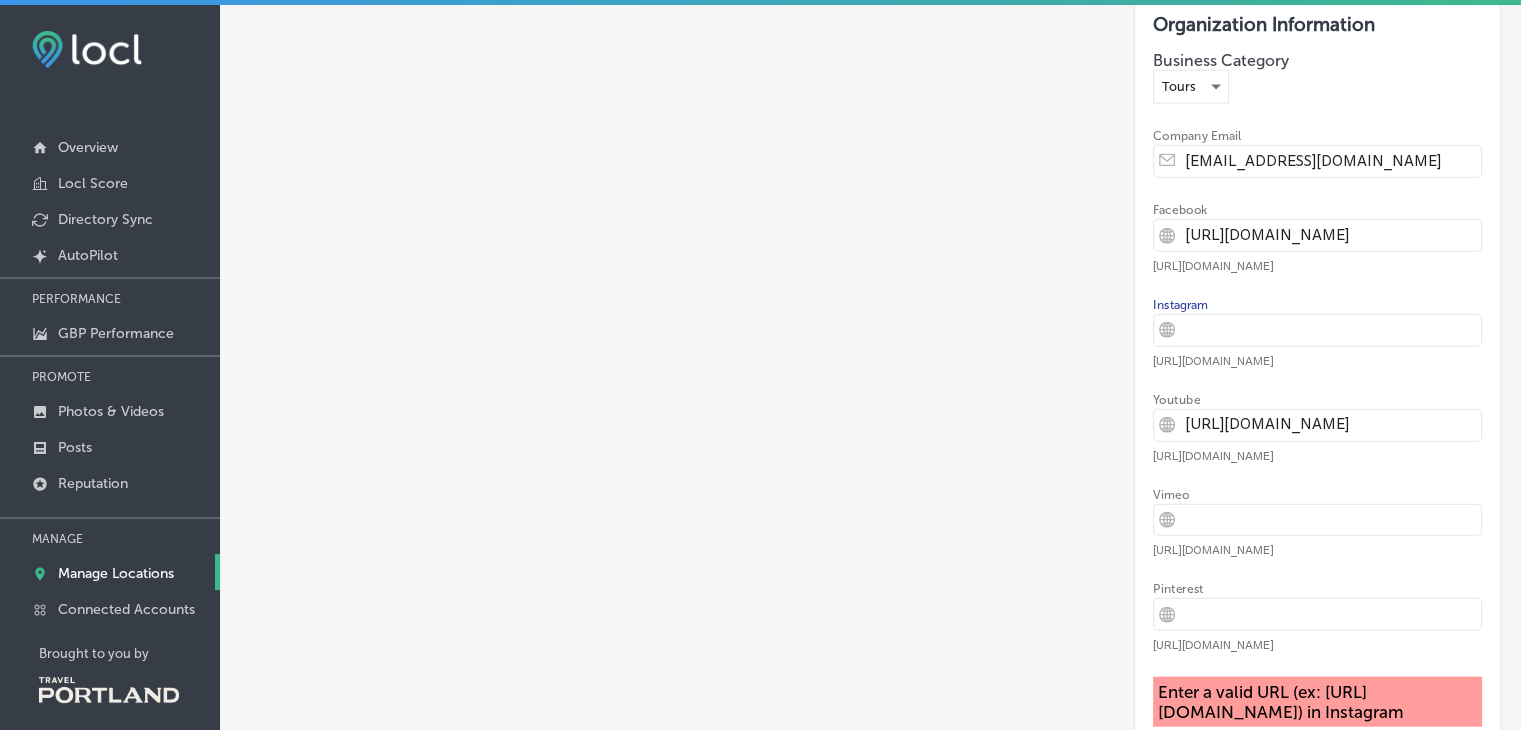paste on "https://www.trianglewinecountry.com" 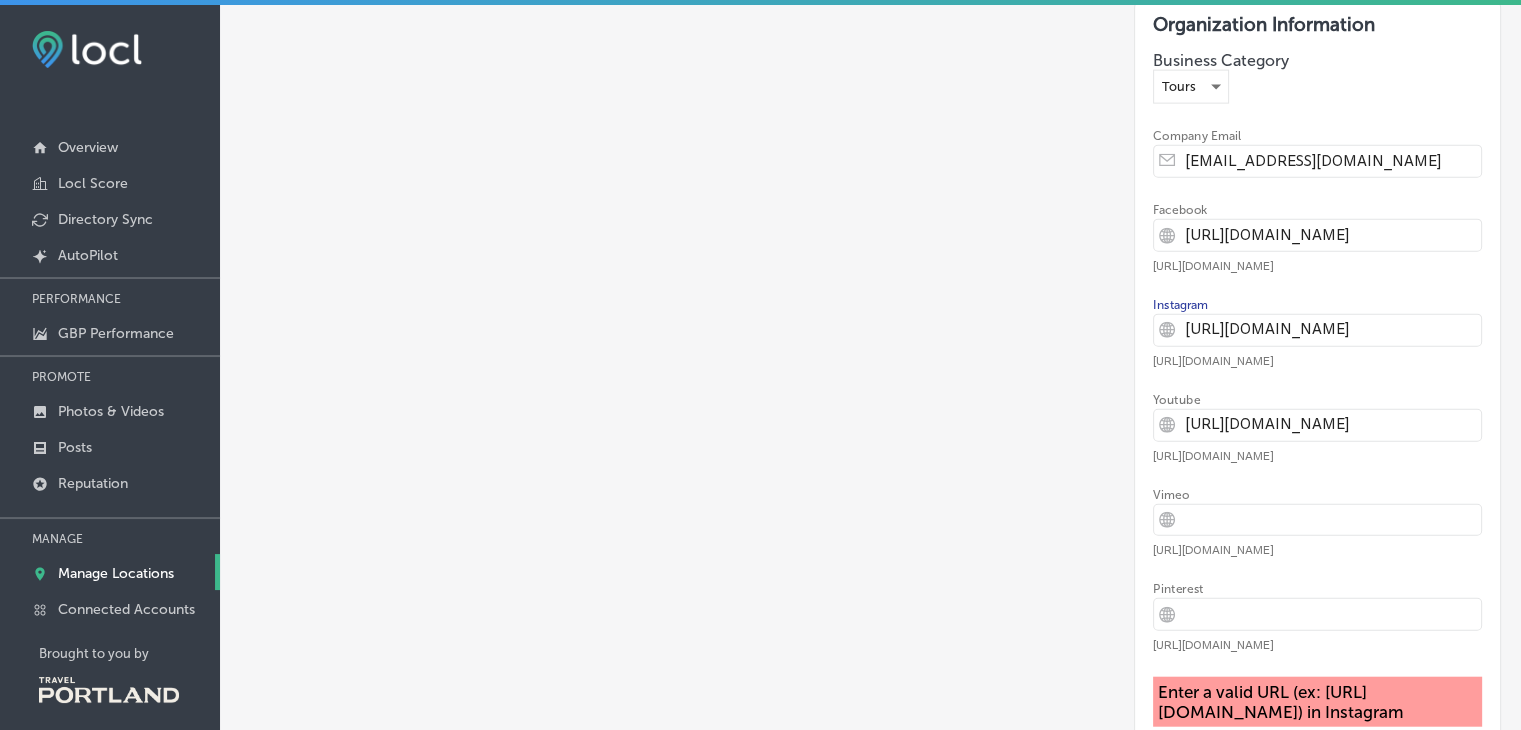 scroll, scrollTop: 4882, scrollLeft: 0, axis: vertical 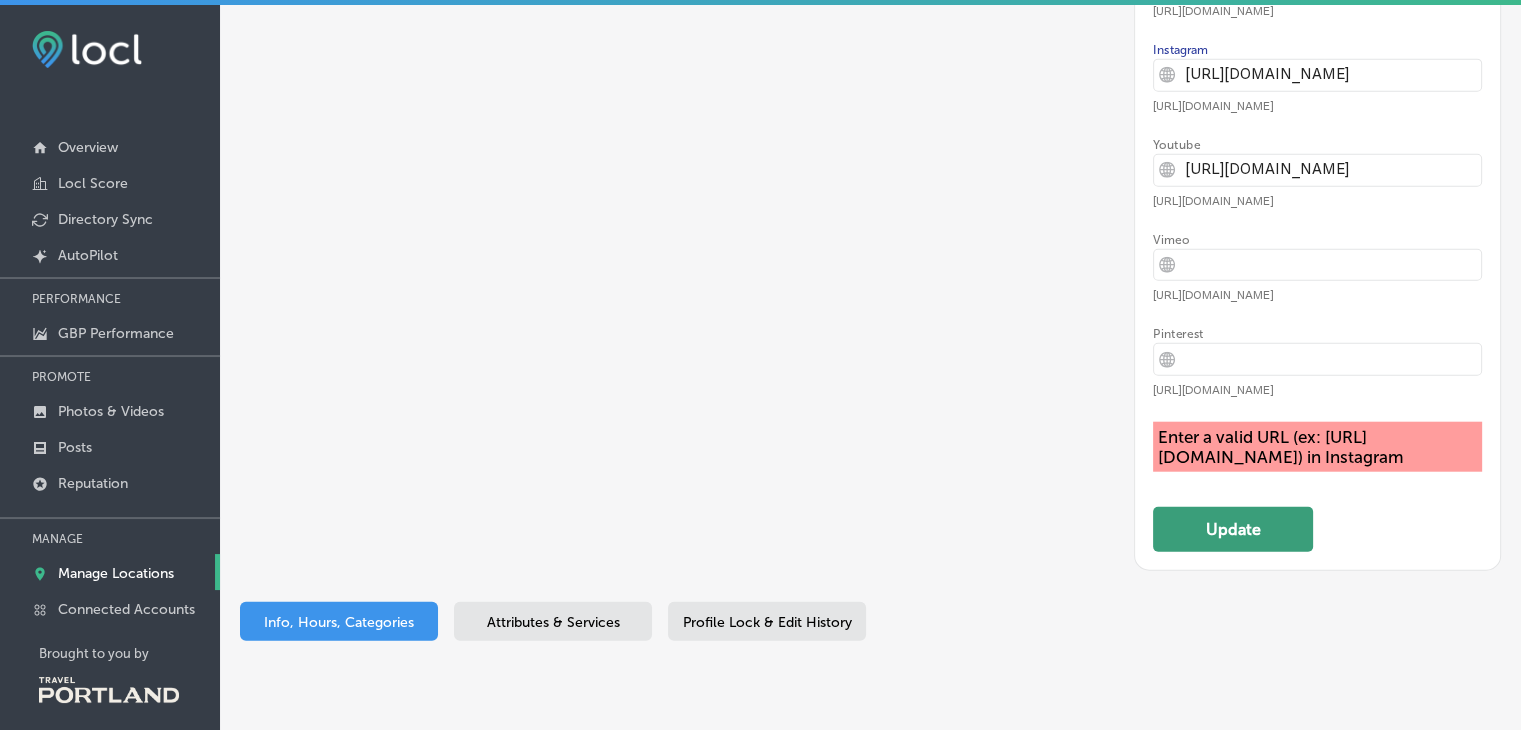 type on "https://www.trianglewinecountry.com" 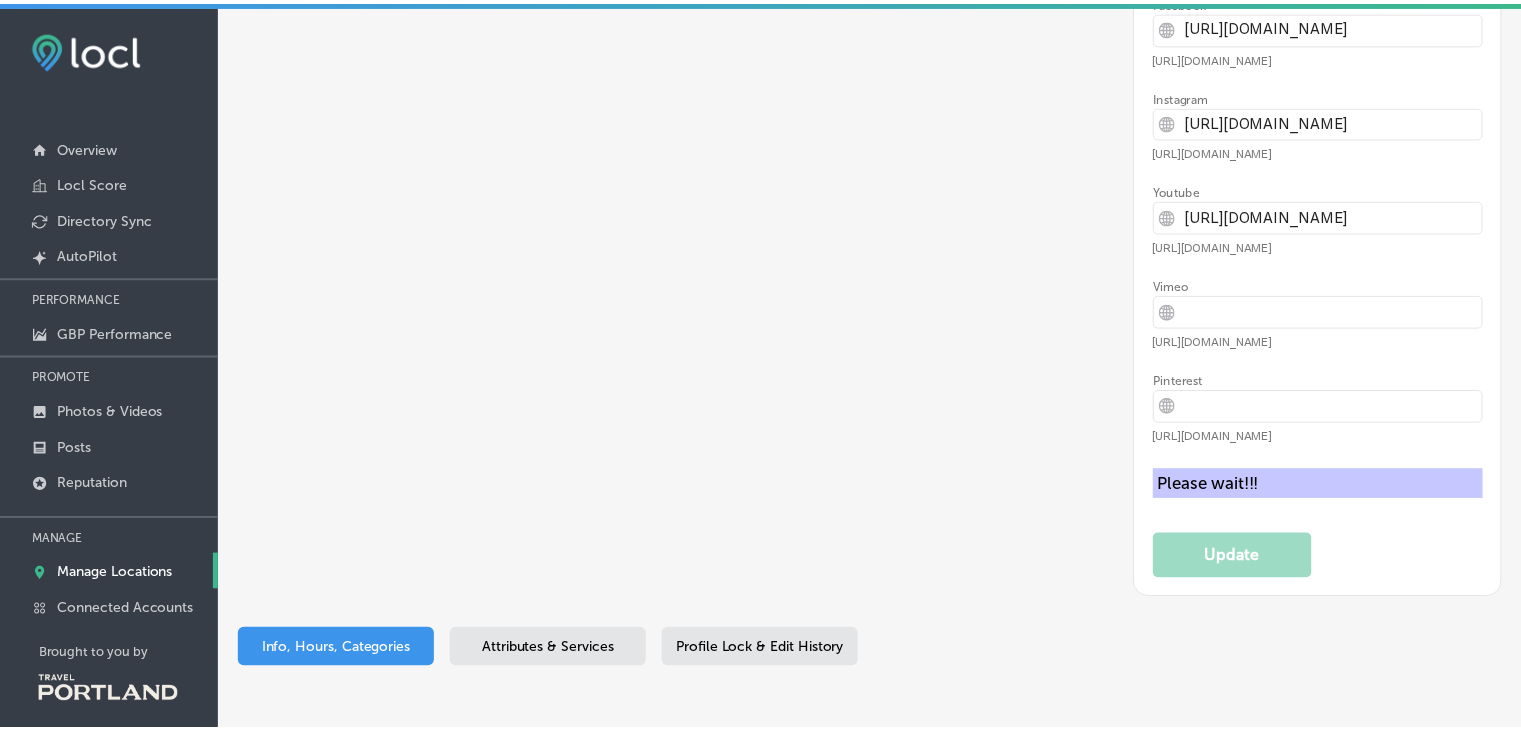 scroll, scrollTop: 4767, scrollLeft: 0, axis: vertical 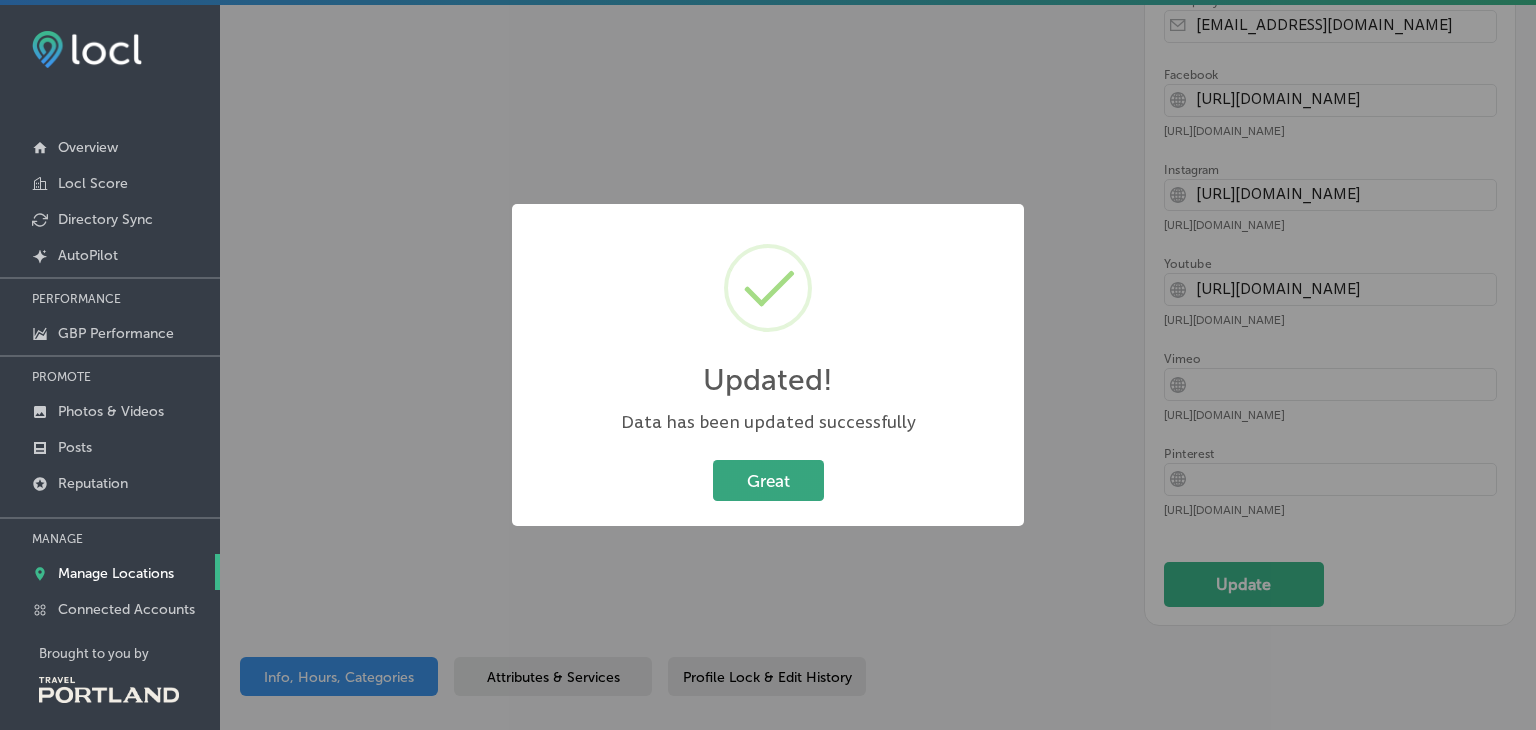 click on "Great" at bounding box center (768, 480) 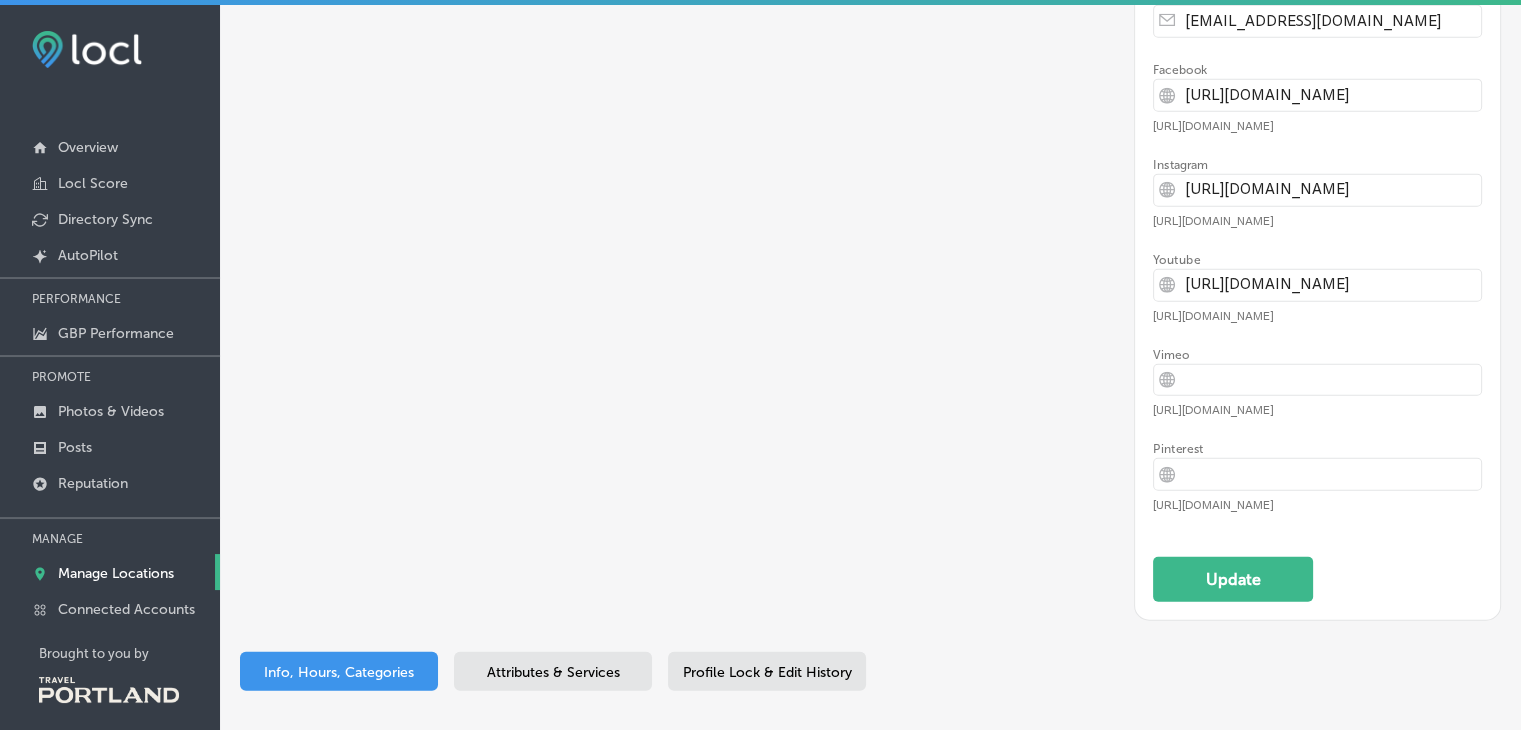 scroll, scrollTop: 4795, scrollLeft: 0, axis: vertical 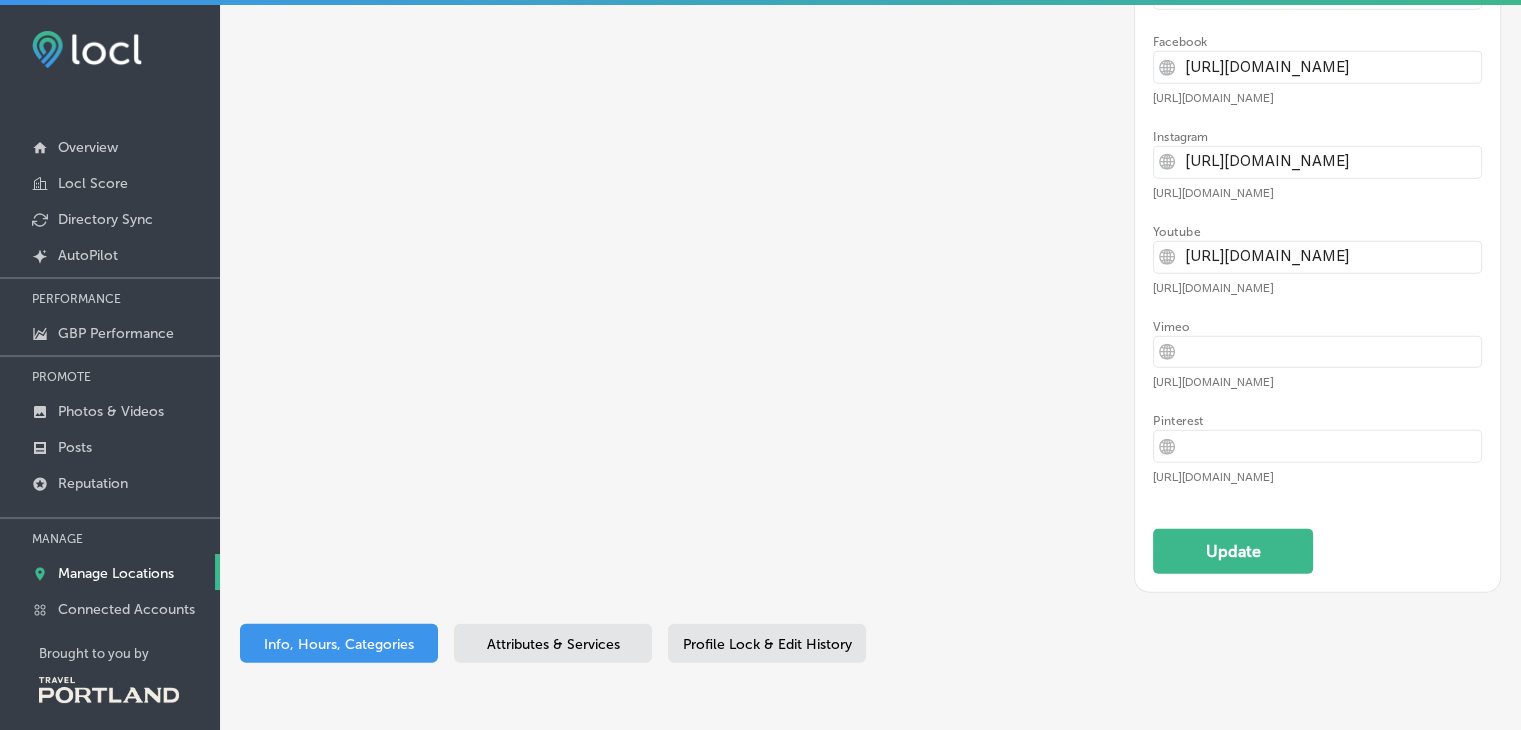 click on "Attributes & Services" at bounding box center (553, 644) 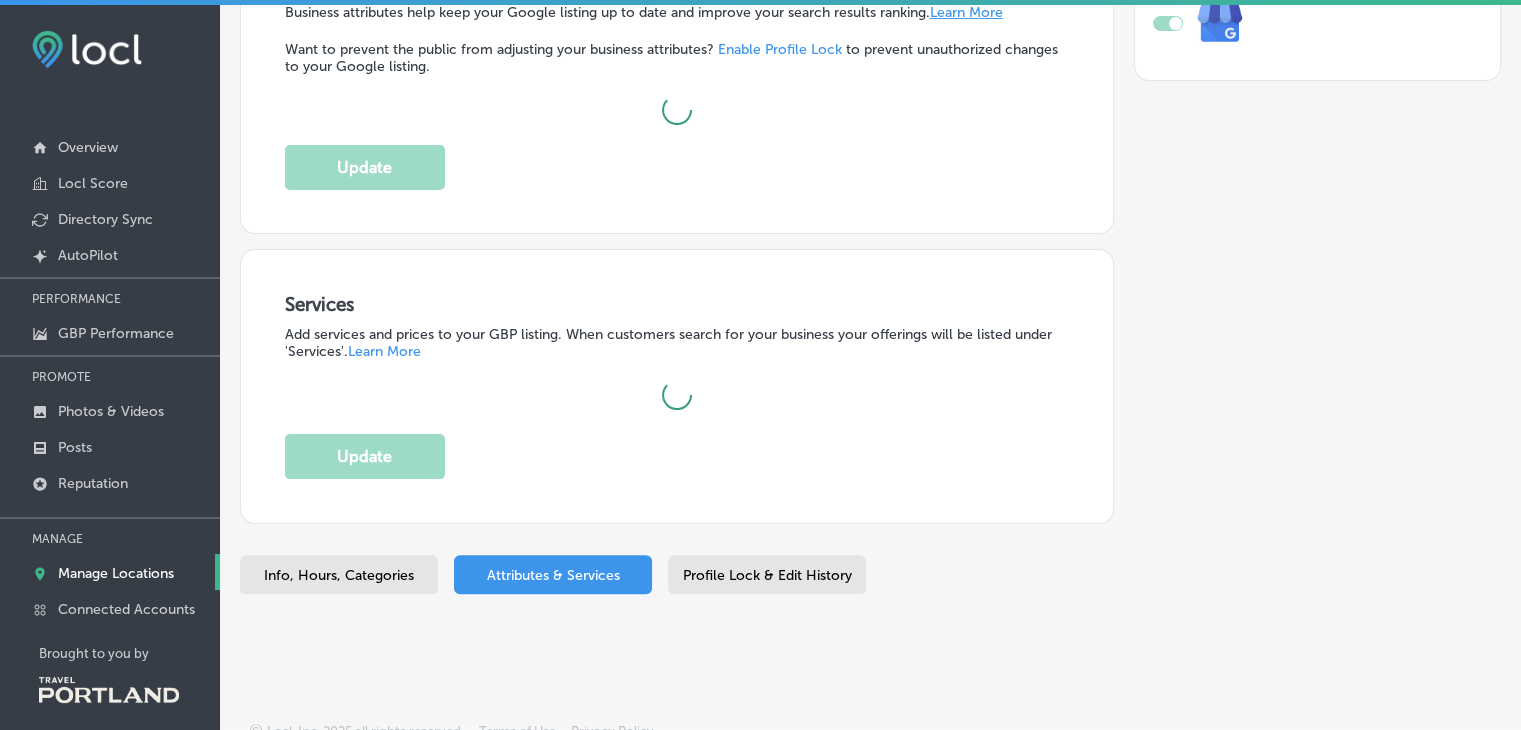 scroll, scrollTop: 895, scrollLeft: 0, axis: vertical 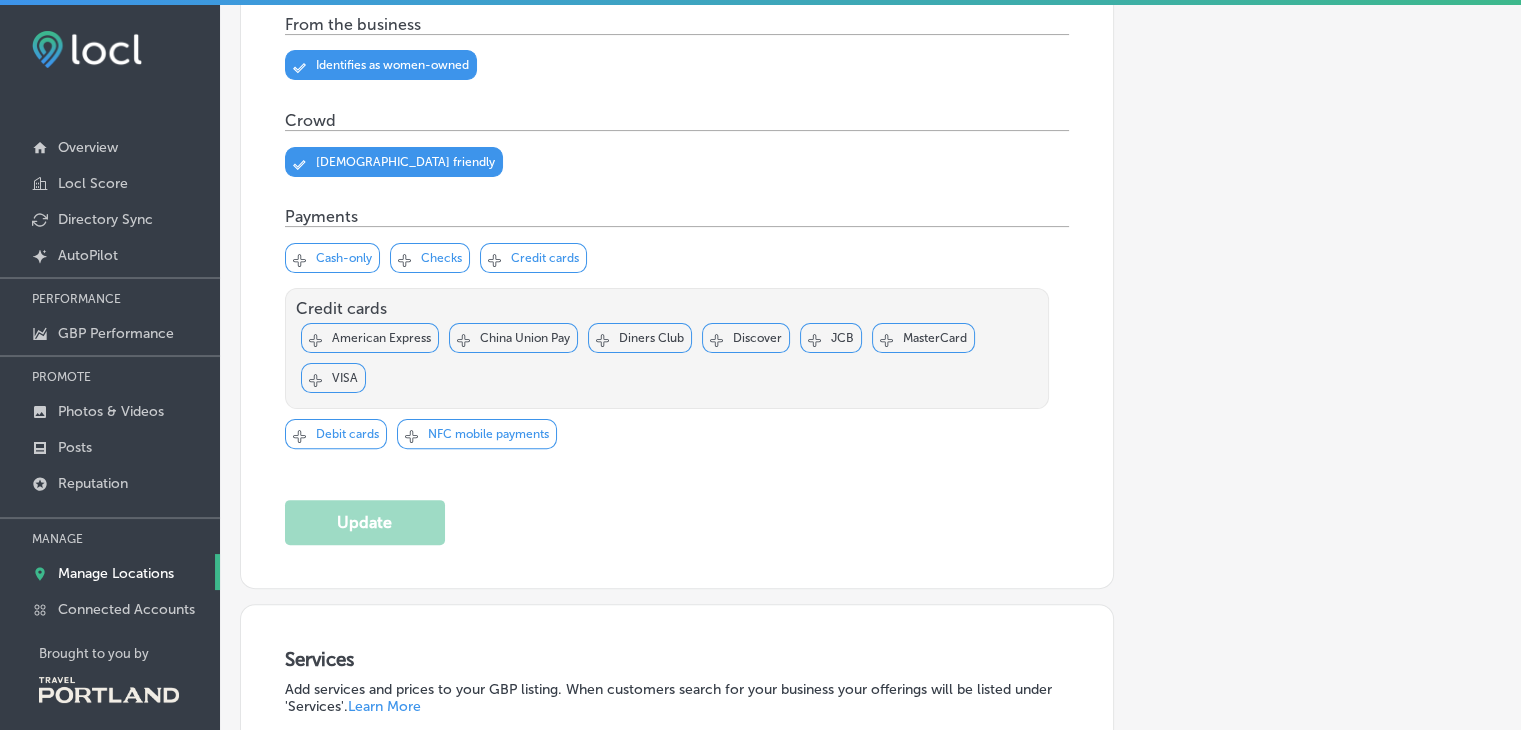 click on "American Express" at bounding box center [381, 338] 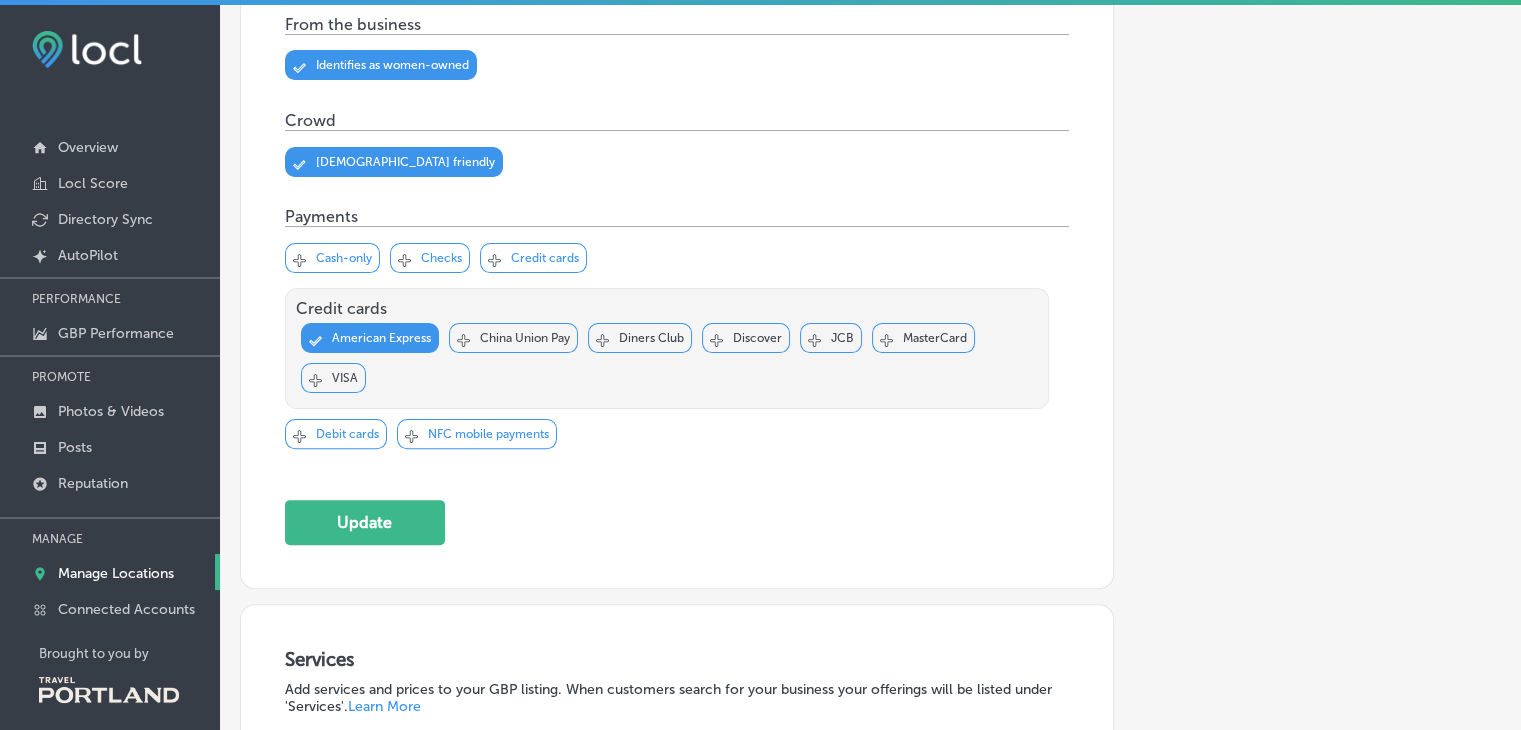 click on "Discover" at bounding box center (757, 338) 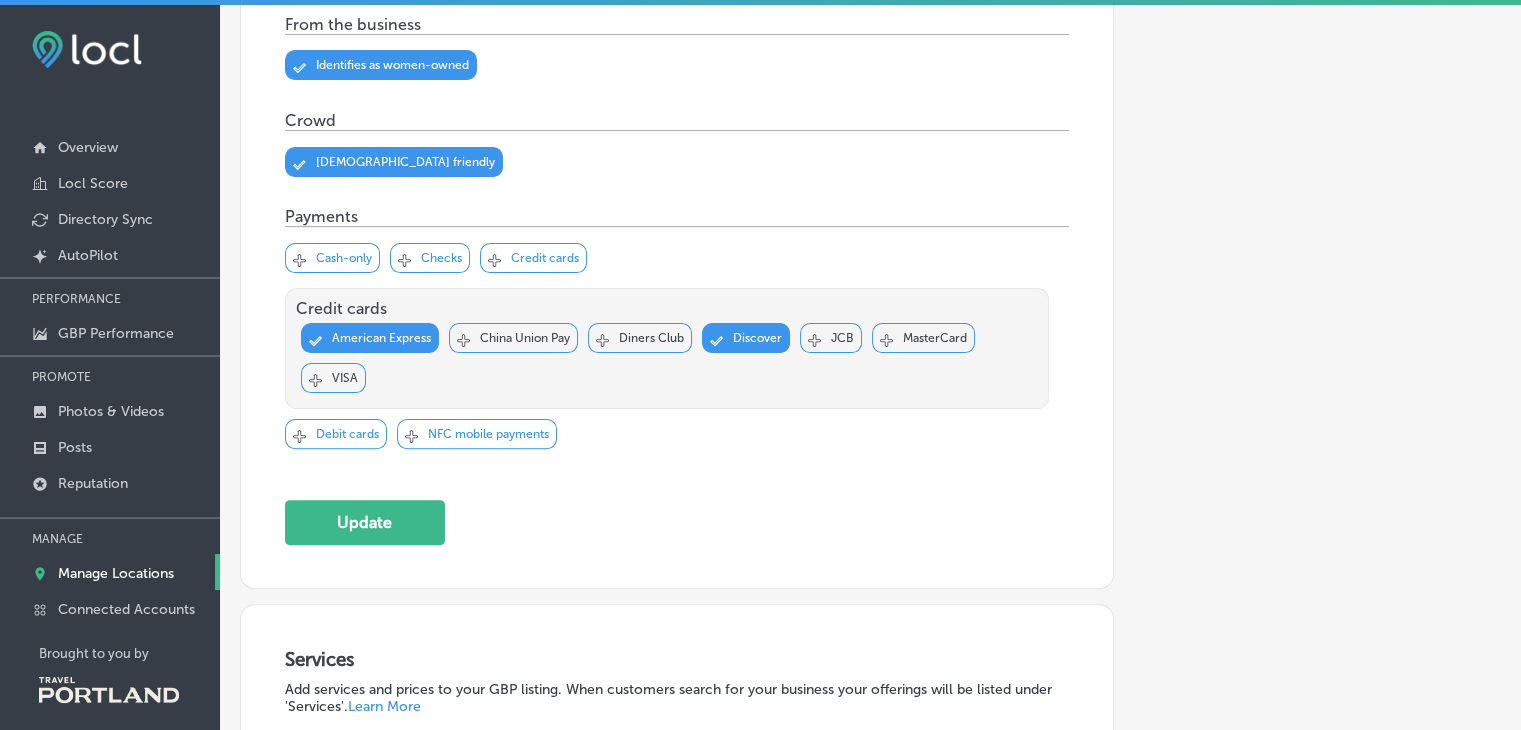 click on "MasterCard" at bounding box center [935, 338] 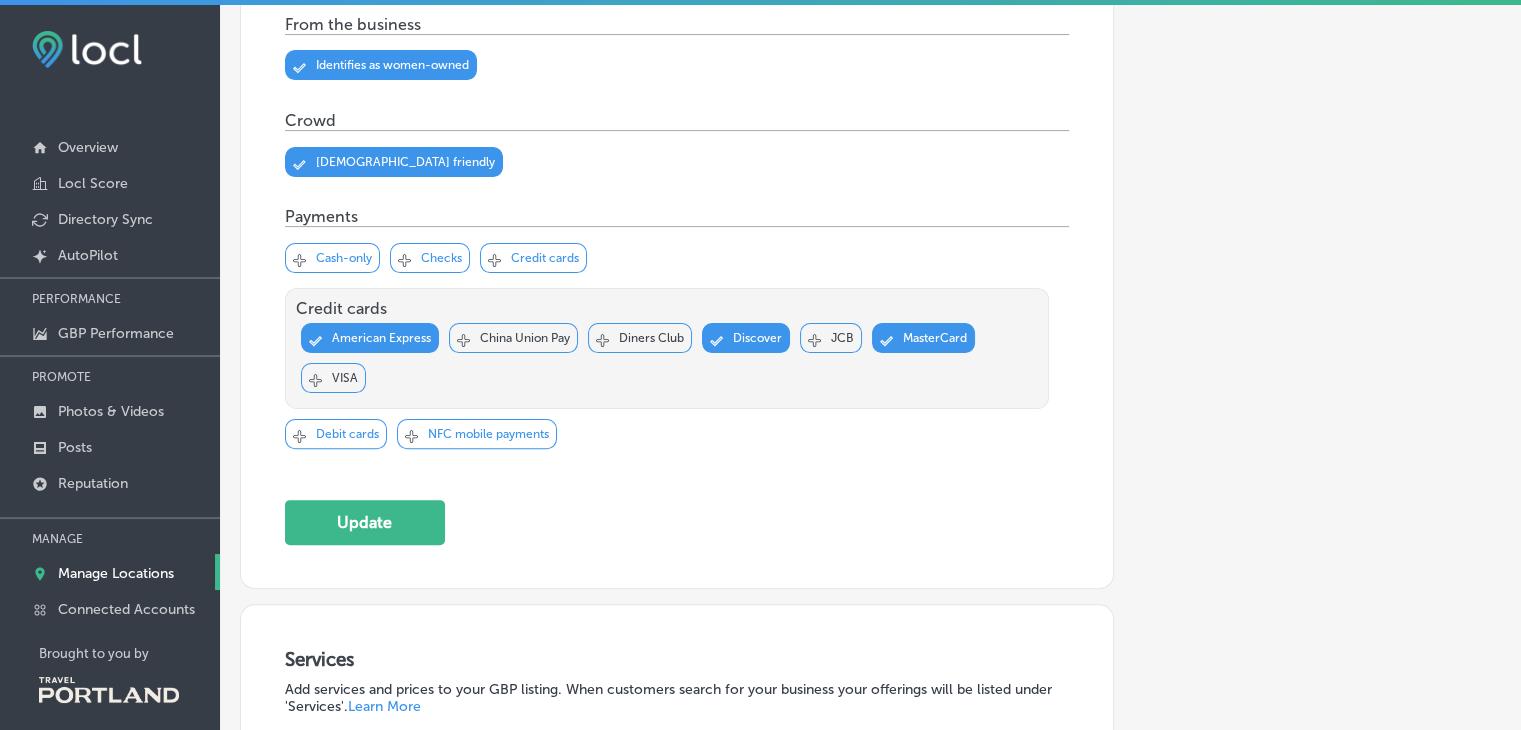 click on "Svg Vector Icons : http://www.onlinewebfonts.com/icon
Checked
Created with Sketch.
close
Created with Sketch.
VISA" at bounding box center (333, 378) 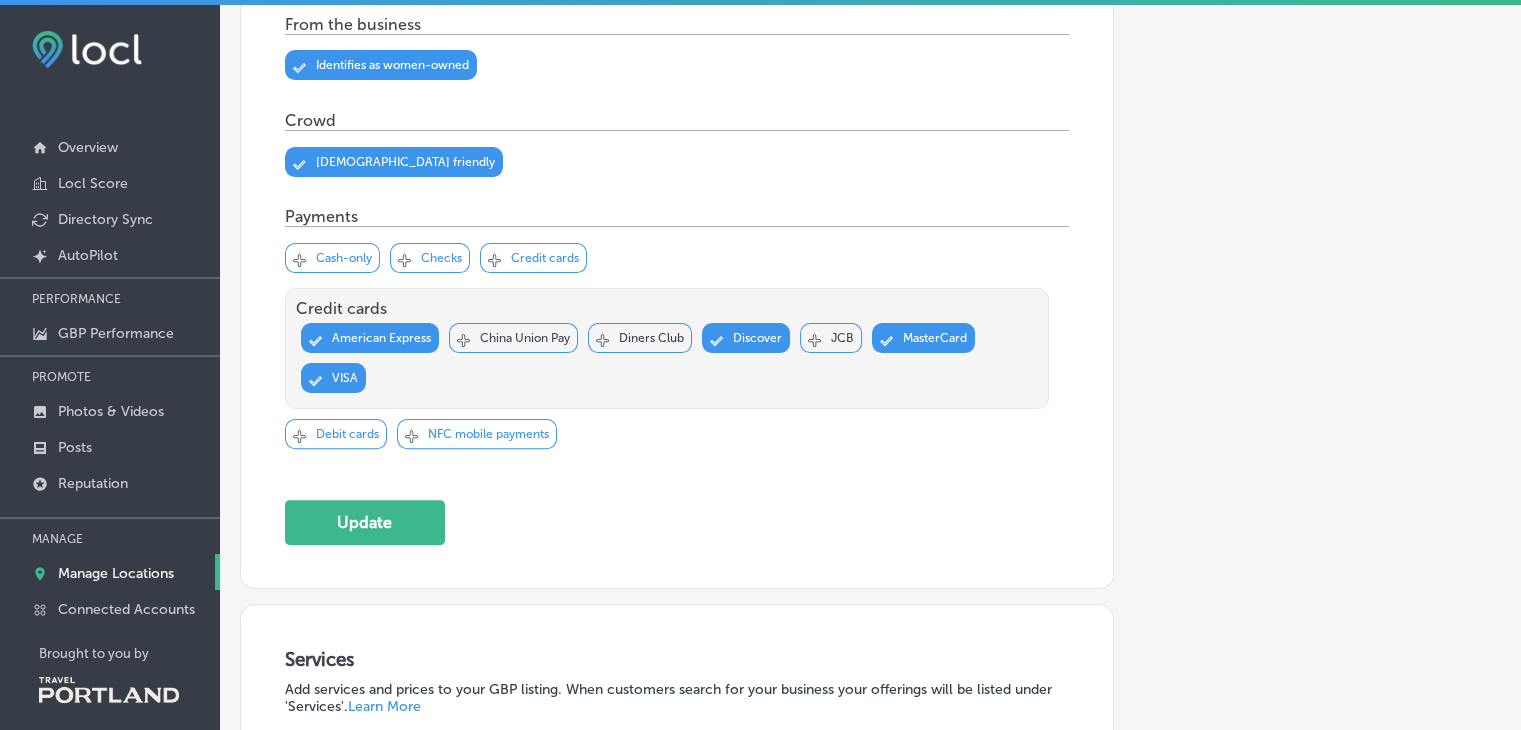 click on "Svg Vector Icons : http://www.onlinewebfonts.com/icon
Checked
Created with Sketch.
close
Created with Sketch.
JCB" at bounding box center (831, 338) 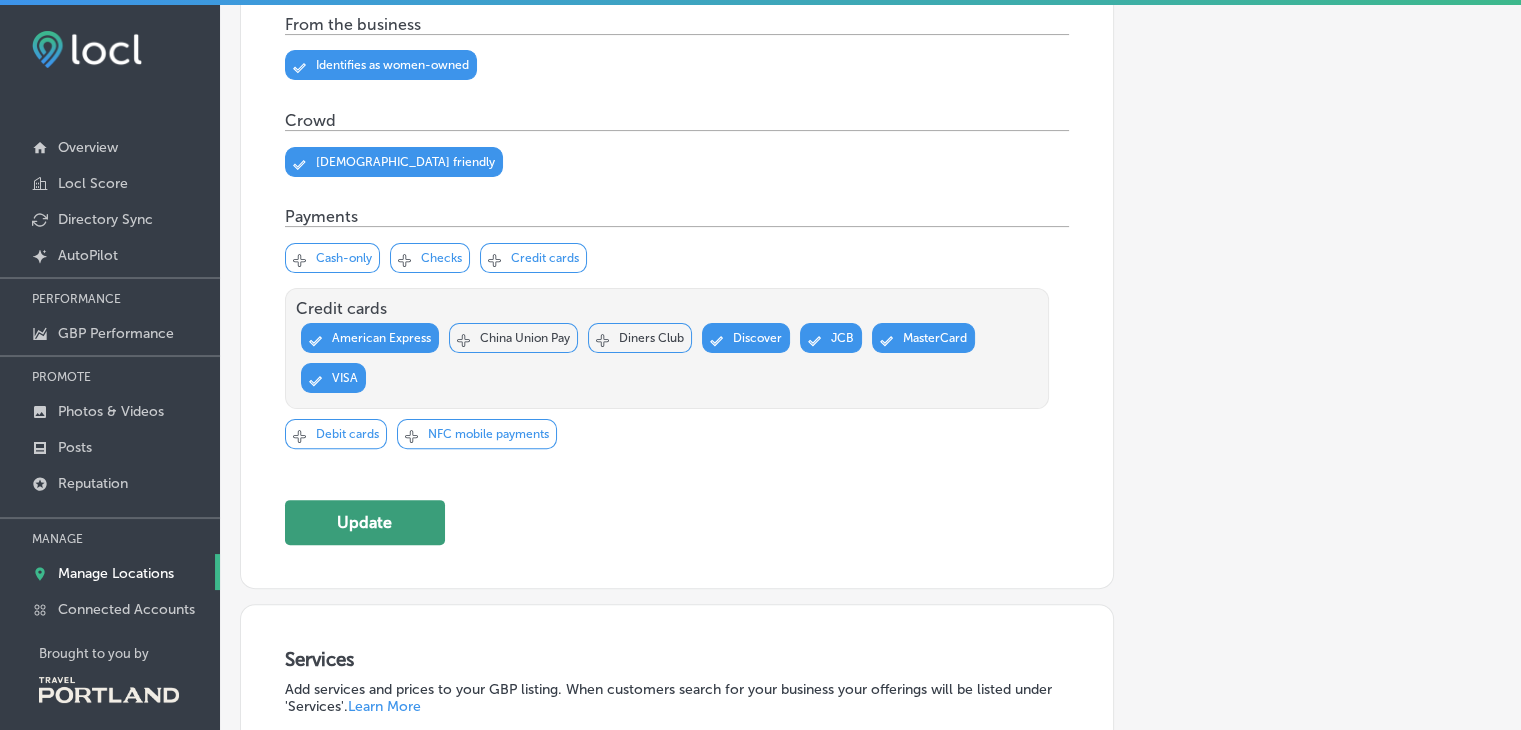 click on "Update" at bounding box center [365, 522] 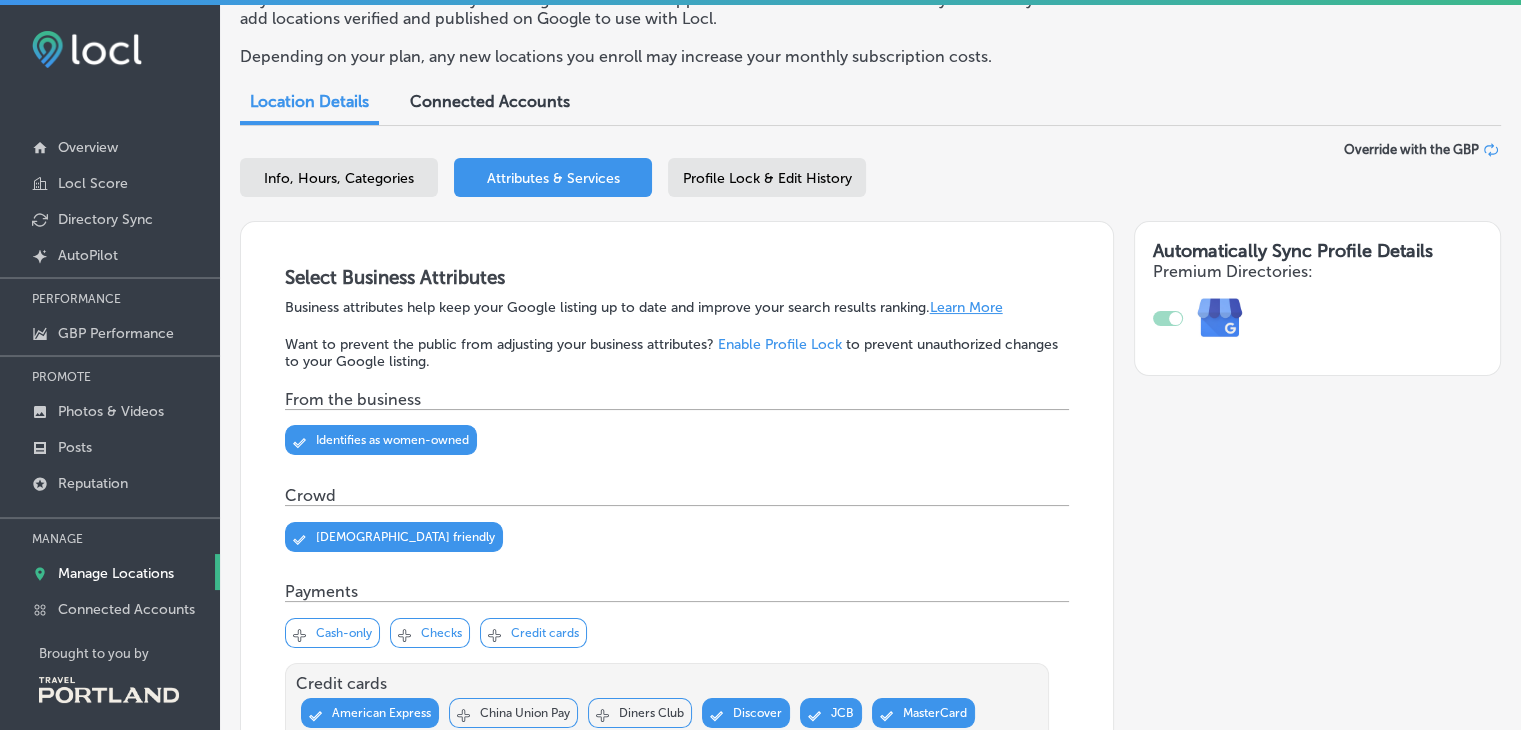 scroll, scrollTop: 137, scrollLeft: 0, axis: vertical 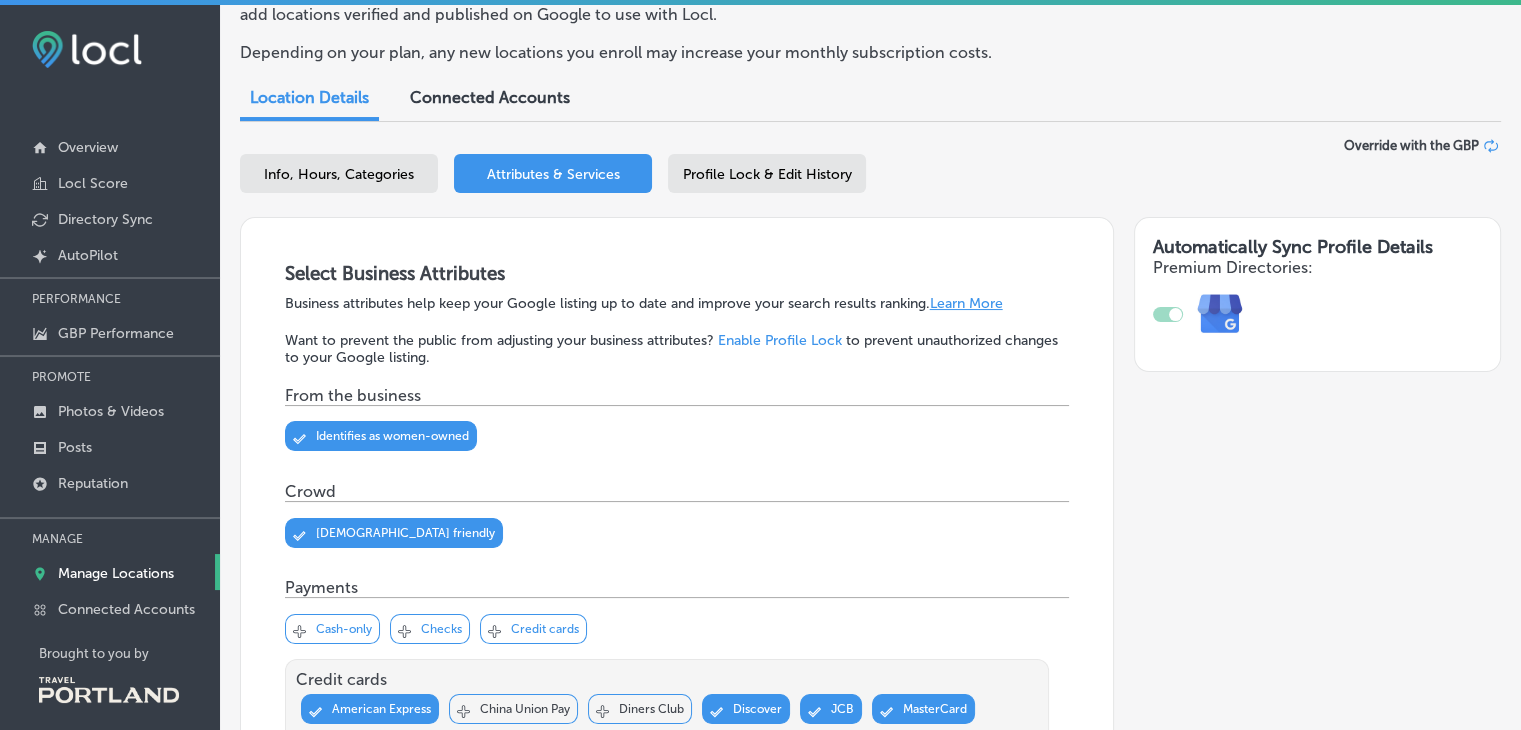 click on "Info, Hours, Categories" at bounding box center (339, 173) 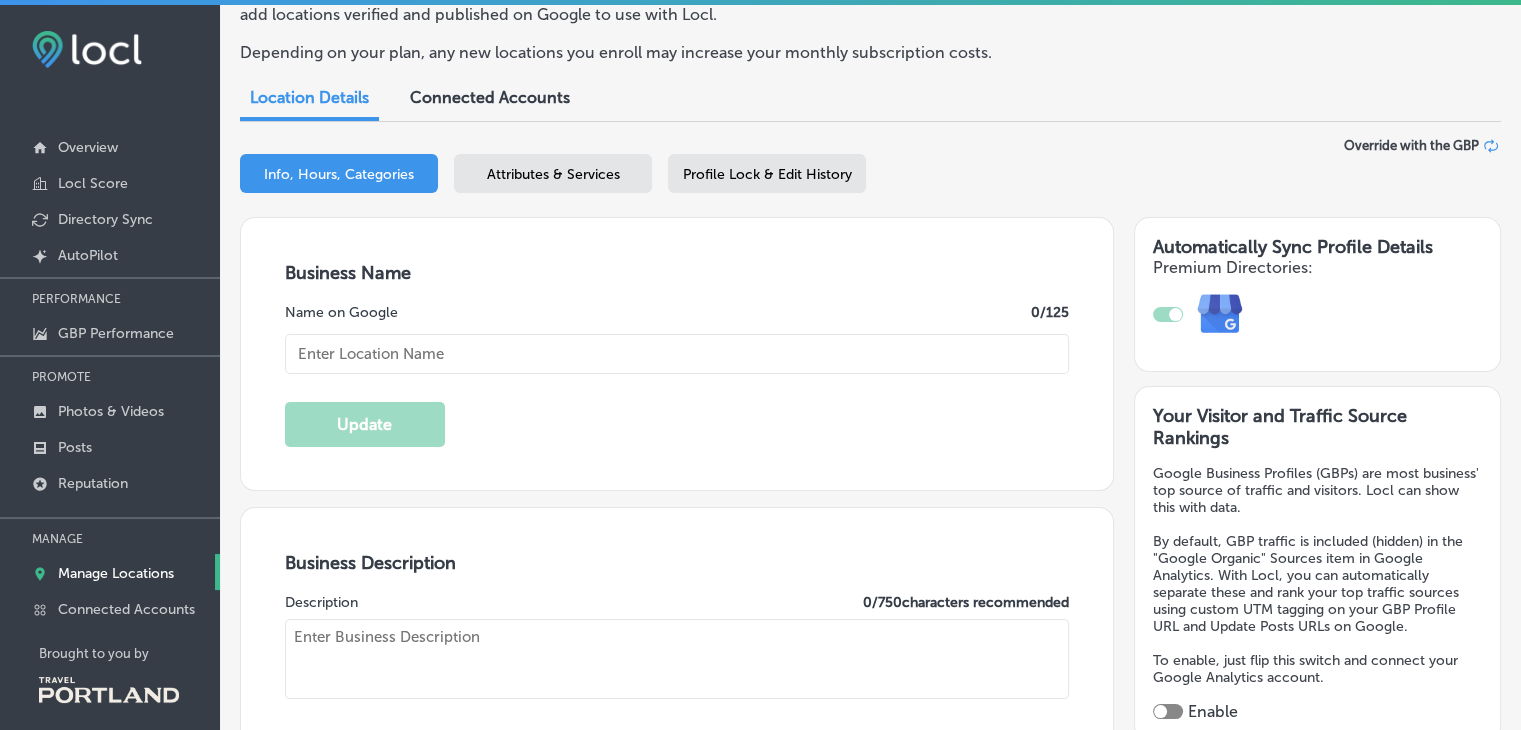 type on "Triangle Wine Country Tours" 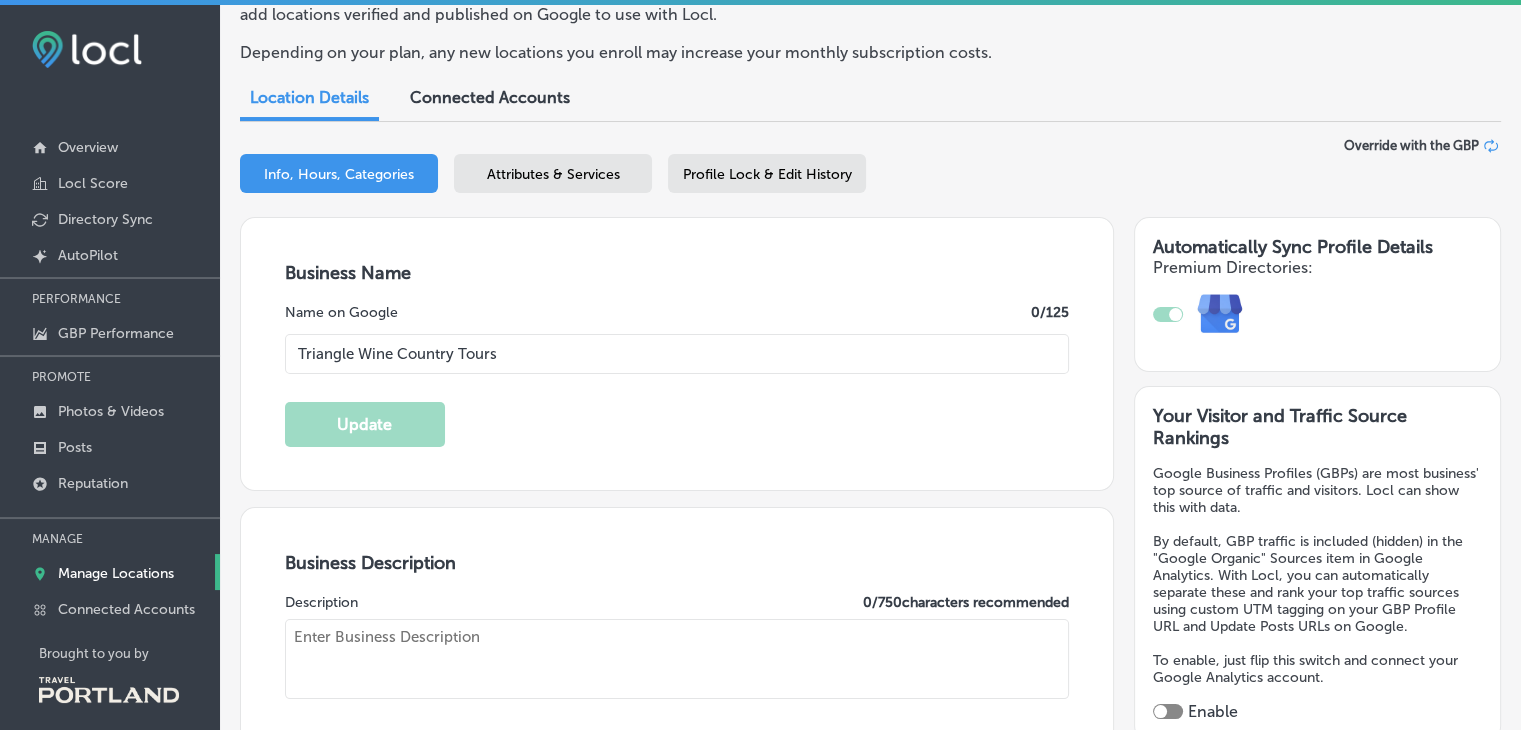type on "Experience the best of wine country with Triangle Wine Country Tours! As a woman-owned, Portland-based company, we offer unforgettable wine tasting adventures through stunning vineyards and wineries. Our local, certified wine professionals guide you on shareable small-group tours or private, customized experiences tailored for couples, friends, or larger groups. Whether you're a wine novice or a seasoned enthusiast, you'll delve into the world of Oregon Pinot Noir and sustainable winemaking. Join us for exclusive tastings, vineyard walks, and cellar visits on our Portland wine country tours, and discover the magic of Willamette Valley wine tours in beautiful wine country Oregon!" 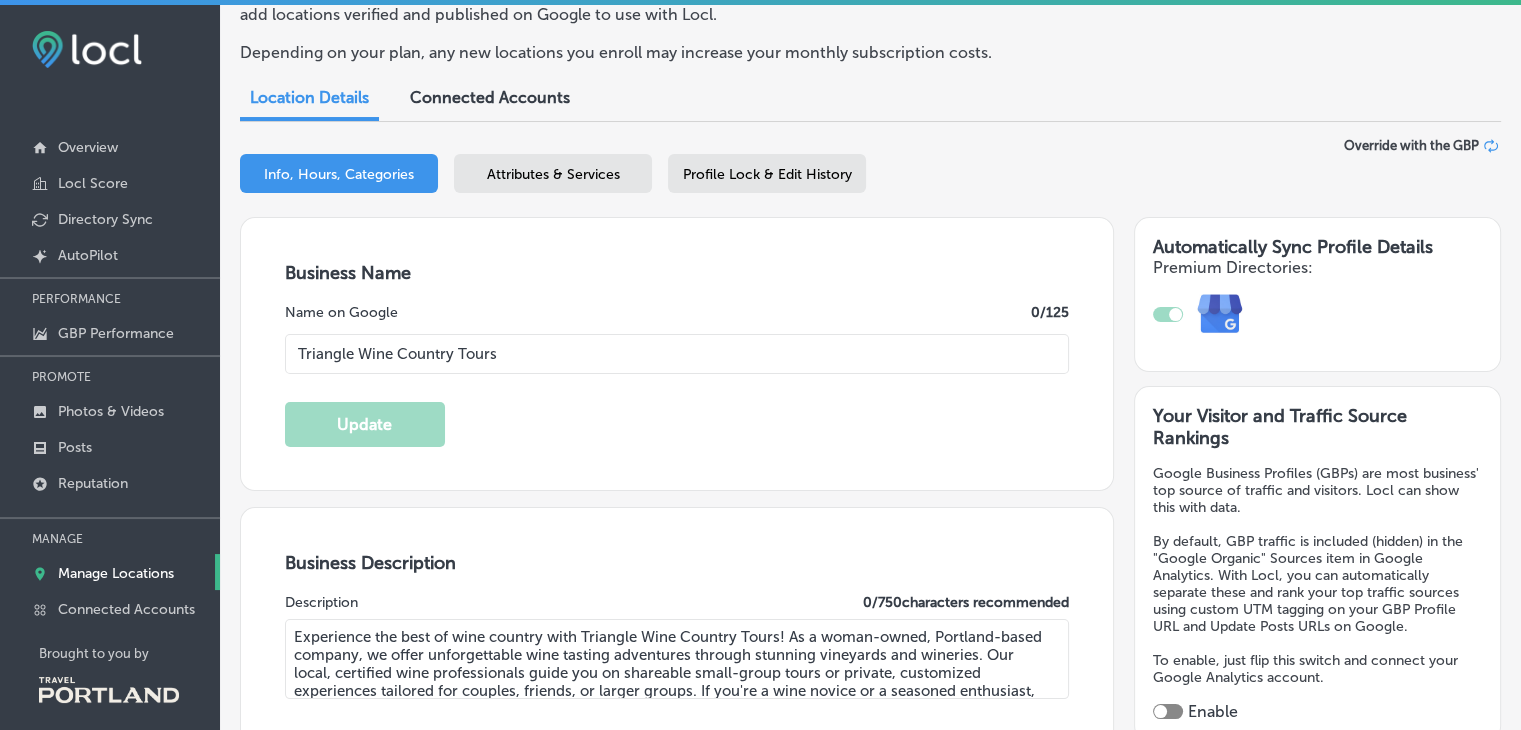 checkbox on "true" 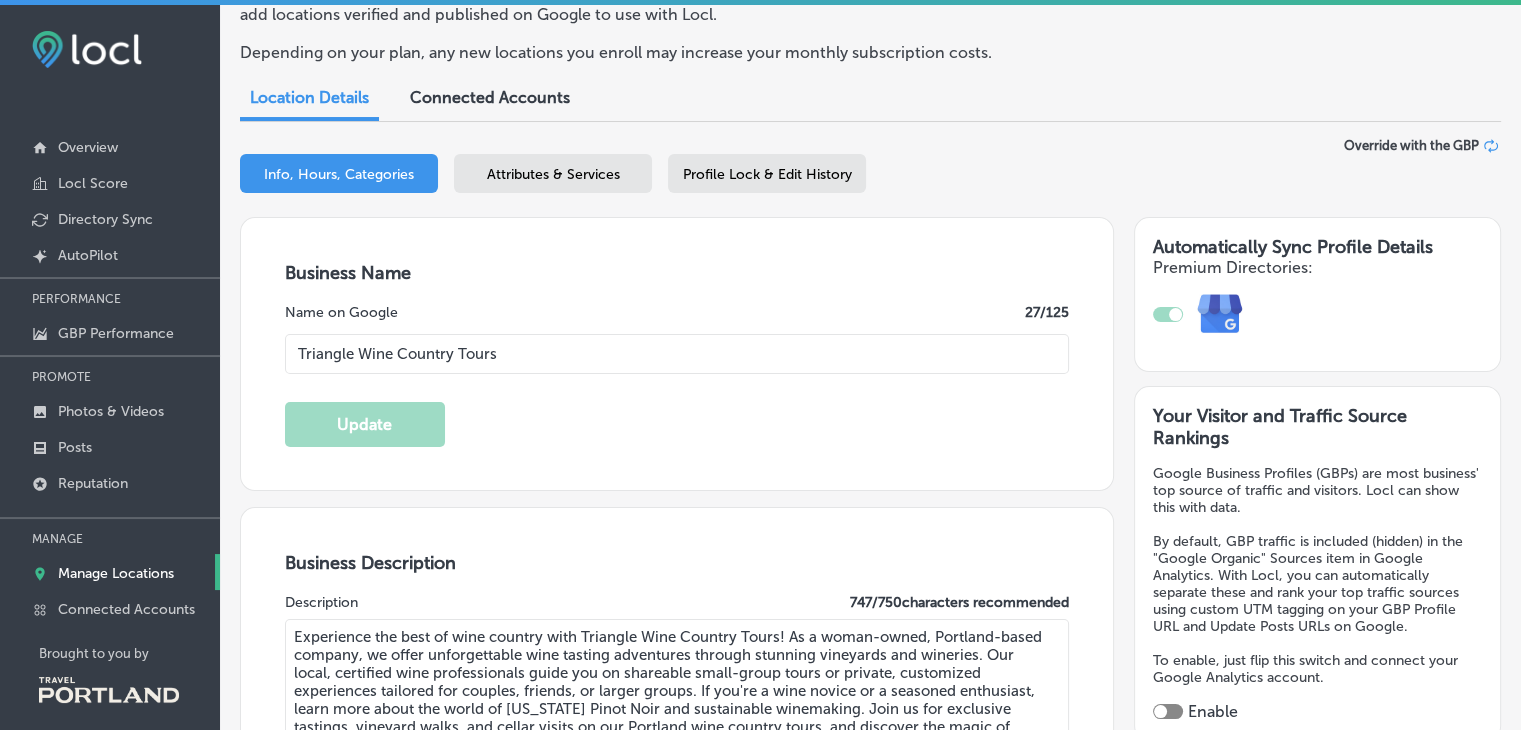 type on "500" 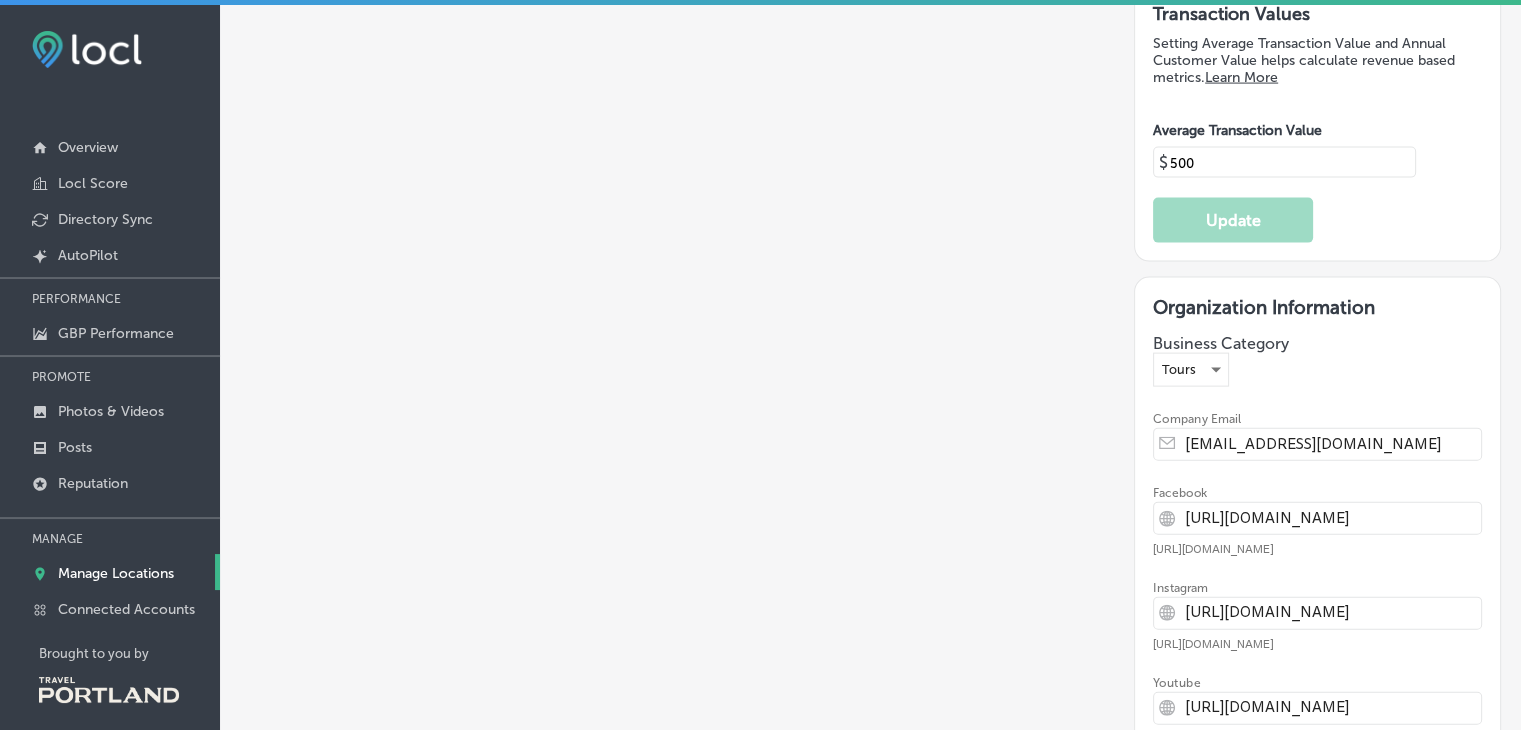 scroll, scrollTop: 4795, scrollLeft: 0, axis: vertical 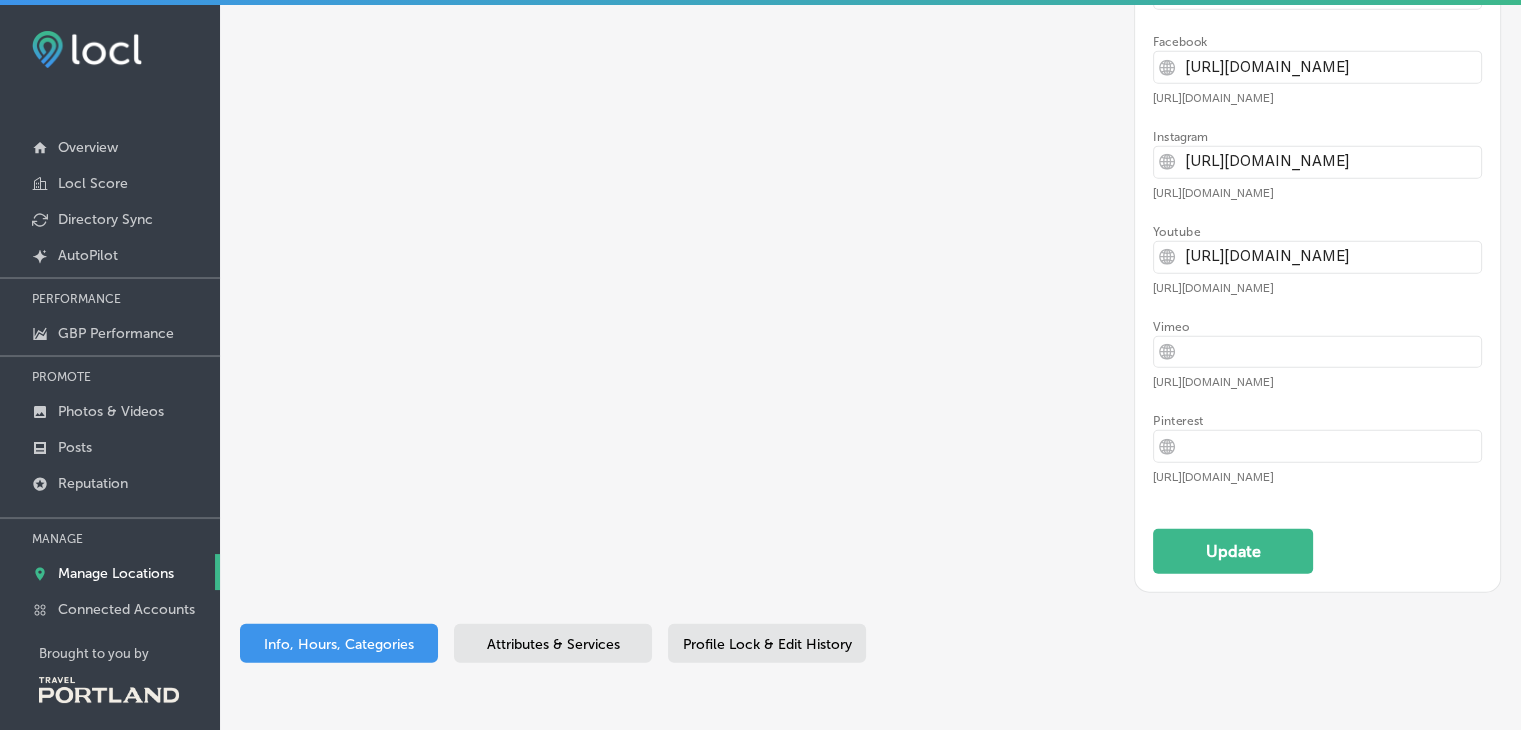 click on "Attributes & Services" at bounding box center (553, 644) 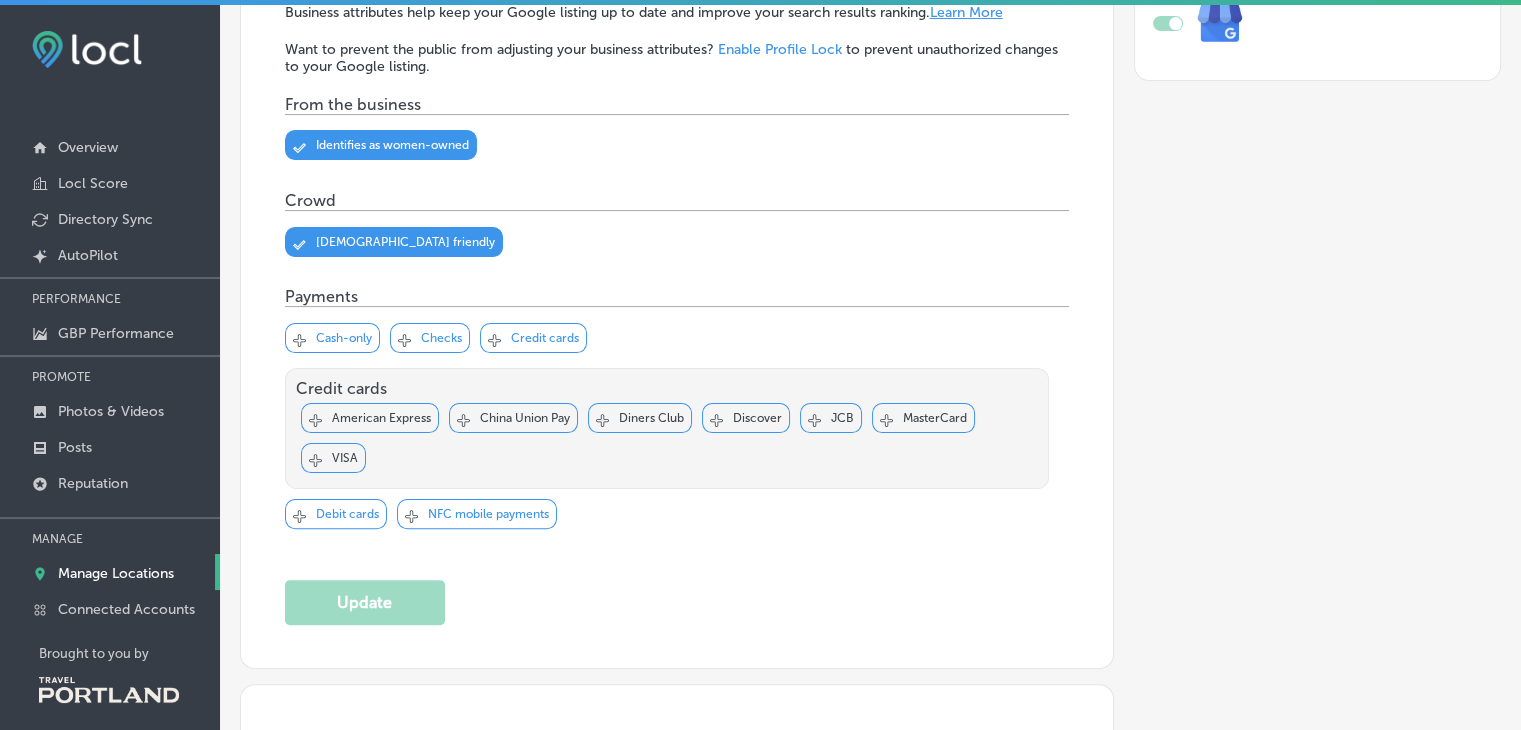 scroll, scrollTop: 895, scrollLeft: 0, axis: vertical 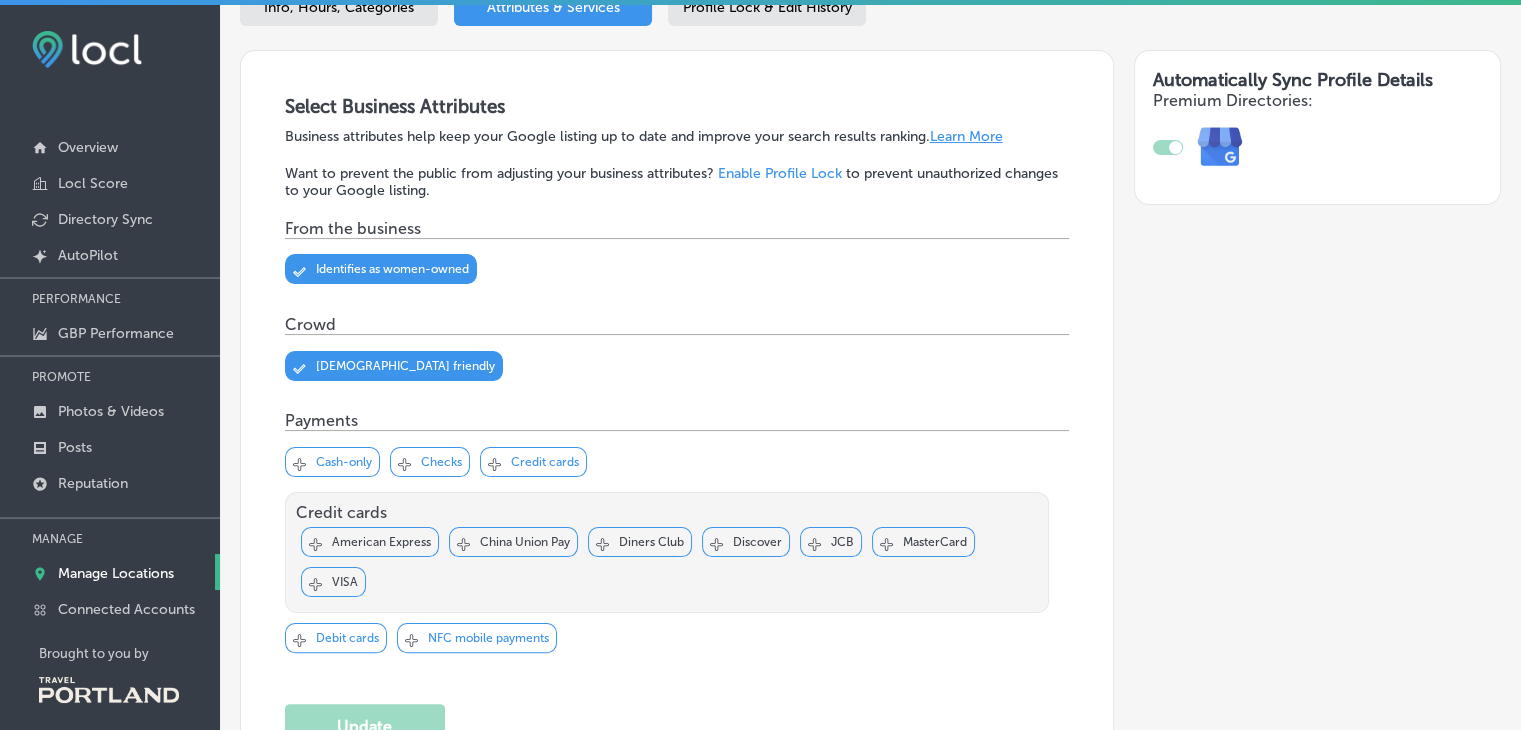 click on "Enable Profile Lock" at bounding box center [780, 173] 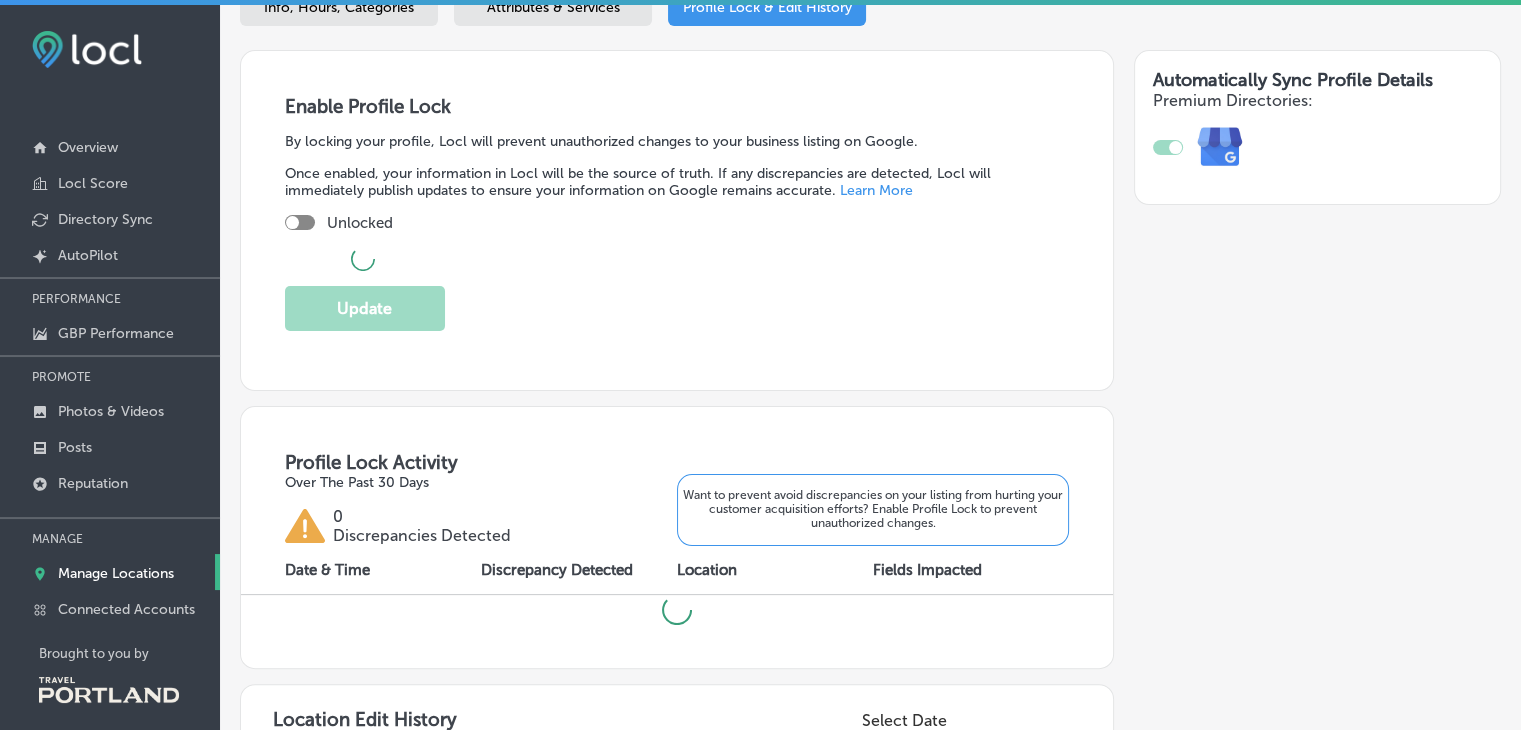 checkbox on "true" 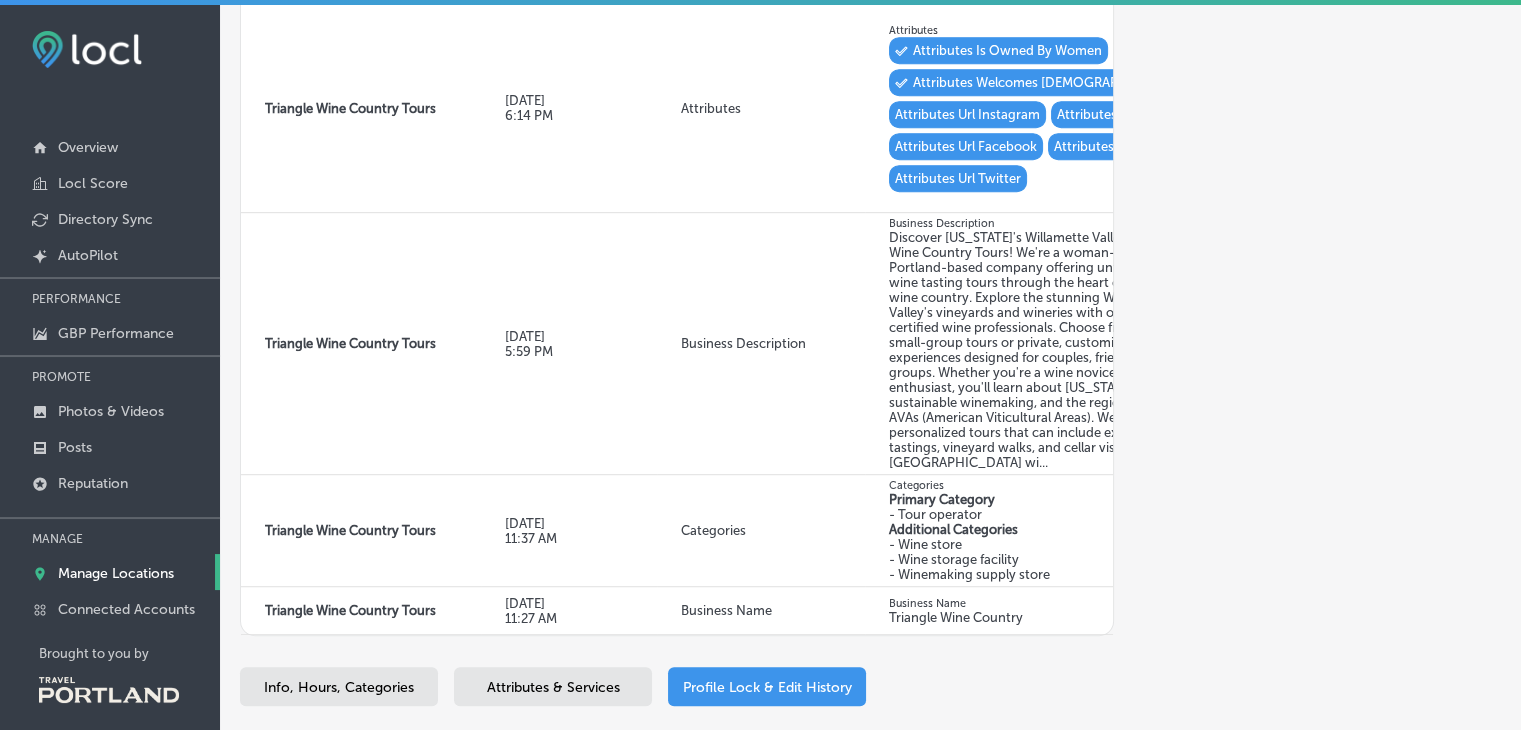 scroll, scrollTop: 1190, scrollLeft: 0, axis: vertical 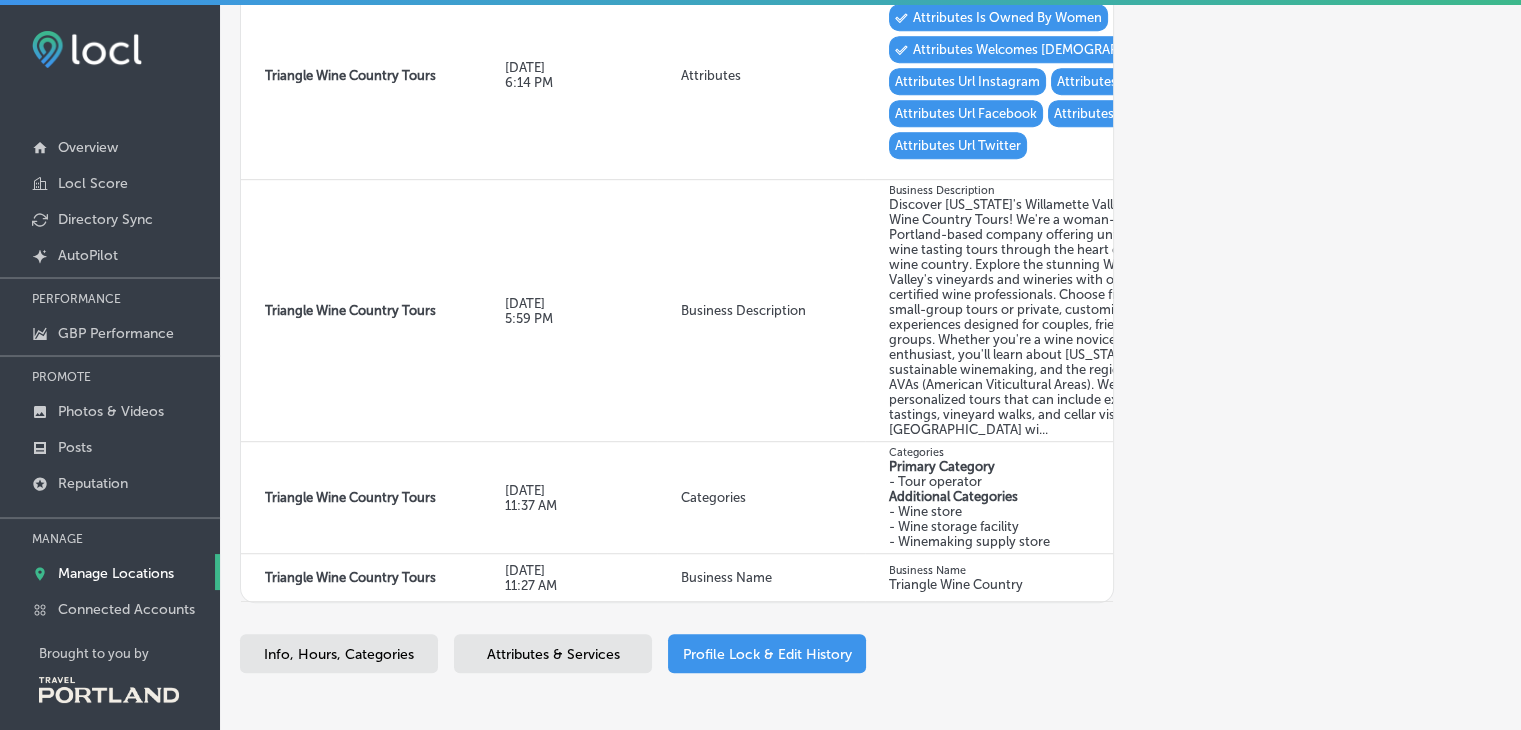 click on "Attributes & Services" at bounding box center [553, 654] 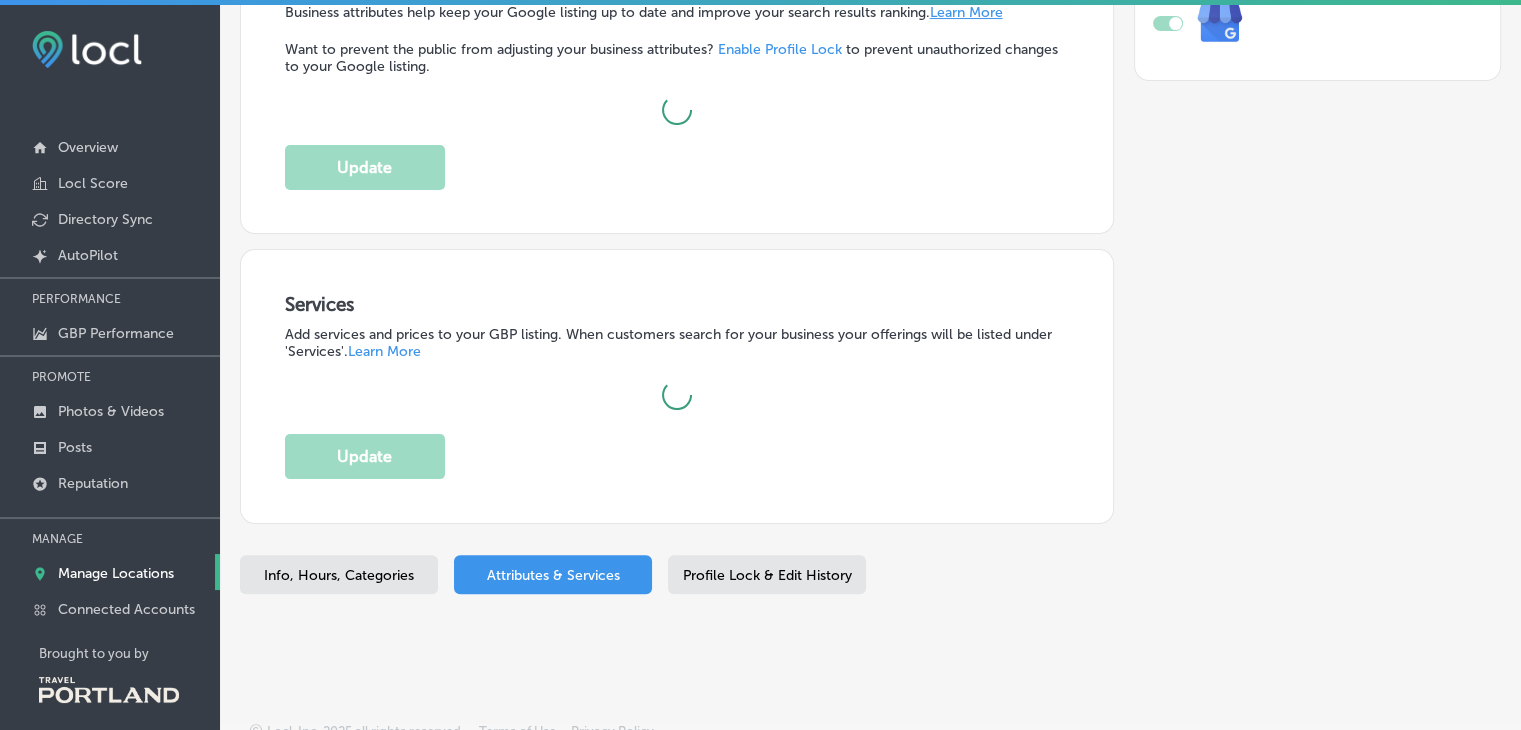 scroll, scrollTop: 895, scrollLeft: 0, axis: vertical 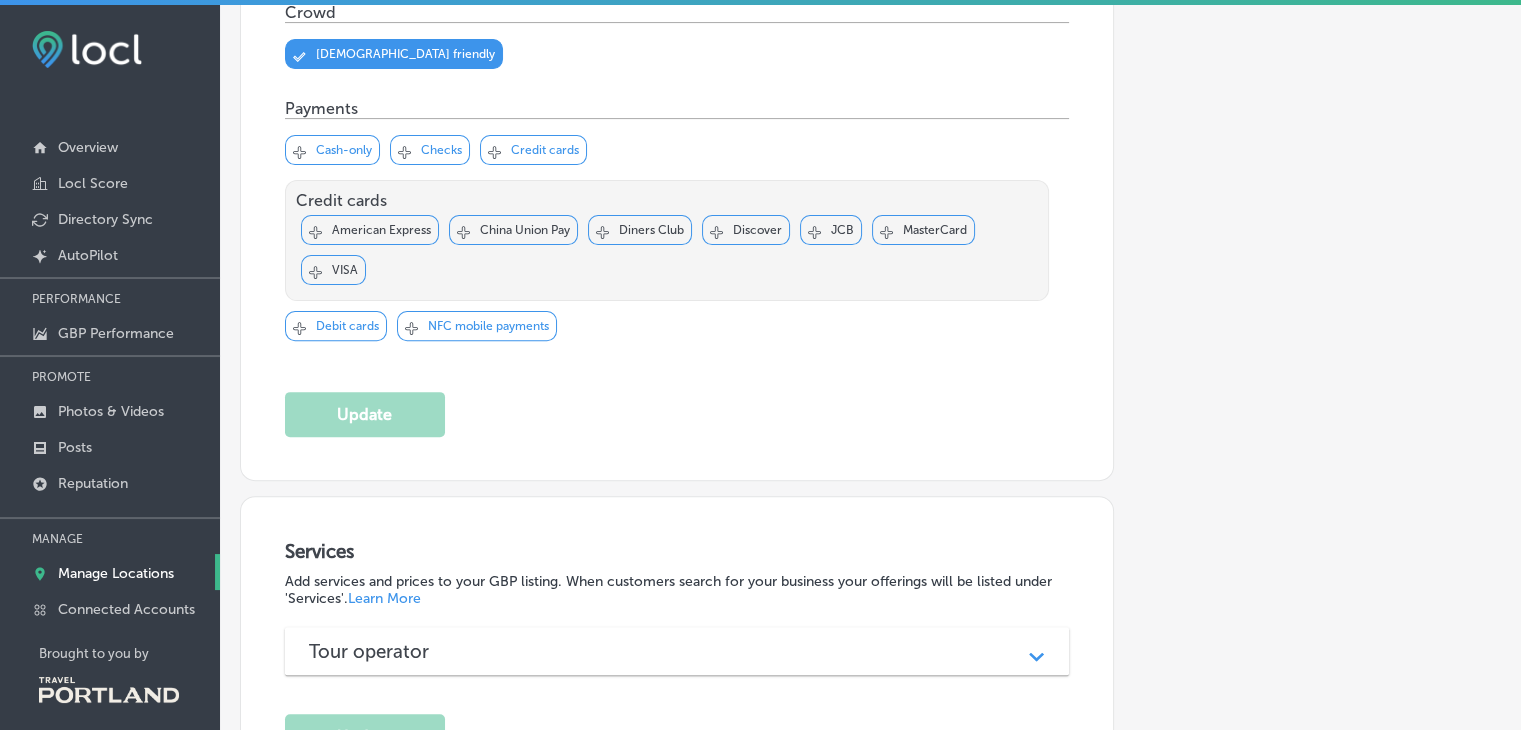 click on "NFC mobile payments" at bounding box center [488, 326] 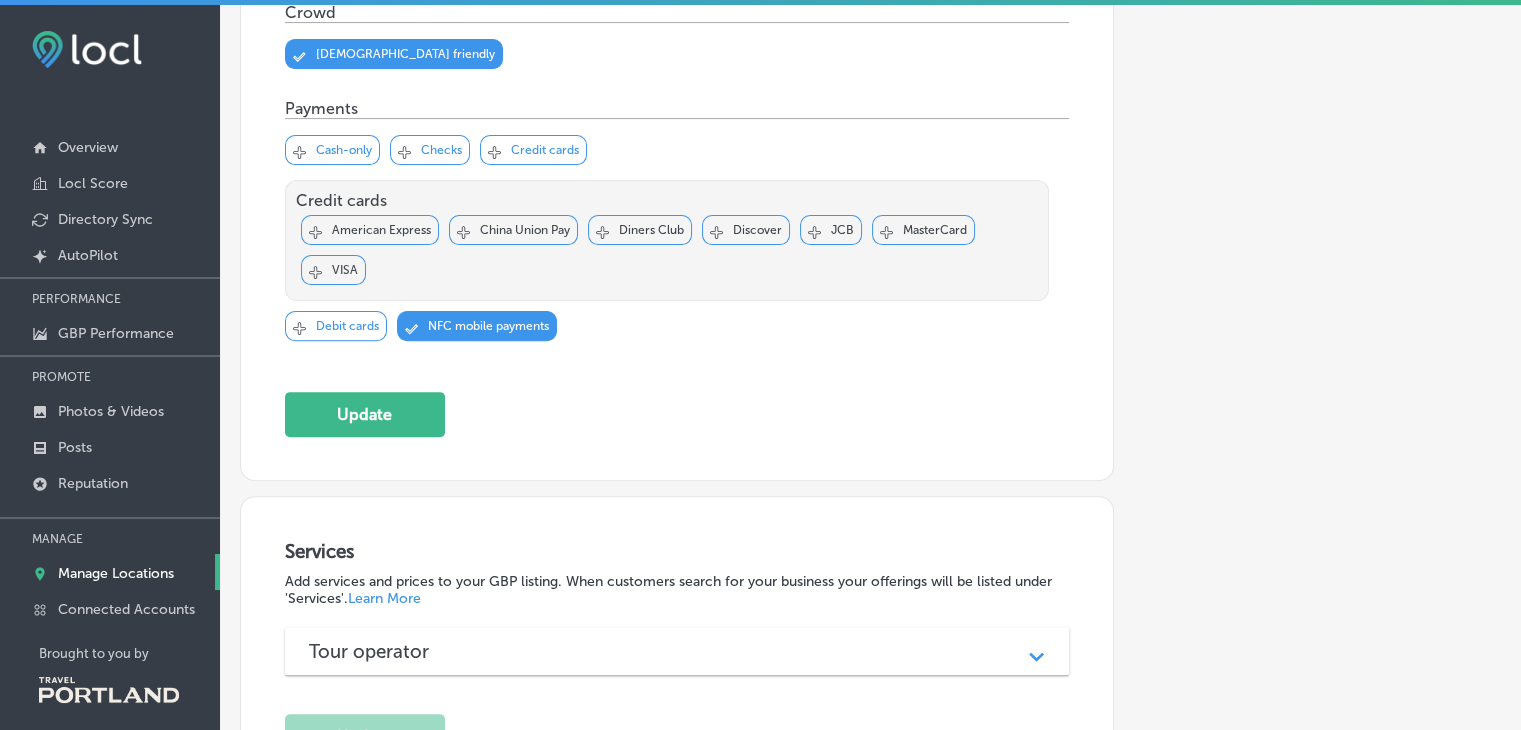 click on "NFC mobile payments" at bounding box center [488, 326] 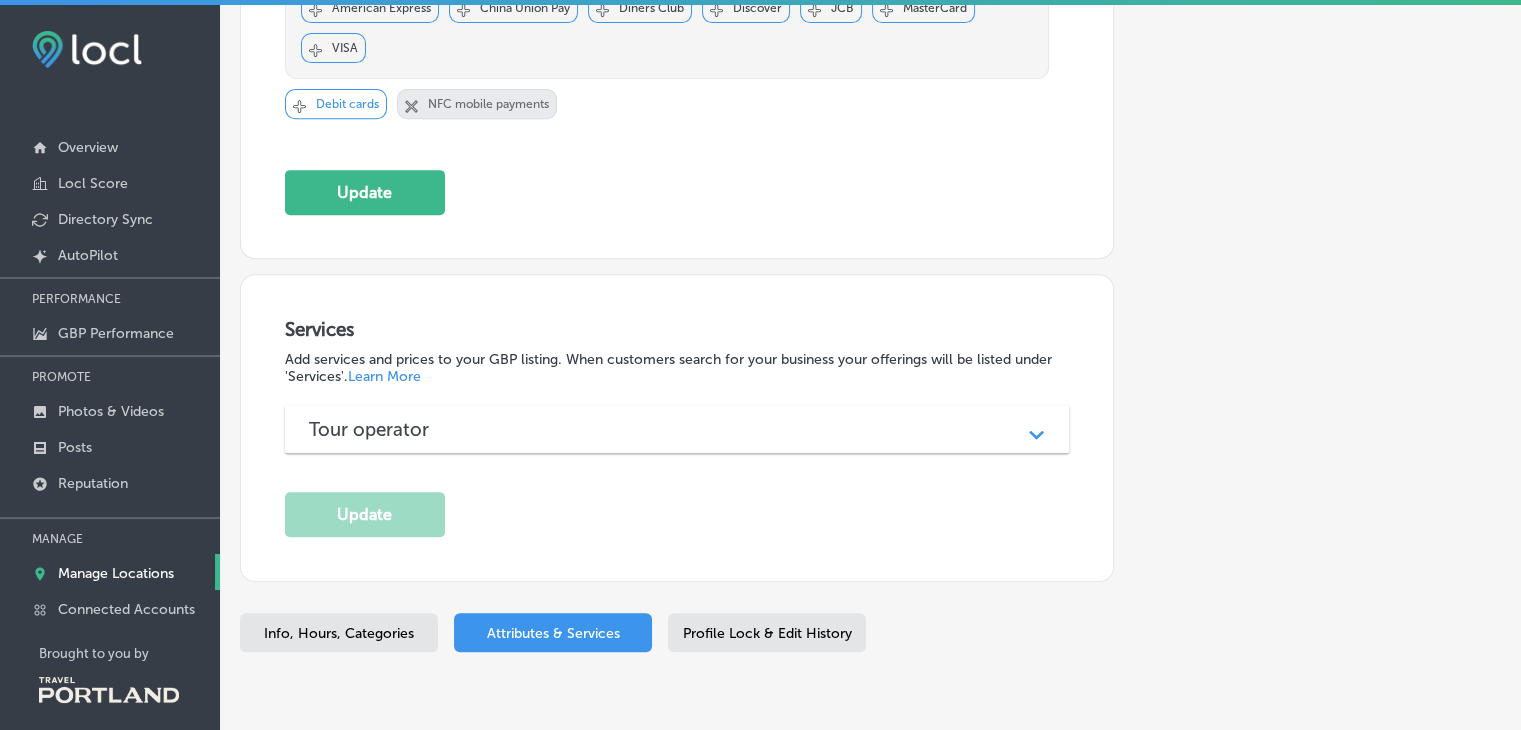 scroll, scrollTop: 895, scrollLeft: 0, axis: vertical 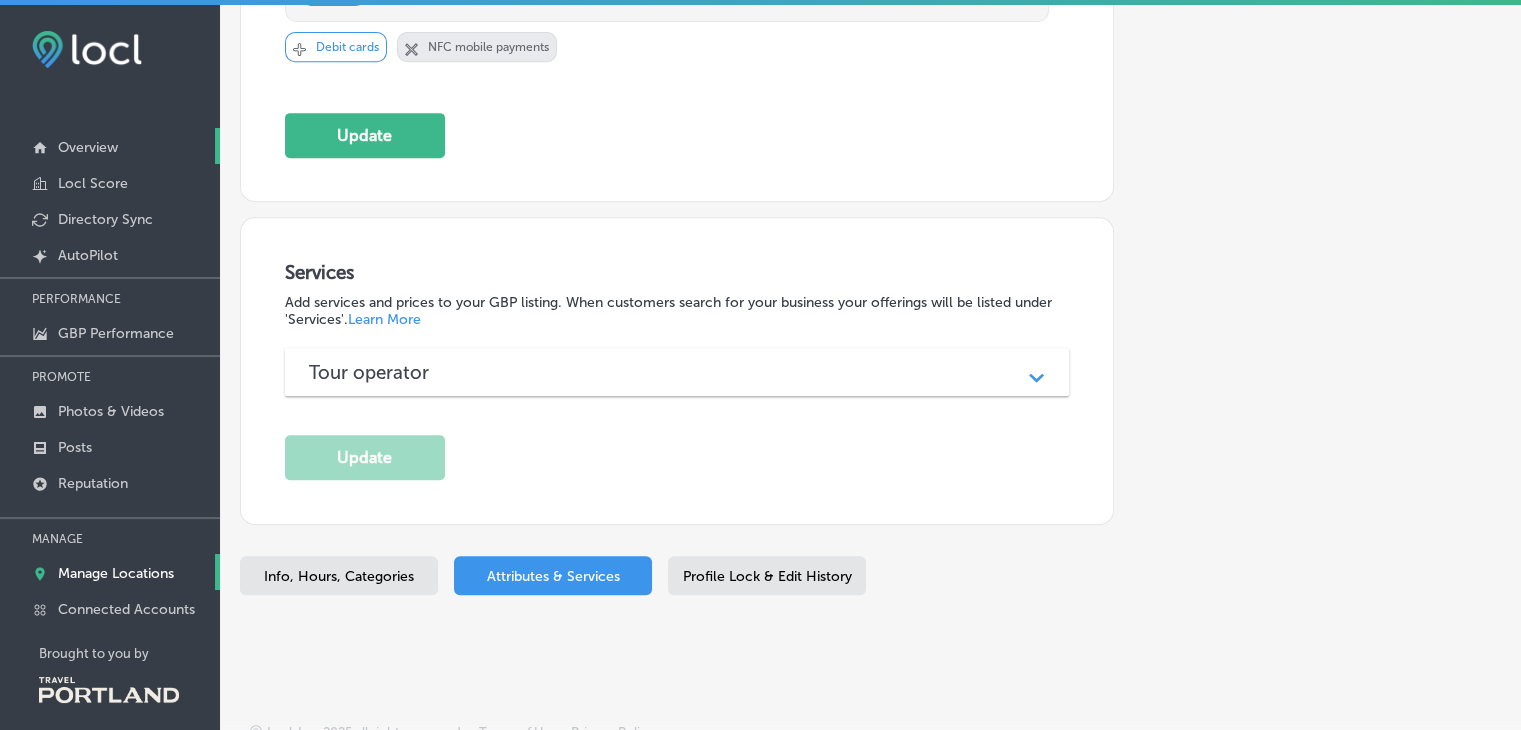 click on "Overview" at bounding box center (88, 147) 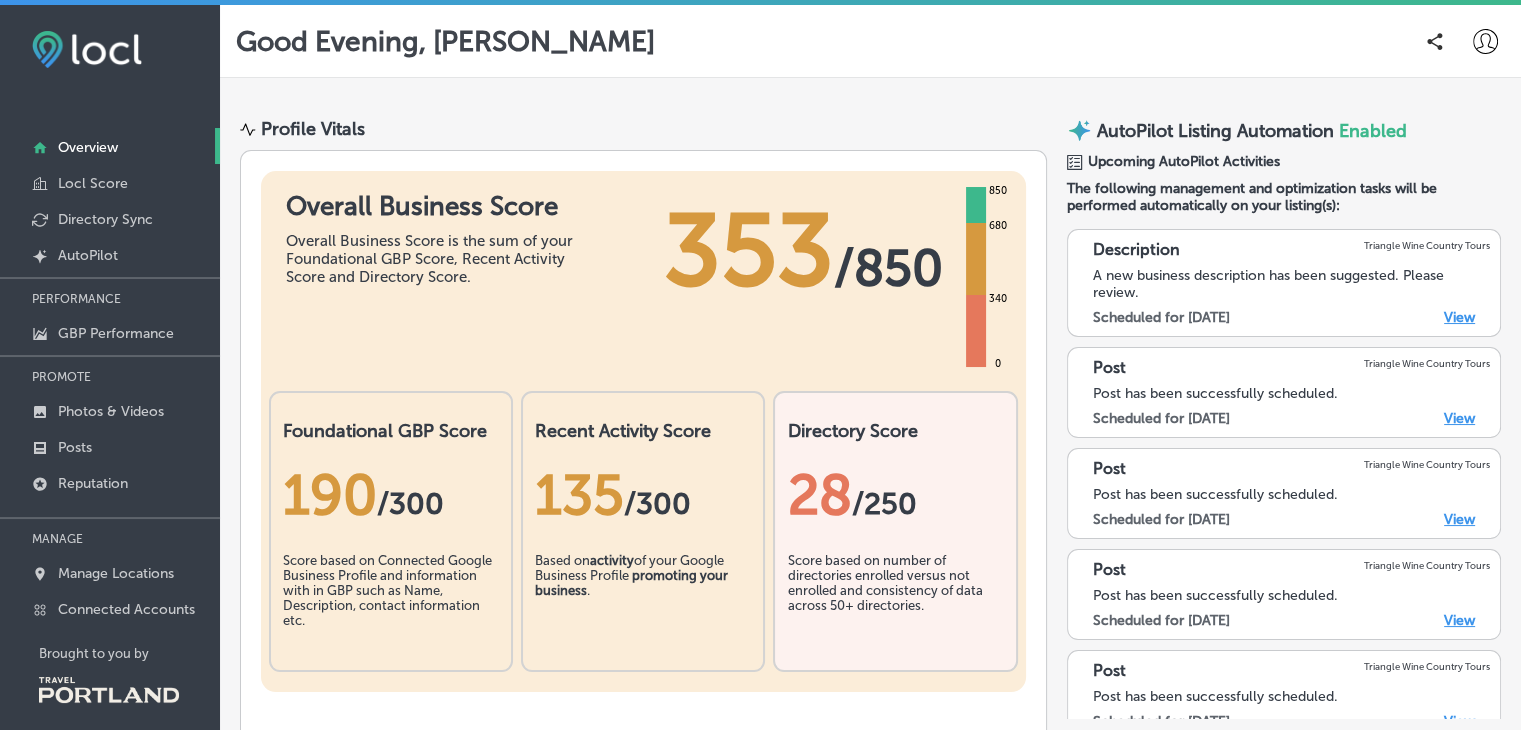 click on "View" at bounding box center [1459, 418] 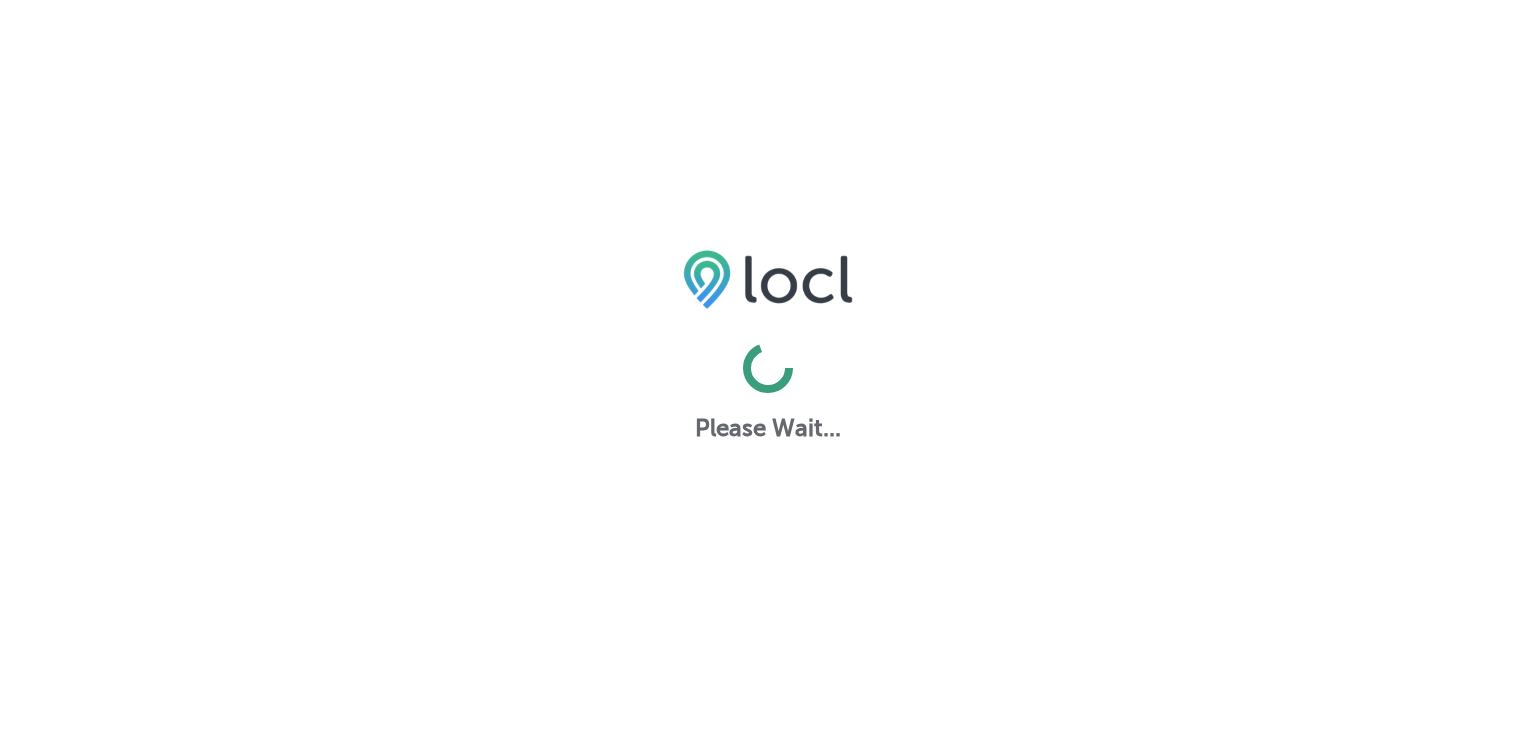 scroll, scrollTop: 0, scrollLeft: 0, axis: both 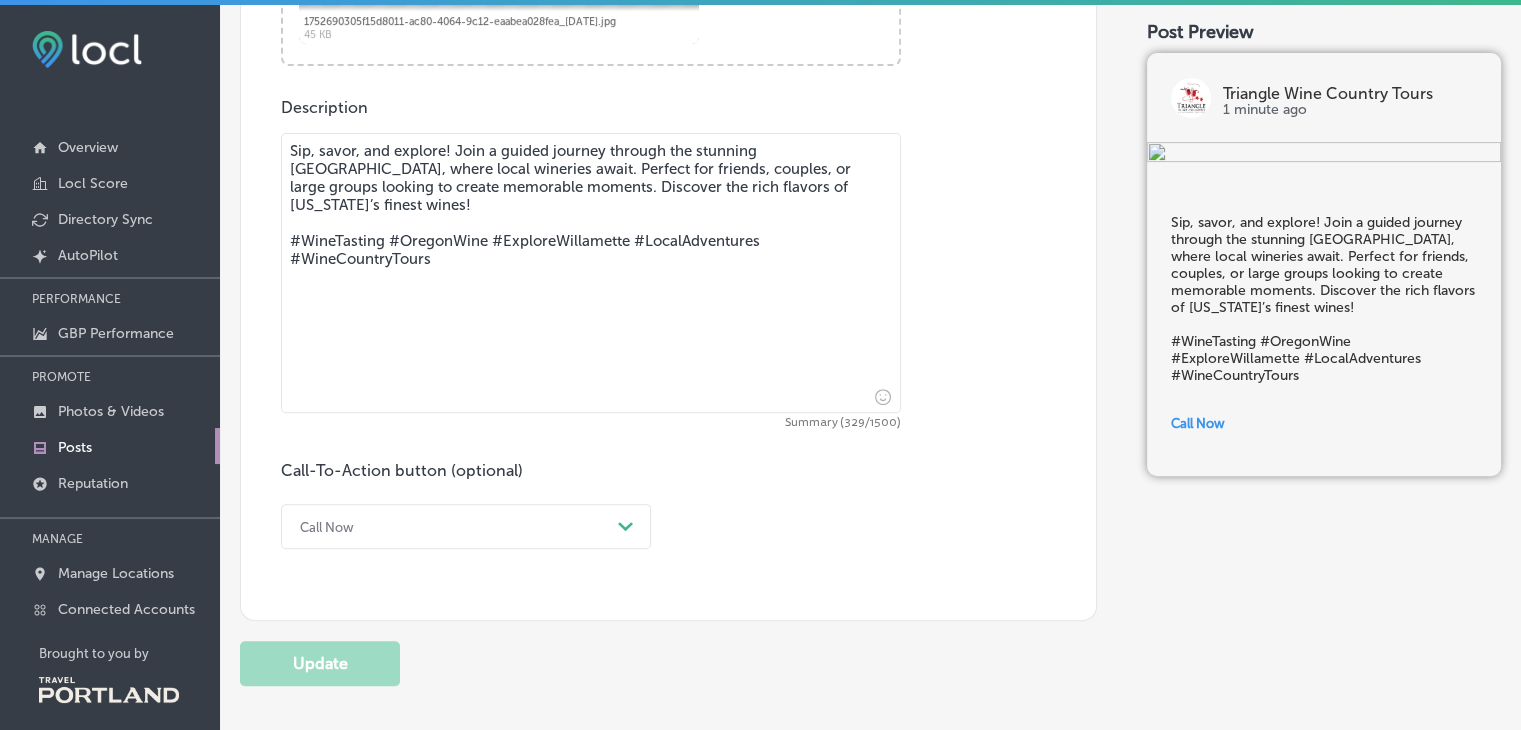 click on "Call Now
Path
Created with Sketch." at bounding box center [466, 526] 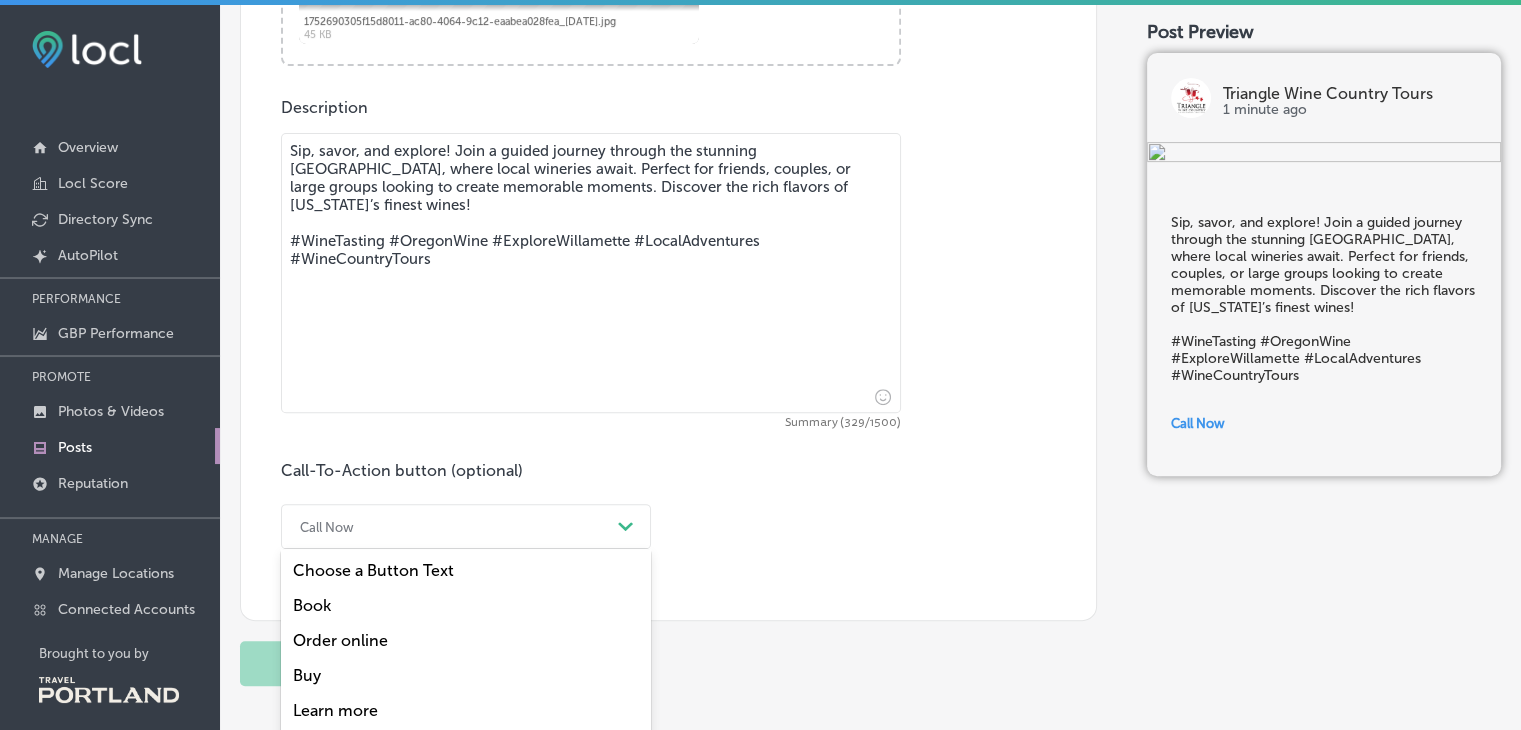 scroll, scrollTop: 773, scrollLeft: 0, axis: vertical 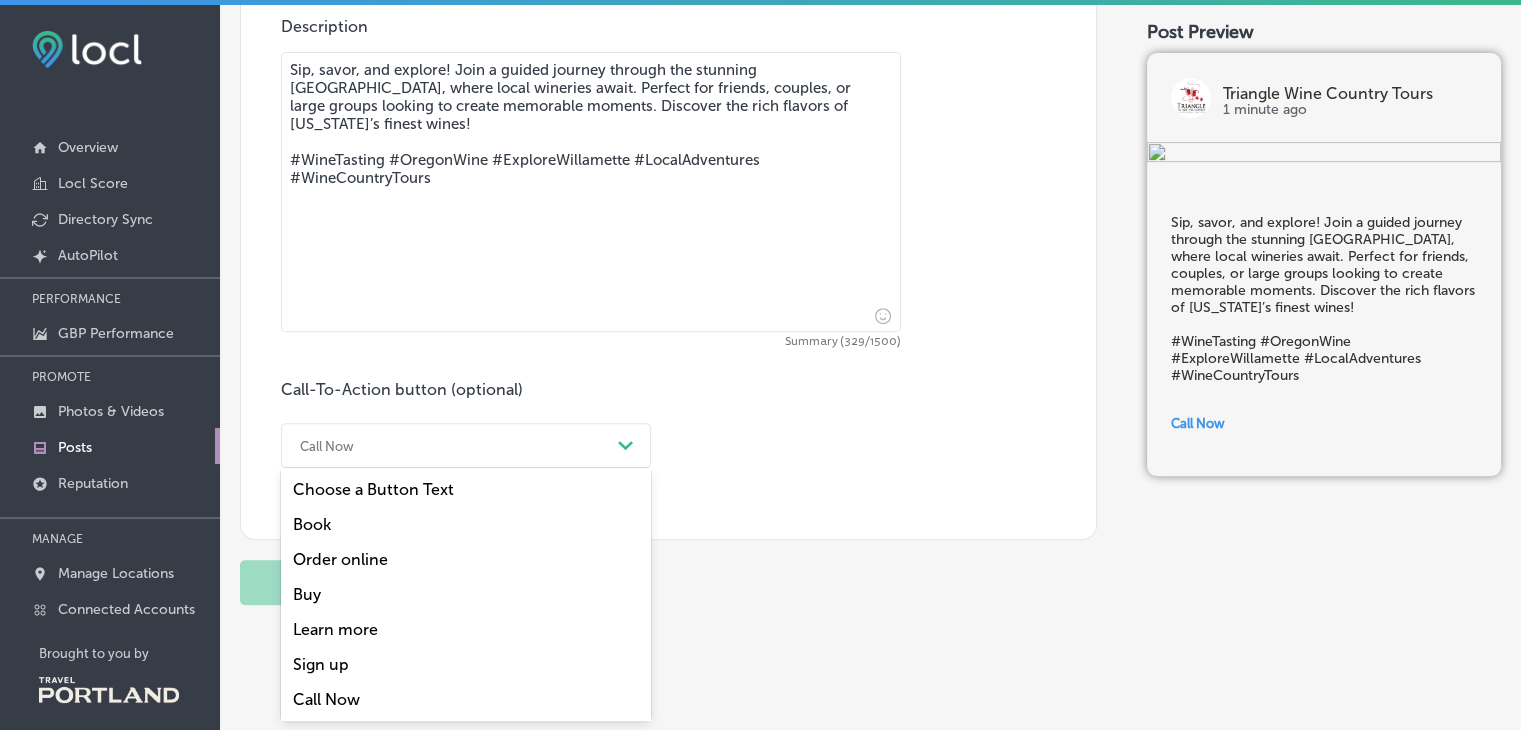 click on "Book" at bounding box center [466, 524] 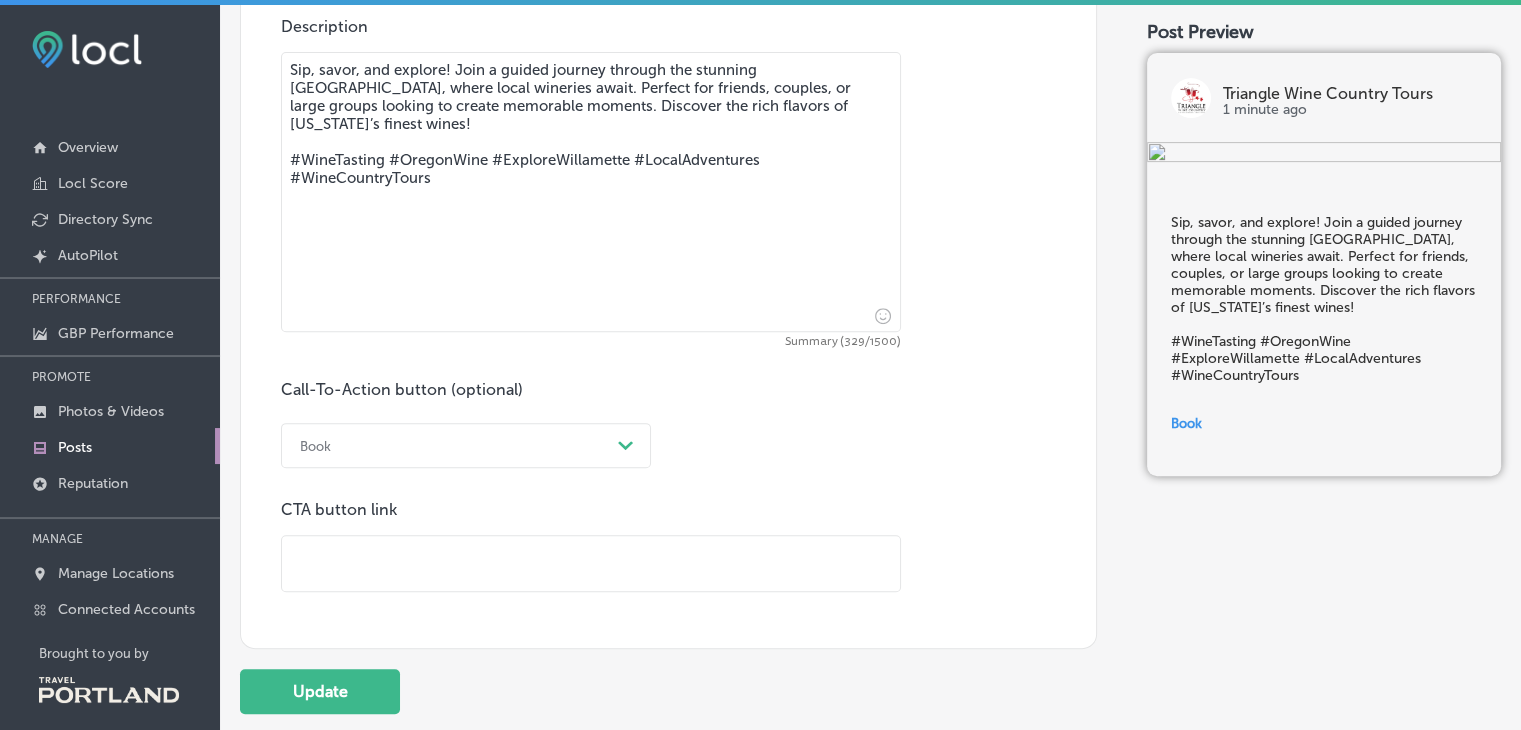 click at bounding box center (591, 563) 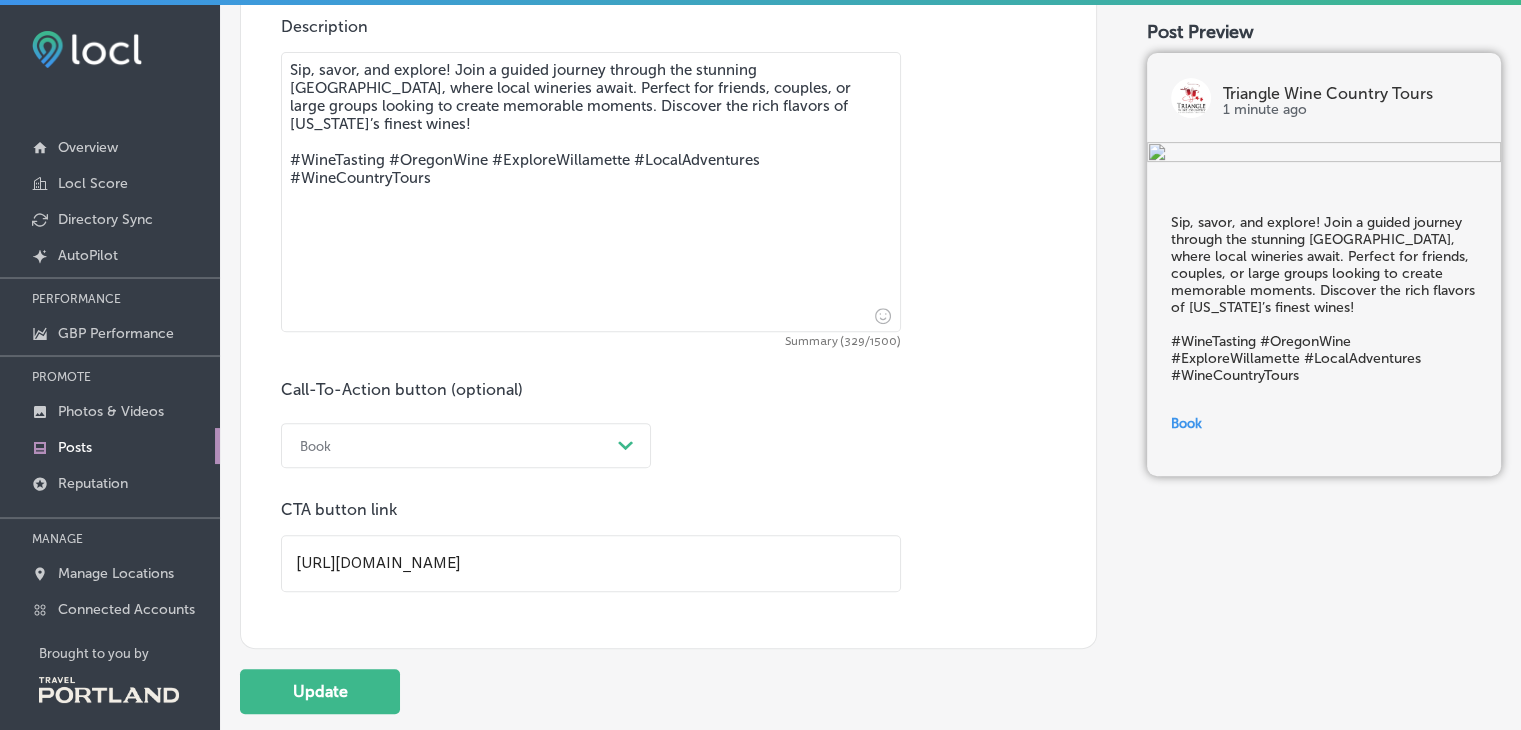 type on "[URL][DOMAIN_NAME]" 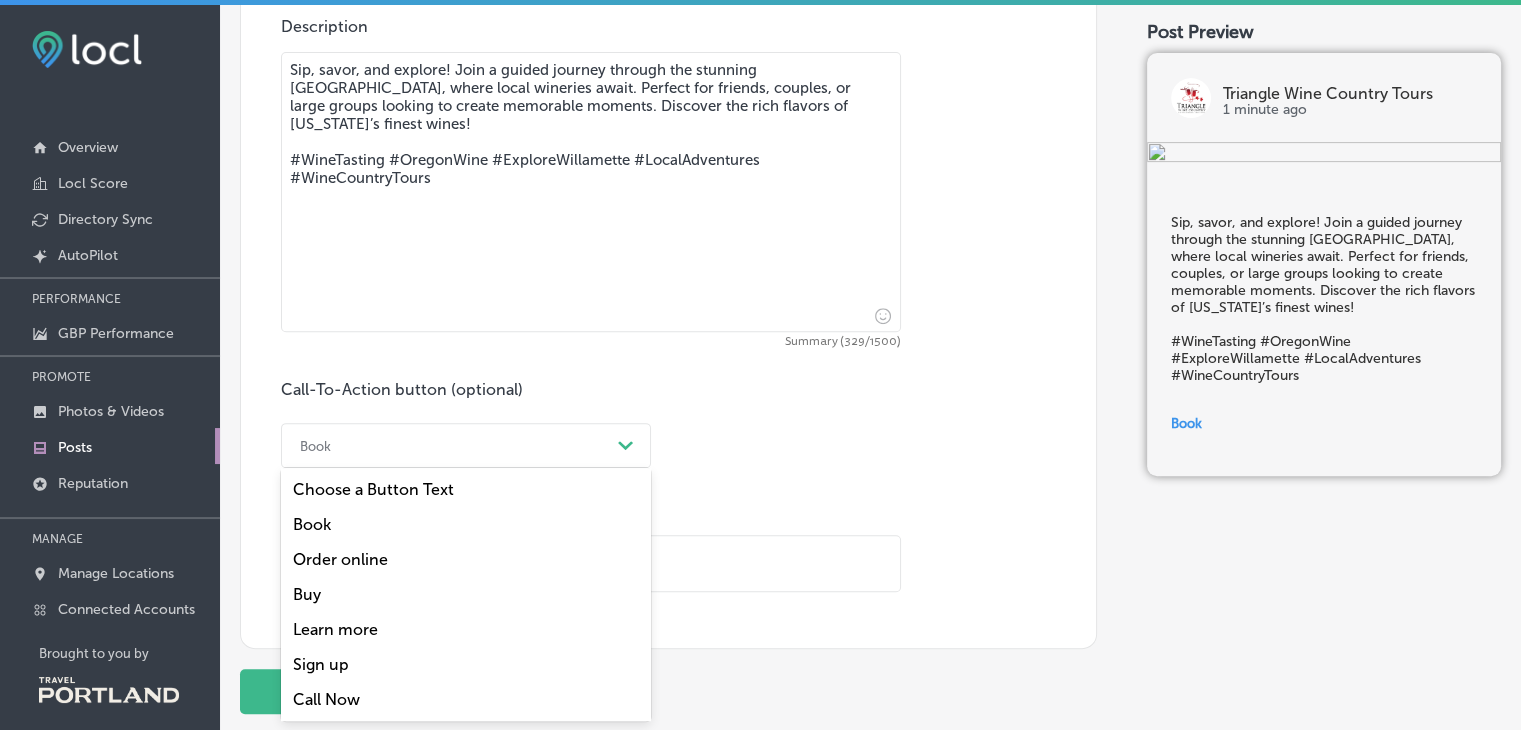 click on "Book" at bounding box center [450, 445] 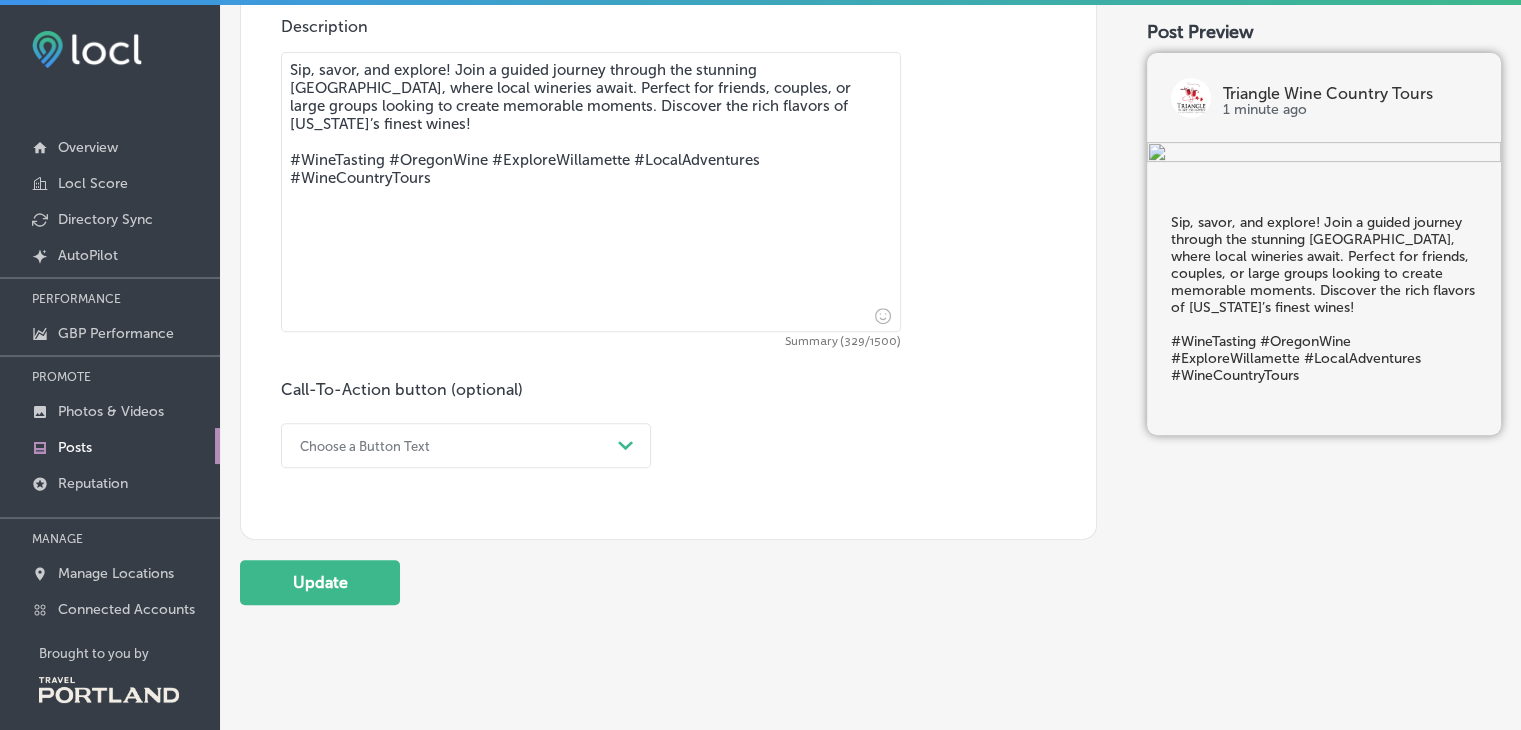 click on "Choose a Button Text" at bounding box center (365, 445) 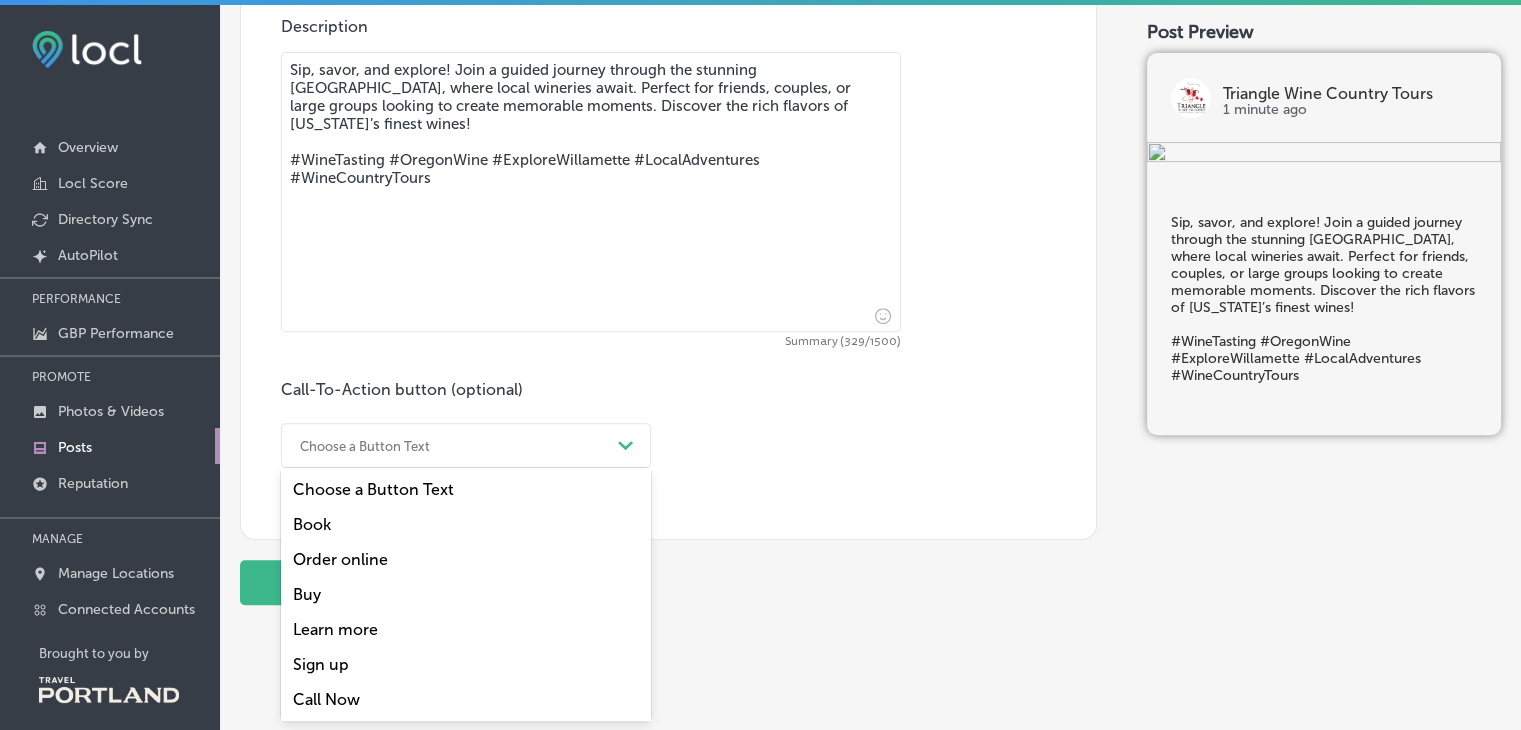 click on "Choose a Button Text" at bounding box center (365, 445) 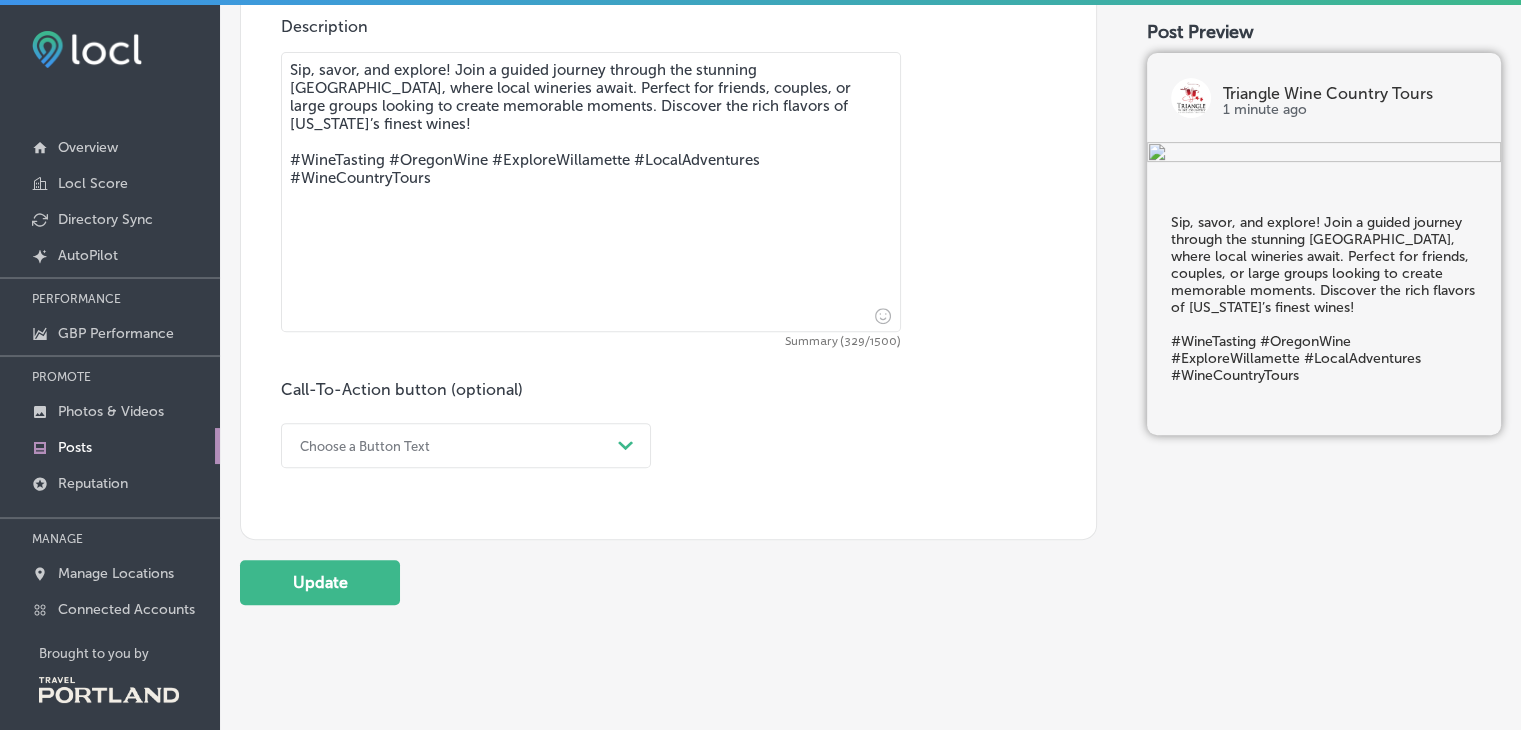 click on "Path
Created with Sketch." at bounding box center (626, 446) 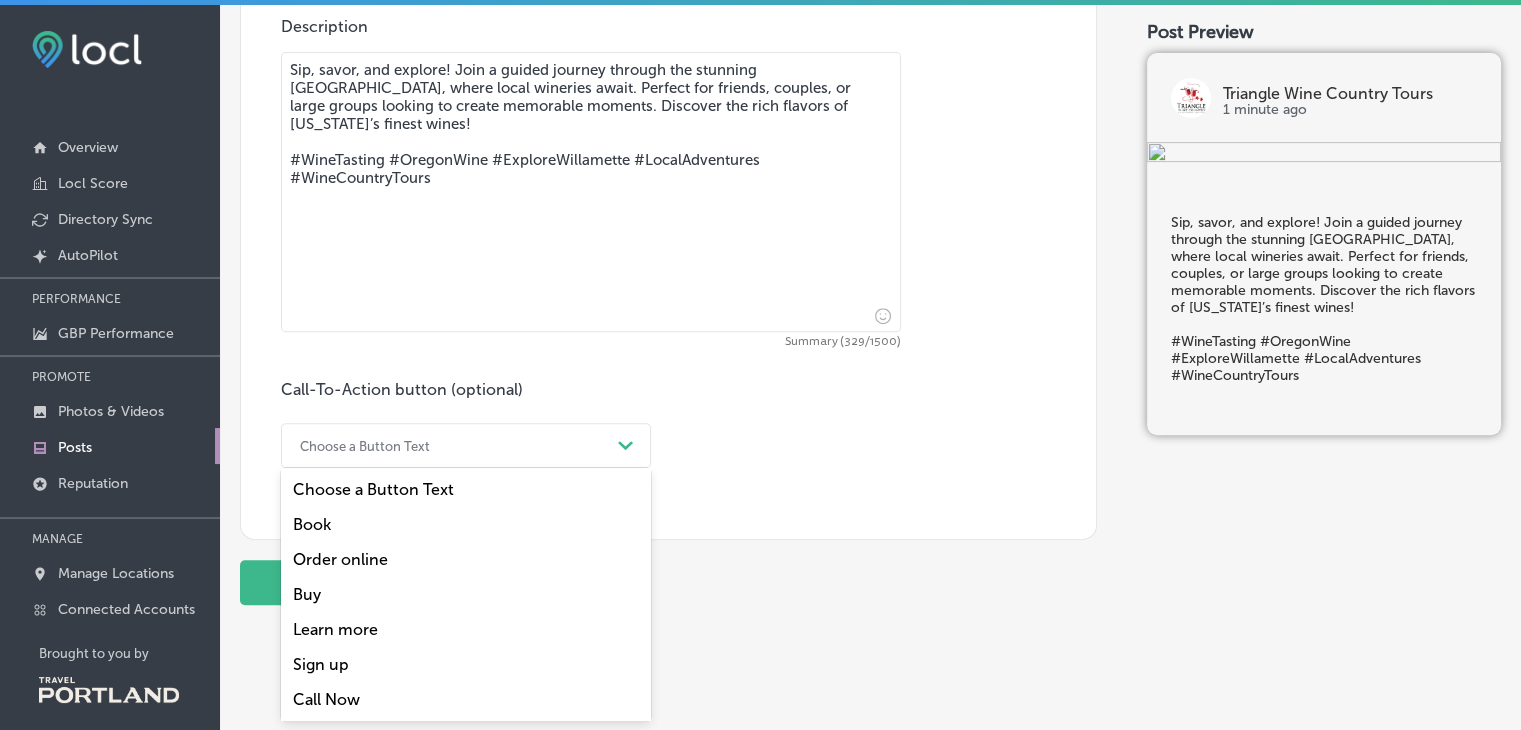 click on "Book" at bounding box center (466, 524) 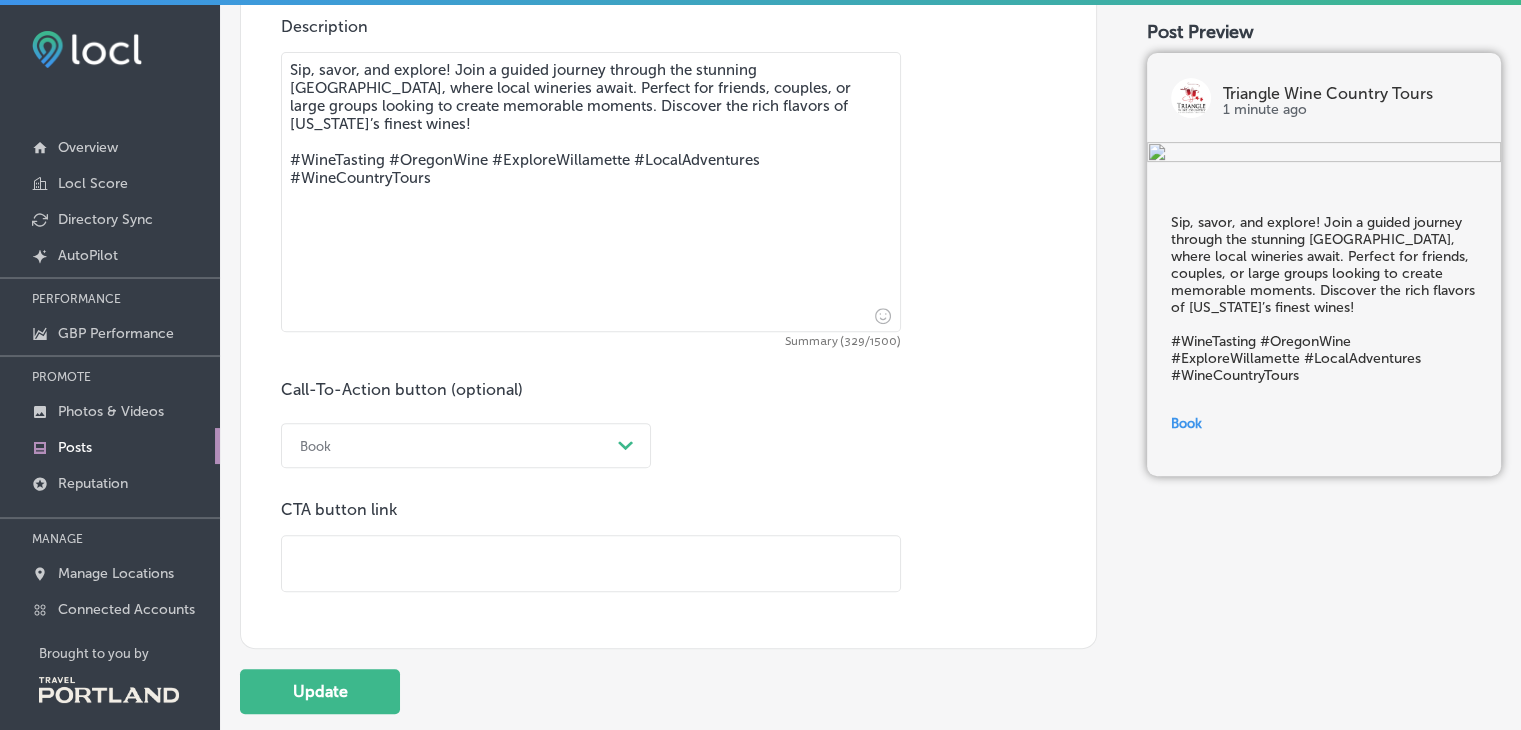 click at bounding box center (591, 563) 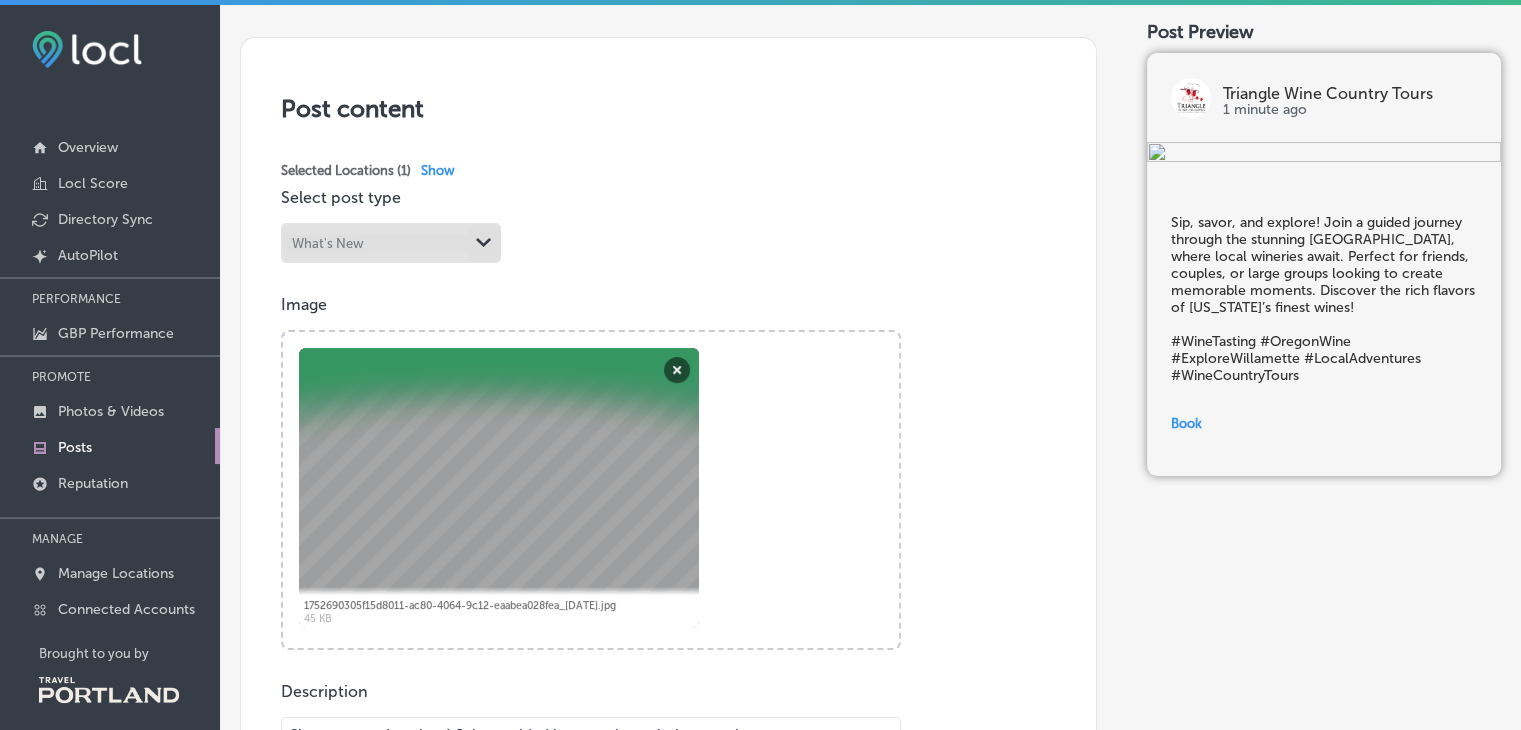 scroll, scrollTop: 104, scrollLeft: 0, axis: vertical 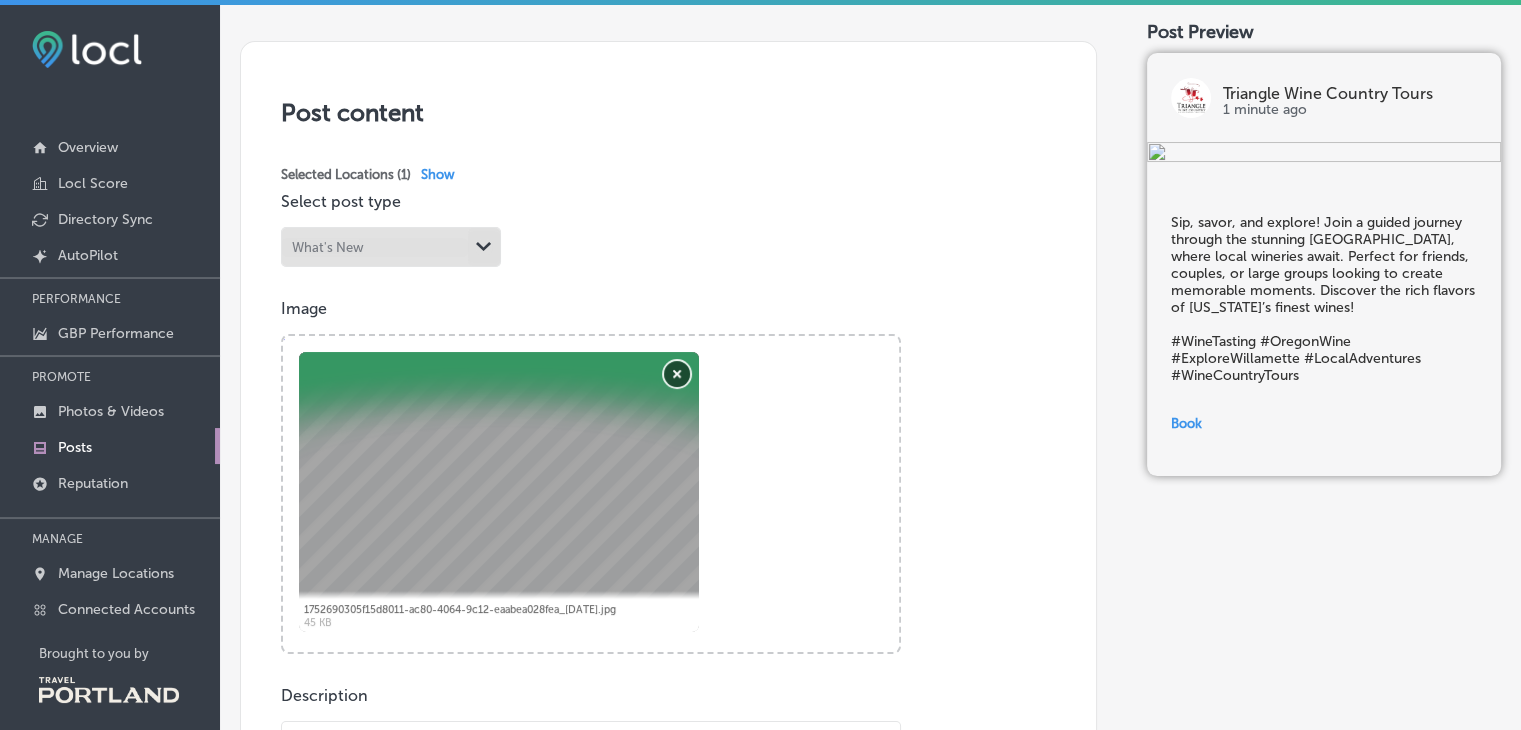 click on "Remove" at bounding box center (677, 374) 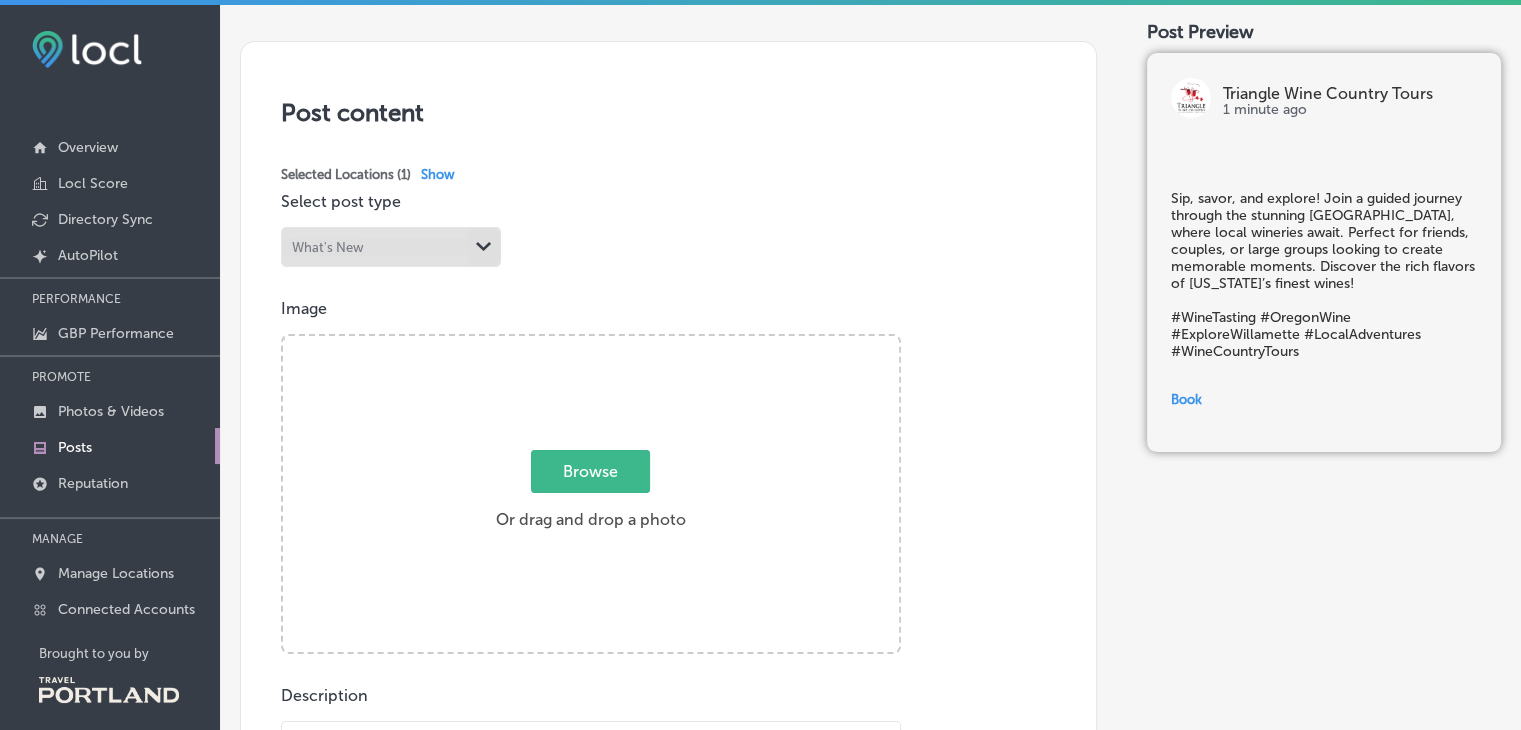 click on "Browse" at bounding box center [590, 471] 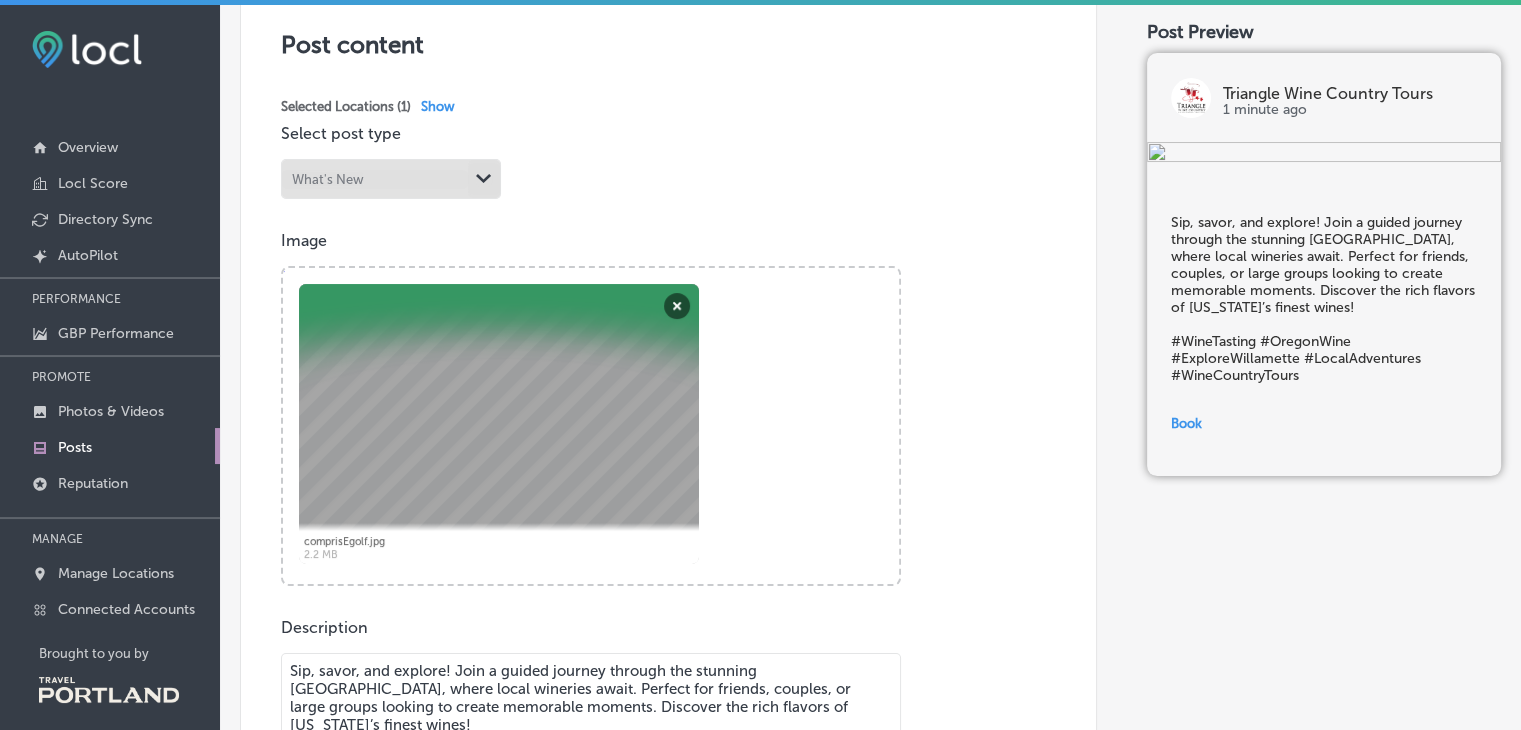 scroll, scrollTop: 376, scrollLeft: 0, axis: vertical 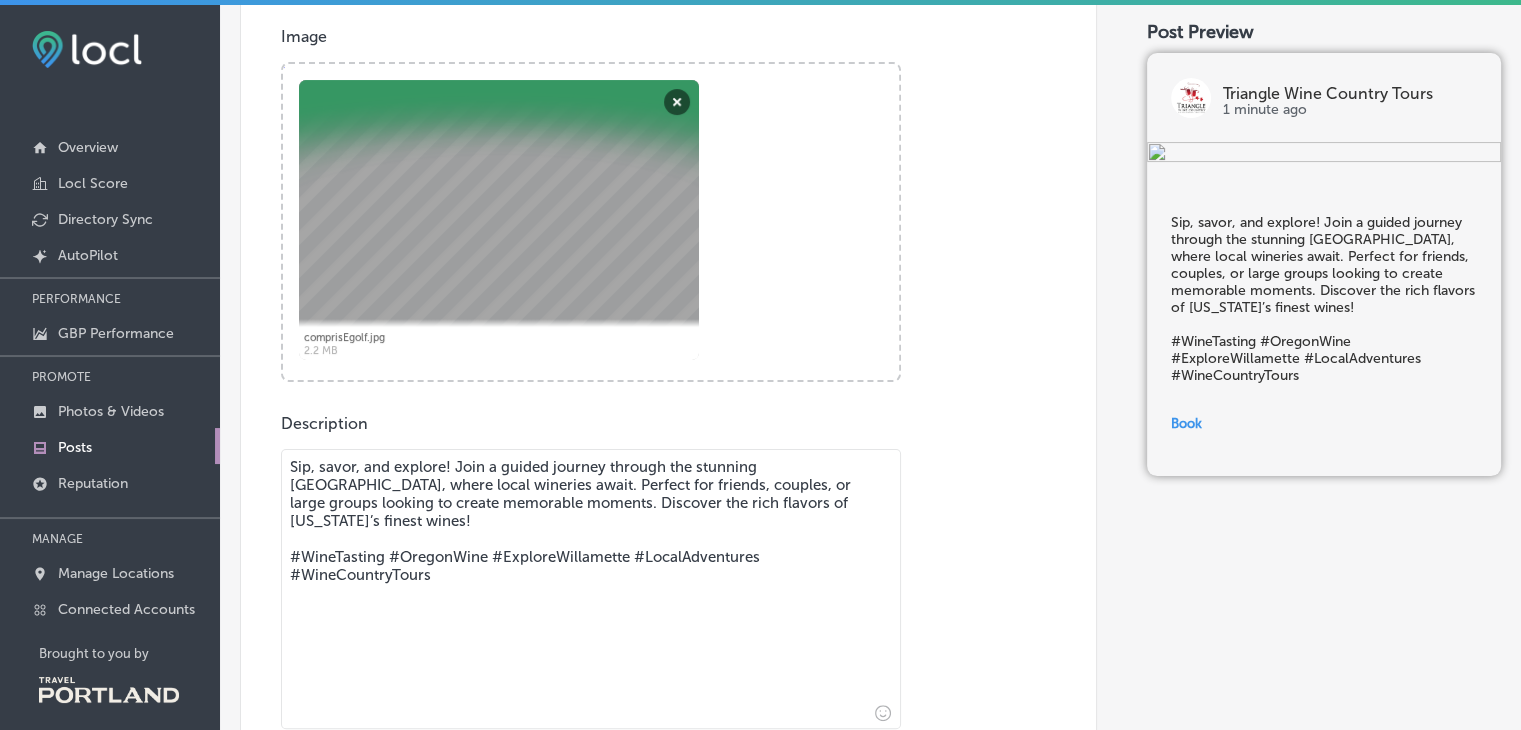 click on "Sip, savor, and explore! Join a guided journey through the stunning [GEOGRAPHIC_DATA], where local wineries await. Perfect for friends, couples, or large groups looking to create memorable moments. Discover the rich flavors of [US_STATE]’s finest wines!
#WineTasting #OregonWine #ExploreWillamette #LocalAdventures #WineCountryTours" at bounding box center [591, 589] 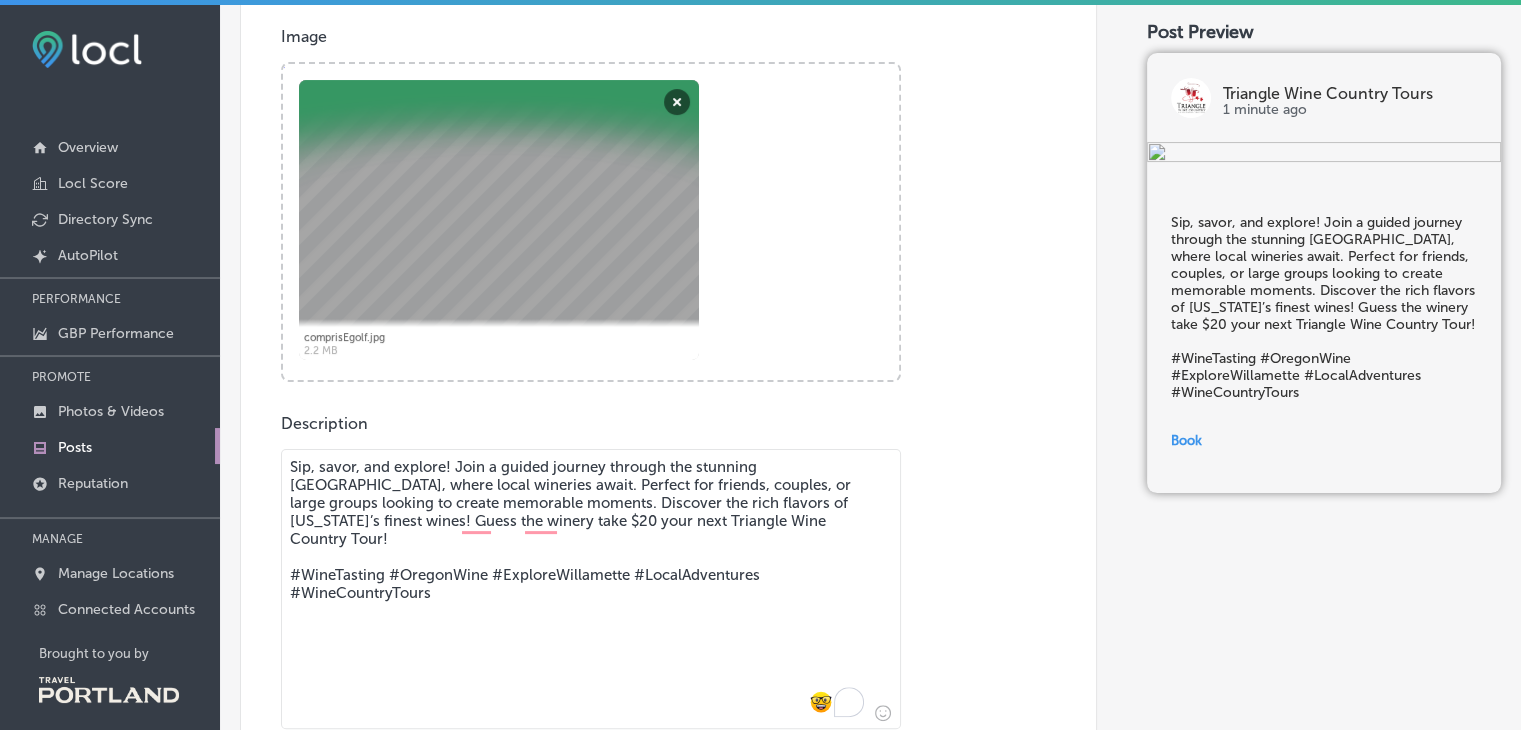 click on "Sip, savor, and explore! Join a guided journey through the stunning [GEOGRAPHIC_DATA], where local wineries await. Perfect for friends, couples, or large groups looking to create memorable moments. Discover the rich flavors of [US_STATE]’s finest wines! Guess the winery take $20 your next Triangle Wine Country Tour!
#WineTasting #OregonWine #ExploreWillamette #LocalAdventures #WineCountryTours" at bounding box center (591, 589) 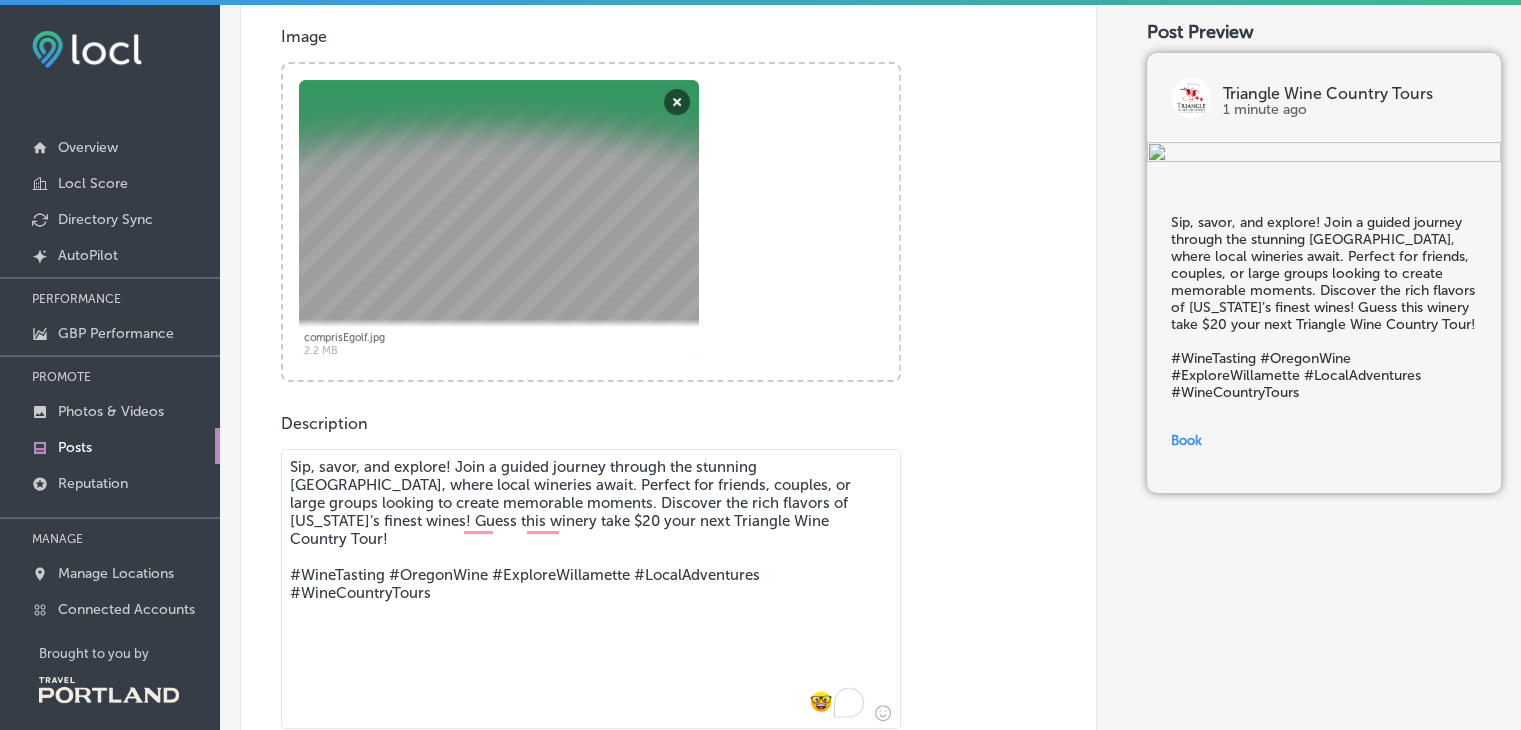 click on "Sip, savor, and explore! Join a guided journey through the stunning [GEOGRAPHIC_DATA], where local wineries await. Perfect for friends, couples, or large groups looking to create memorable moments. Discover the rich flavors of [US_STATE]’s finest wines! Guess this winery take $20 your next Triangle Wine Country Tour!
#WineTasting #OregonWine #ExploreWillamette #LocalAdventures #WineCountryTours" at bounding box center [591, 589] 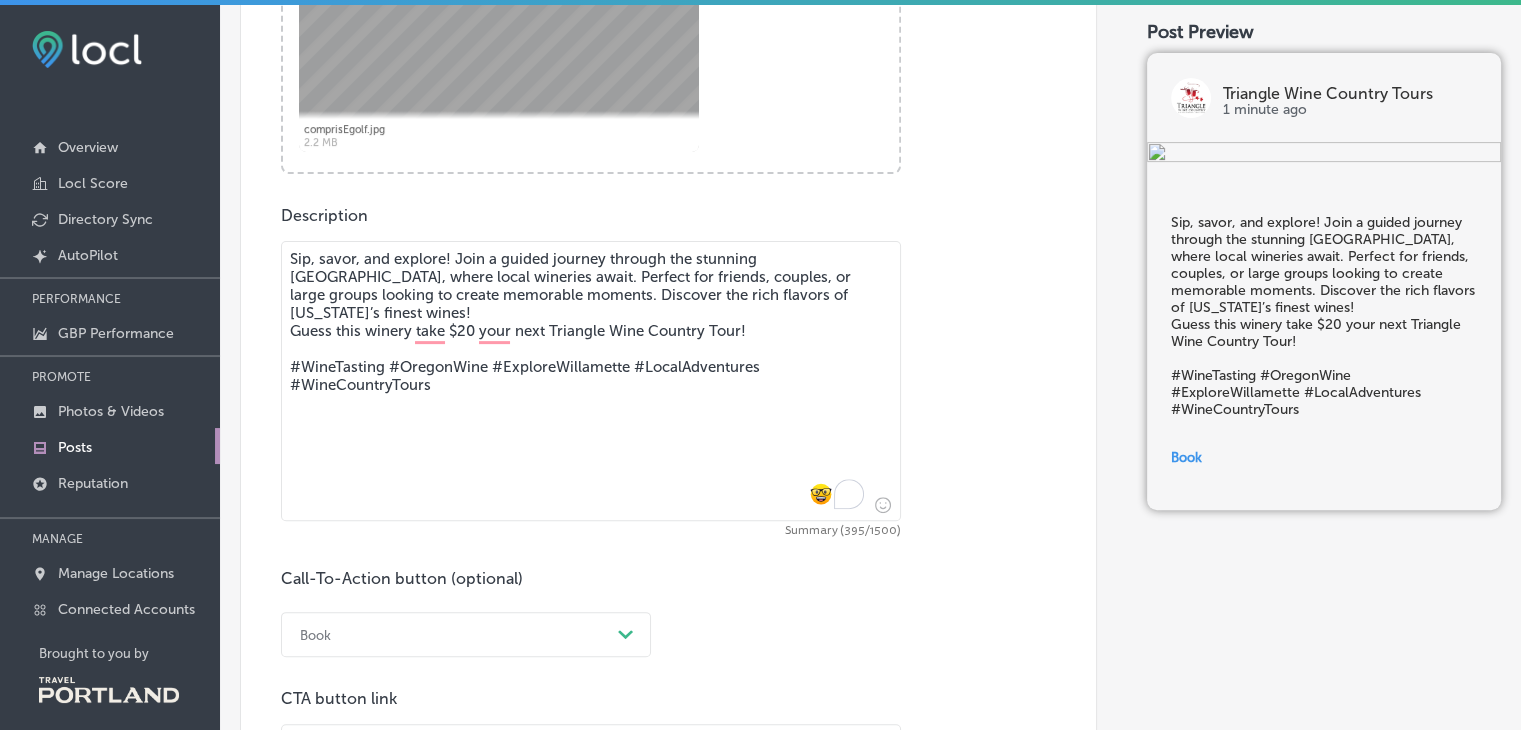 scroll, scrollTop: 789, scrollLeft: 0, axis: vertical 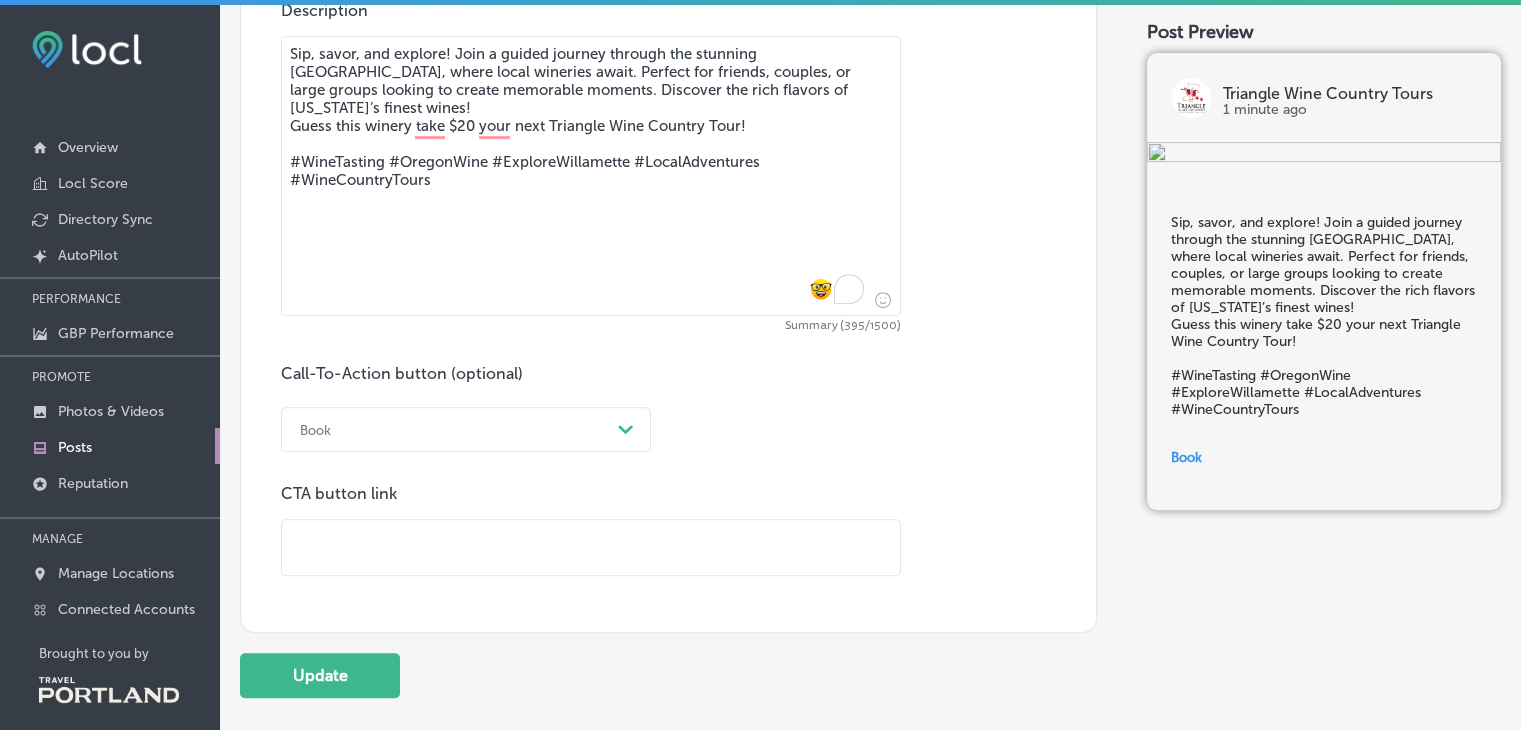 type on "Sip, savor, and explore! Join a guided journey through the stunning [GEOGRAPHIC_DATA], where local wineries await. Perfect for friends, couples, or large groups looking to create memorable moments. Discover the rich flavors of [US_STATE]’s finest wines!
Guess this winery take $20 your next Triangle Wine Country Tour!
#WineTasting #OregonWine #ExploreWillamette #LocalAdventures #WineCountryTours" 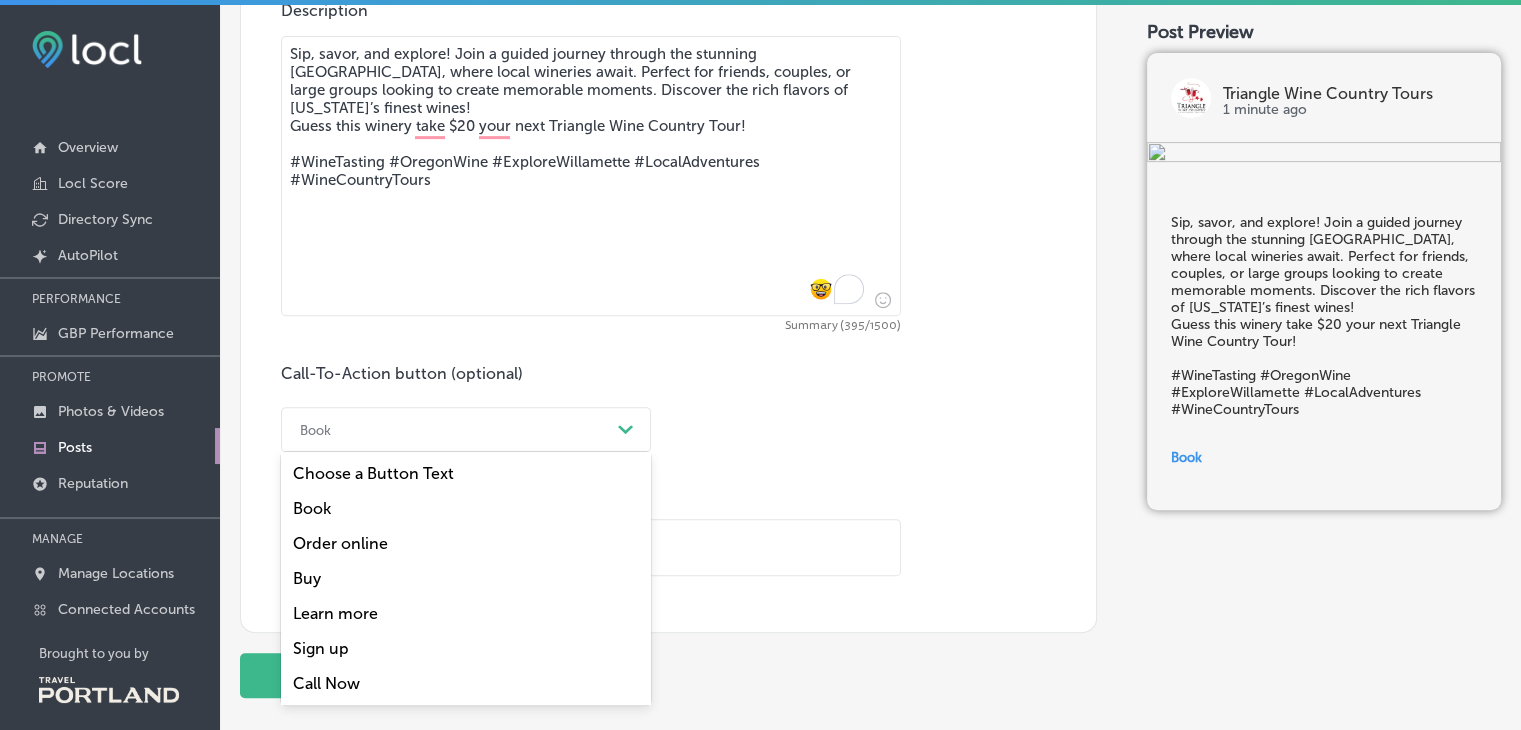 click on "Learn more" at bounding box center [466, 613] 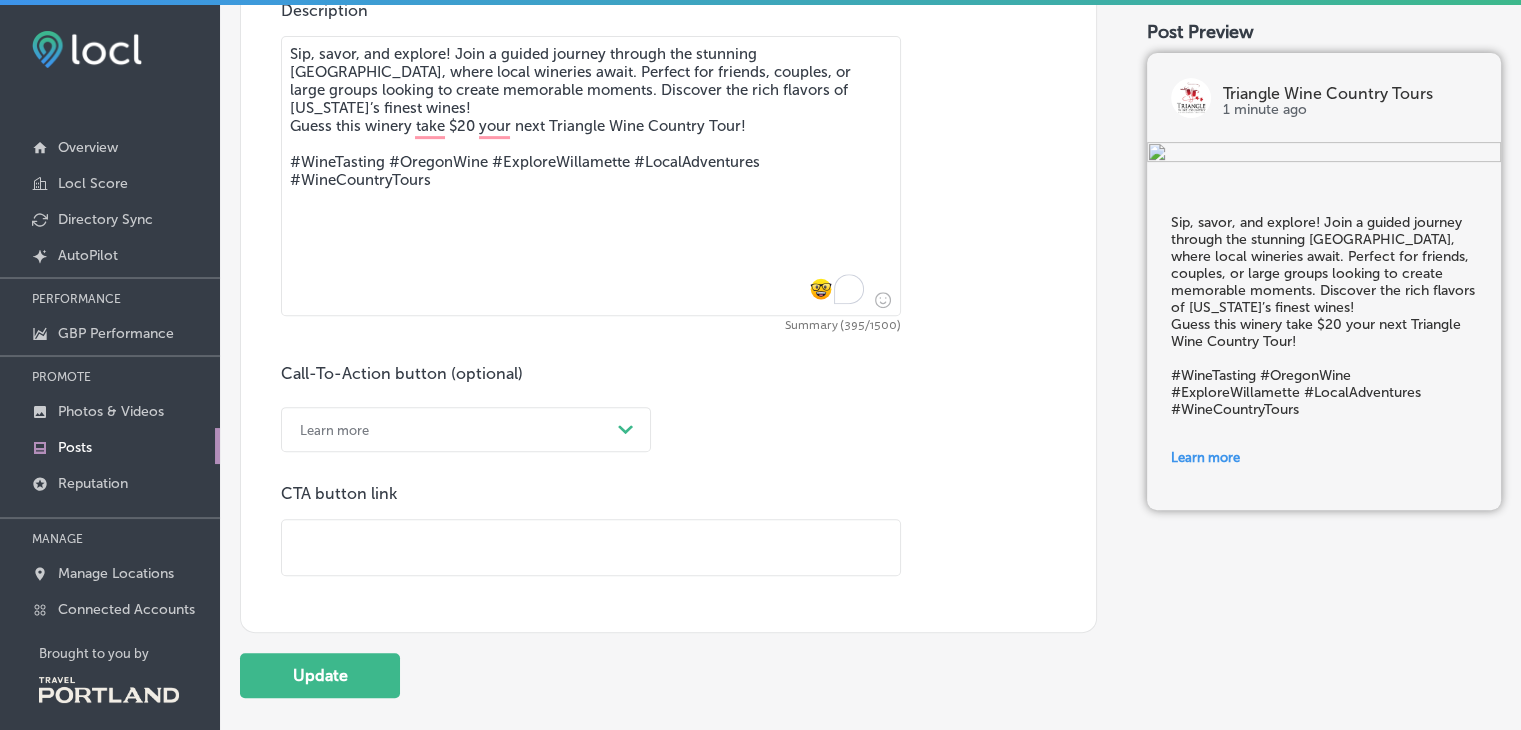 click at bounding box center (591, 547) 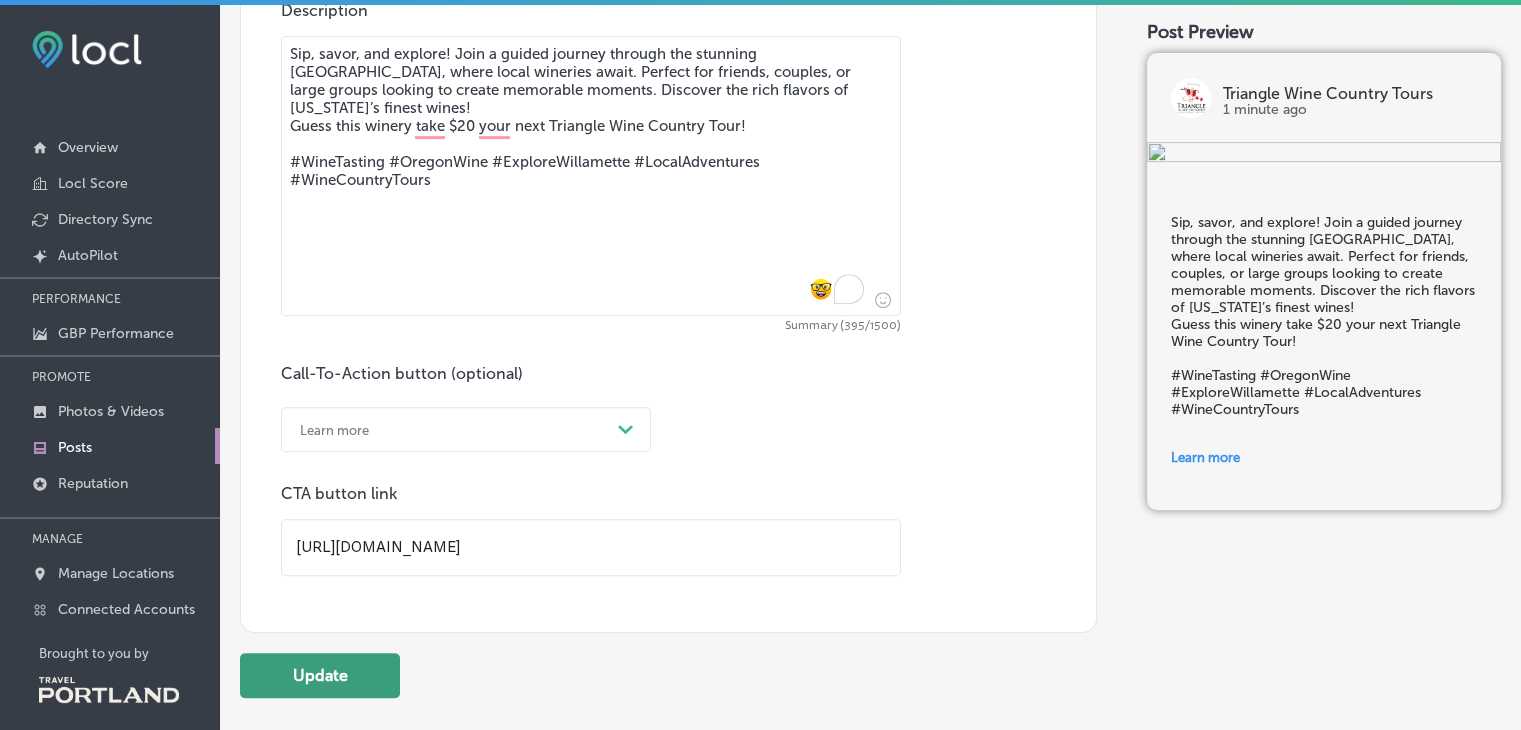 type on "[URL][DOMAIN_NAME]" 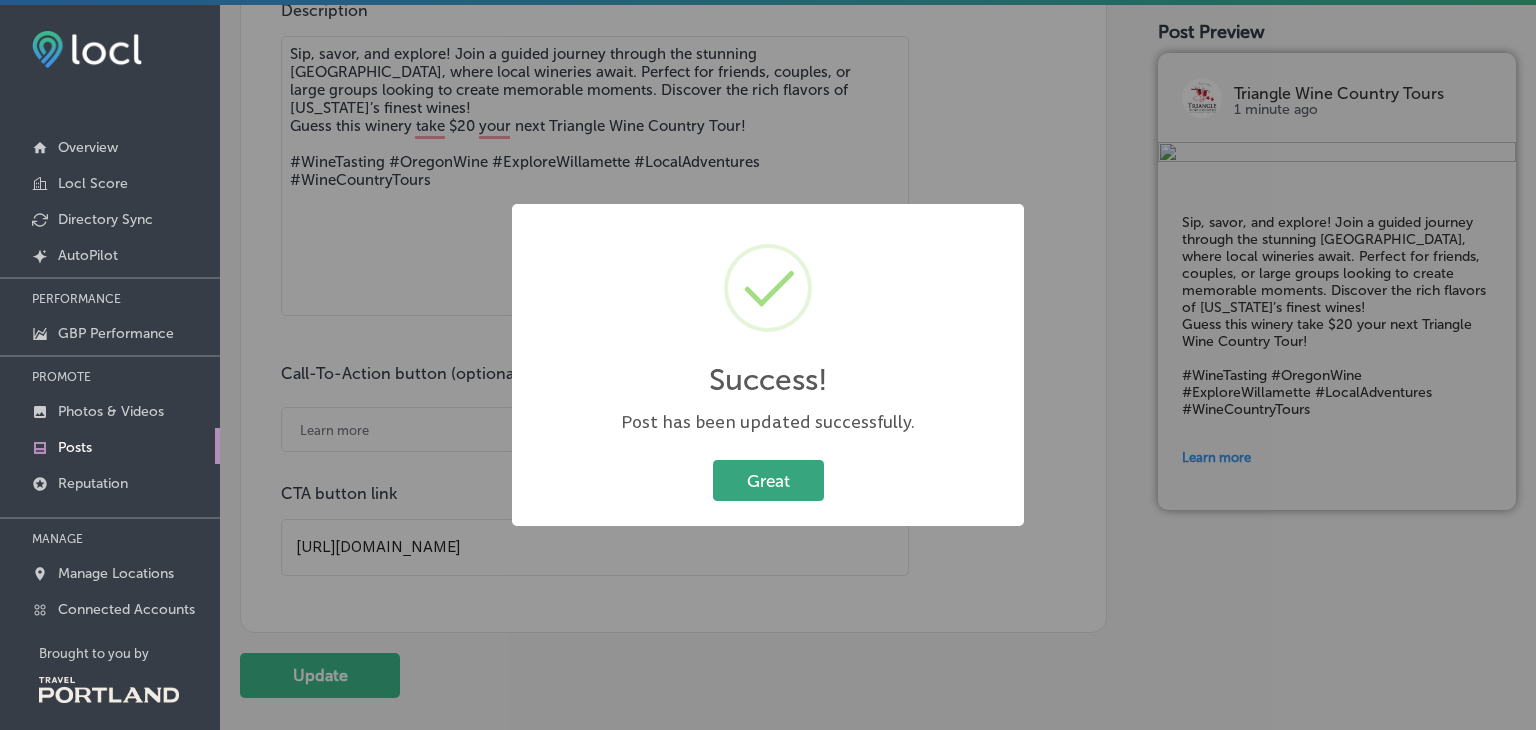 click on "Great" at bounding box center [768, 480] 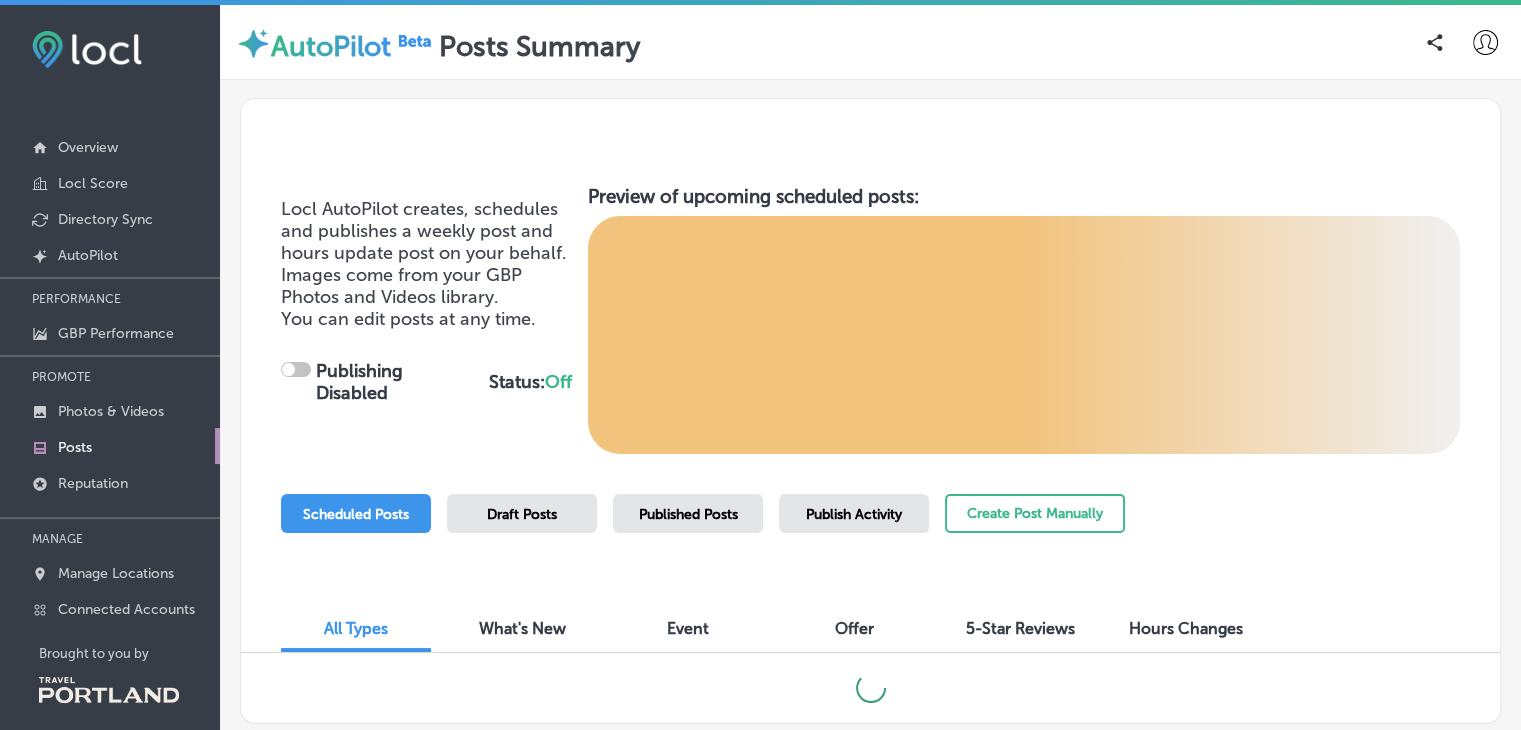 checkbox on "true" 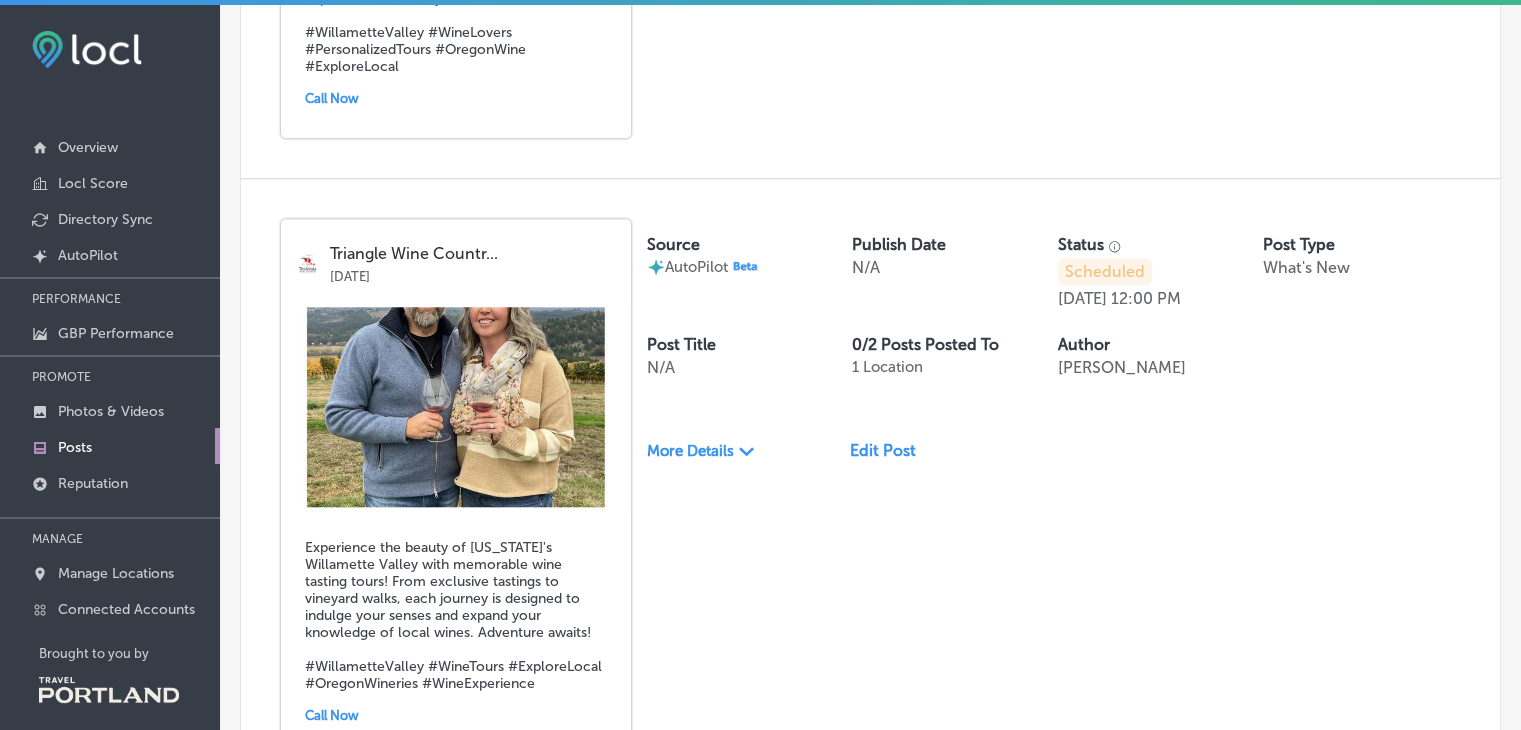 scroll, scrollTop: 1818, scrollLeft: 0, axis: vertical 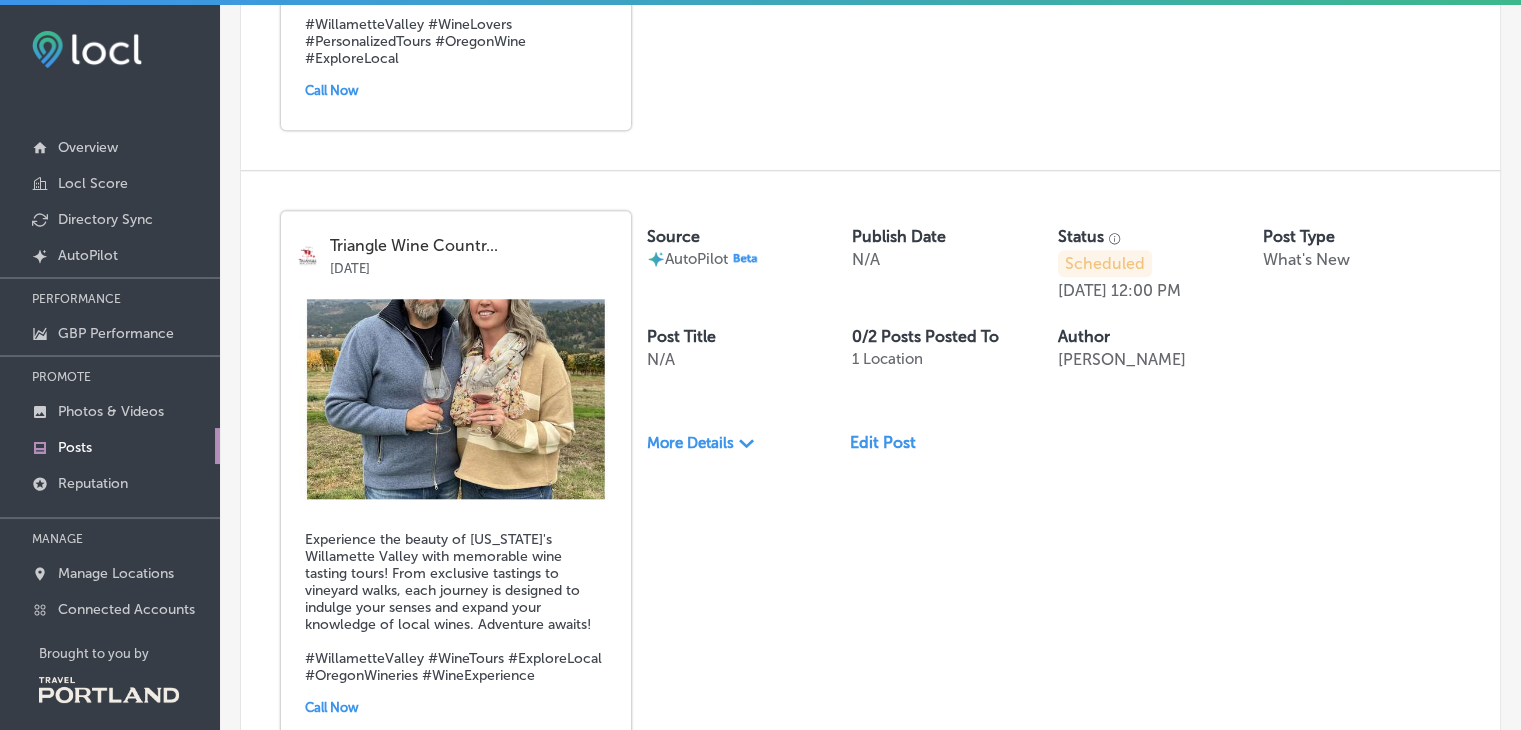 click on "Edit Post" at bounding box center [891, 442] 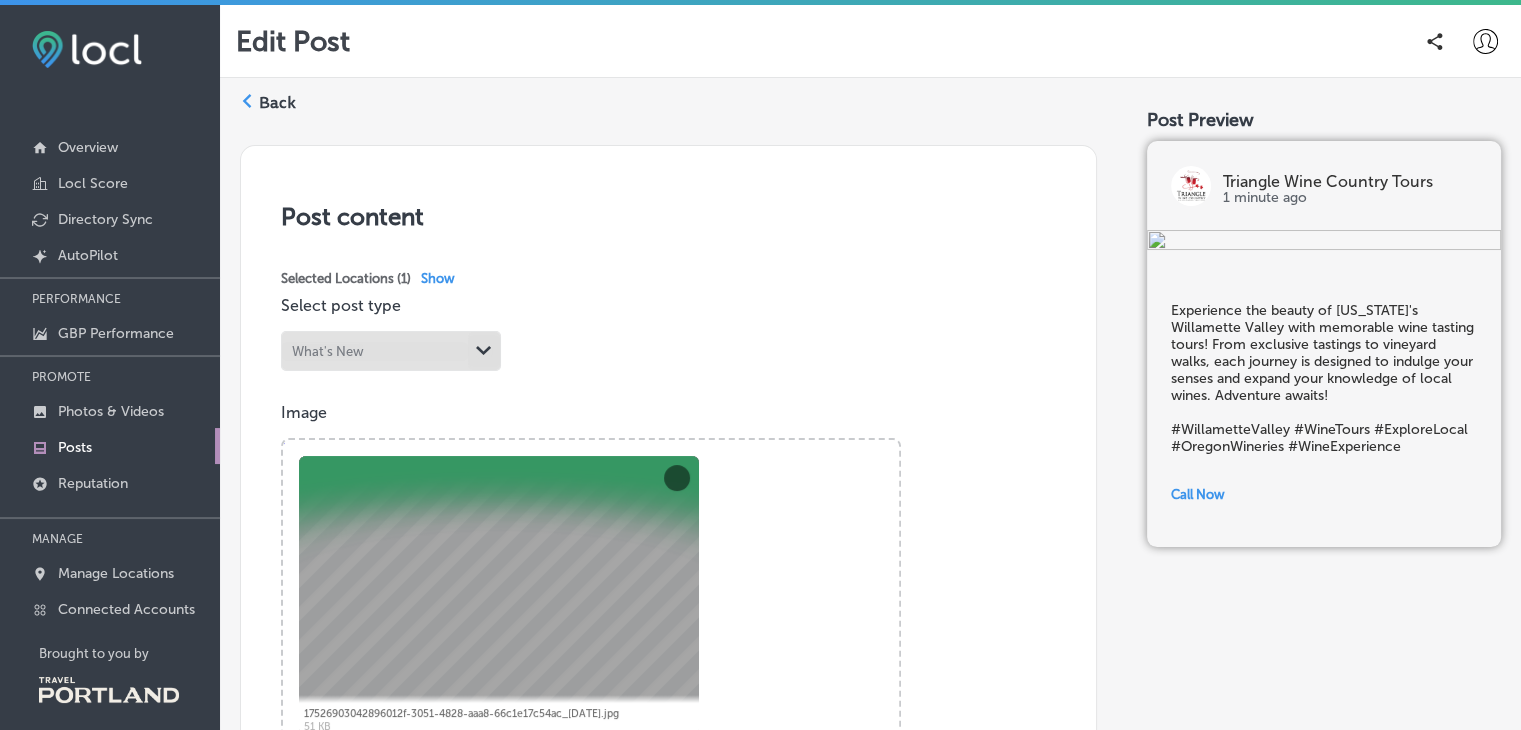 scroll, scrollTop: 282, scrollLeft: 0, axis: vertical 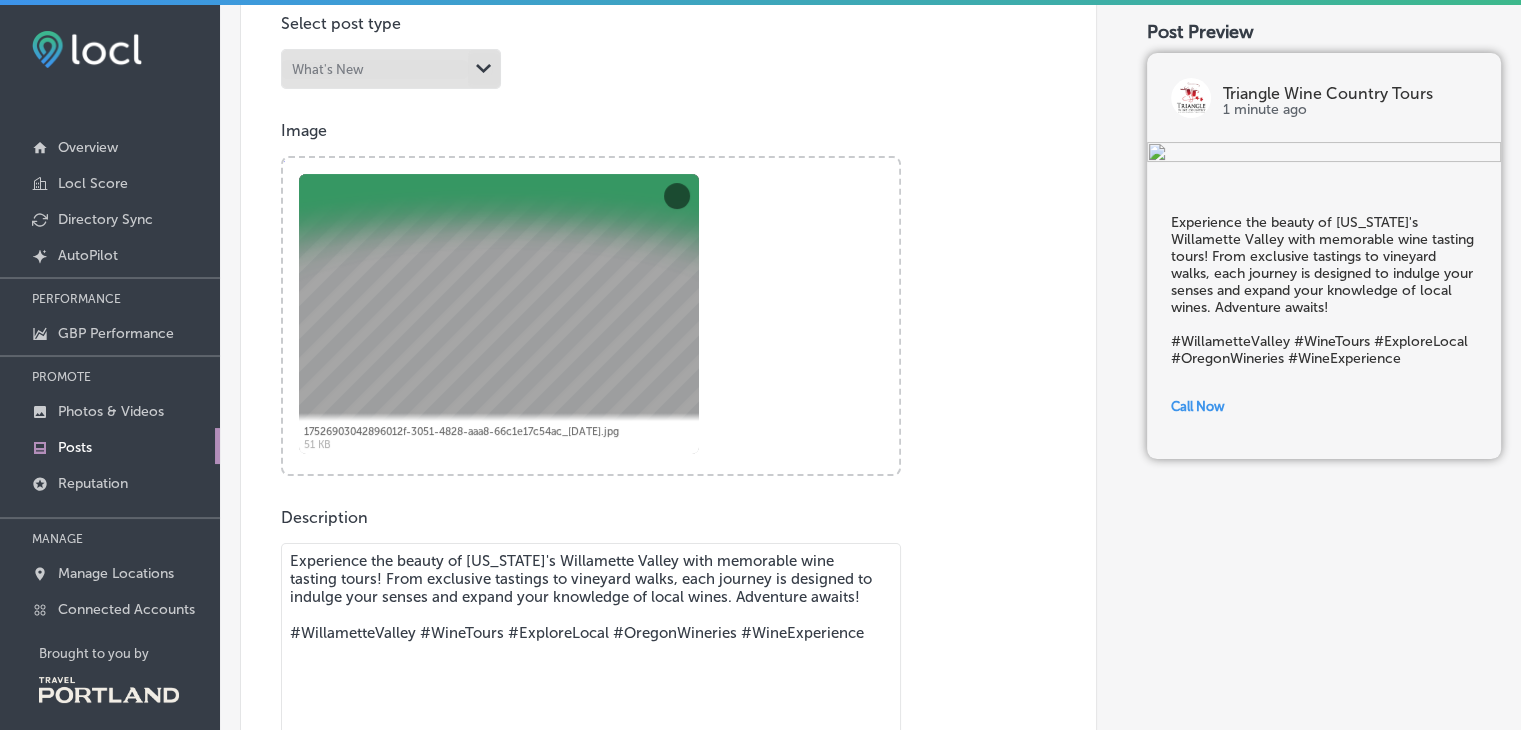 drag, startPoint x: 571, startPoint y: 291, endPoint x: 563, endPoint y: 371, distance: 80.399 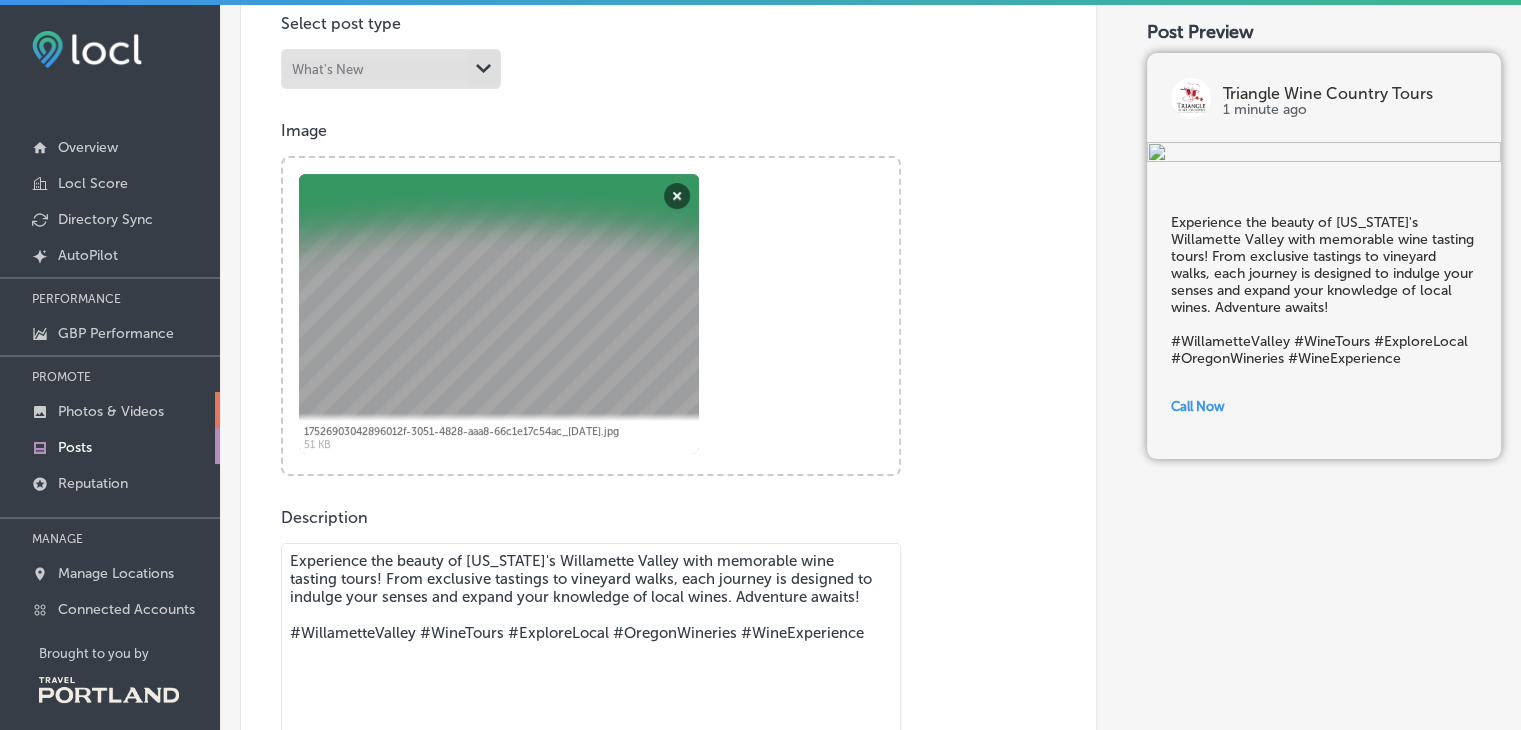 click on "Photos & Videos" at bounding box center [111, 411] 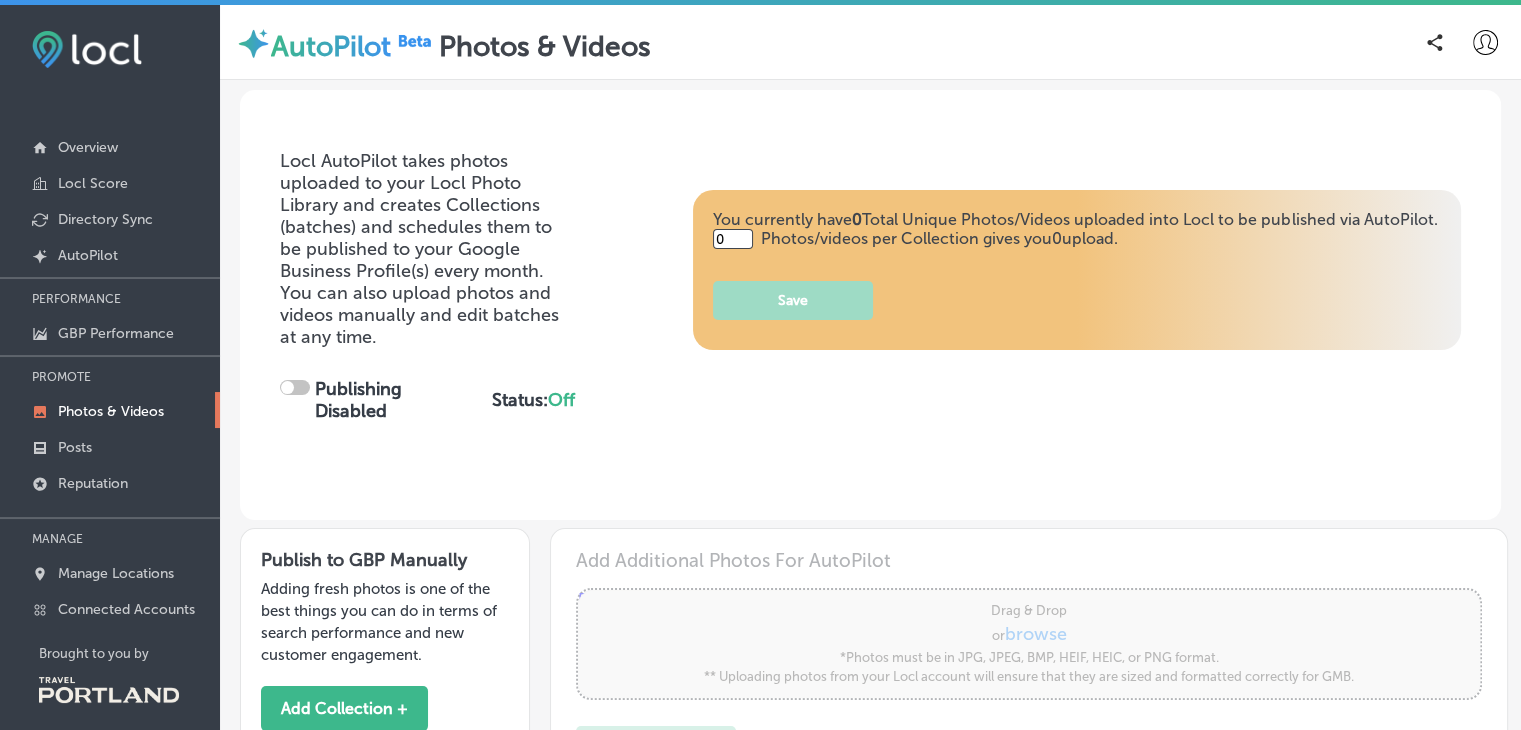 type on "5" 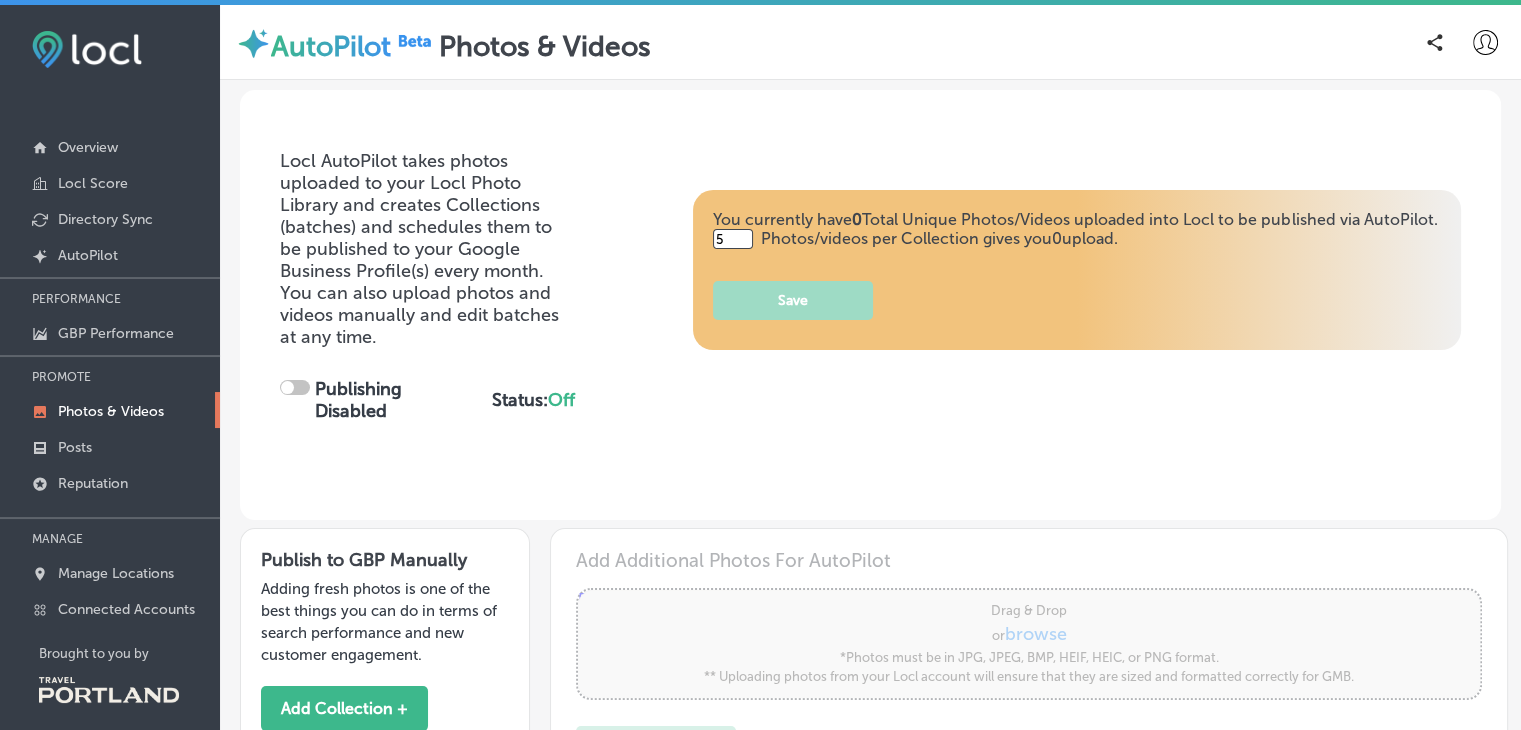 checkbox on "true" 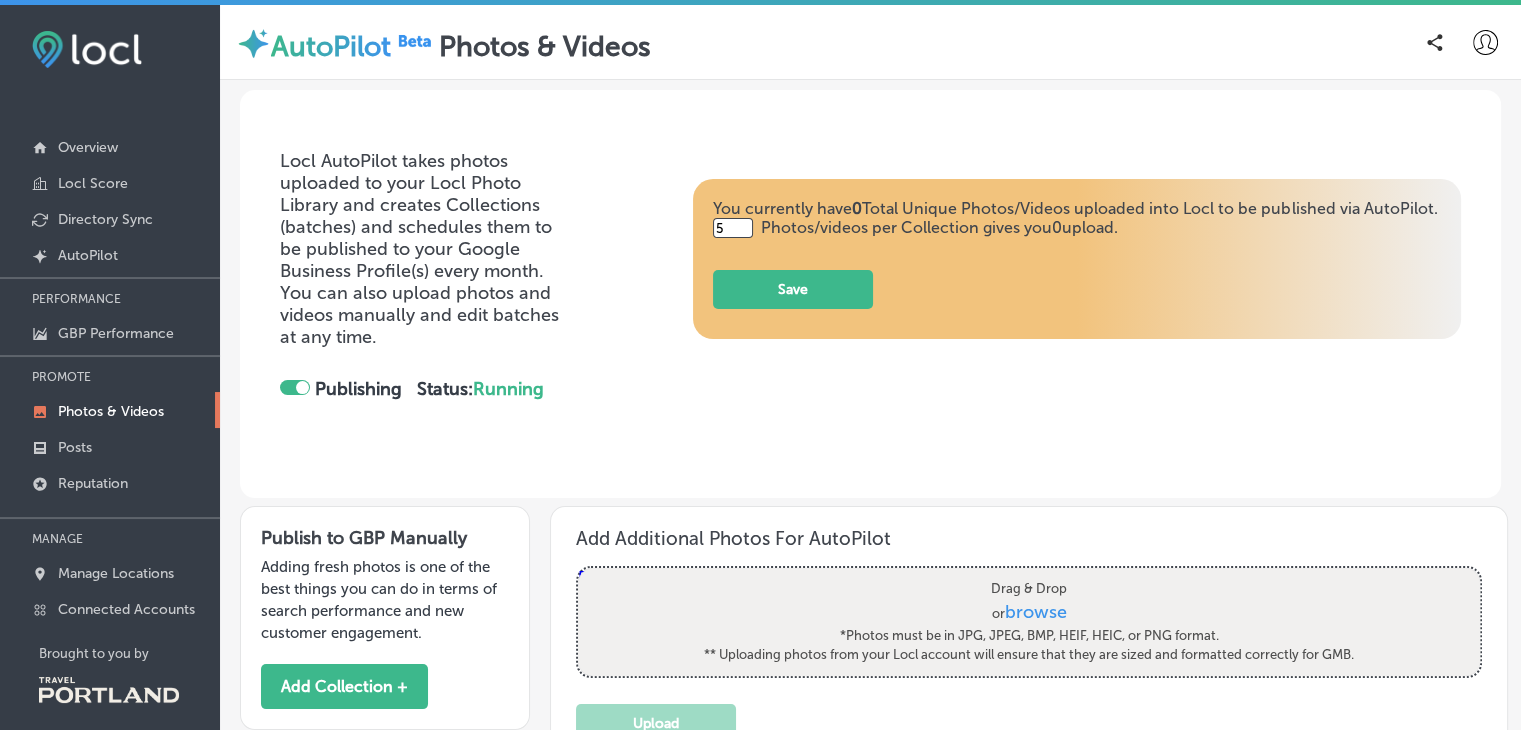 click on "browse" at bounding box center (1036, 612) 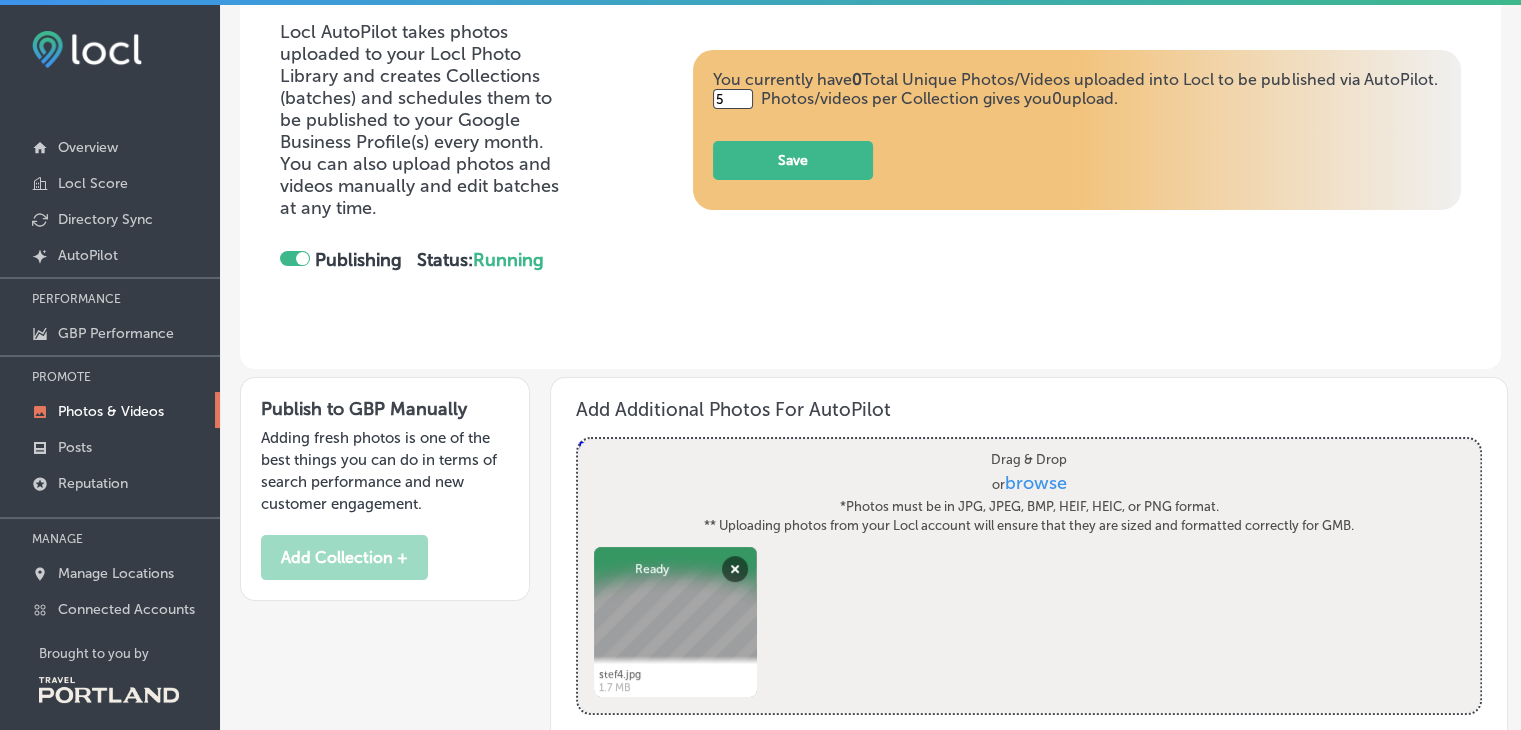 scroll, scrollTop: 176, scrollLeft: 0, axis: vertical 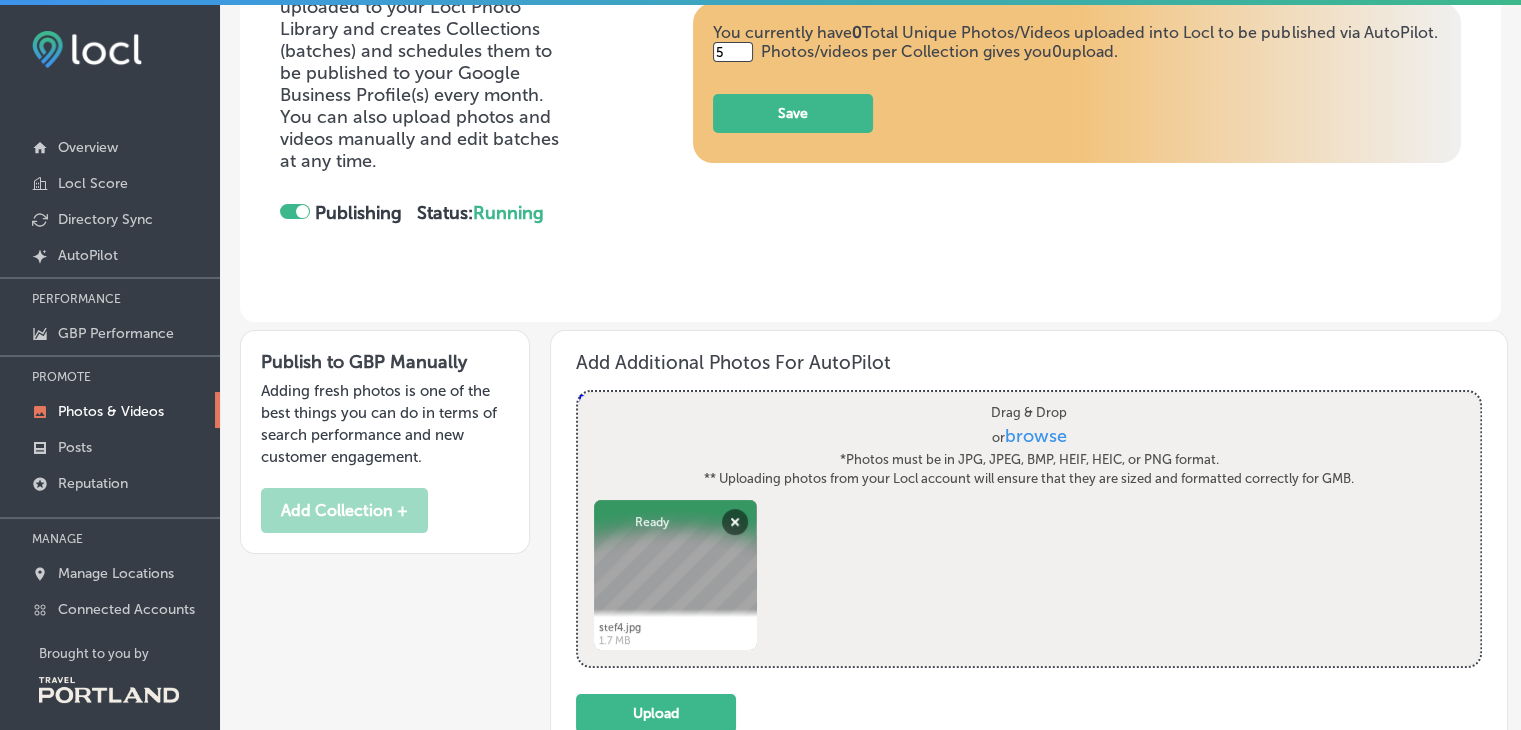 click on "browse" at bounding box center (1036, 436) 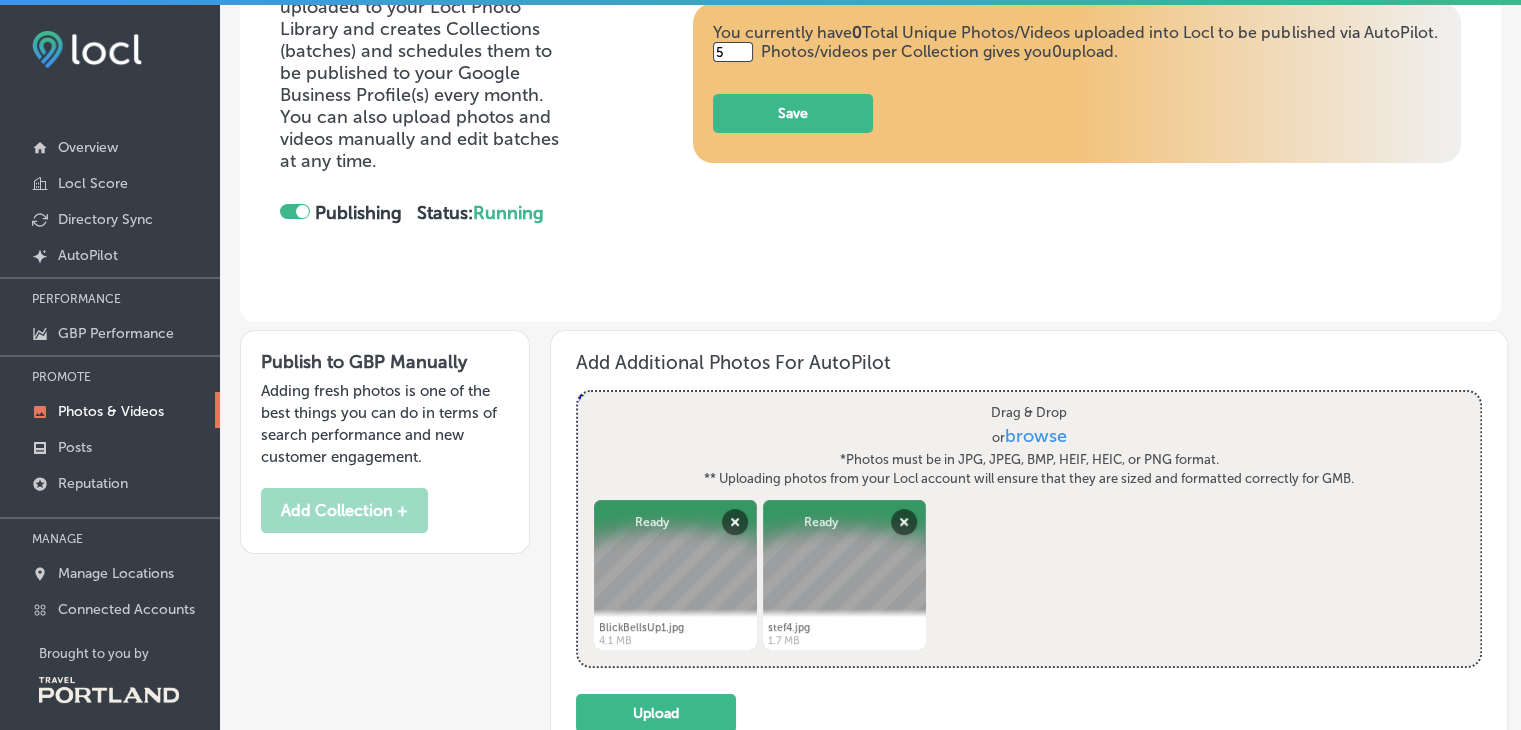 click on "browse" at bounding box center [1036, 436] 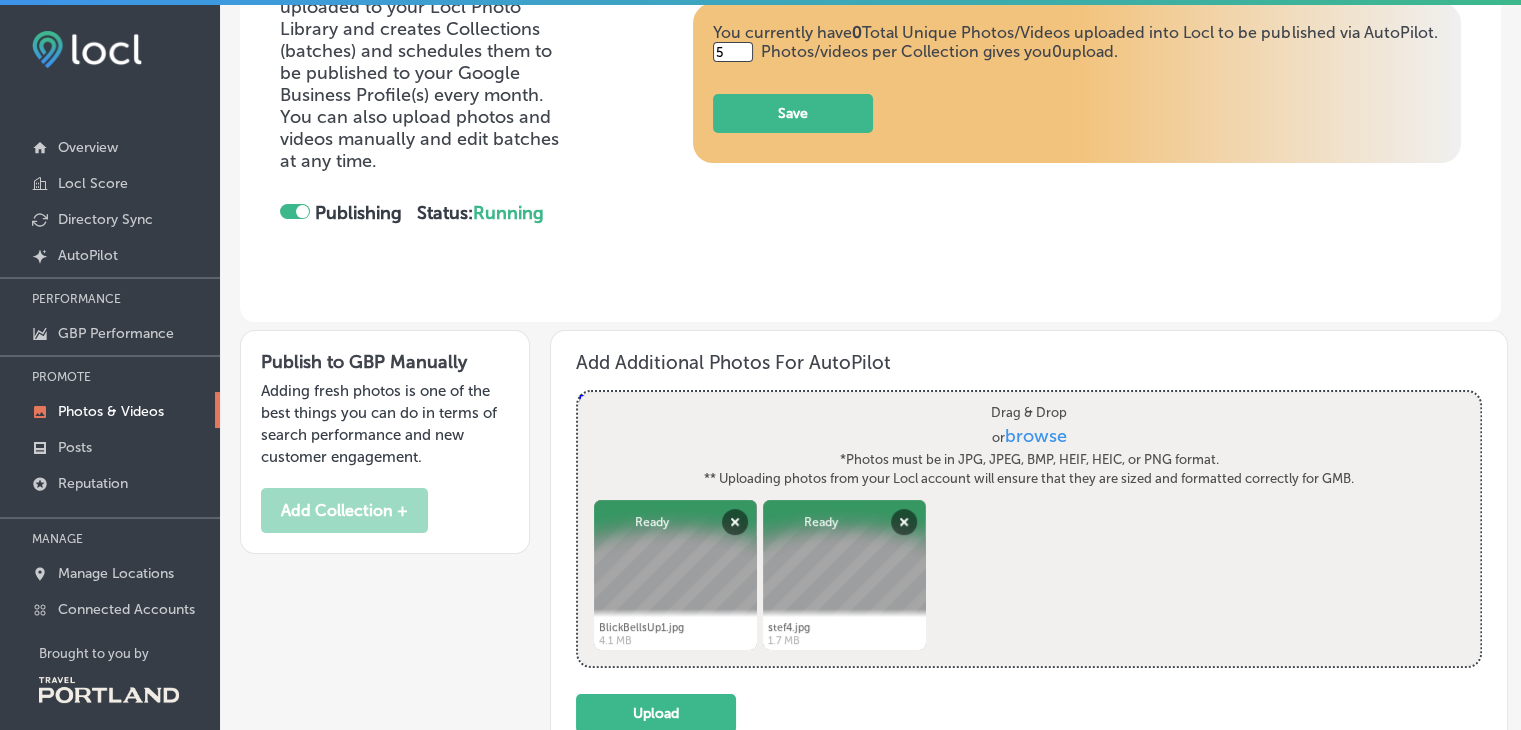 type on "C:\fakepath\comprisMarch2025.jpg" 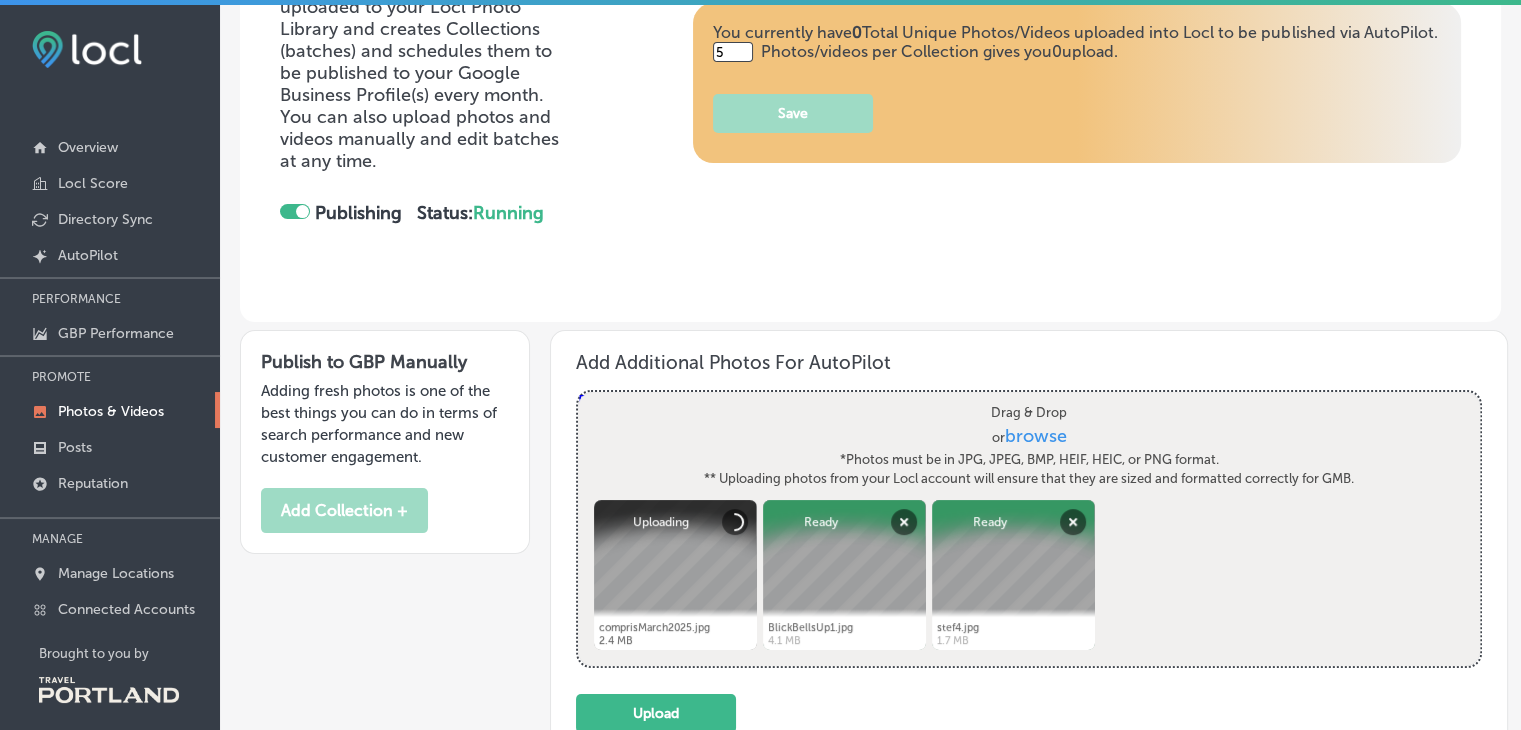click on "browse" at bounding box center [1036, 436] 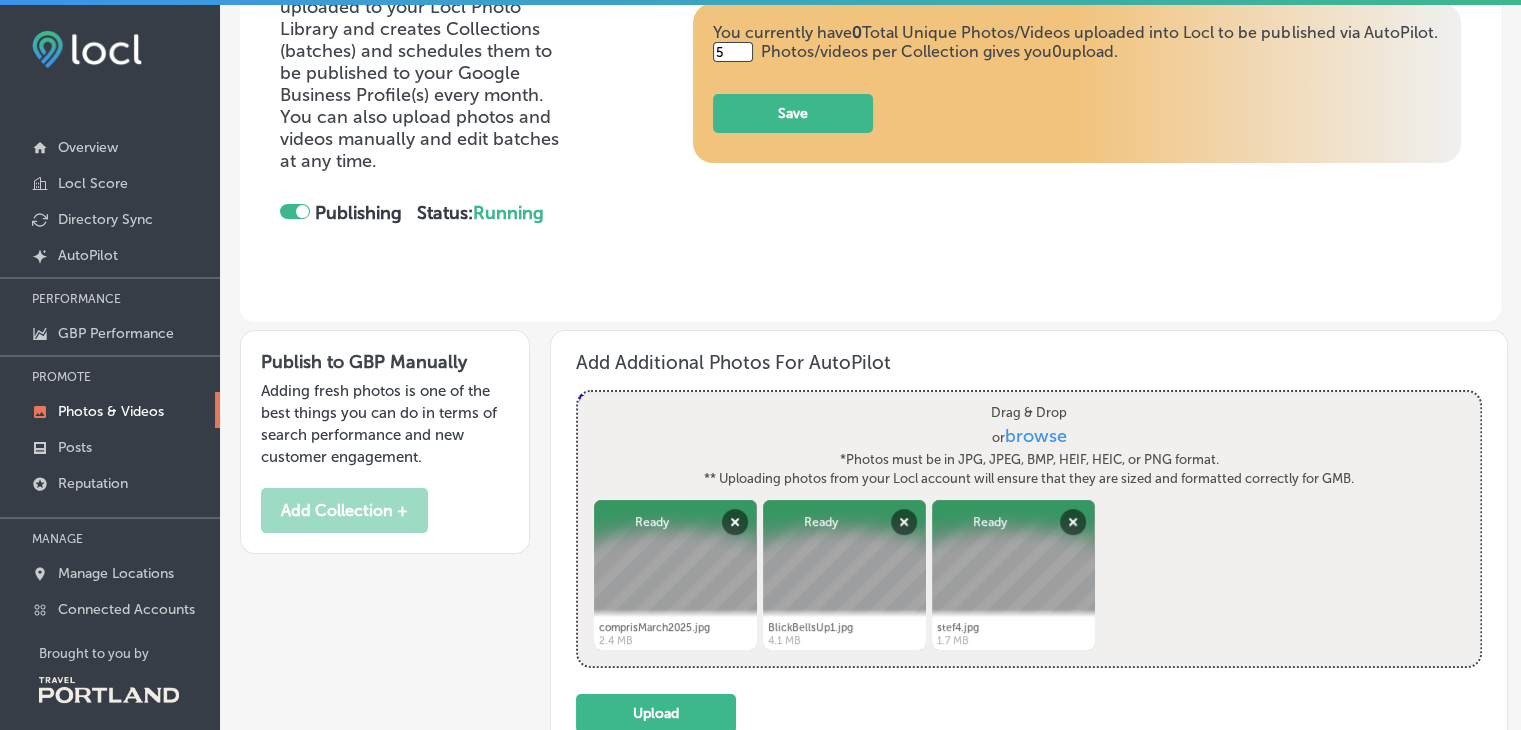type on "C:\fakepath\JoanKFurioso.jpg" 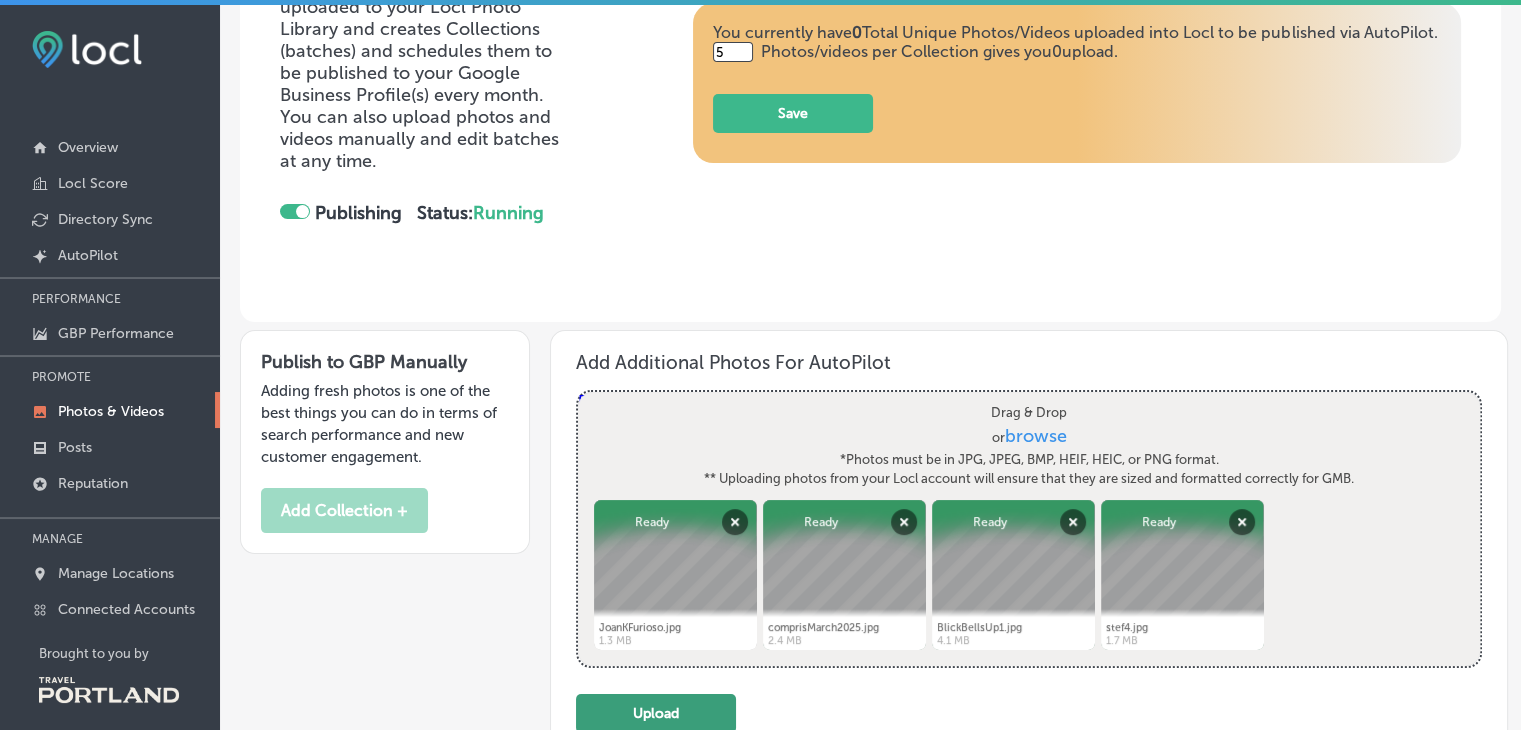 click on "Upload" 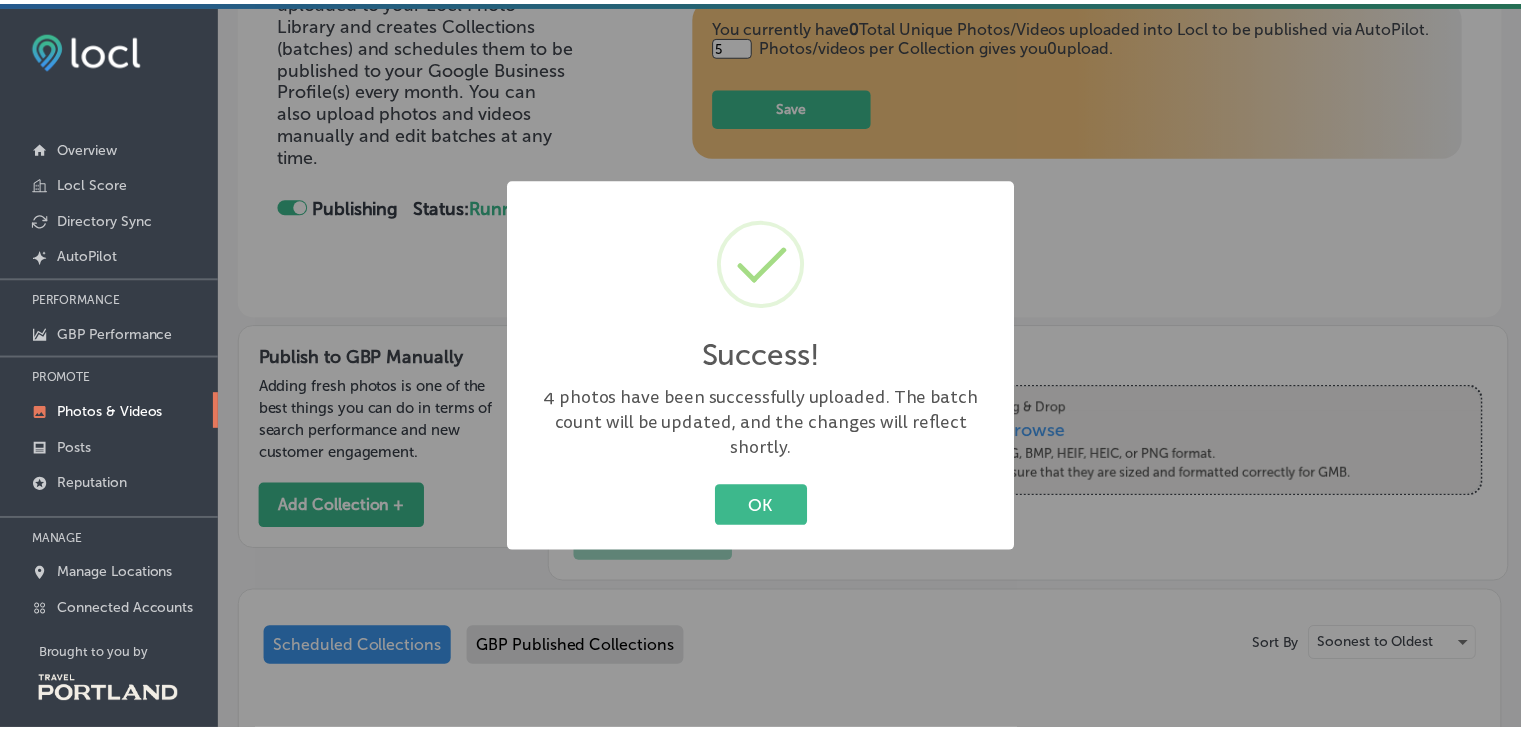 scroll, scrollTop: 176, scrollLeft: 0, axis: vertical 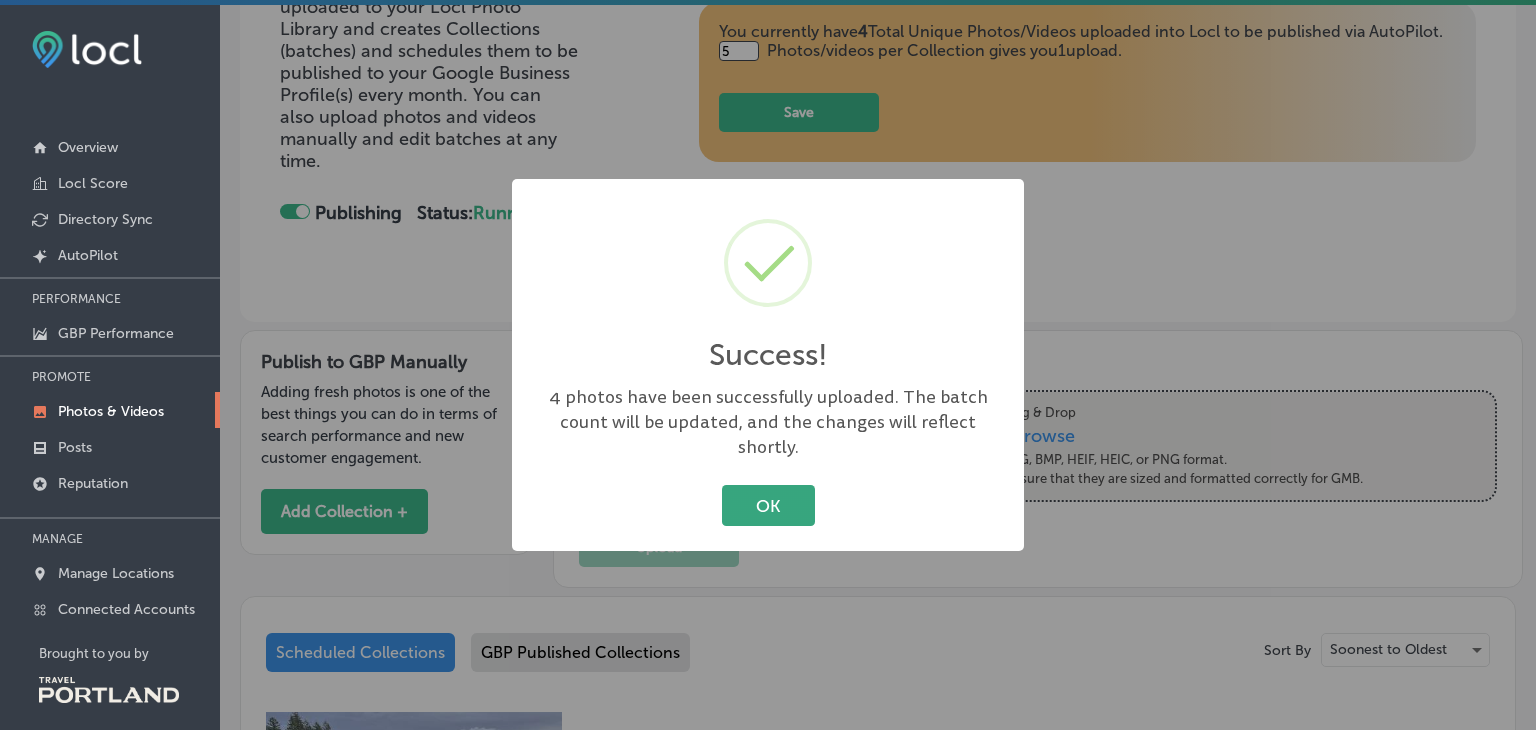 click on "OK" at bounding box center [768, 505] 